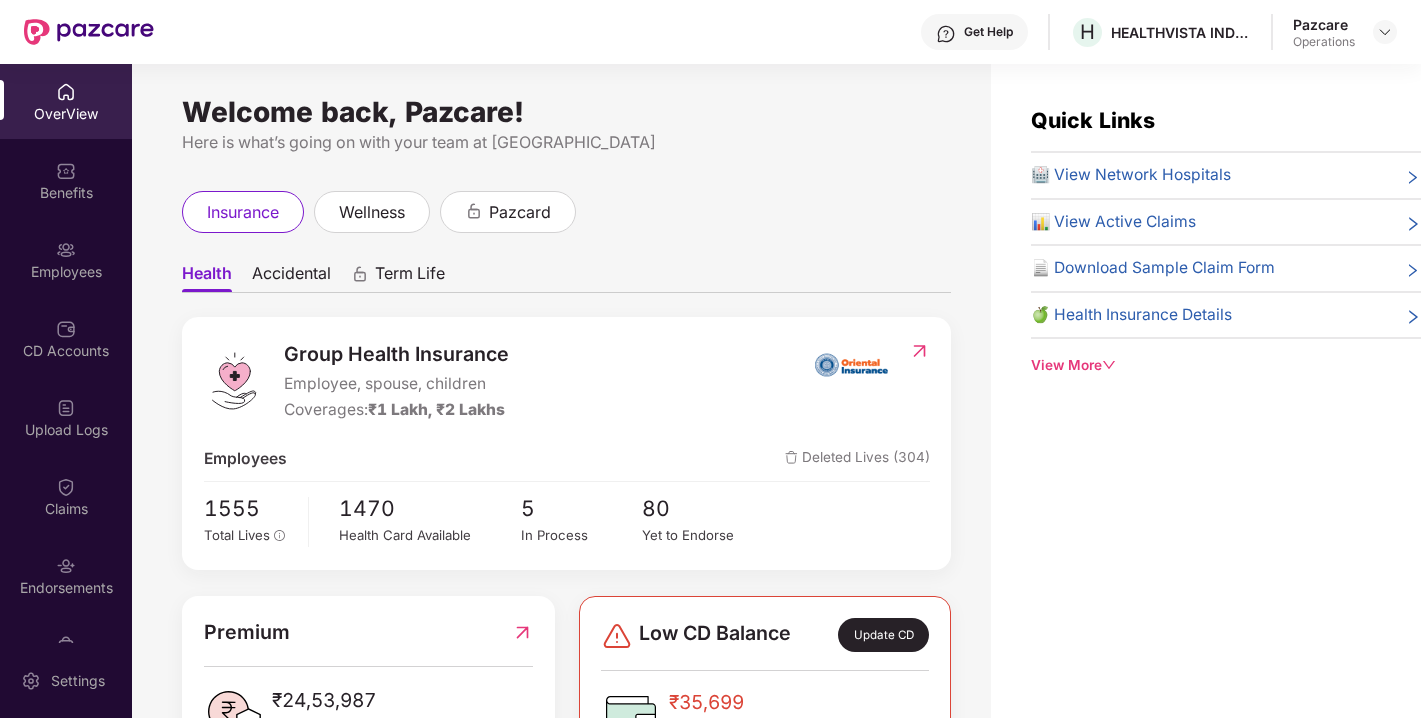 scroll, scrollTop: 0, scrollLeft: 0, axis: both 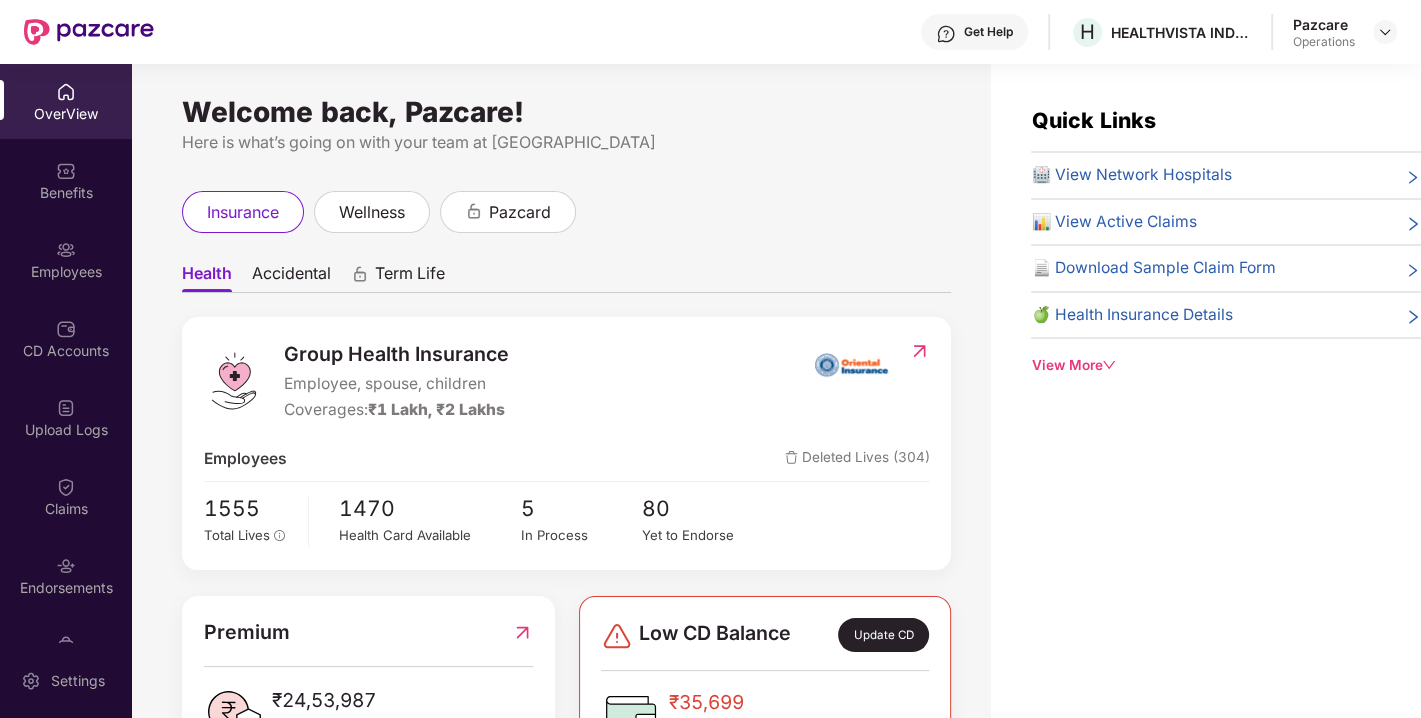 click at bounding box center (1385, 32) 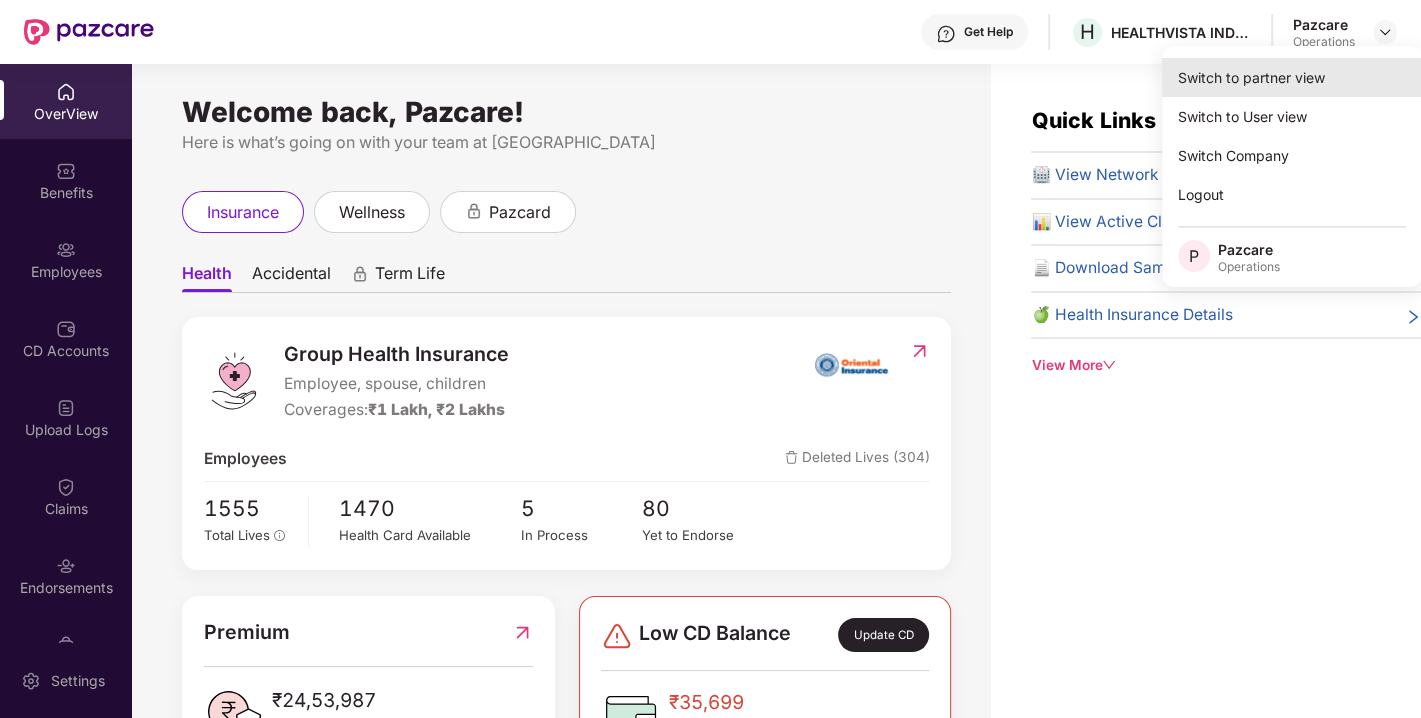 click on "Switch to partner view" at bounding box center (1292, 77) 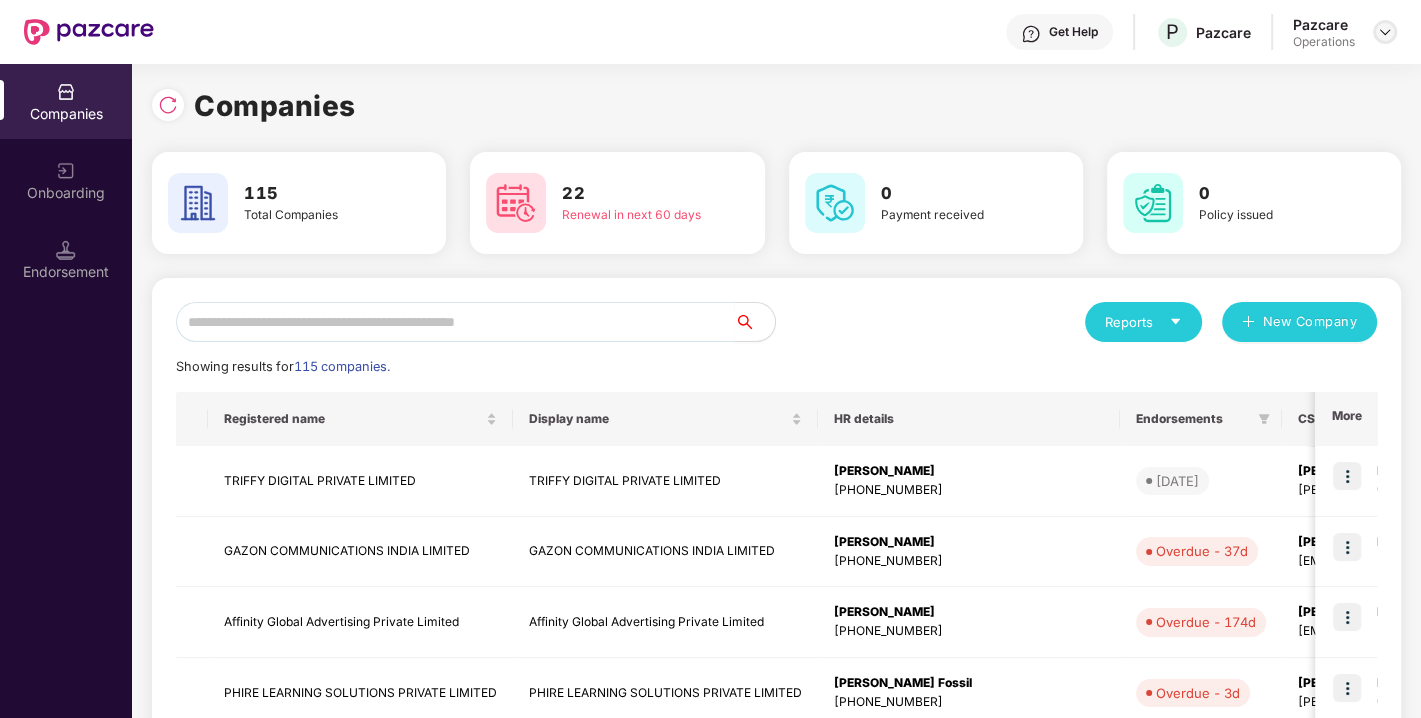 click at bounding box center [1385, 32] 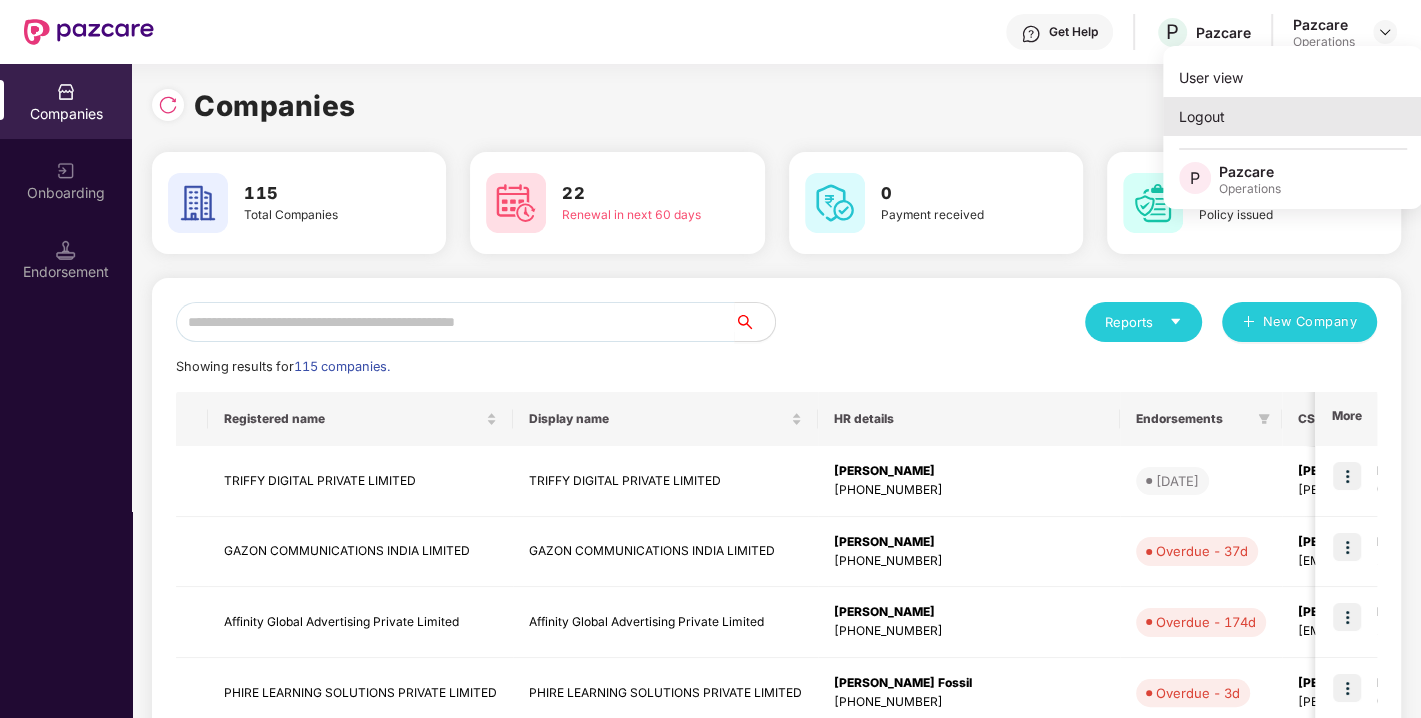 click on "Logout" at bounding box center [1293, 116] 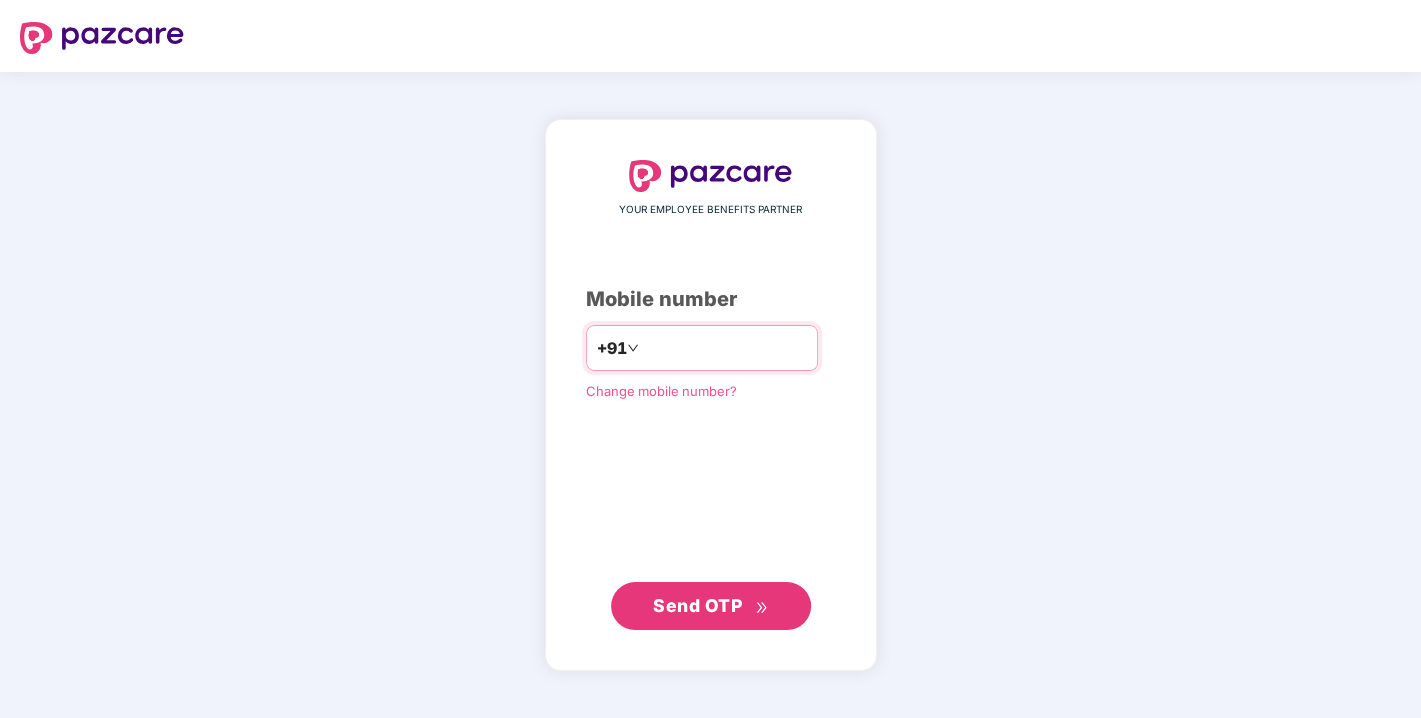 click at bounding box center [725, 348] 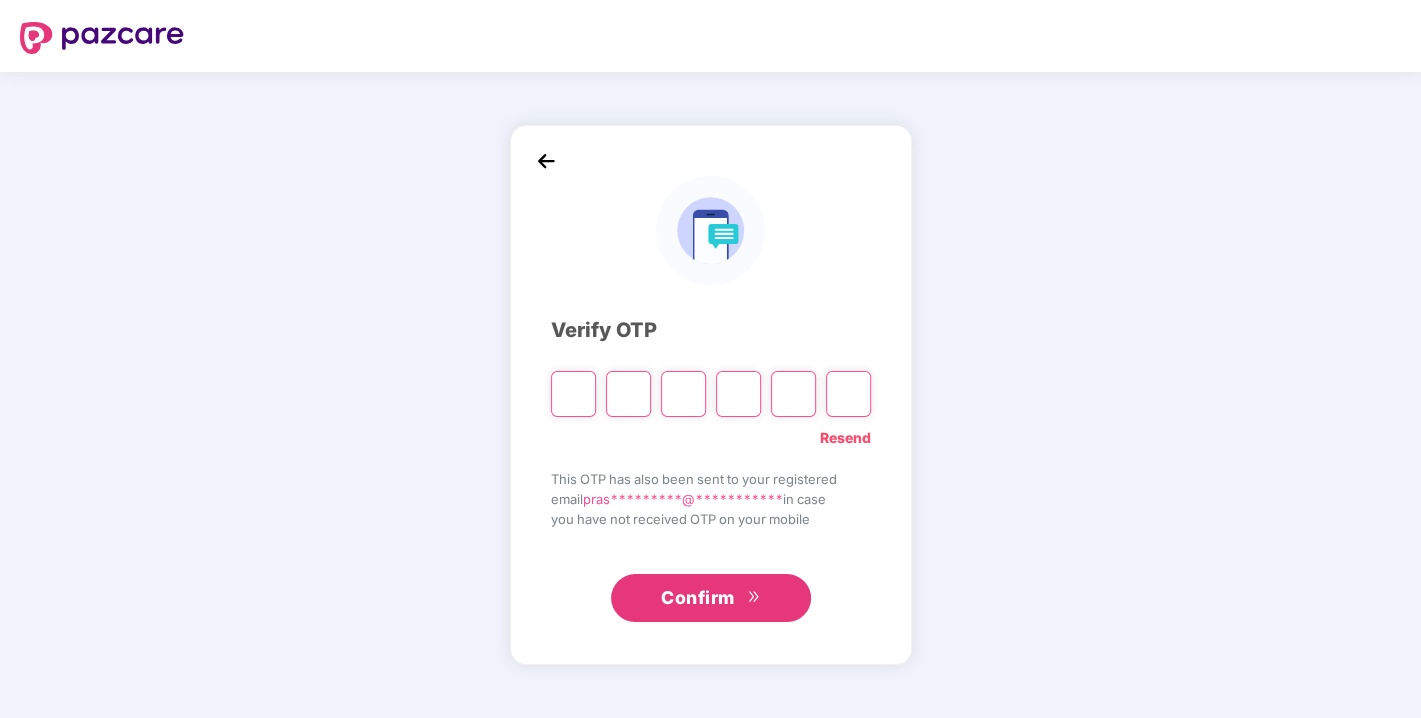 type on "*" 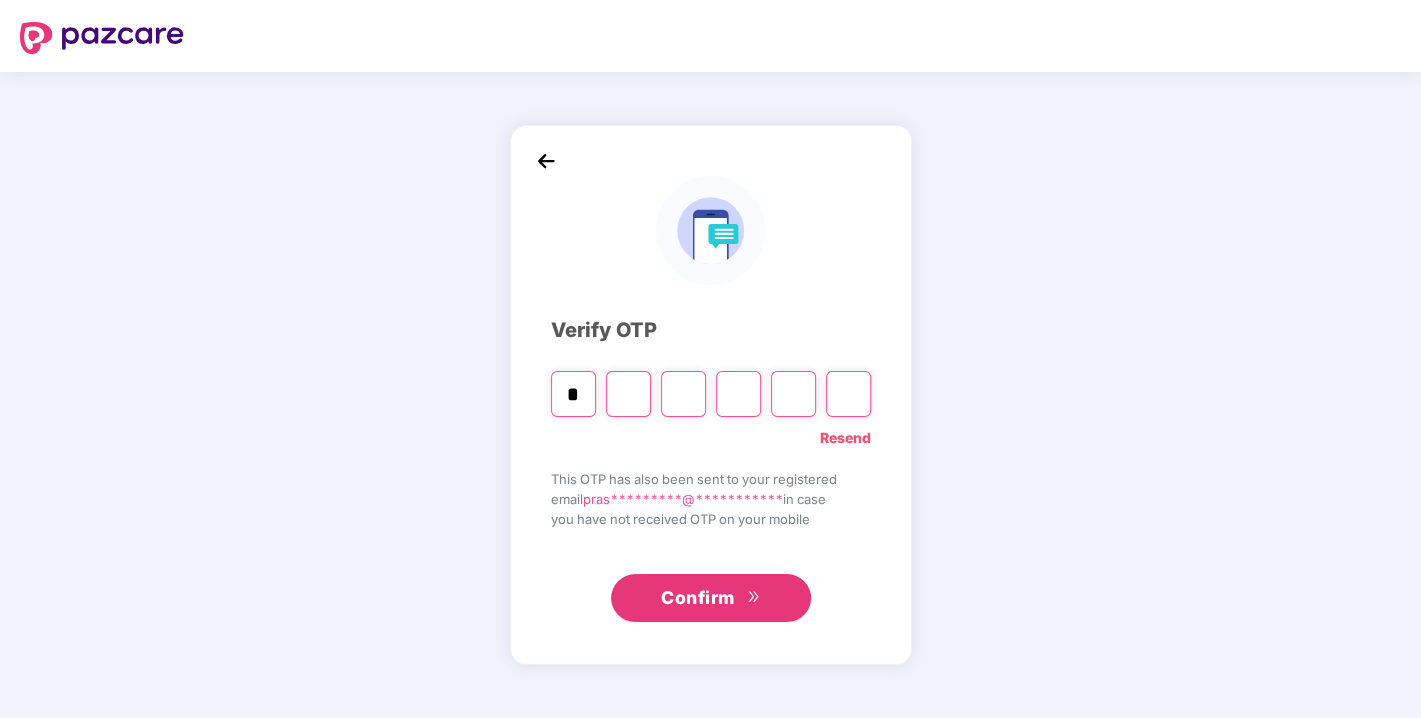 type on "*" 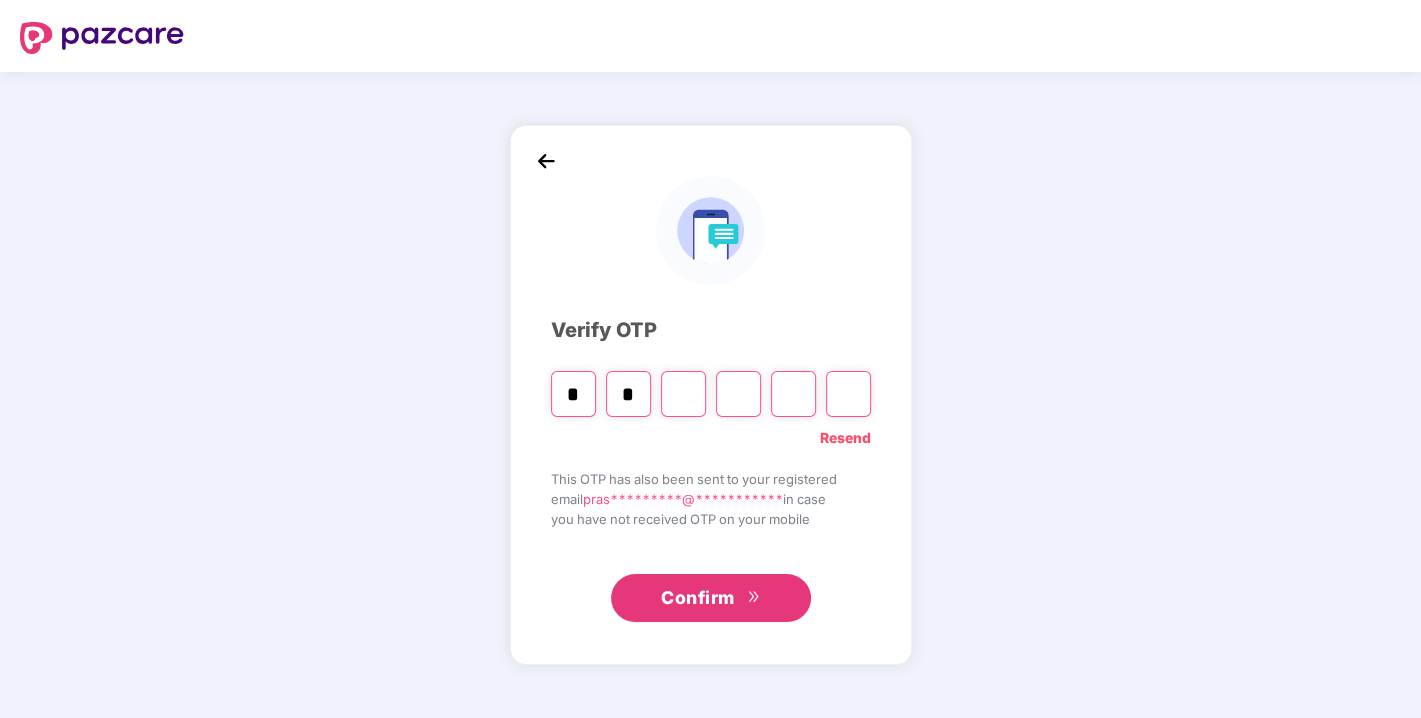 type on "*" 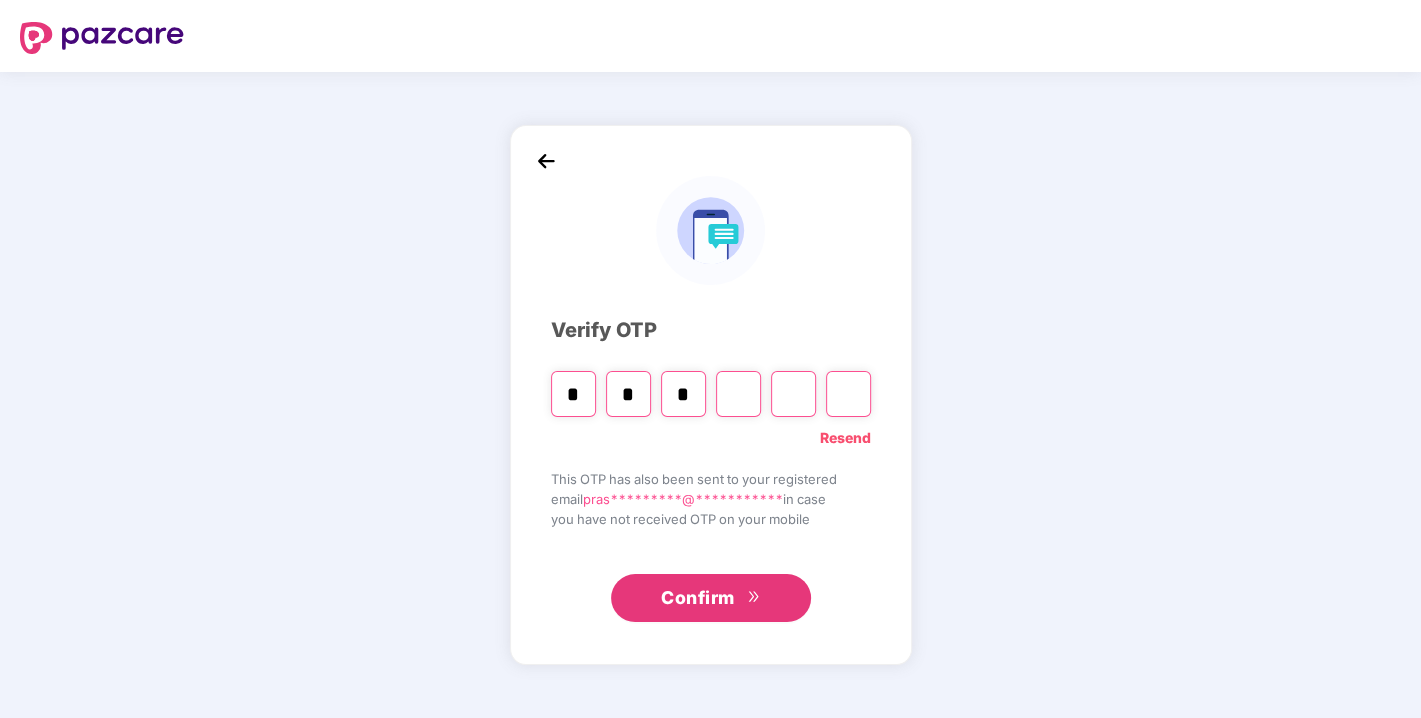 type on "*" 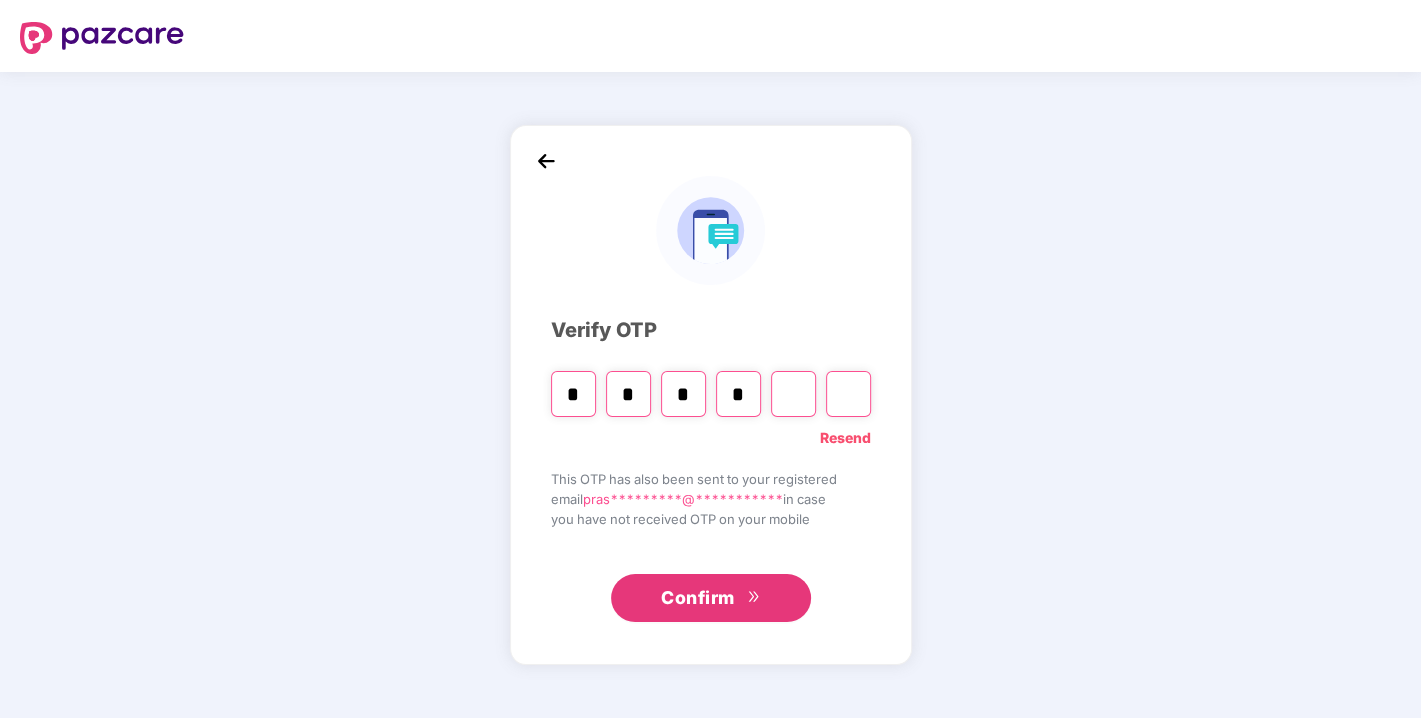 type on "*" 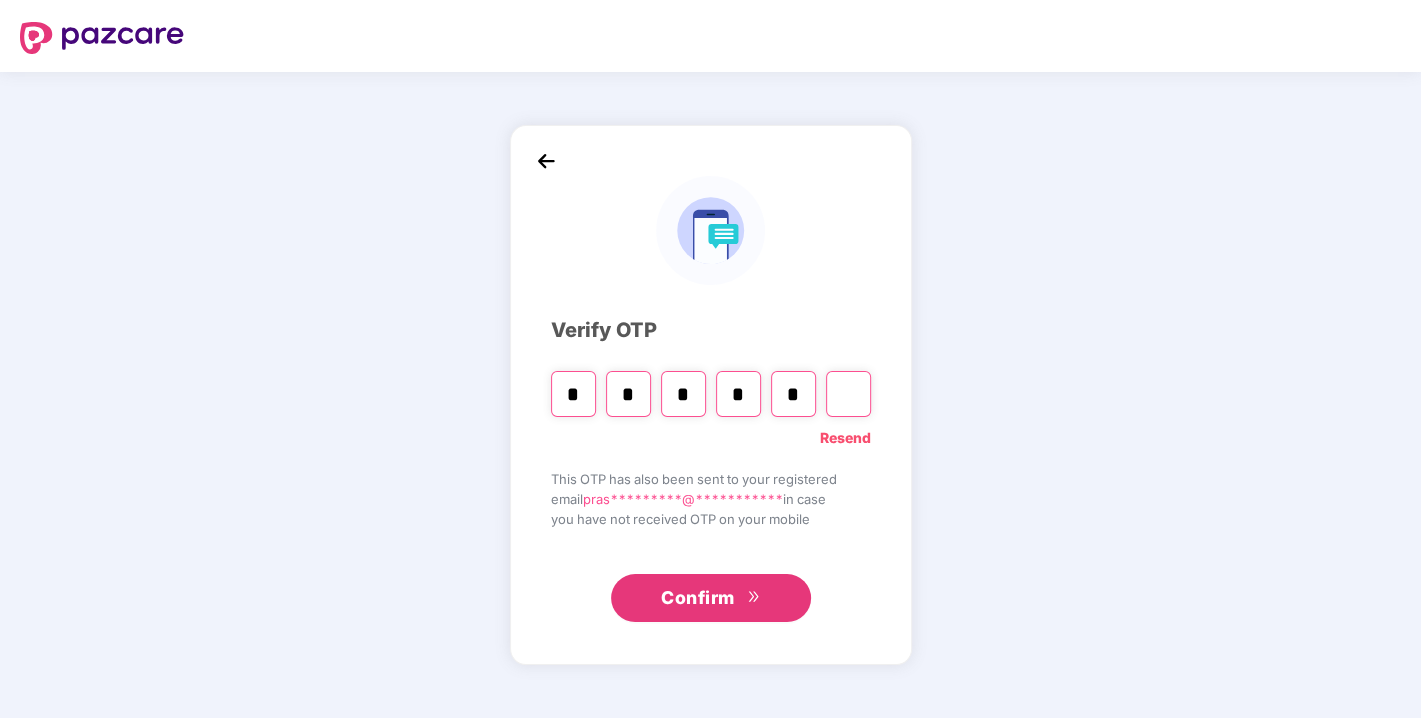 type on "*" 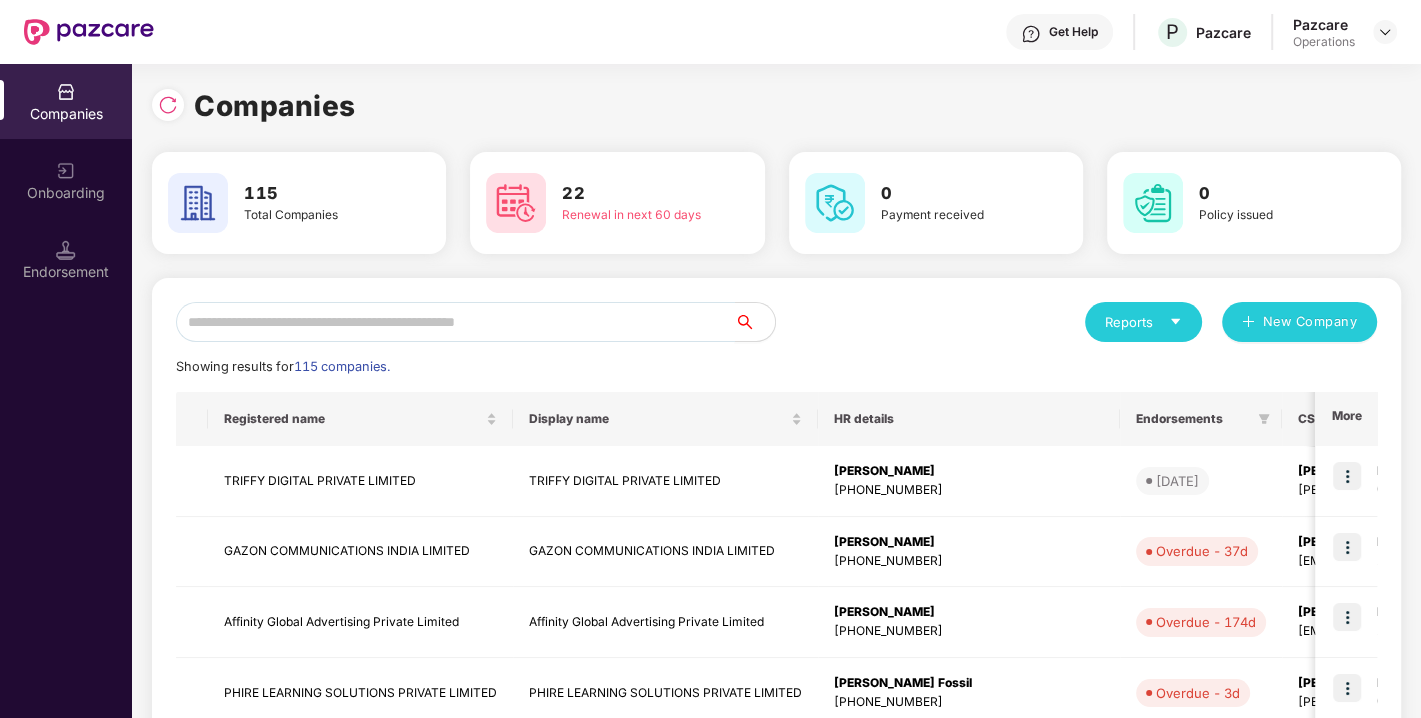 click at bounding box center (455, 322) 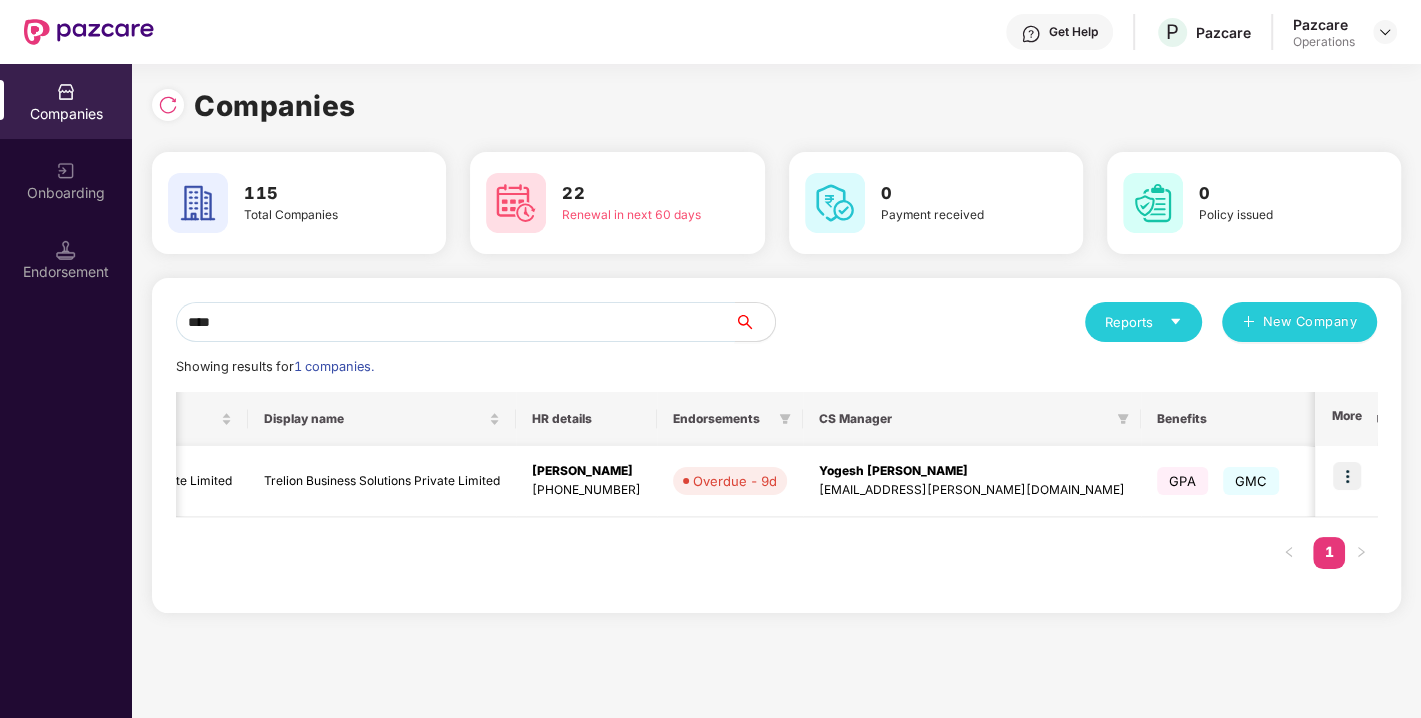 scroll, scrollTop: 0, scrollLeft: 0, axis: both 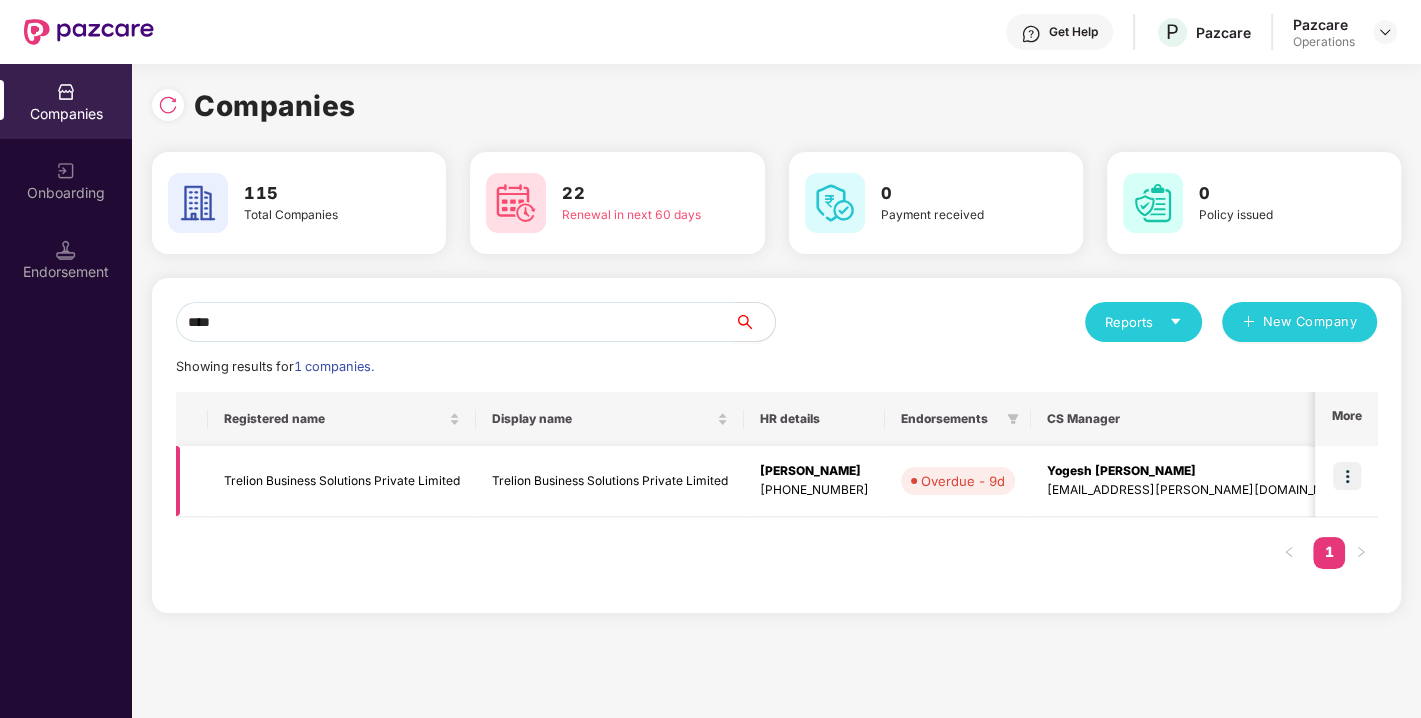 type on "****" 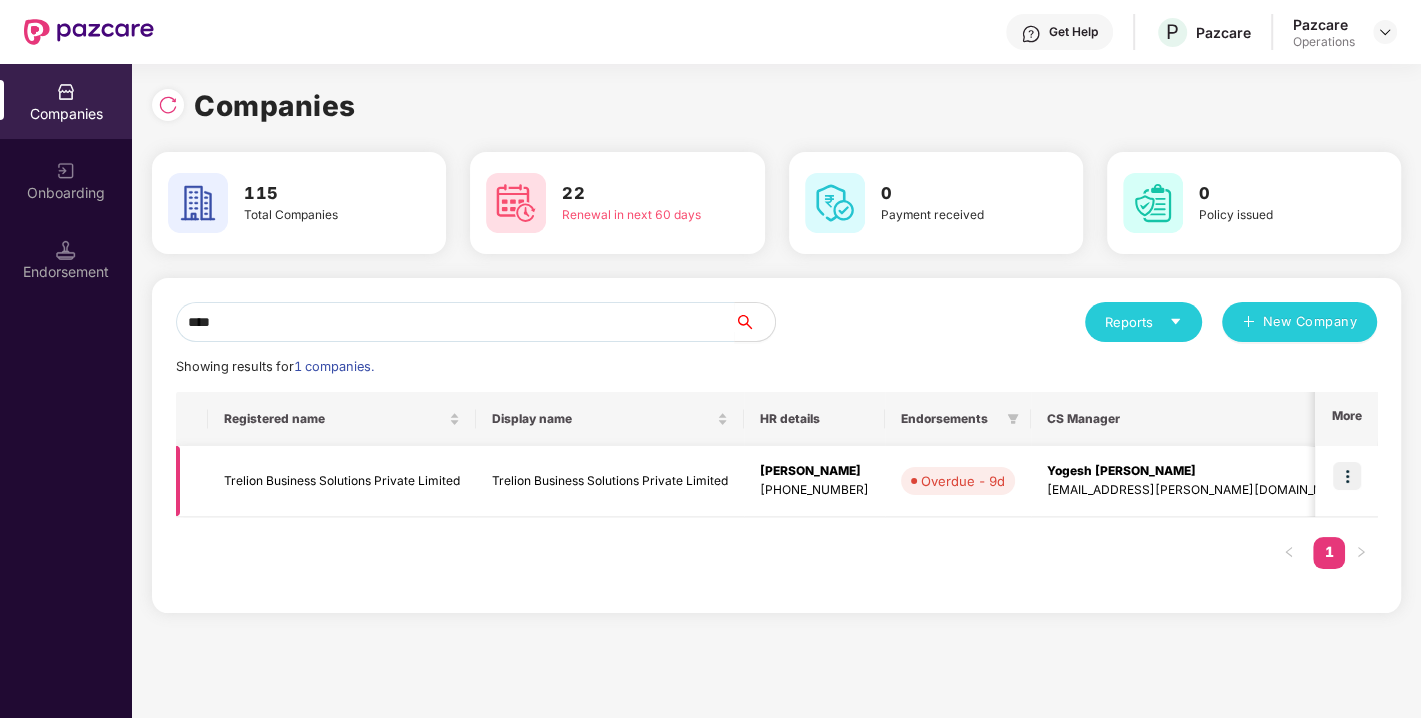 click at bounding box center [1347, 476] 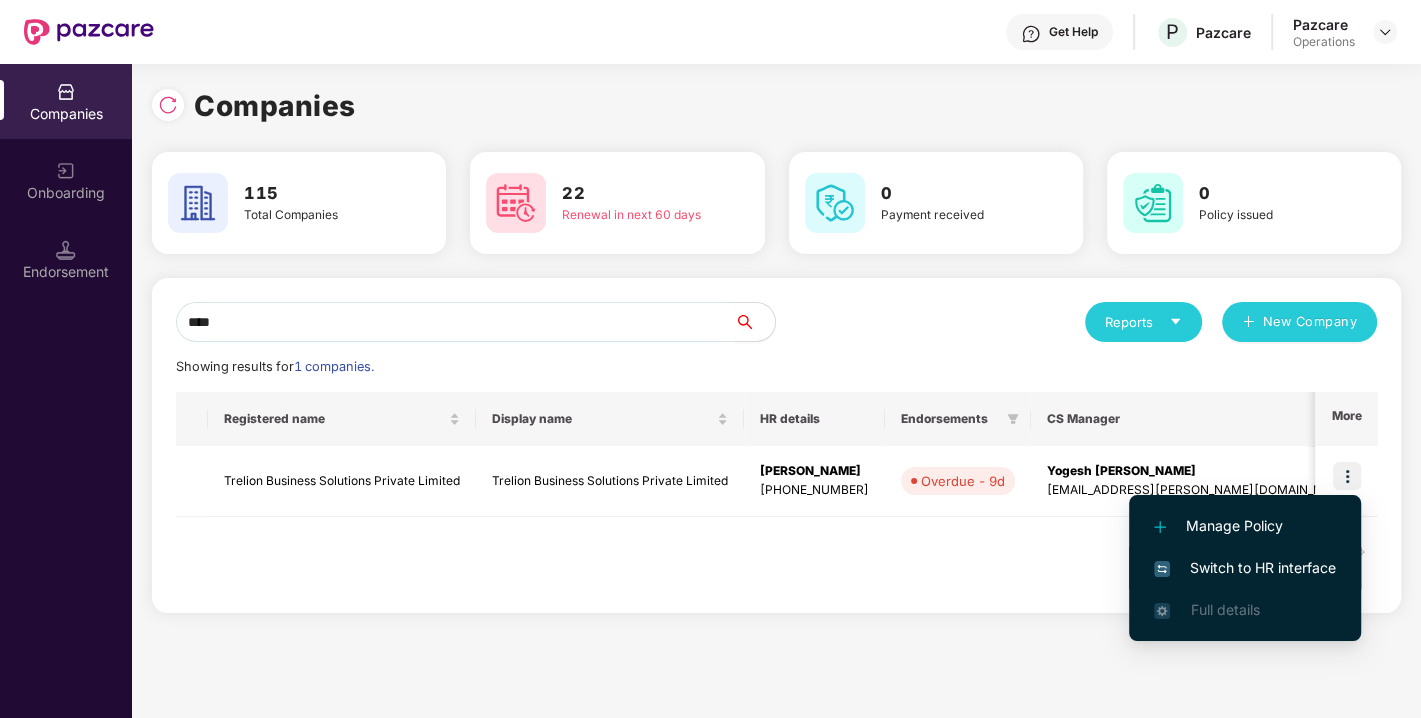 click on "Switch to HR interface" at bounding box center (1245, 568) 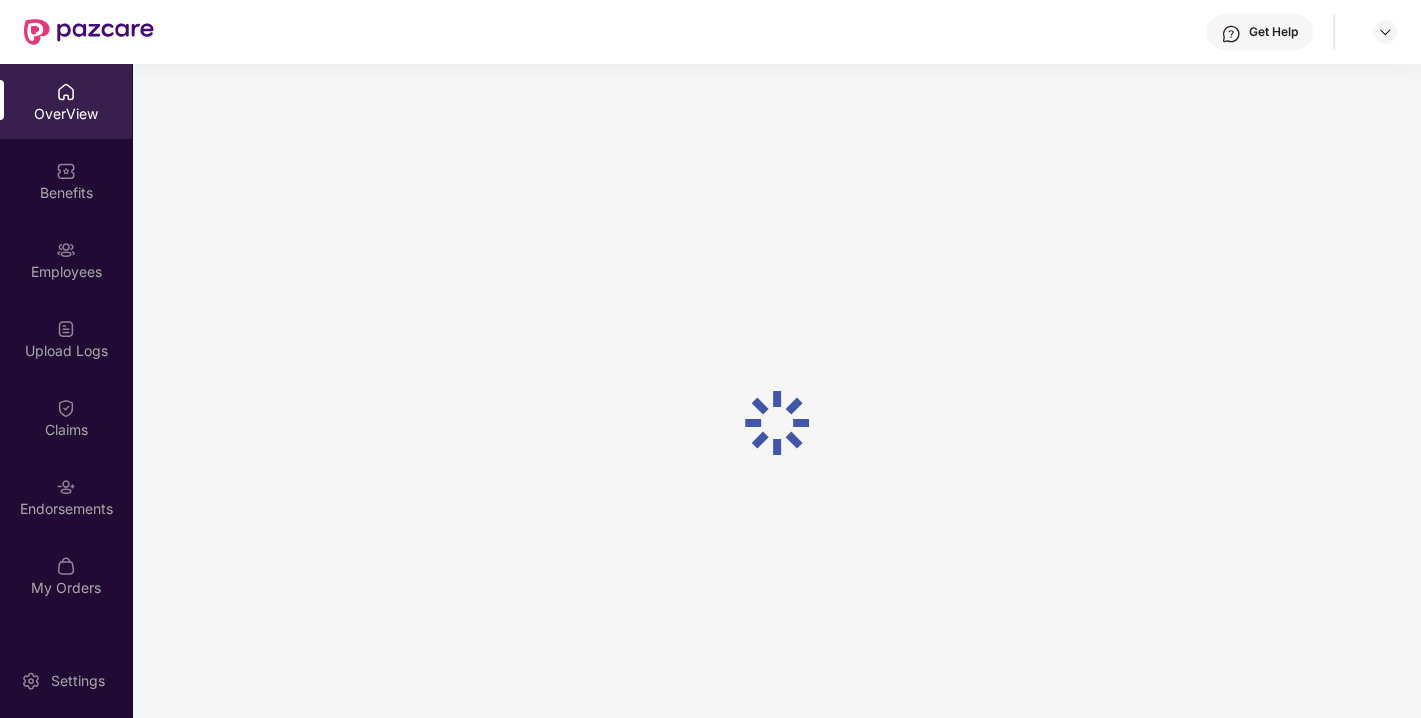 scroll, scrollTop: 63, scrollLeft: 0, axis: vertical 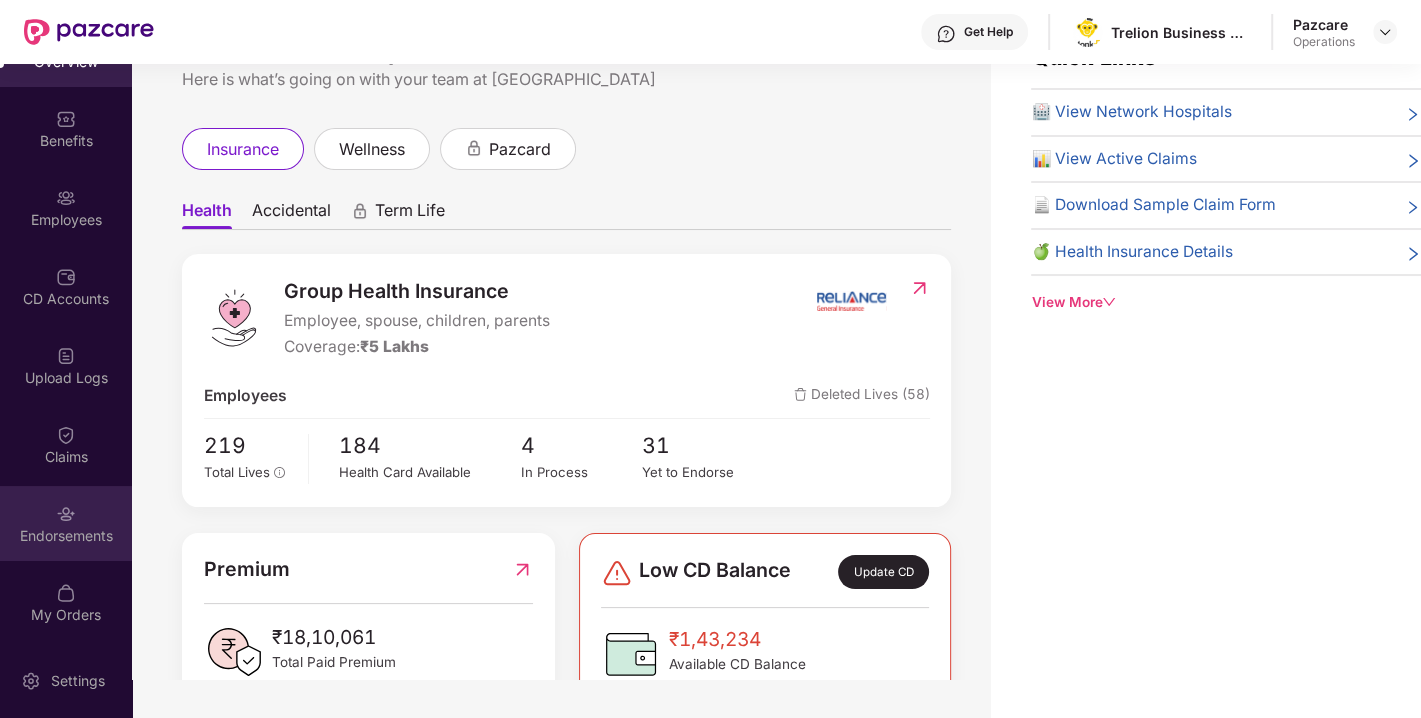 click at bounding box center [66, 514] 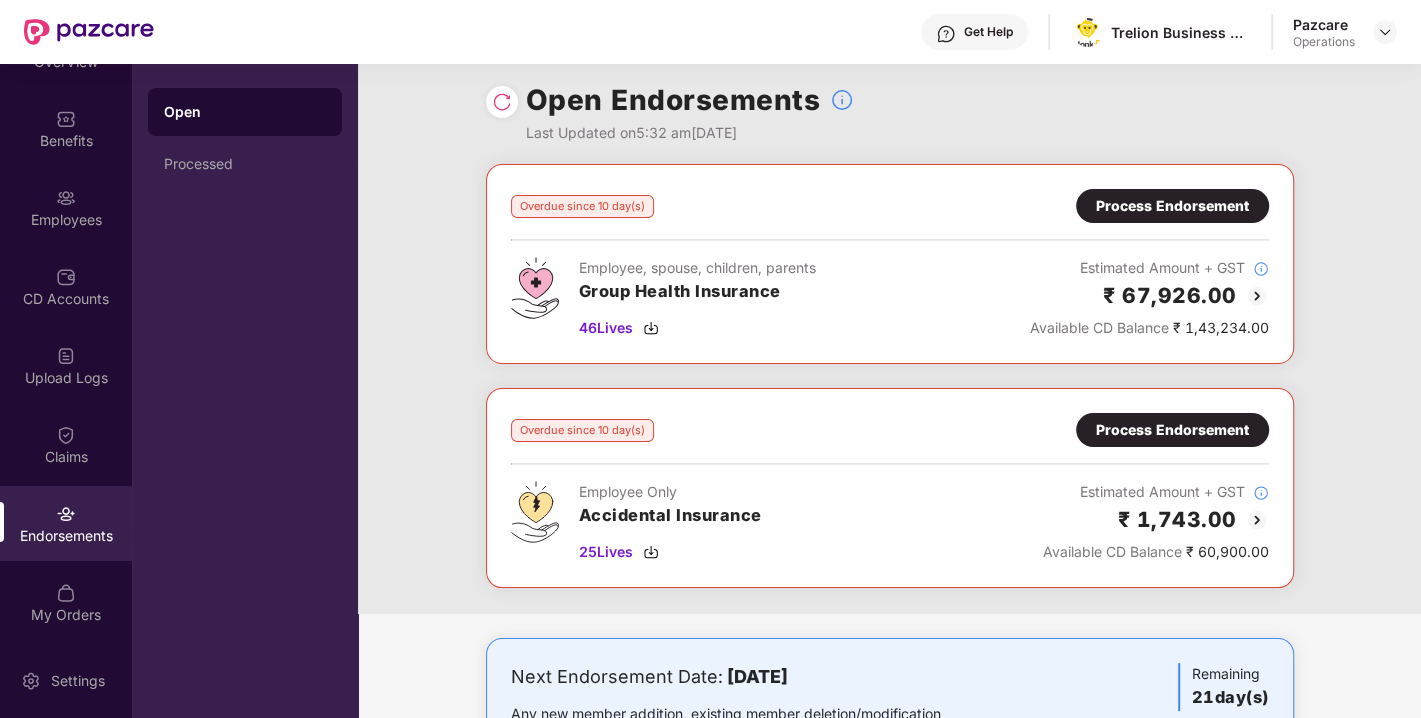 scroll, scrollTop: 0, scrollLeft: 0, axis: both 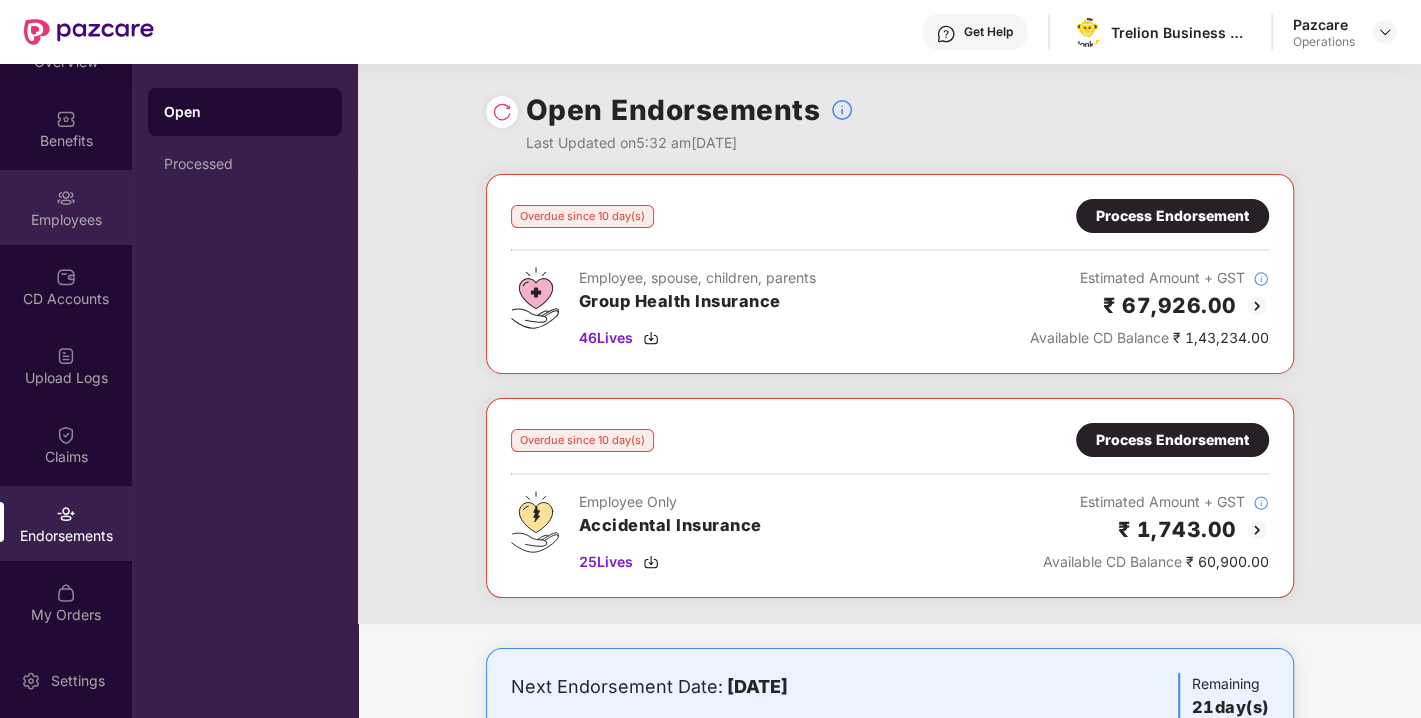 click on "Employees" at bounding box center (66, 207) 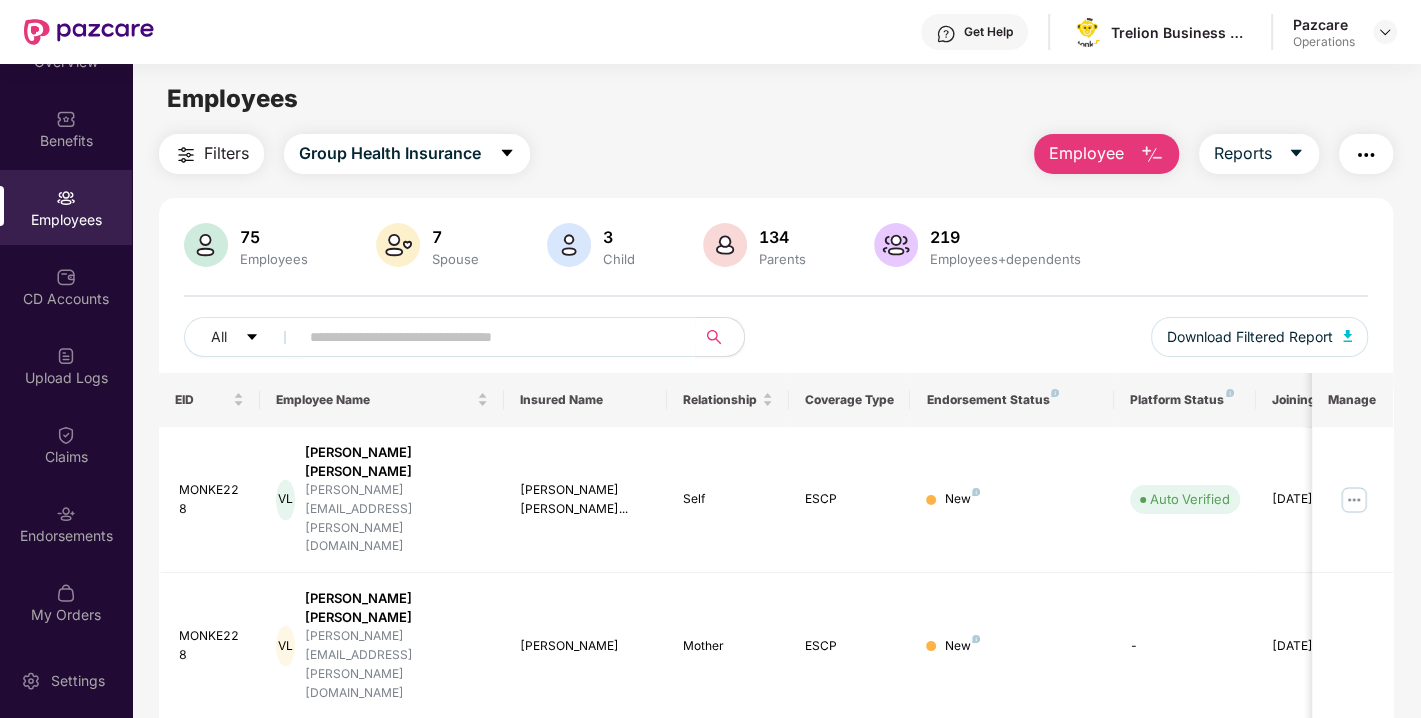 scroll, scrollTop: 0, scrollLeft: 0, axis: both 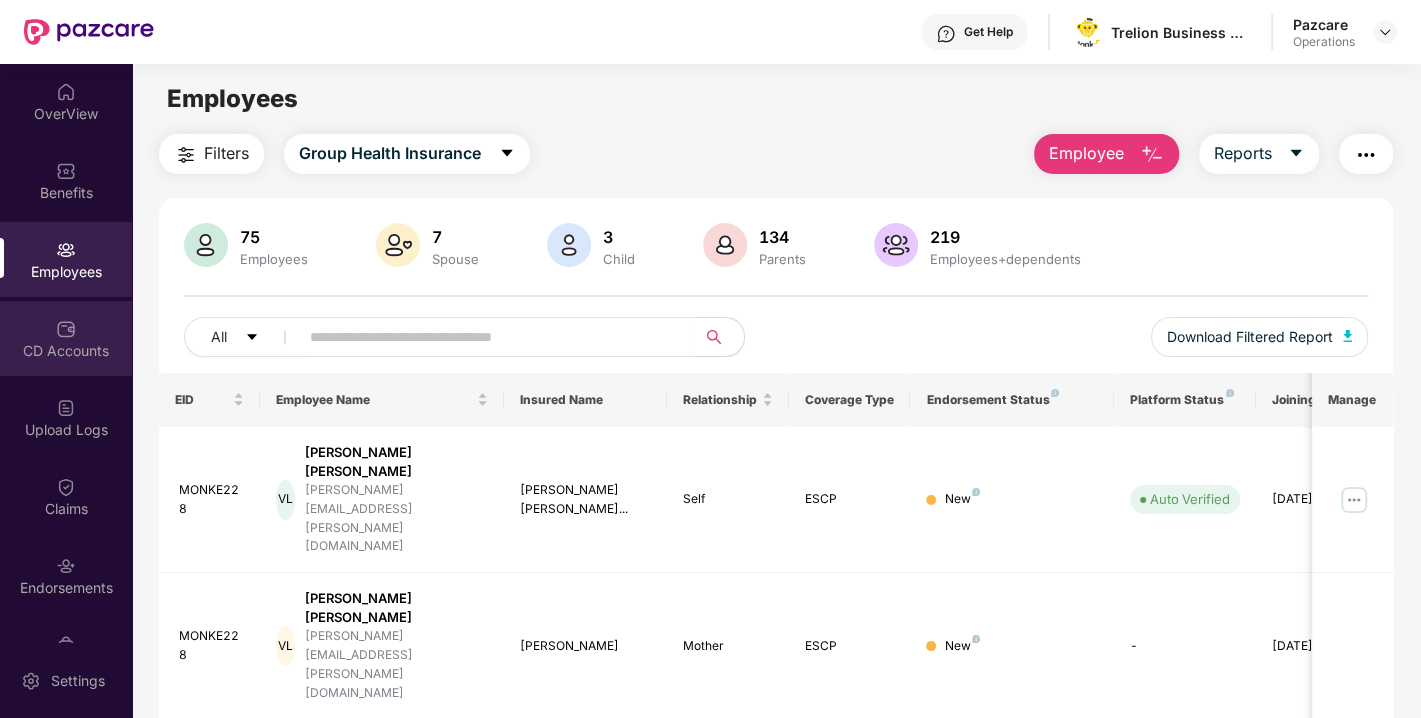 click on "CD Accounts" at bounding box center (66, 338) 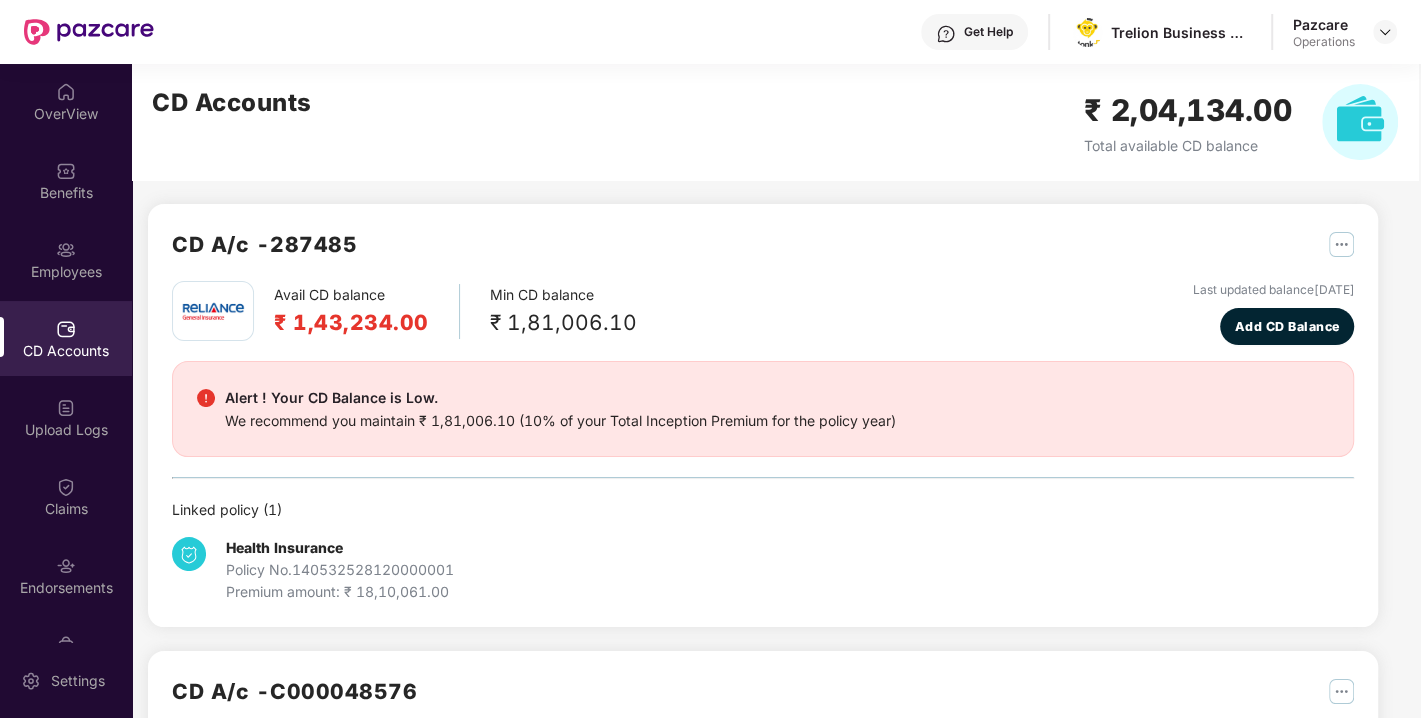 scroll, scrollTop: 52, scrollLeft: 0, axis: vertical 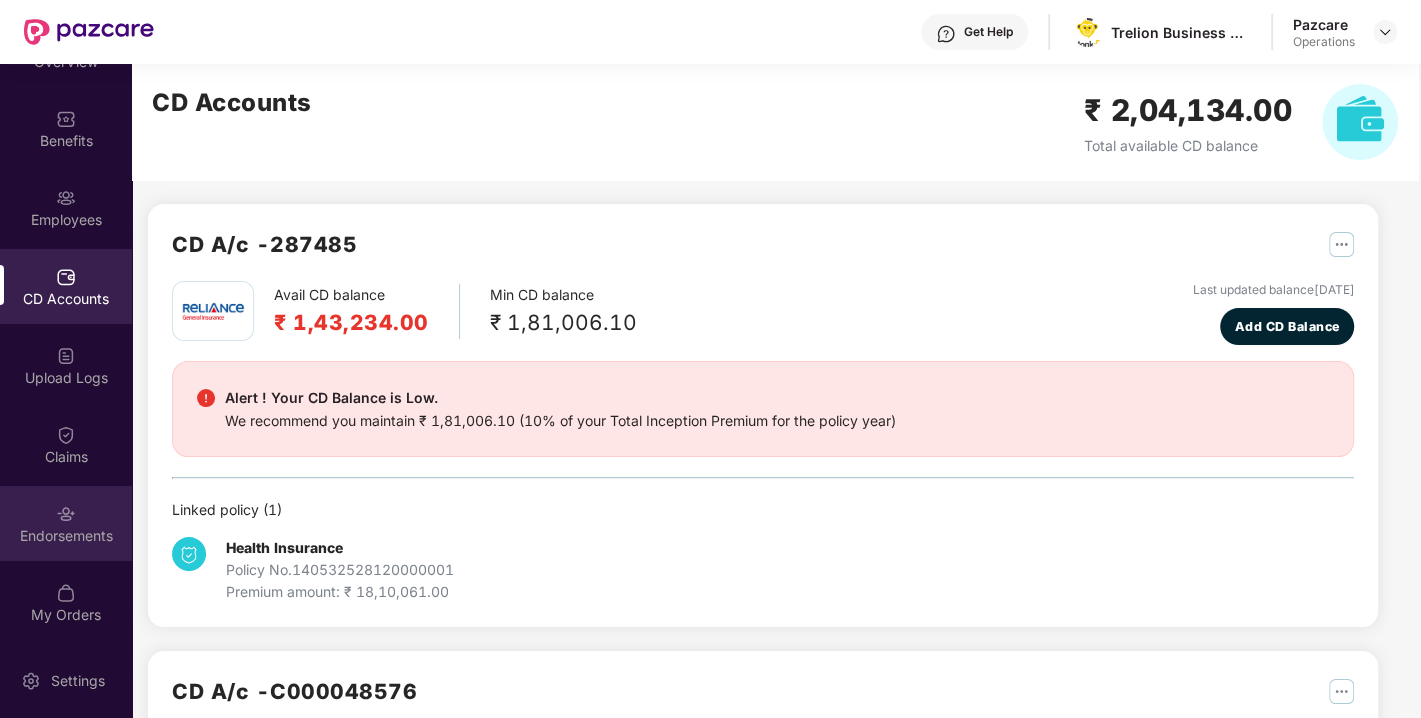click on "Endorsements" at bounding box center [66, 523] 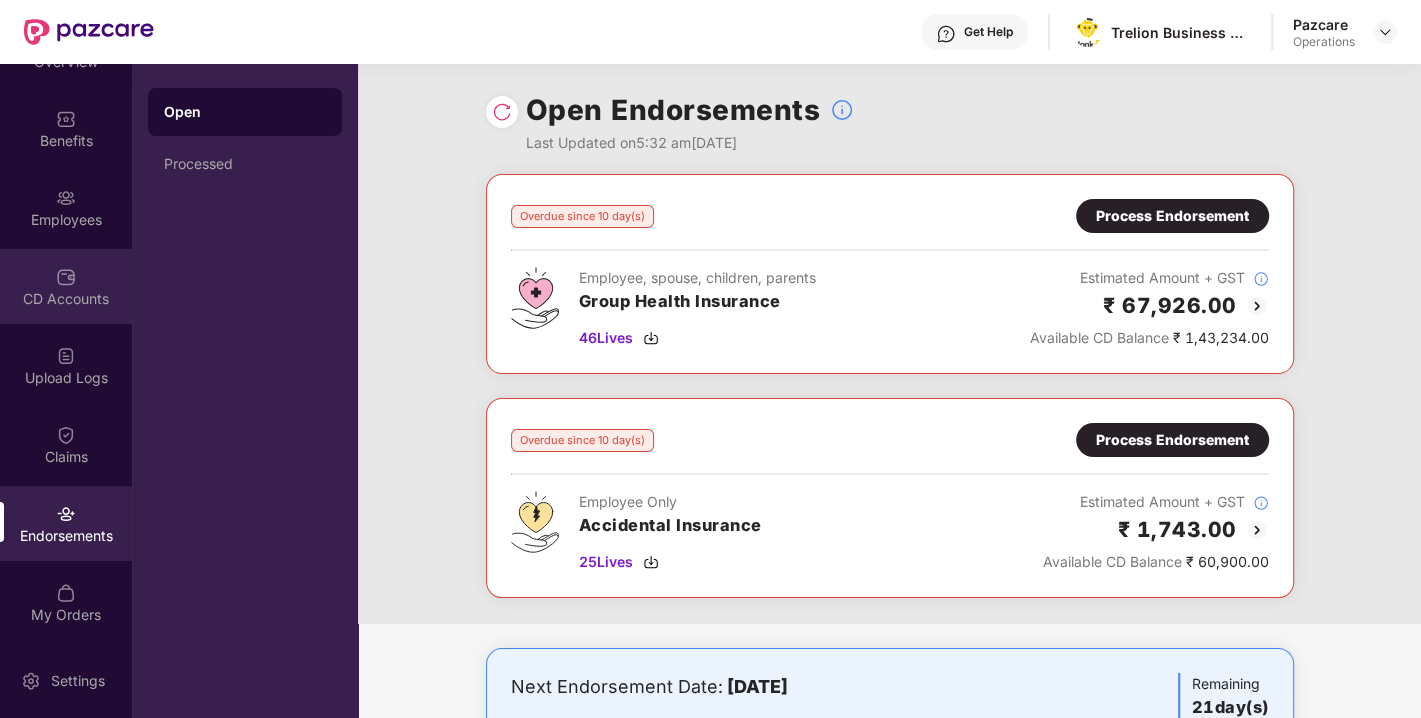scroll, scrollTop: 0, scrollLeft: 0, axis: both 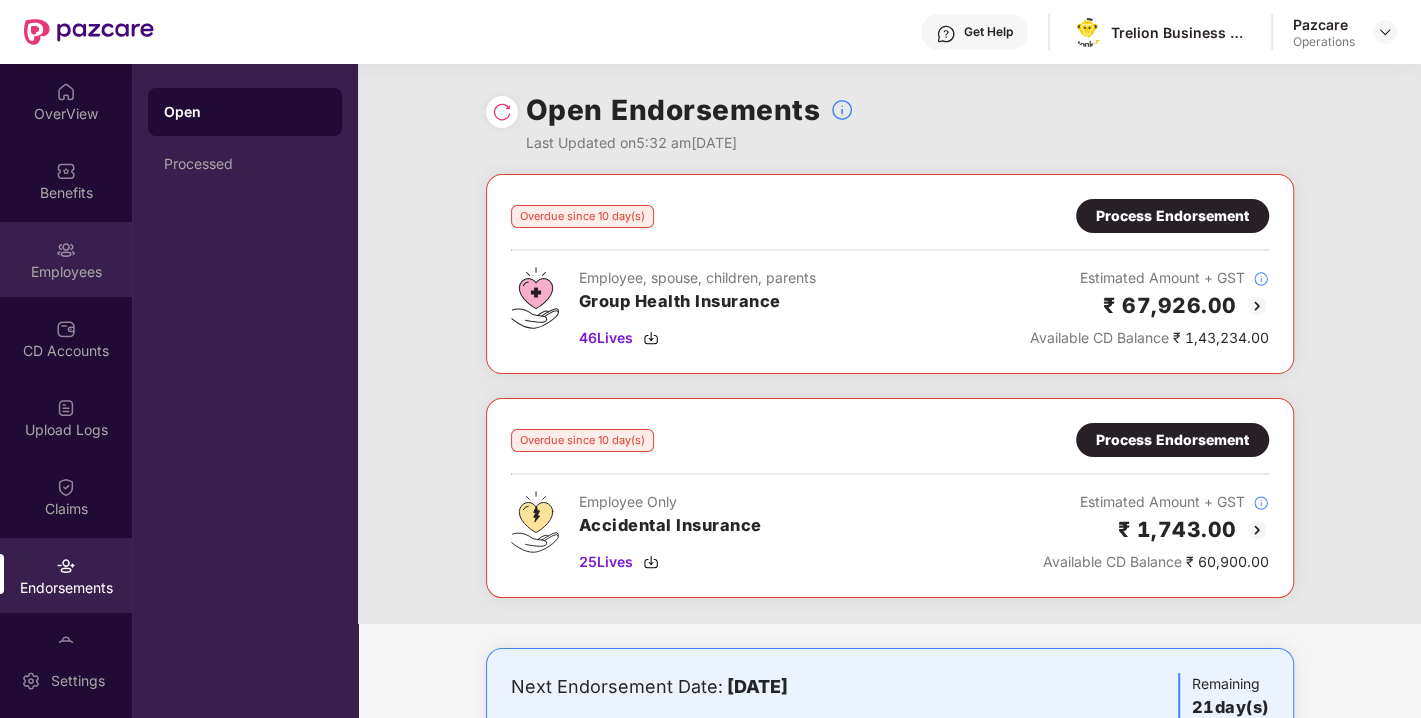 click on "Employees" at bounding box center (66, 259) 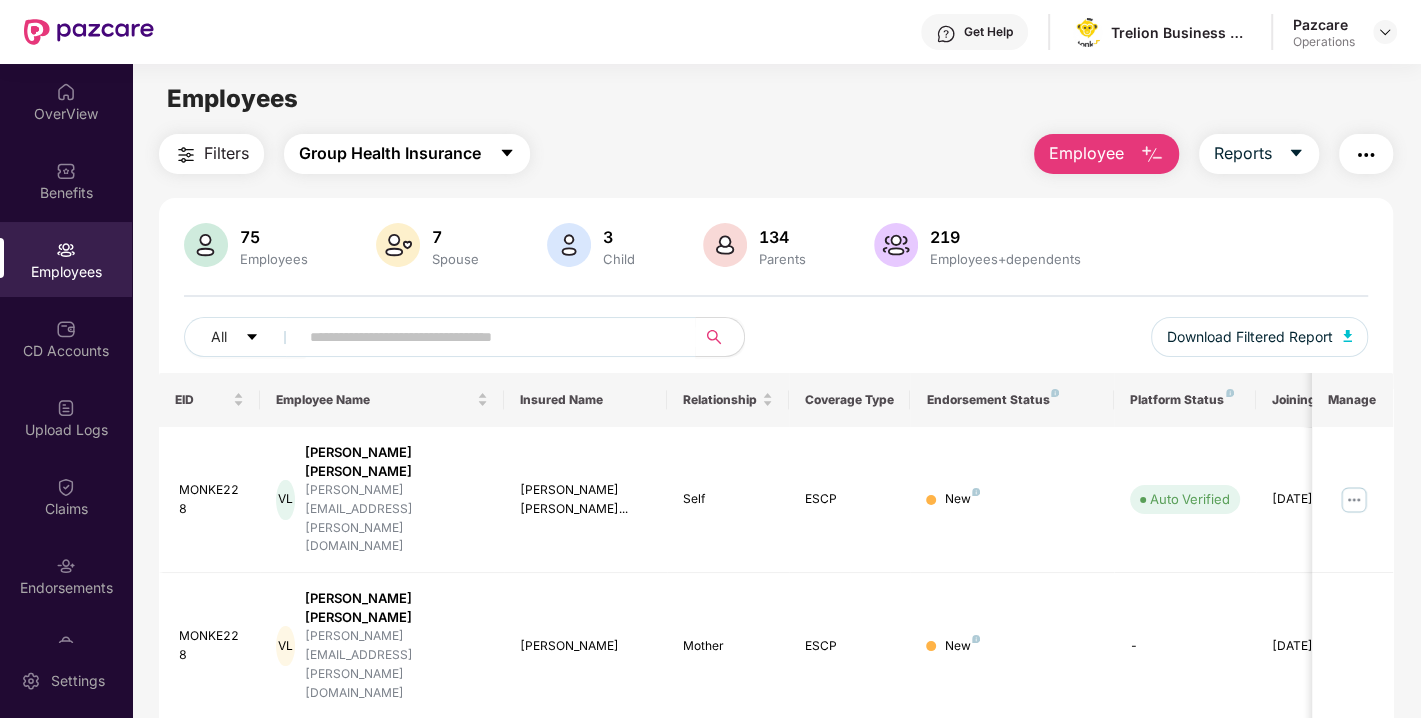 click on "Group Health Insurance" at bounding box center [390, 153] 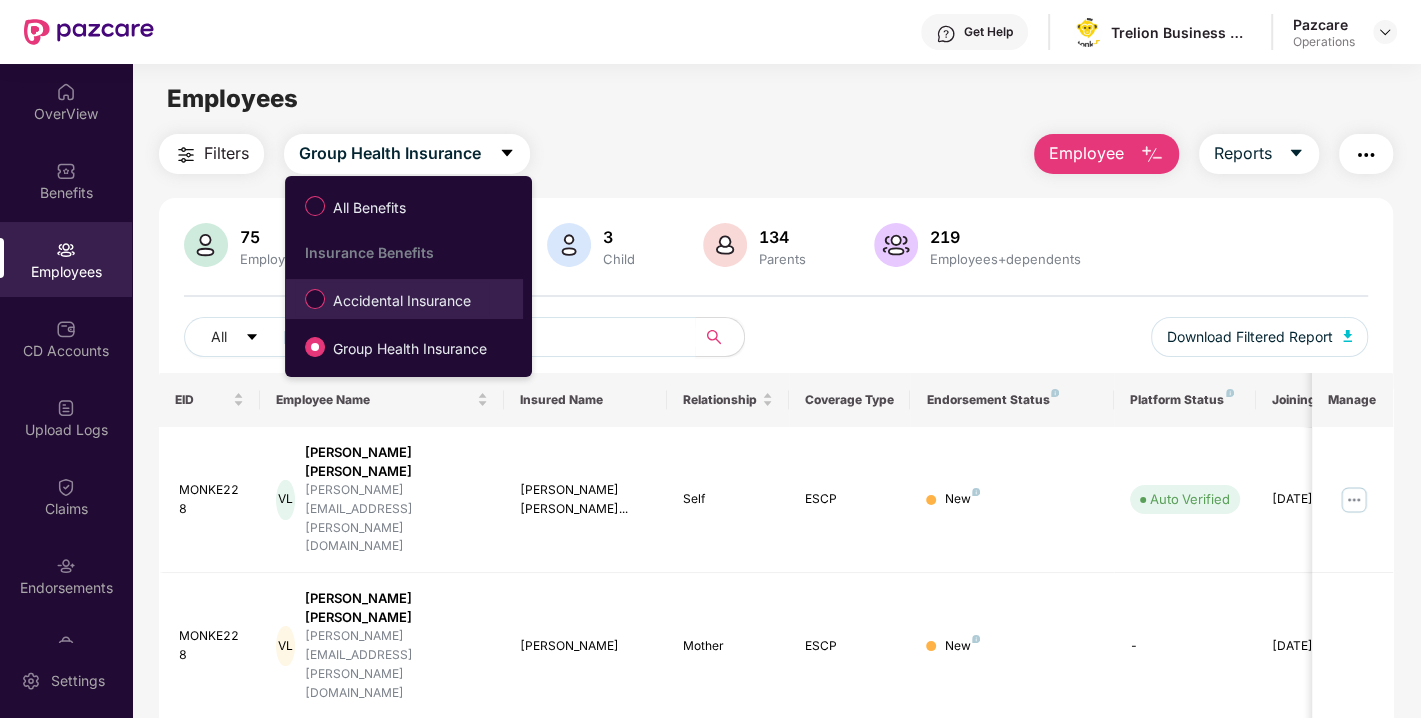 click on "Accidental Insurance" at bounding box center (392, 299) 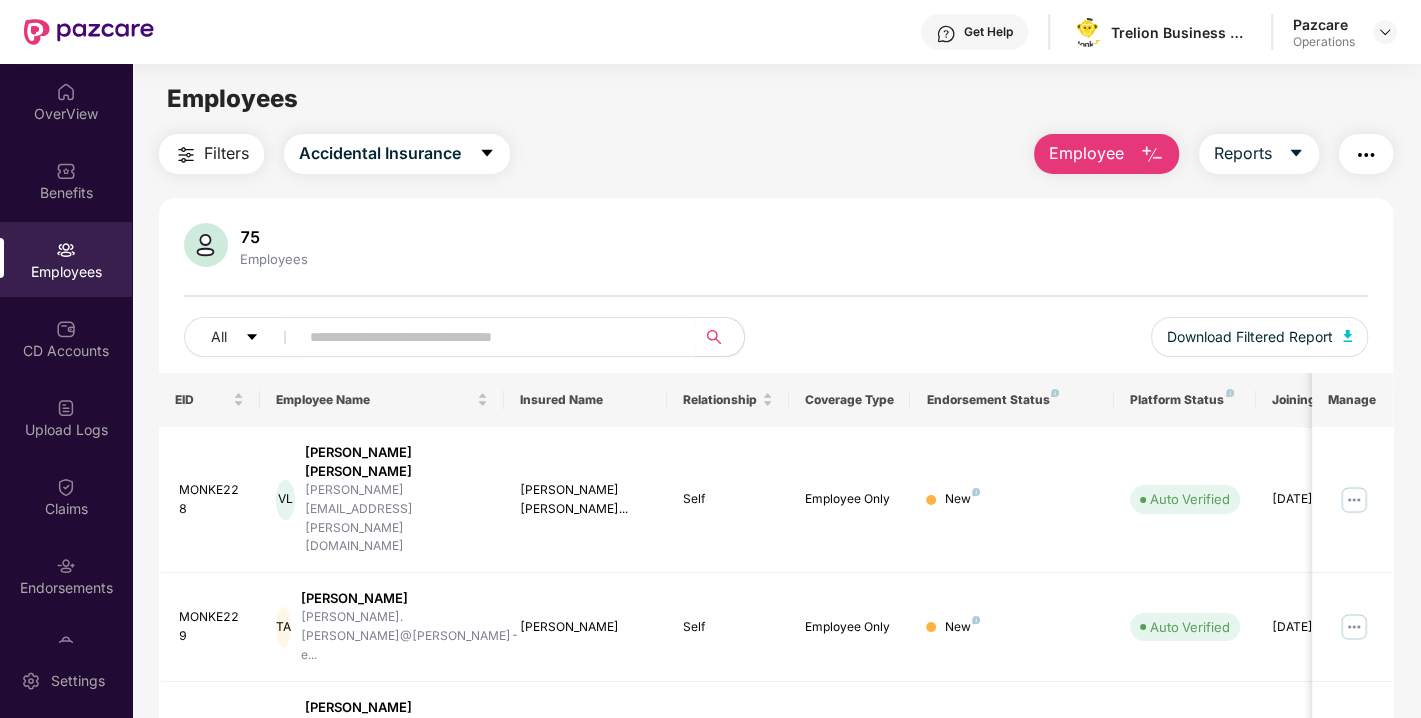 click on "Filters" at bounding box center [211, 154] 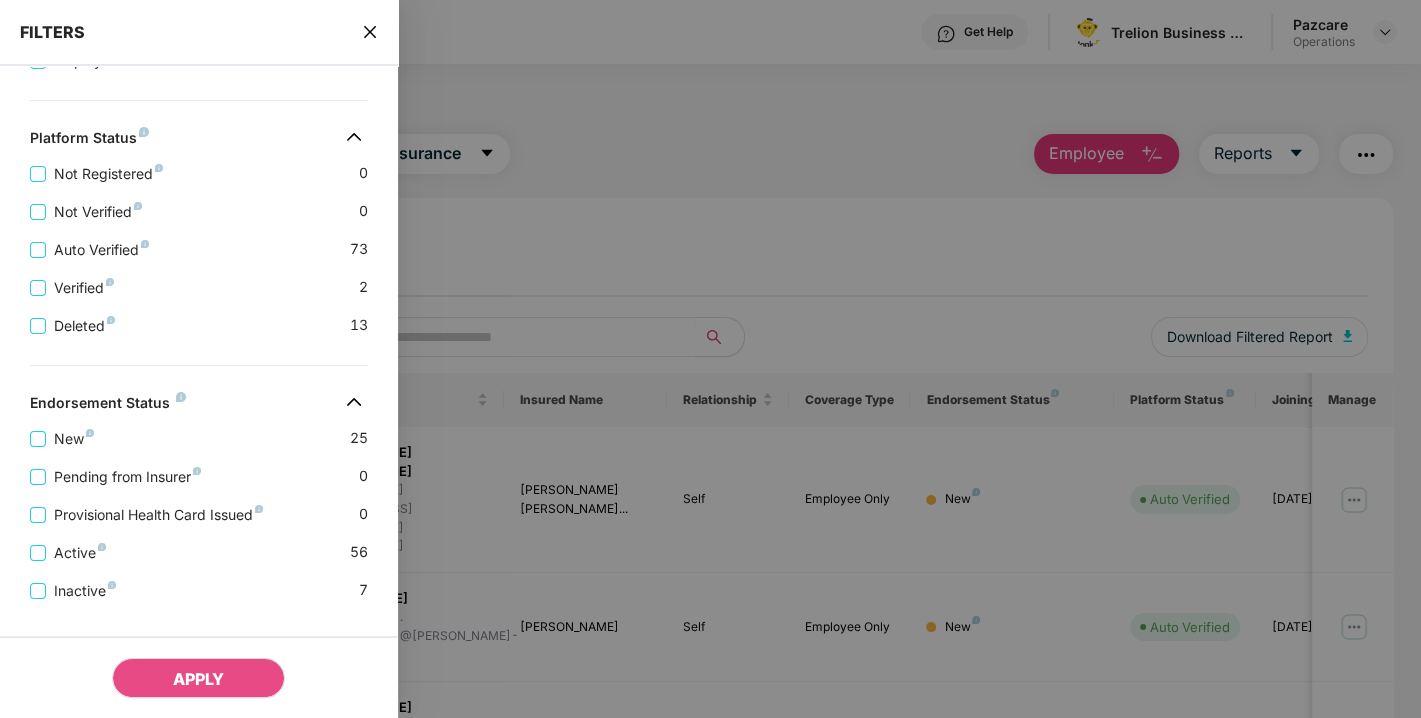 scroll, scrollTop: 506, scrollLeft: 0, axis: vertical 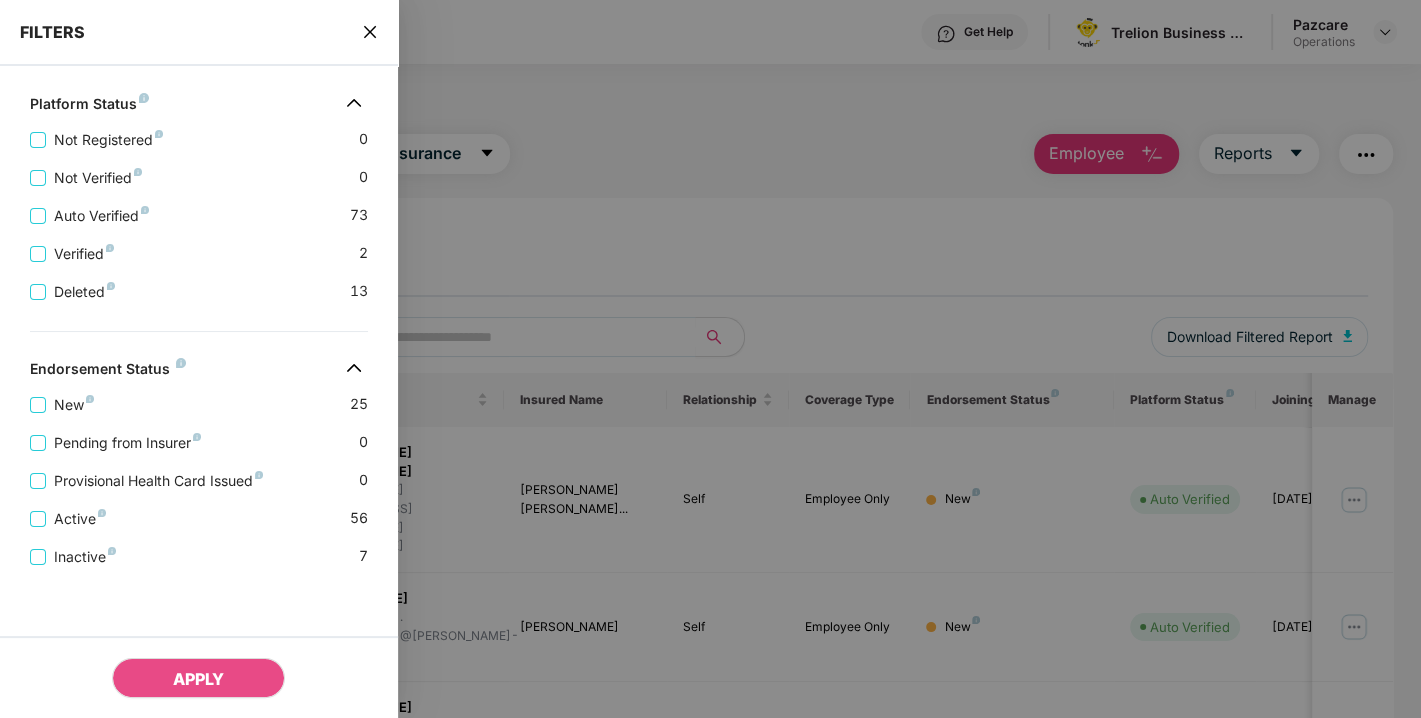 click 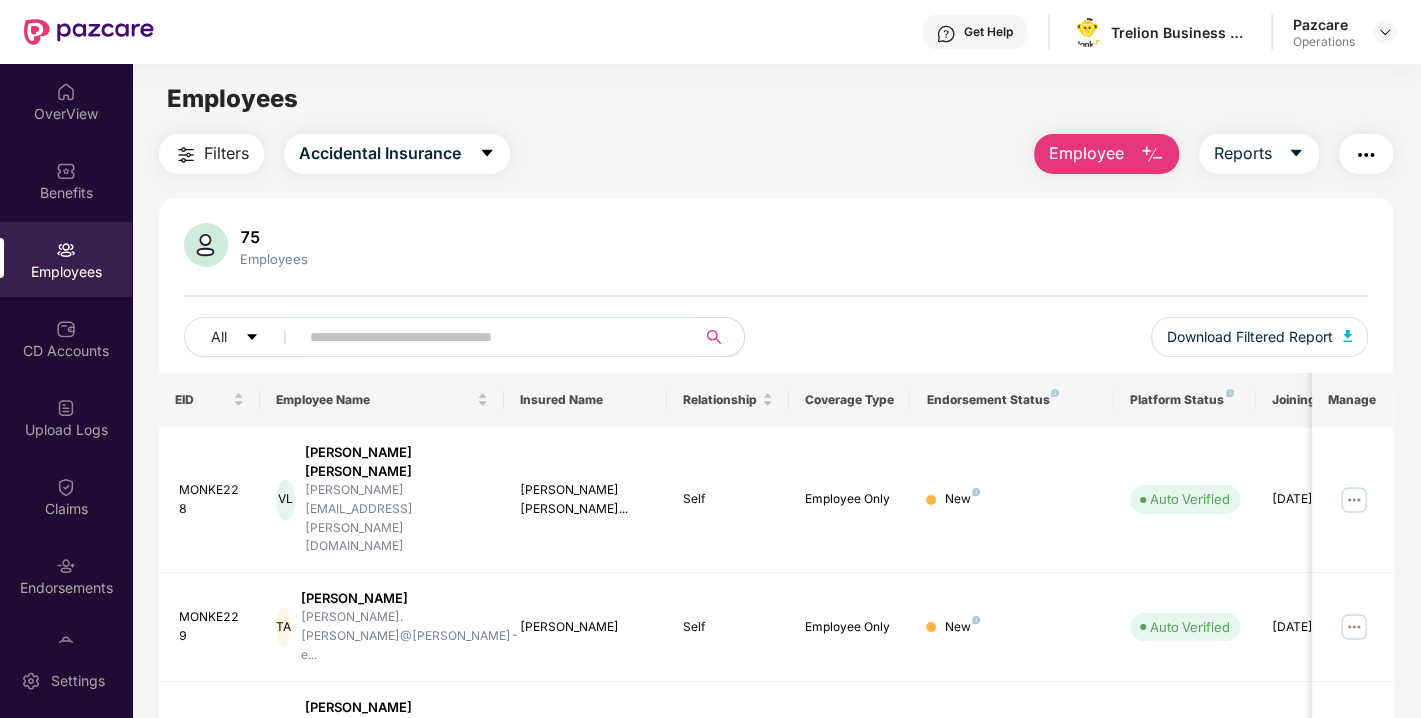 type 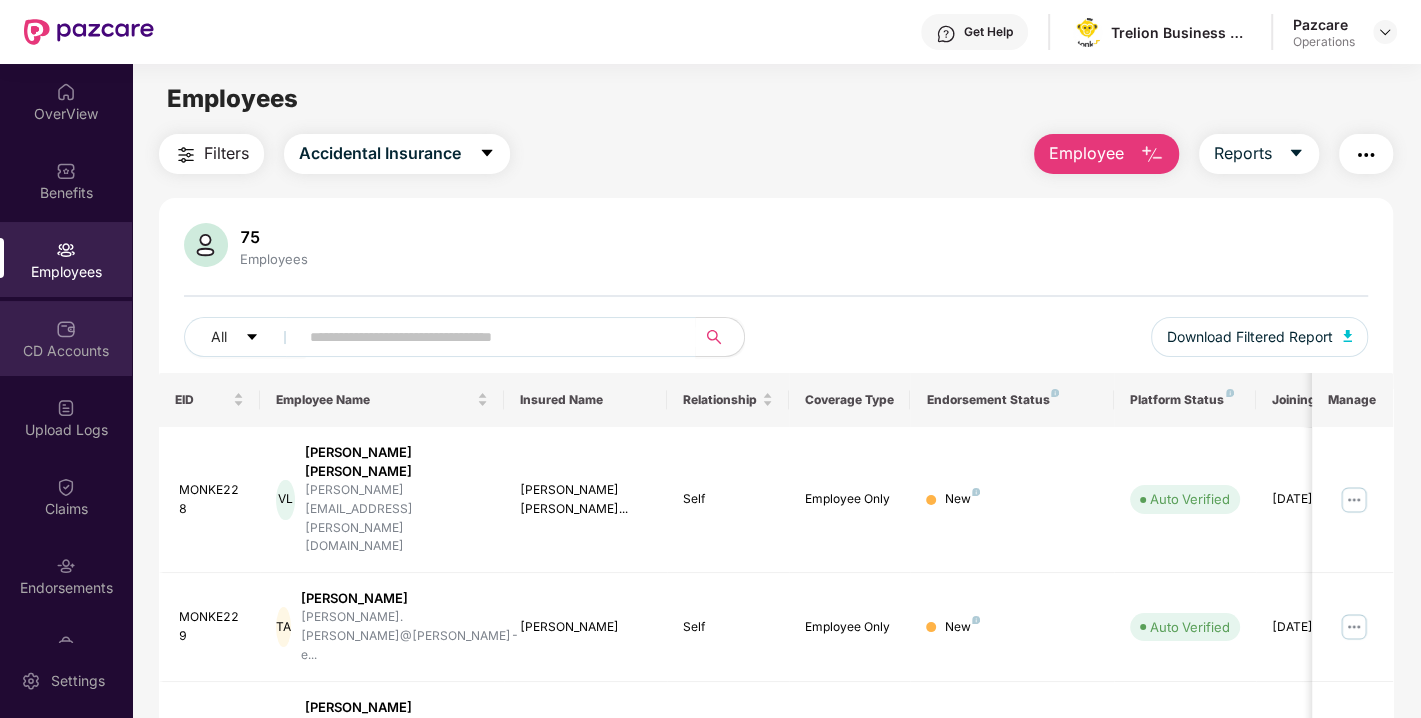 scroll, scrollTop: 52, scrollLeft: 0, axis: vertical 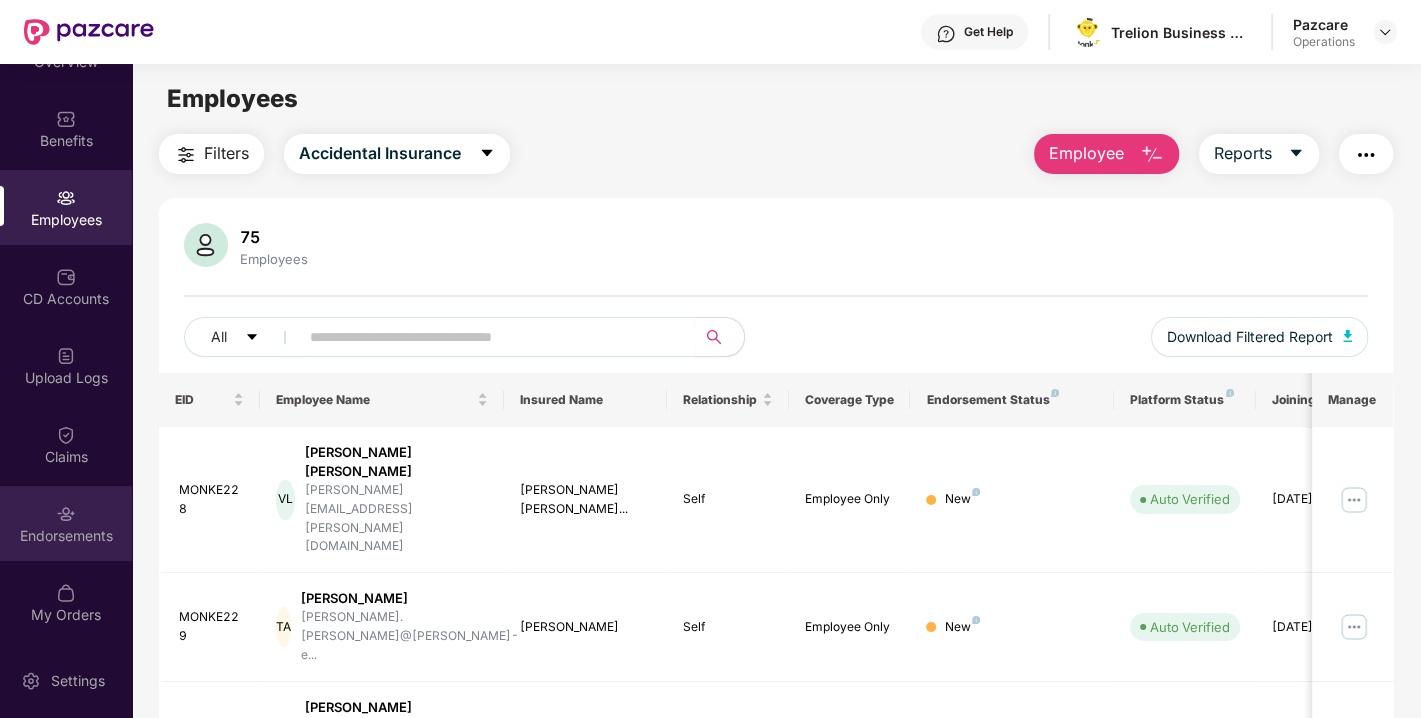 click on "Endorsements" at bounding box center (66, 523) 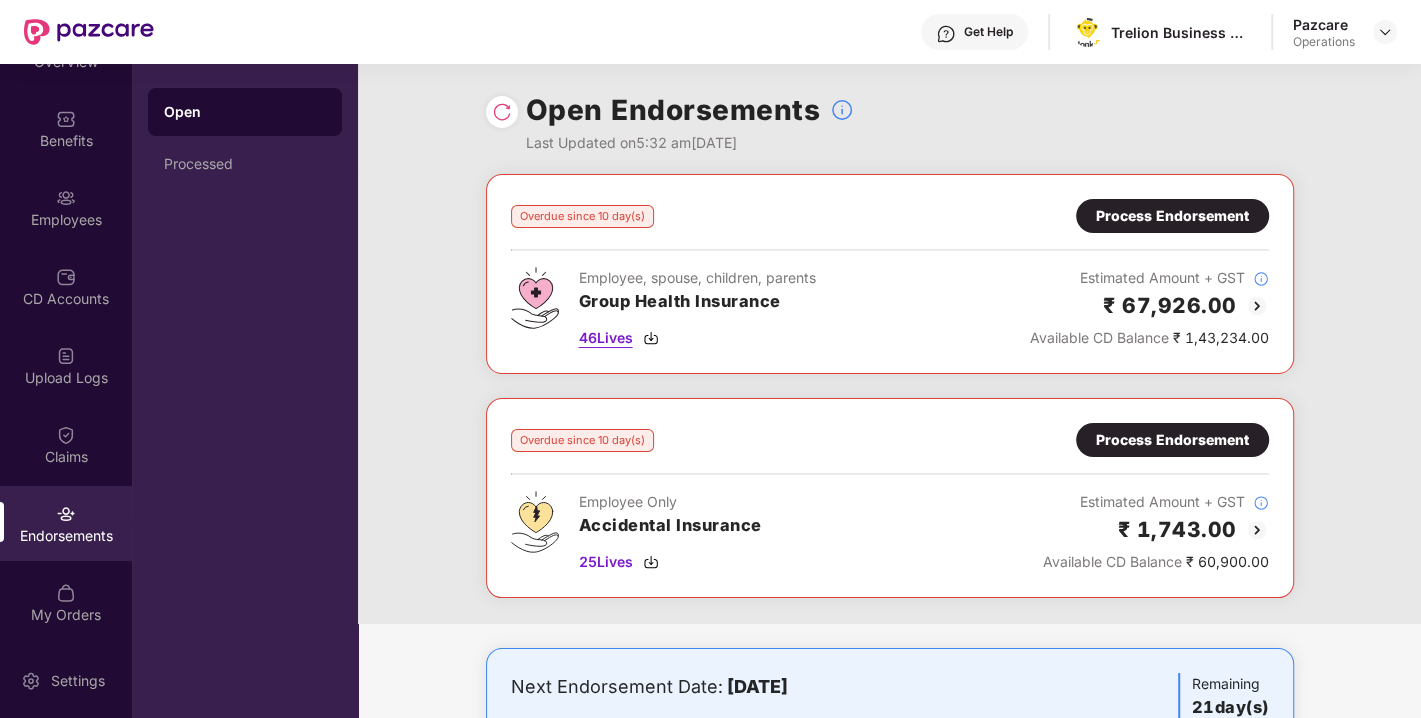 click on "46  Lives" at bounding box center (606, 338) 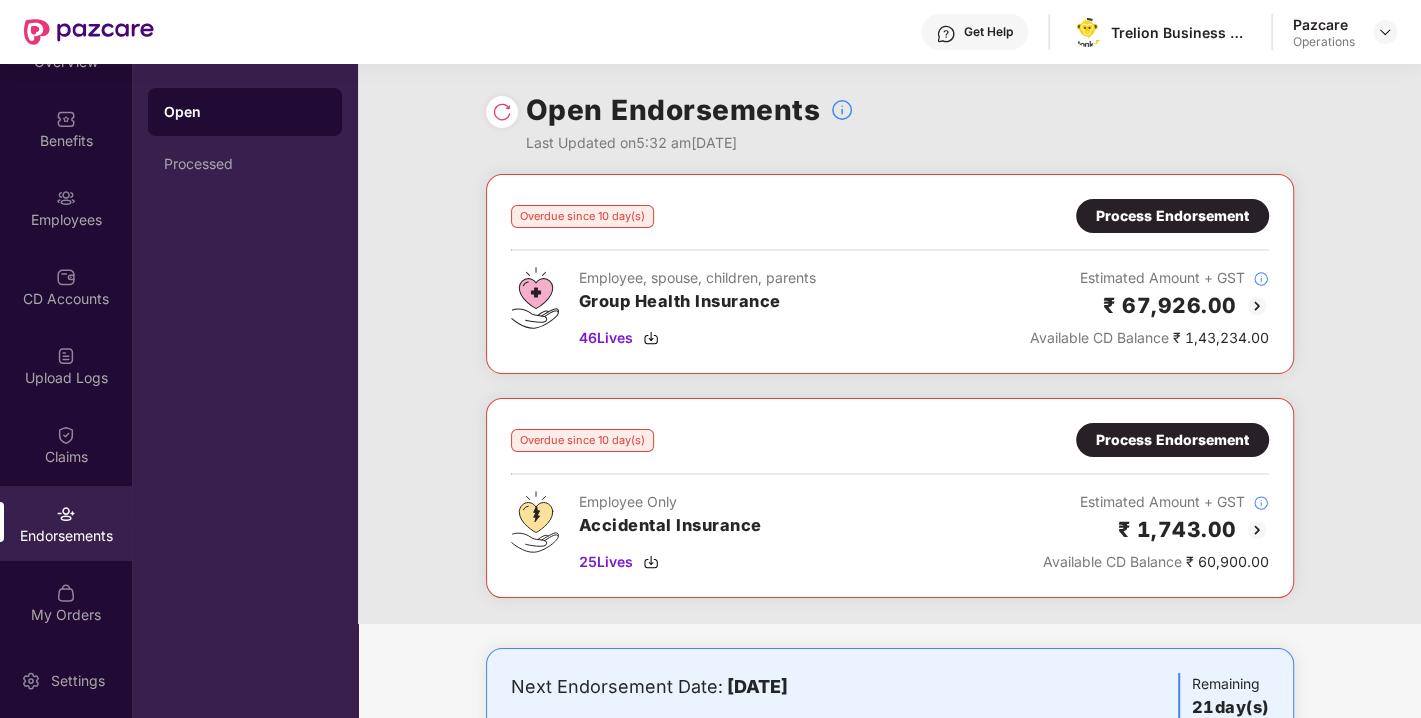 click on "Process Endorsement" at bounding box center (1172, 216) 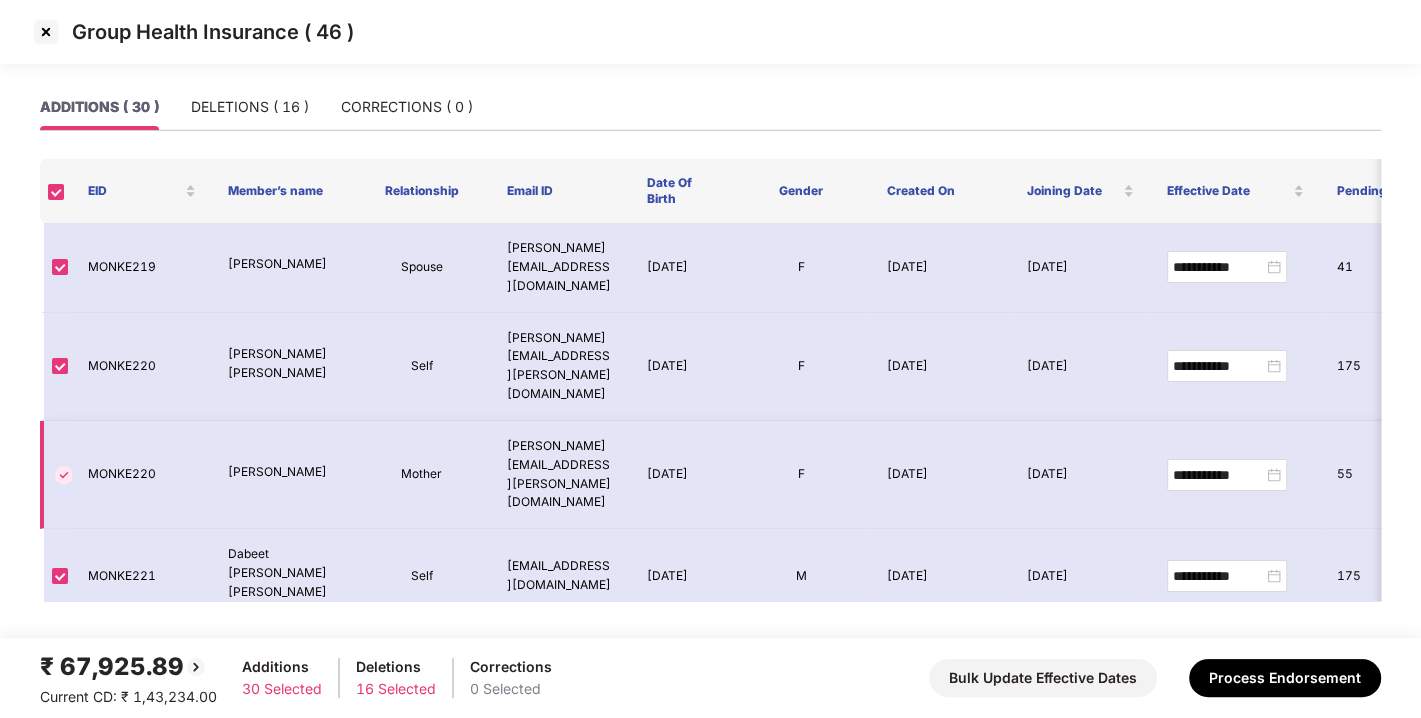scroll, scrollTop: 0, scrollLeft: 242, axis: horizontal 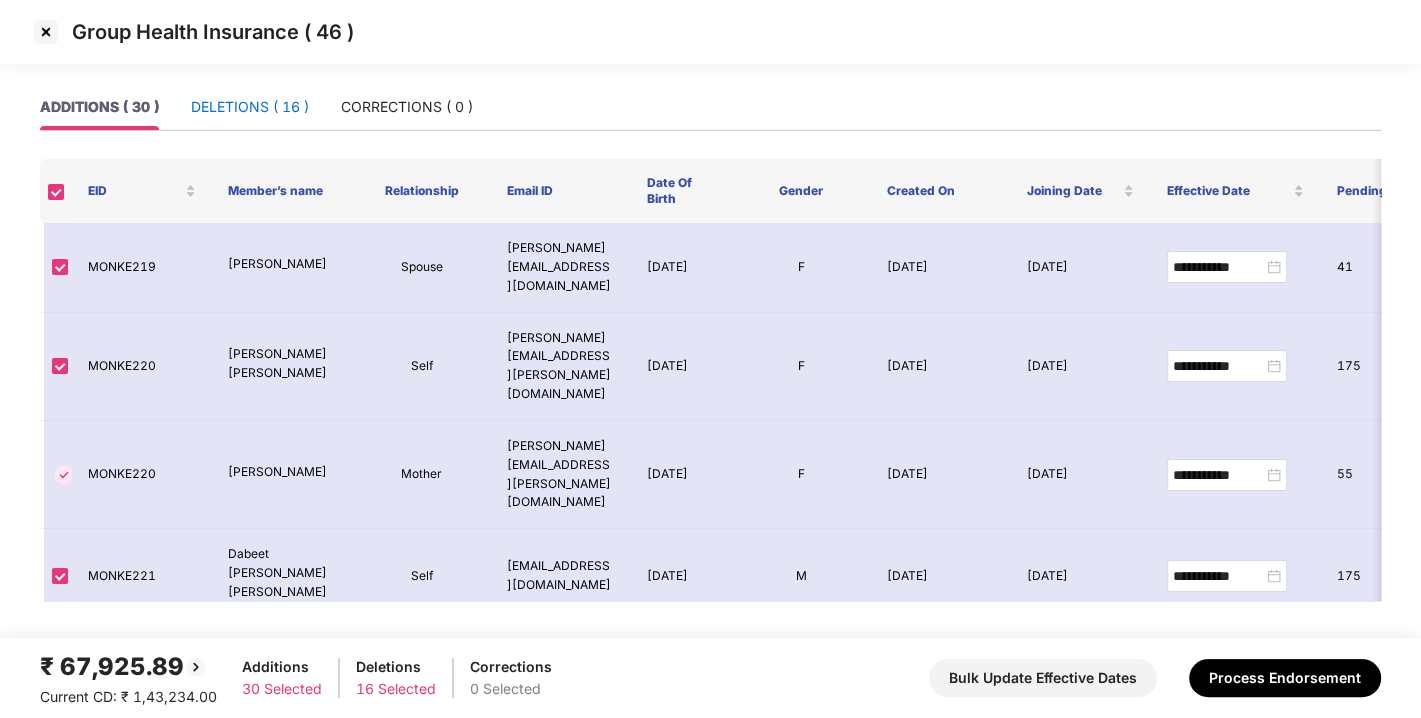 click on "DELETIONS ( 16 )" at bounding box center (250, 107) 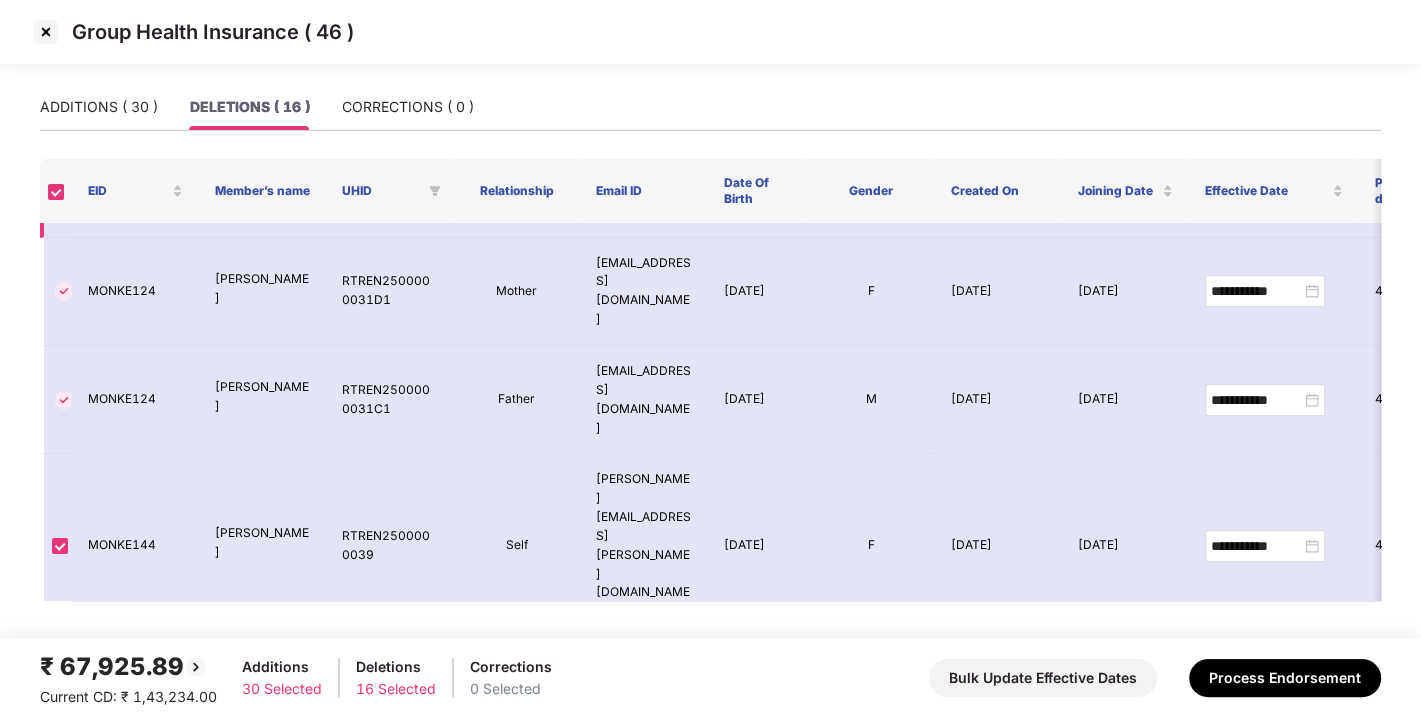 scroll, scrollTop: 754, scrollLeft: 0, axis: vertical 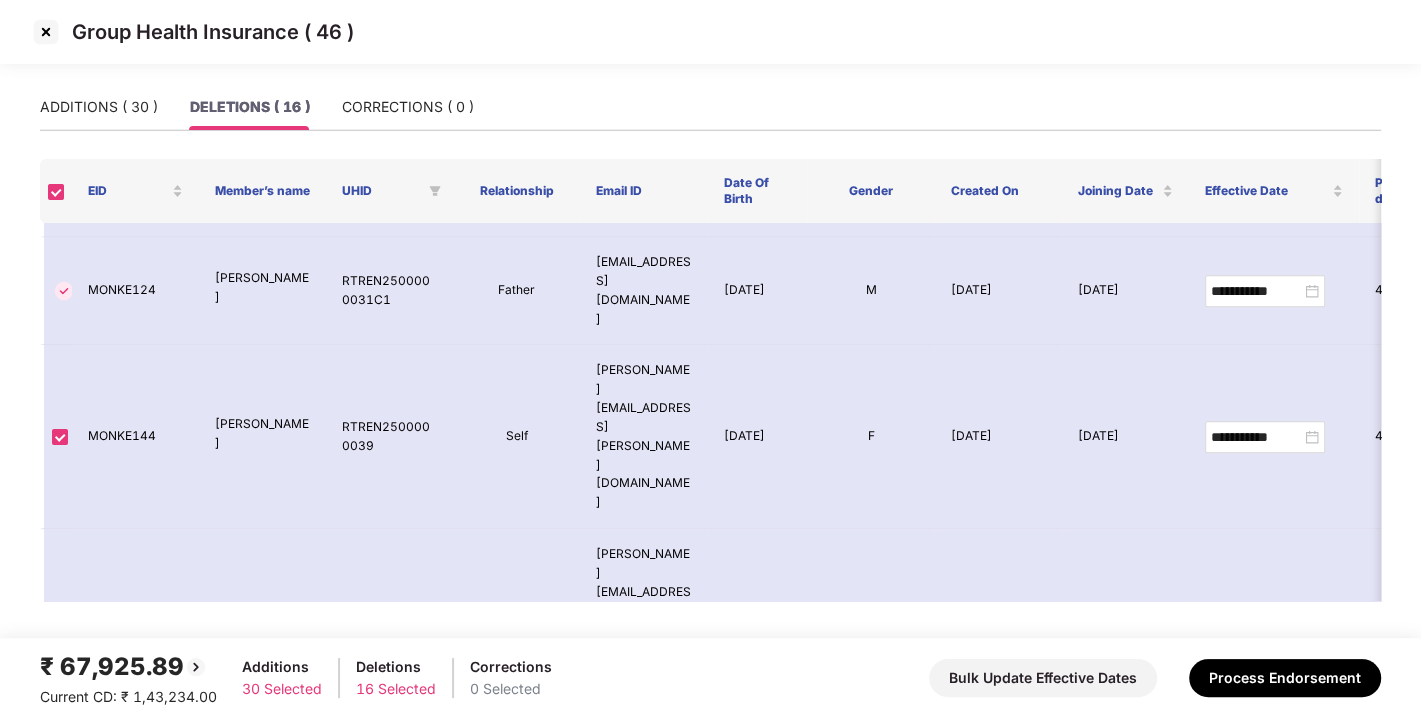 click at bounding box center [46, 32] 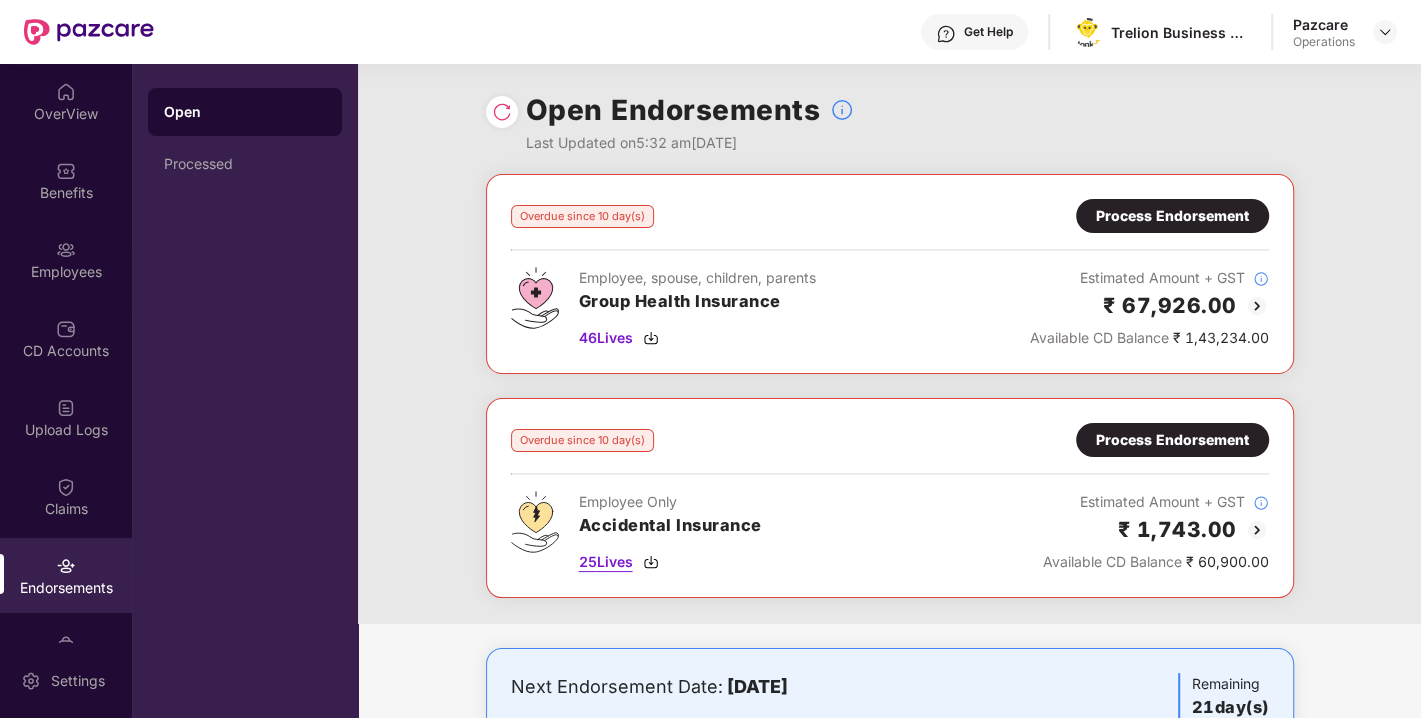 click on "25  Lives" at bounding box center [606, 562] 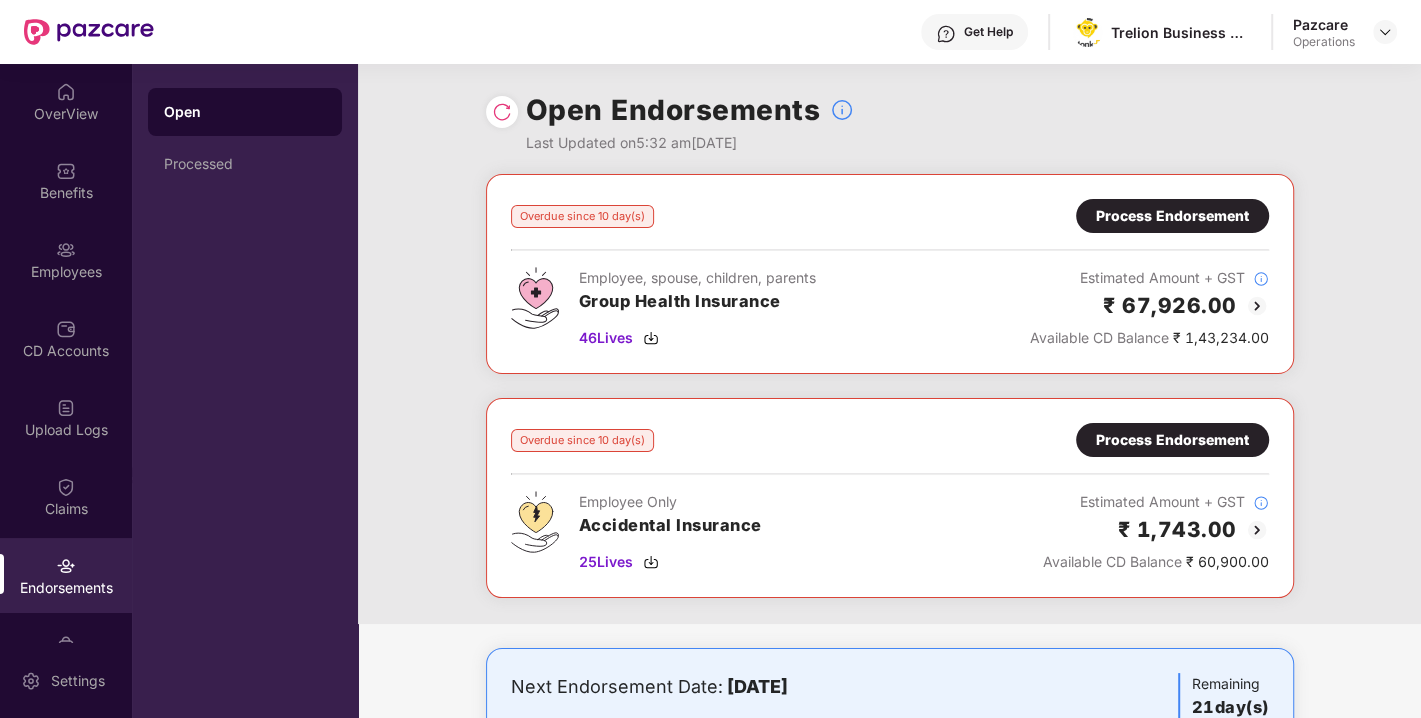 click on "Process Endorsement" at bounding box center (1172, 216) 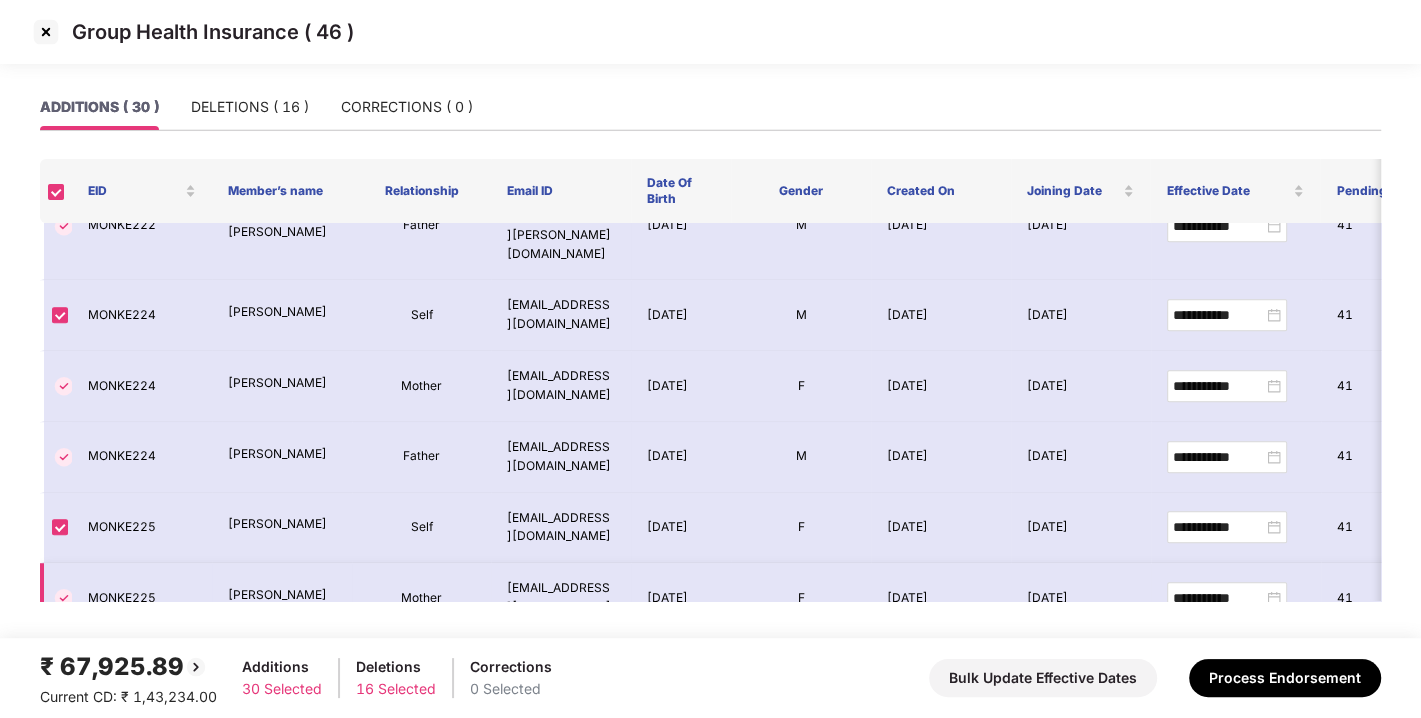 scroll, scrollTop: 0, scrollLeft: 0, axis: both 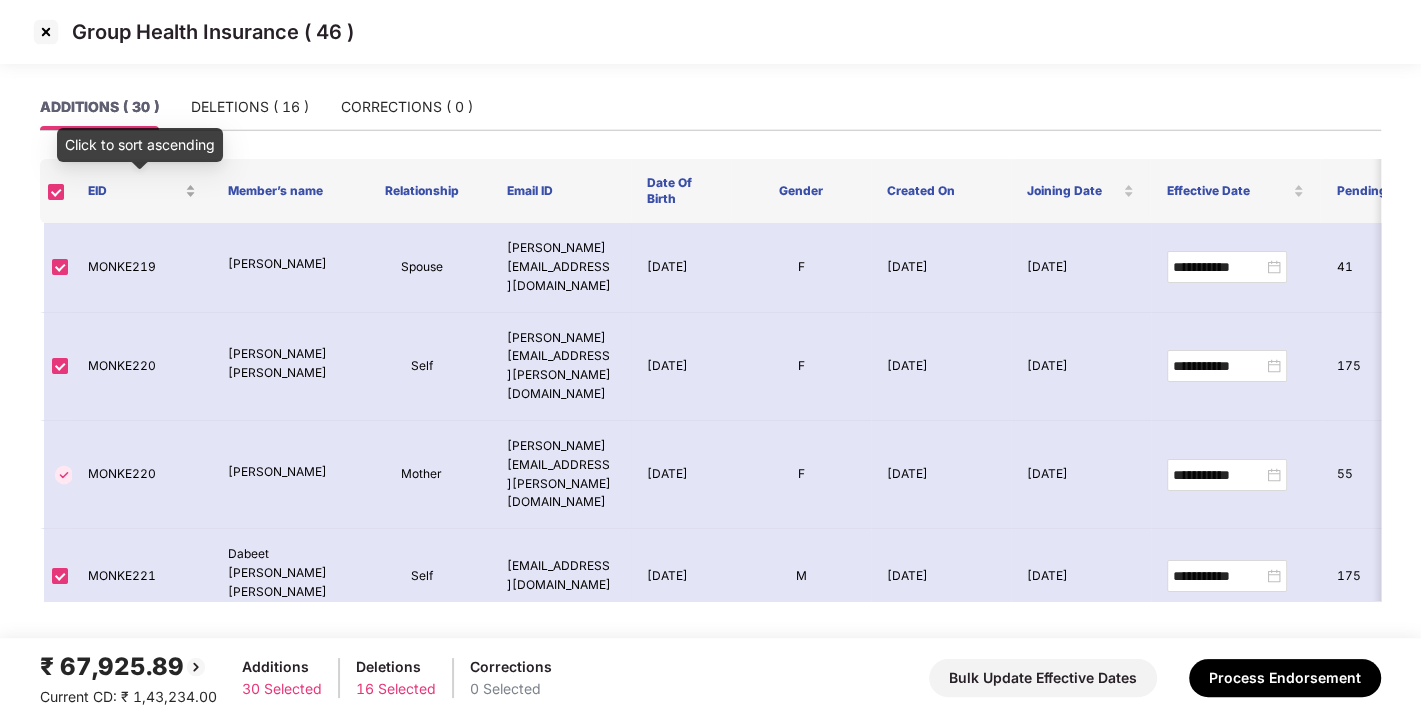 click on "Click to sort ascending" at bounding box center [140, 152] 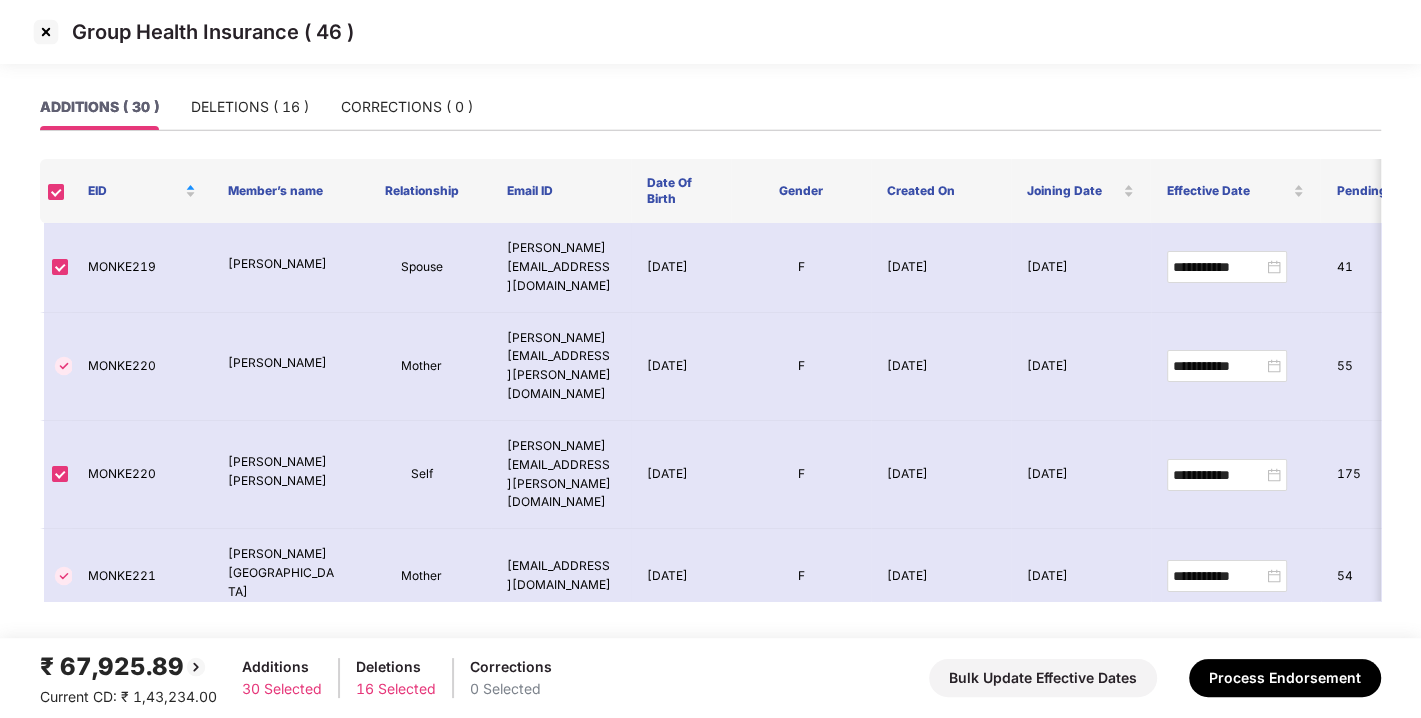 click at bounding box center [46, 32] 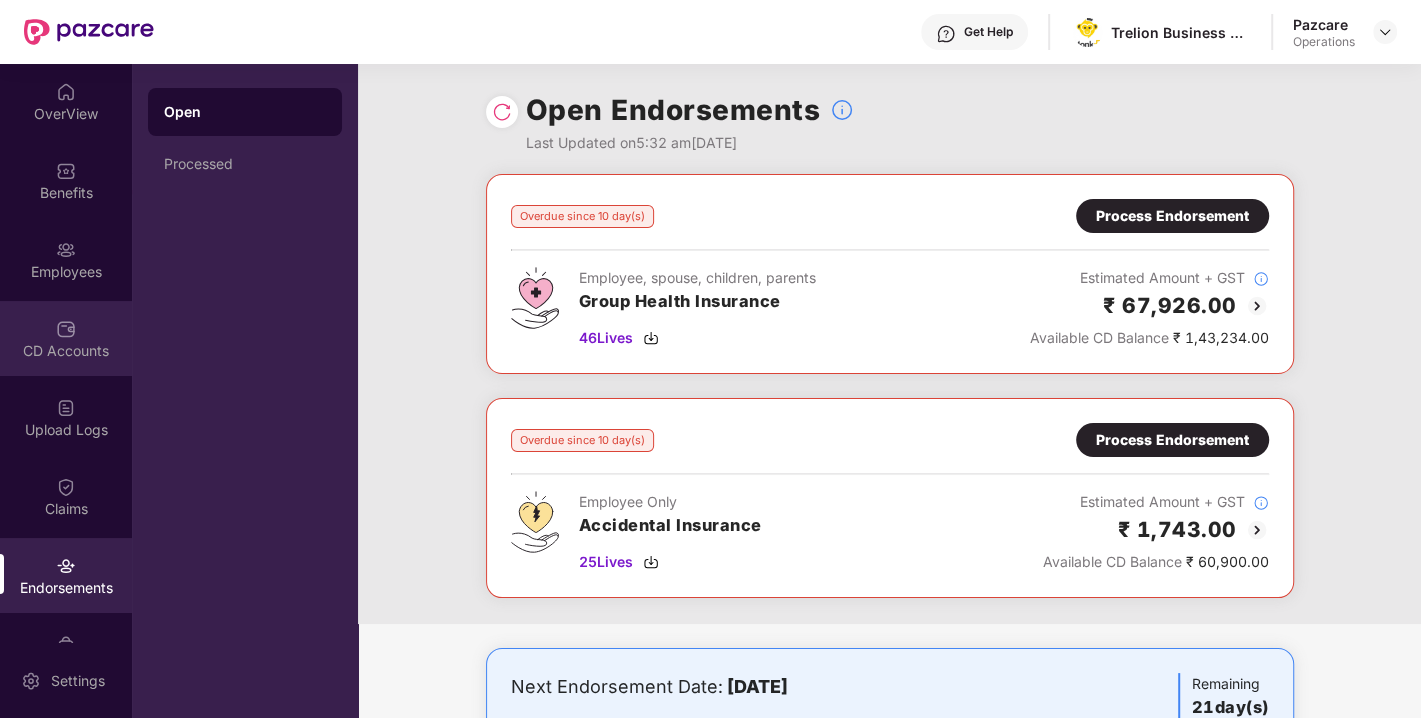 click on "CD Accounts" at bounding box center [66, 351] 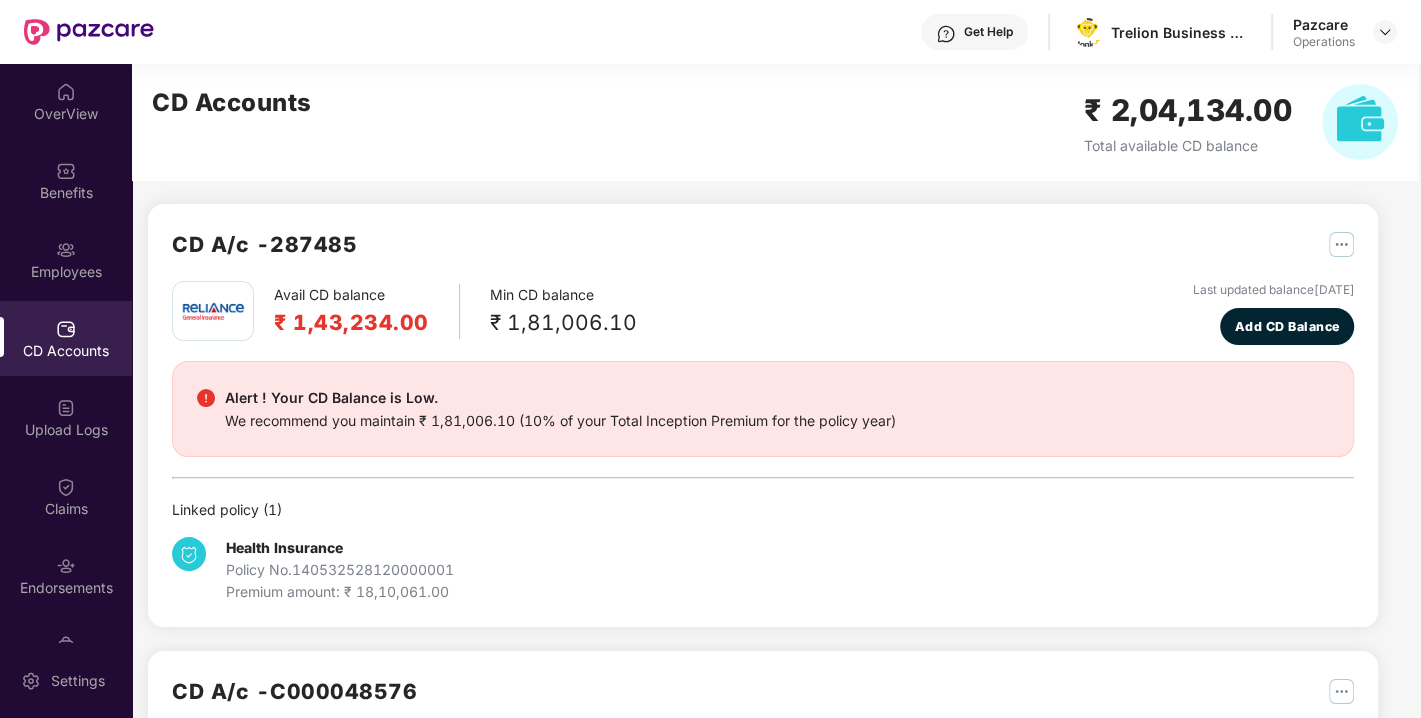 click on "CD A/c -  287485" at bounding box center (264, 244) 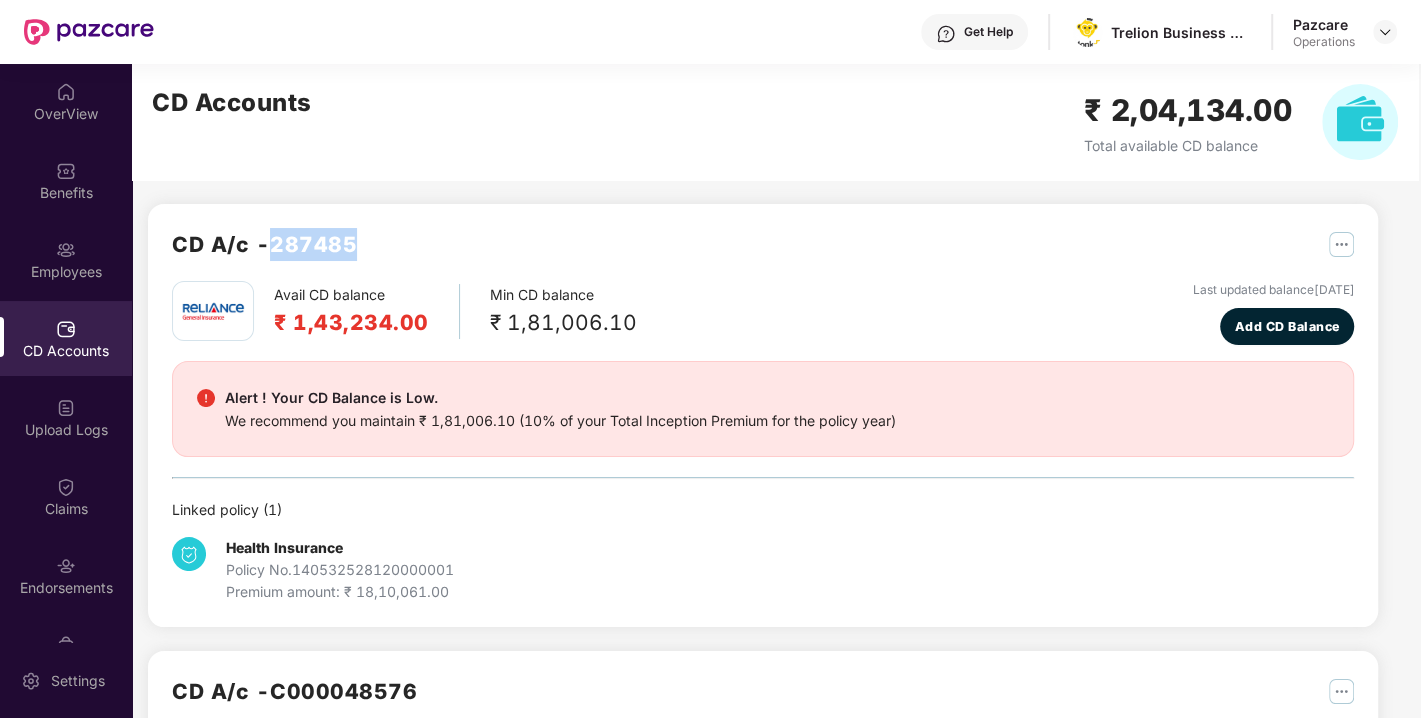 click on "CD A/c -  287485" at bounding box center (264, 244) 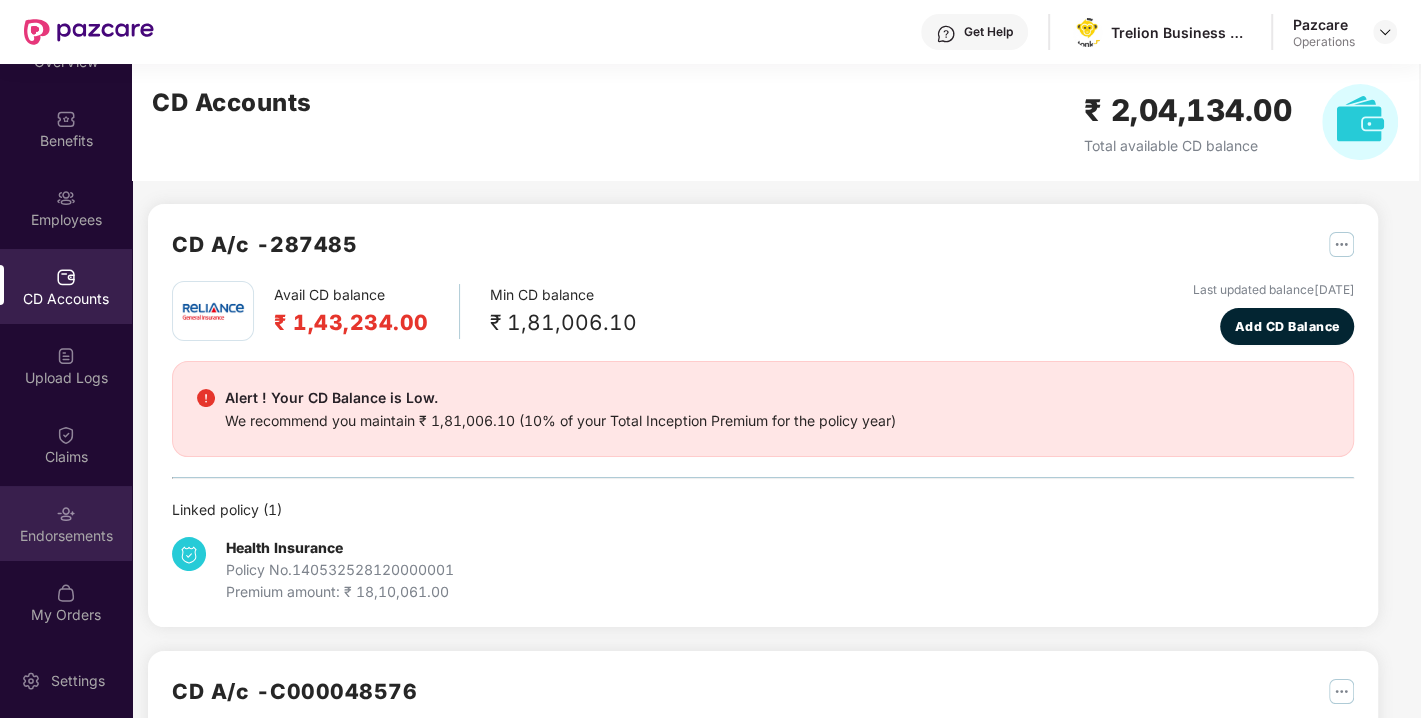 click on "Endorsements" at bounding box center [66, 523] 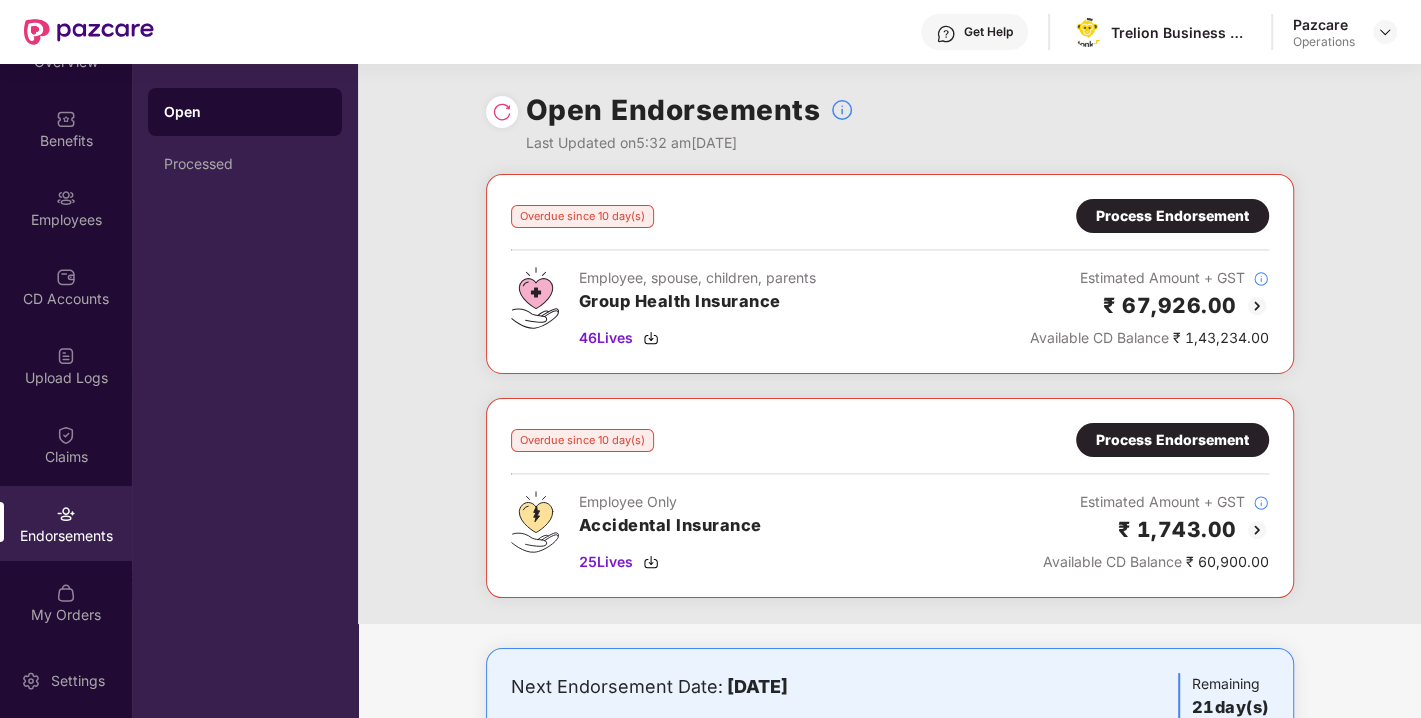 click on "Process Endorsement" at bounding box center [1172, 216] 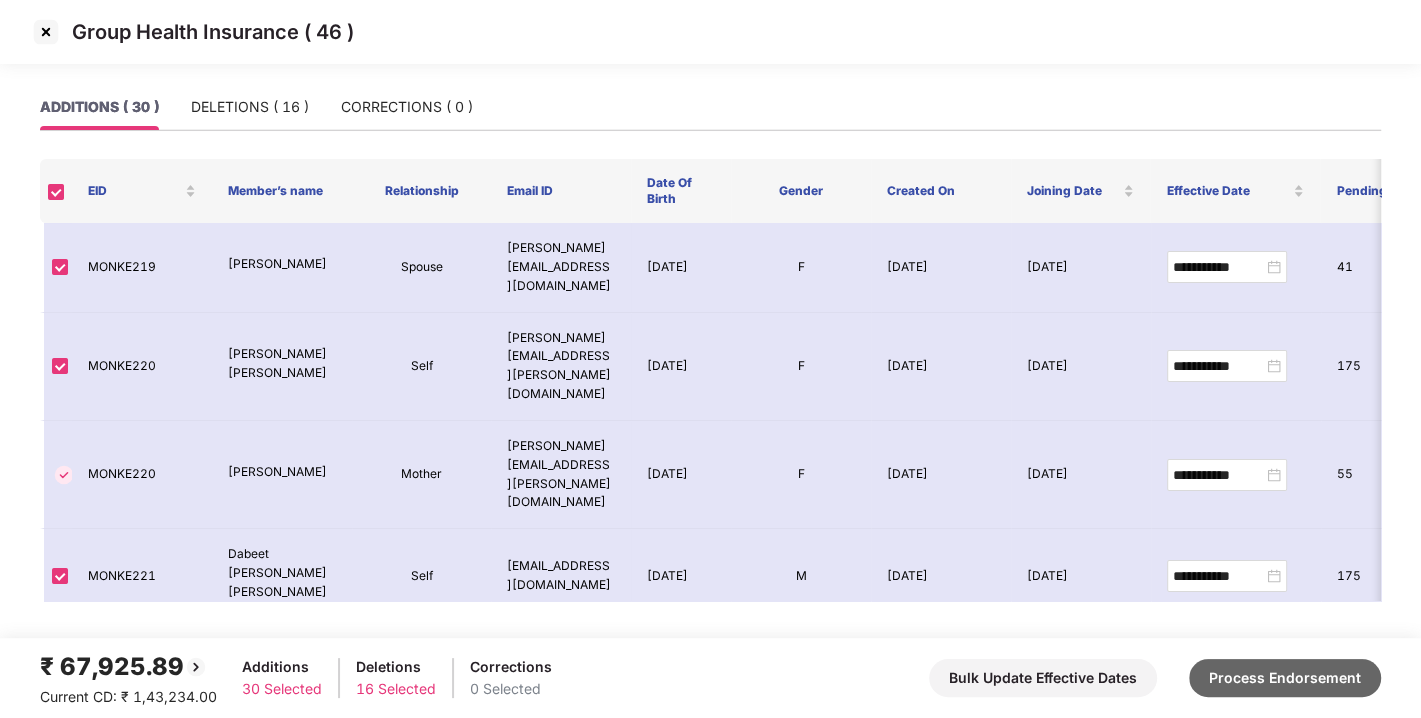 click on "Process Endorsement" at bounding box center [1285, 678] 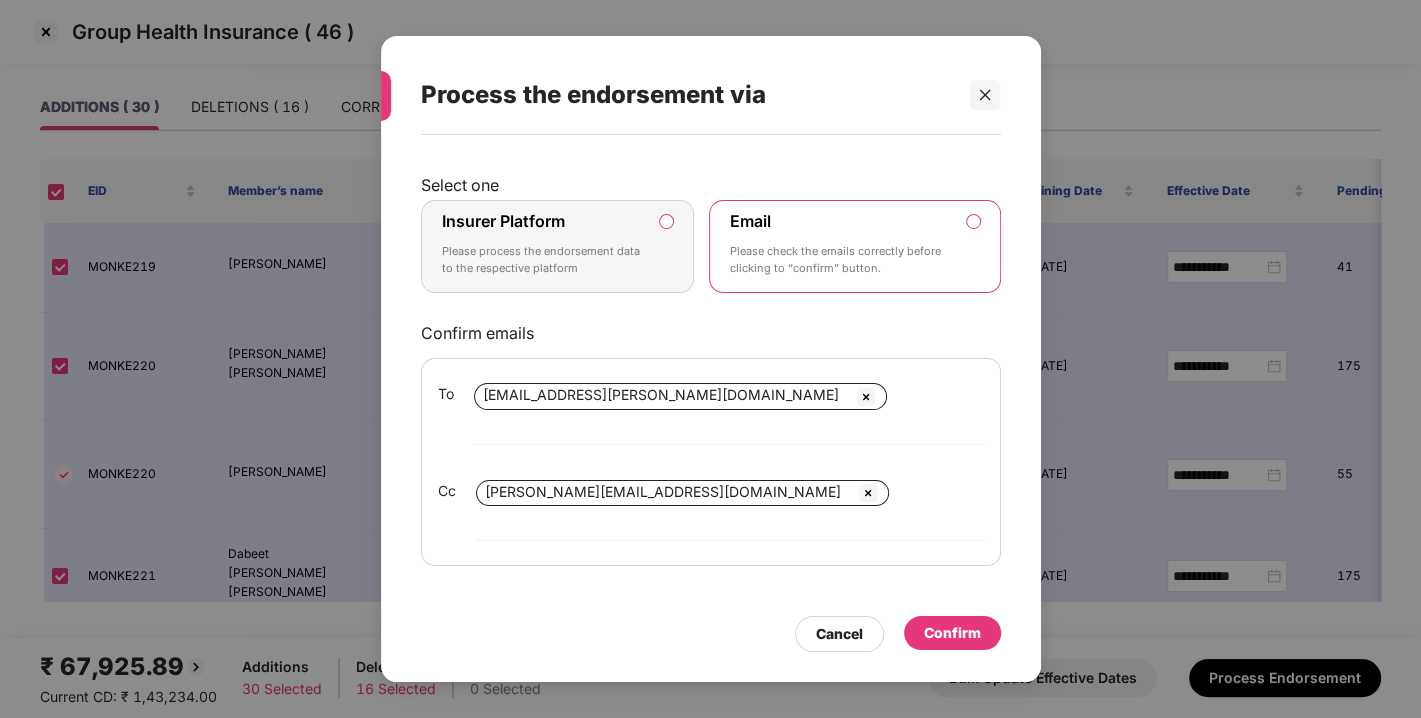 click on "Insurer Platform Please process the endorsement data to the respective platform" at bounding box center (544, 247) 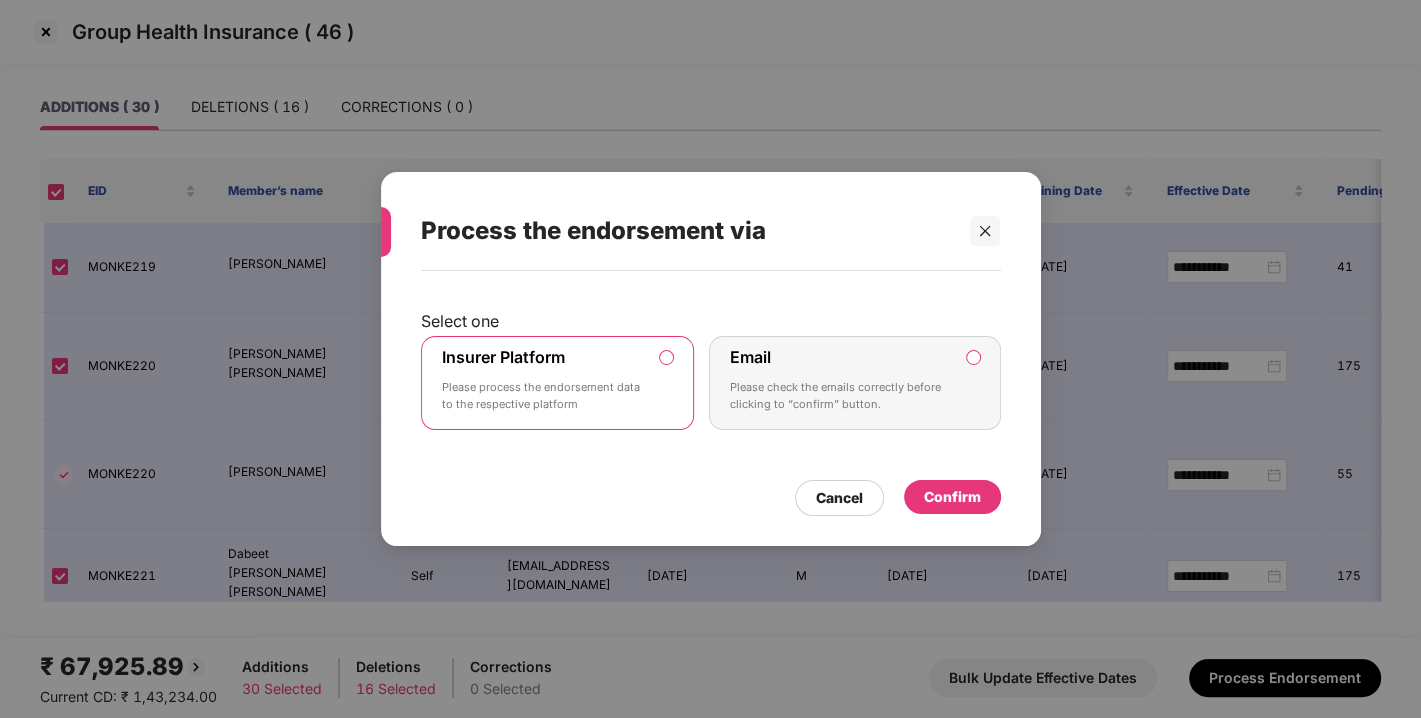 click on "Confirm" at bounding box center (952, 497) 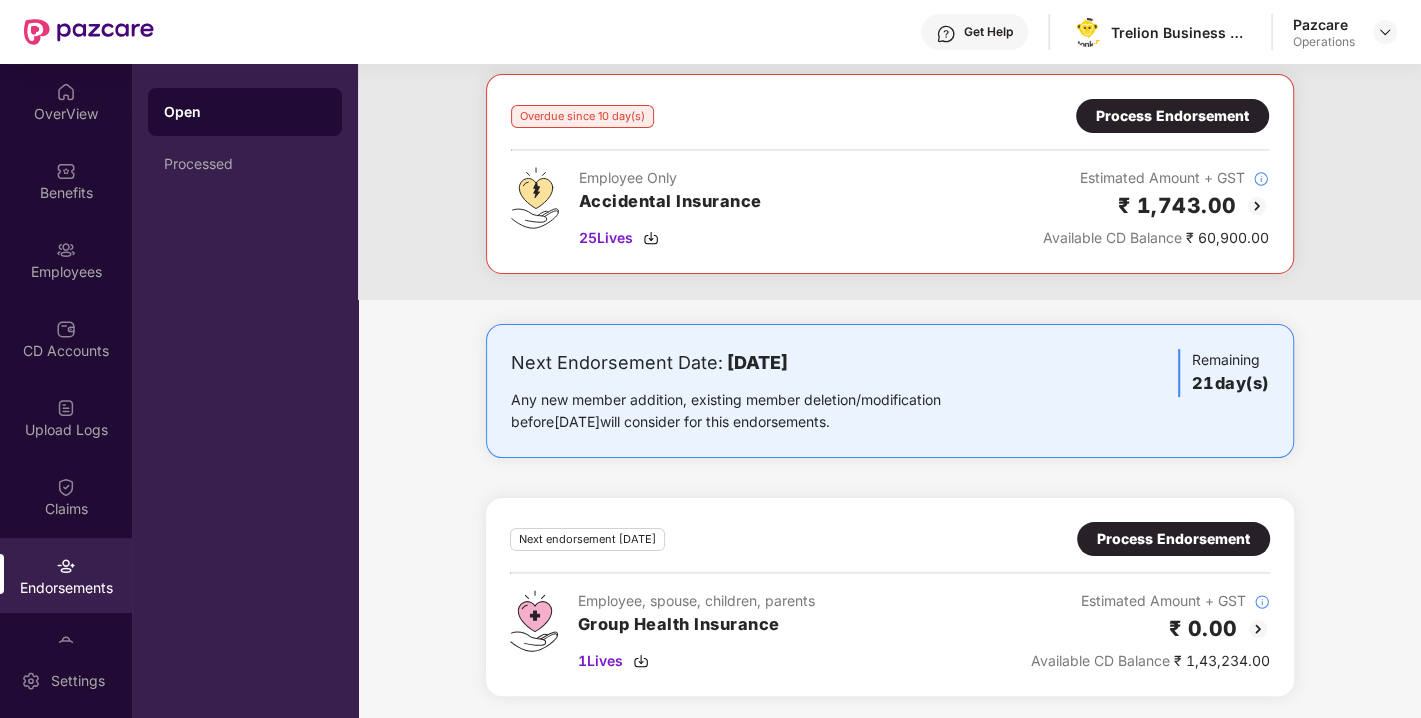 scroll, scrollTop: 0, scrollLeft: 0, axis: both 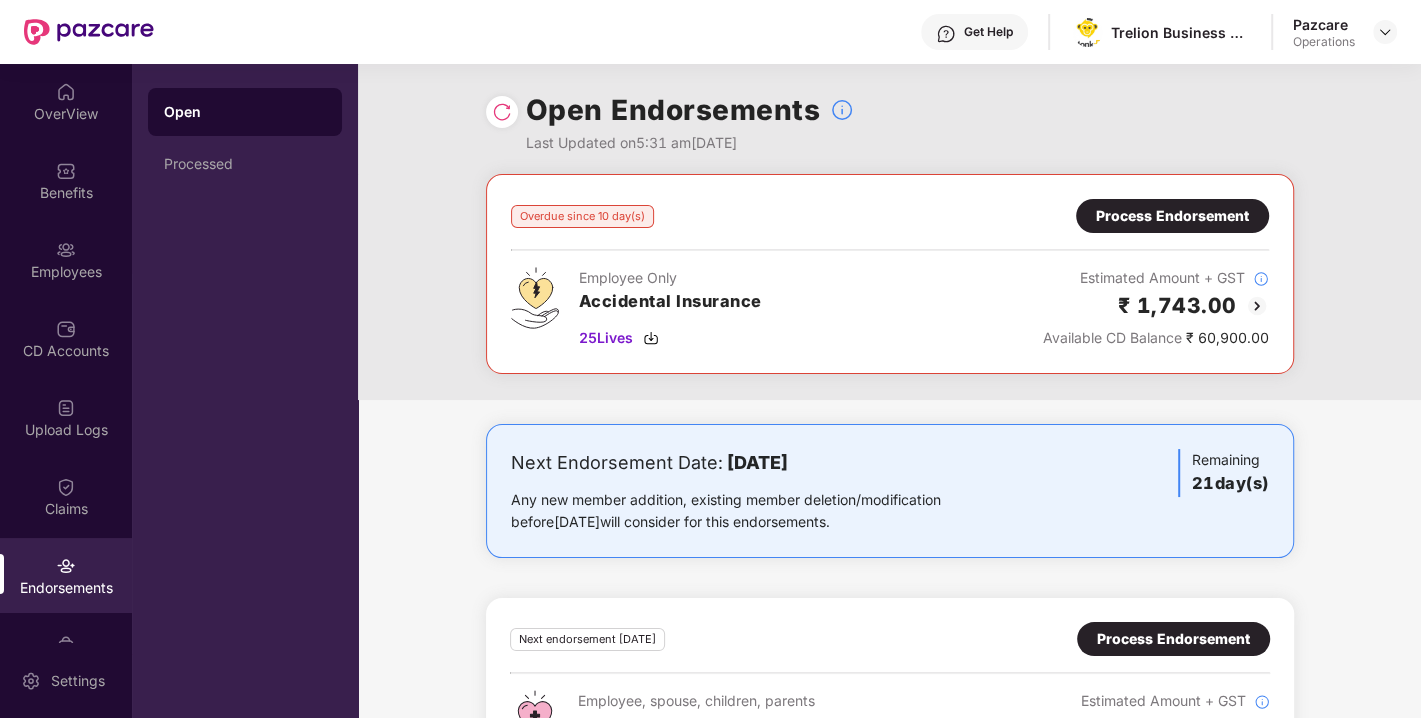click on "Process Endorsement" at bounding box center (1172, 216) 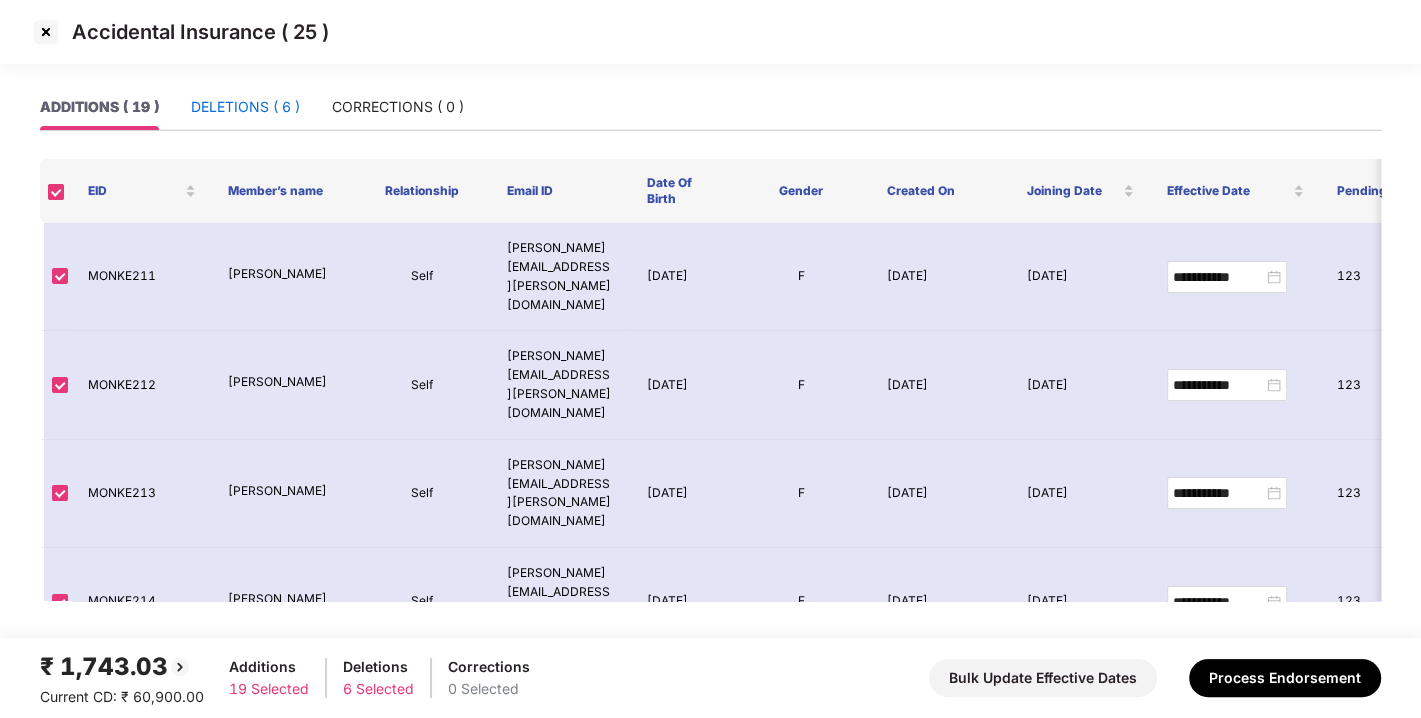 click on "DELETIONS ( 6 )" at bounding box center (245, 107) 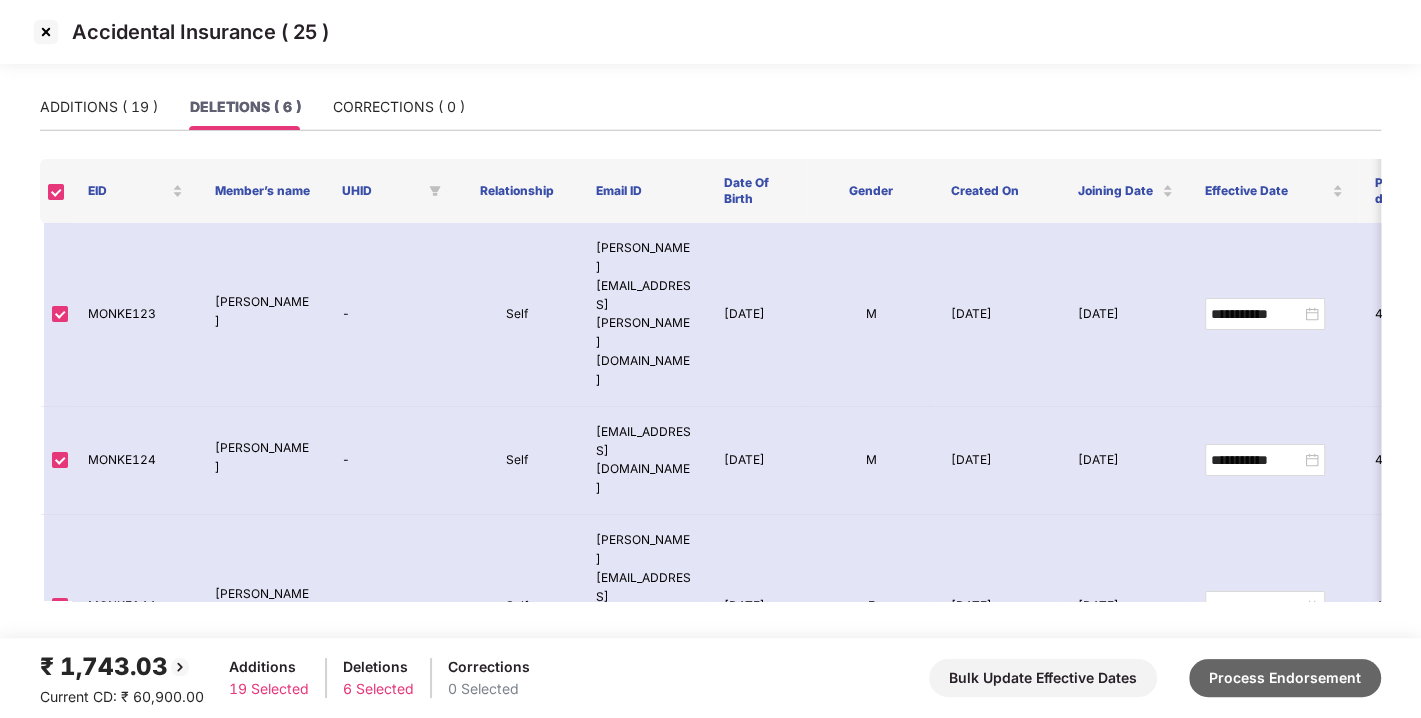 click on "Process Endorsement" at bounding box center (1285, 678) 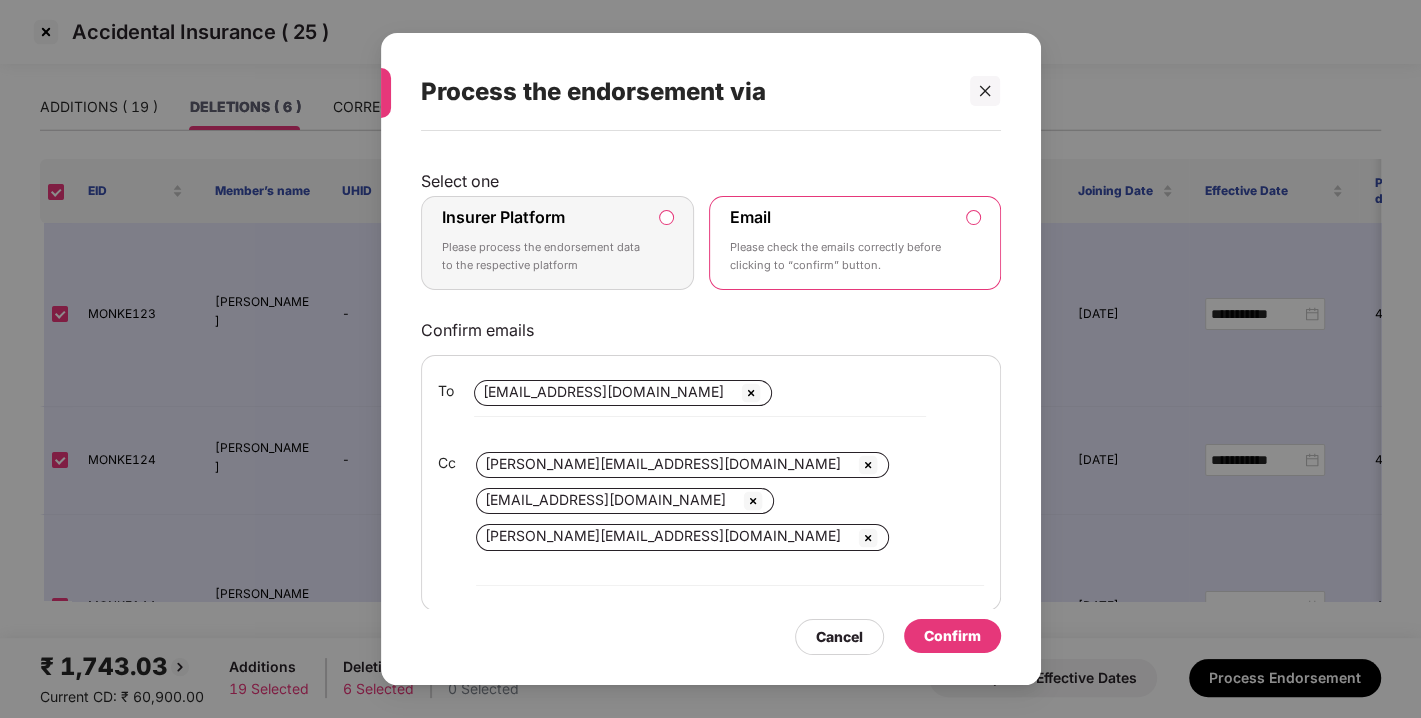 click on "Please process the endorsement data to the respective platform" at bounding box center (544, 256) 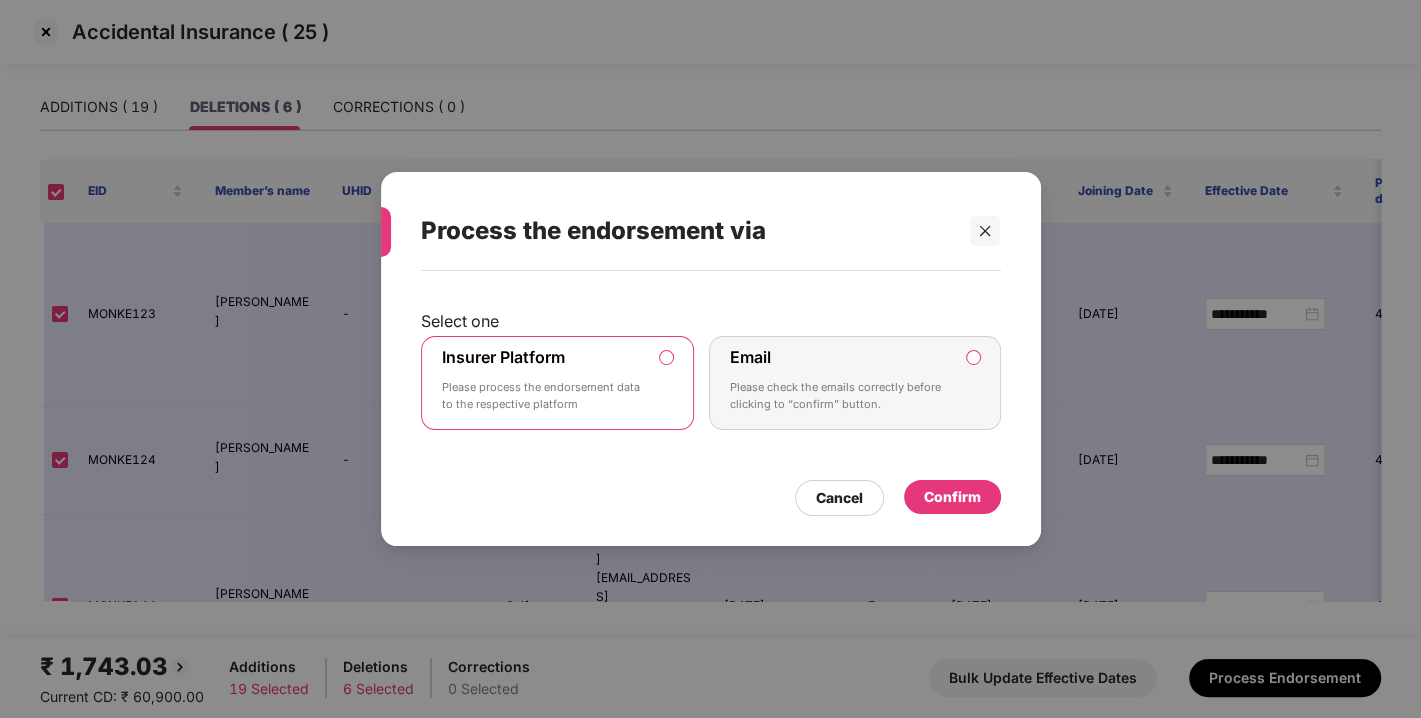 click on "Confirm" at bounding box center (952, 497) 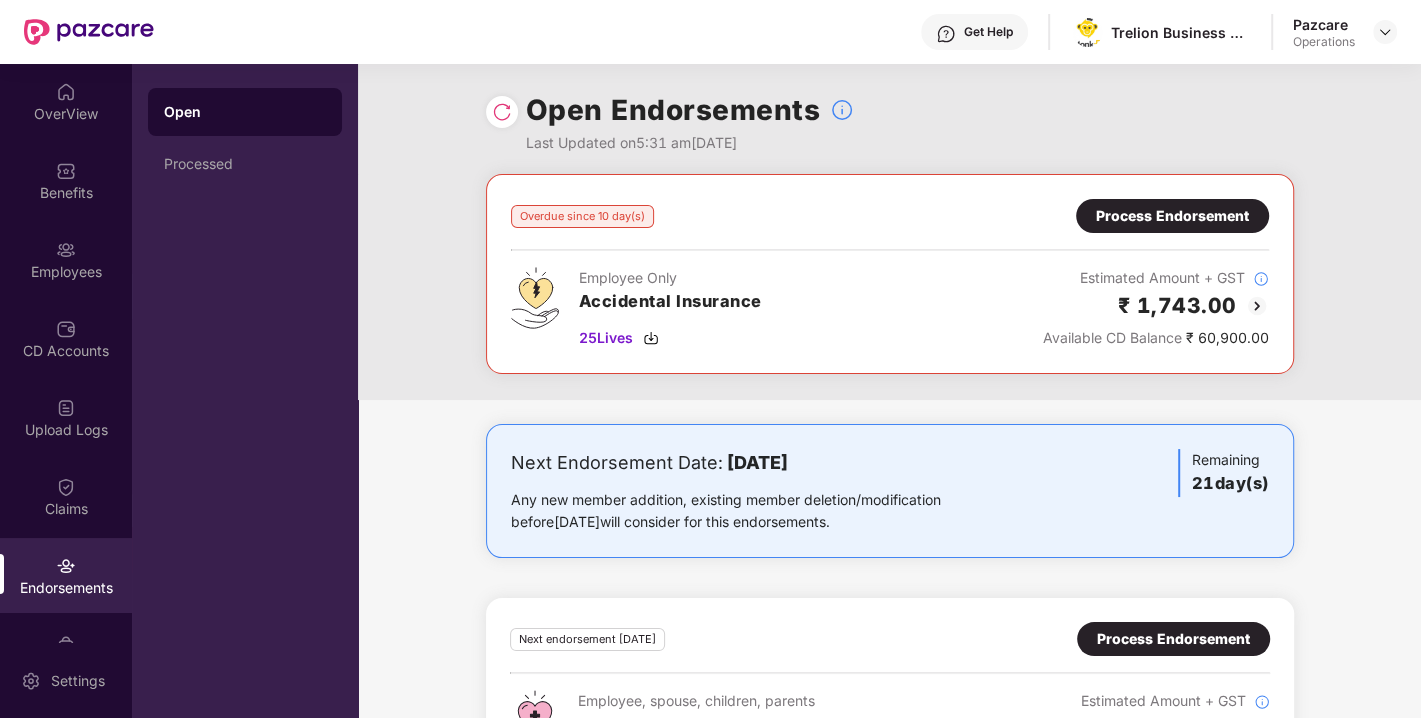 click on "Open Endorsements Last Updated on  5:31 am, 10 Jul 2025" at bounding box center (890, 119) 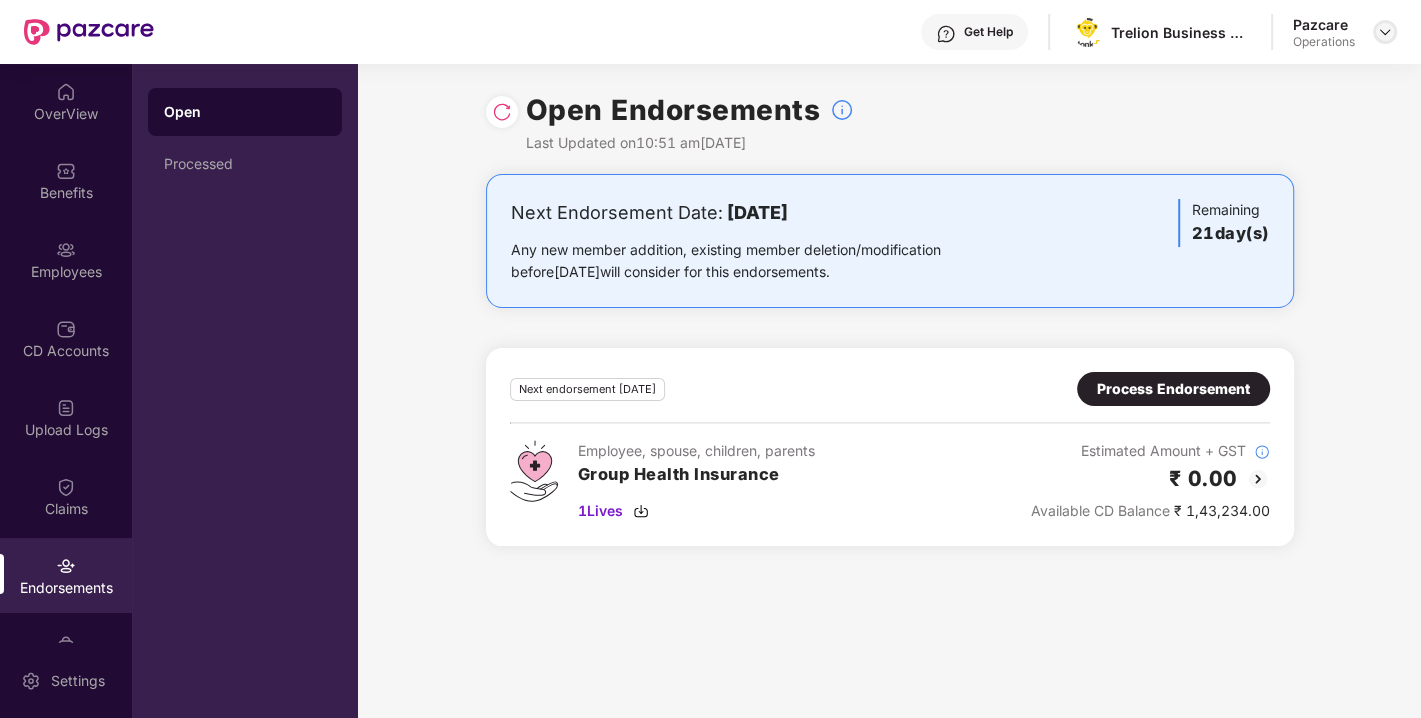click at bounding box center (1385, 32) 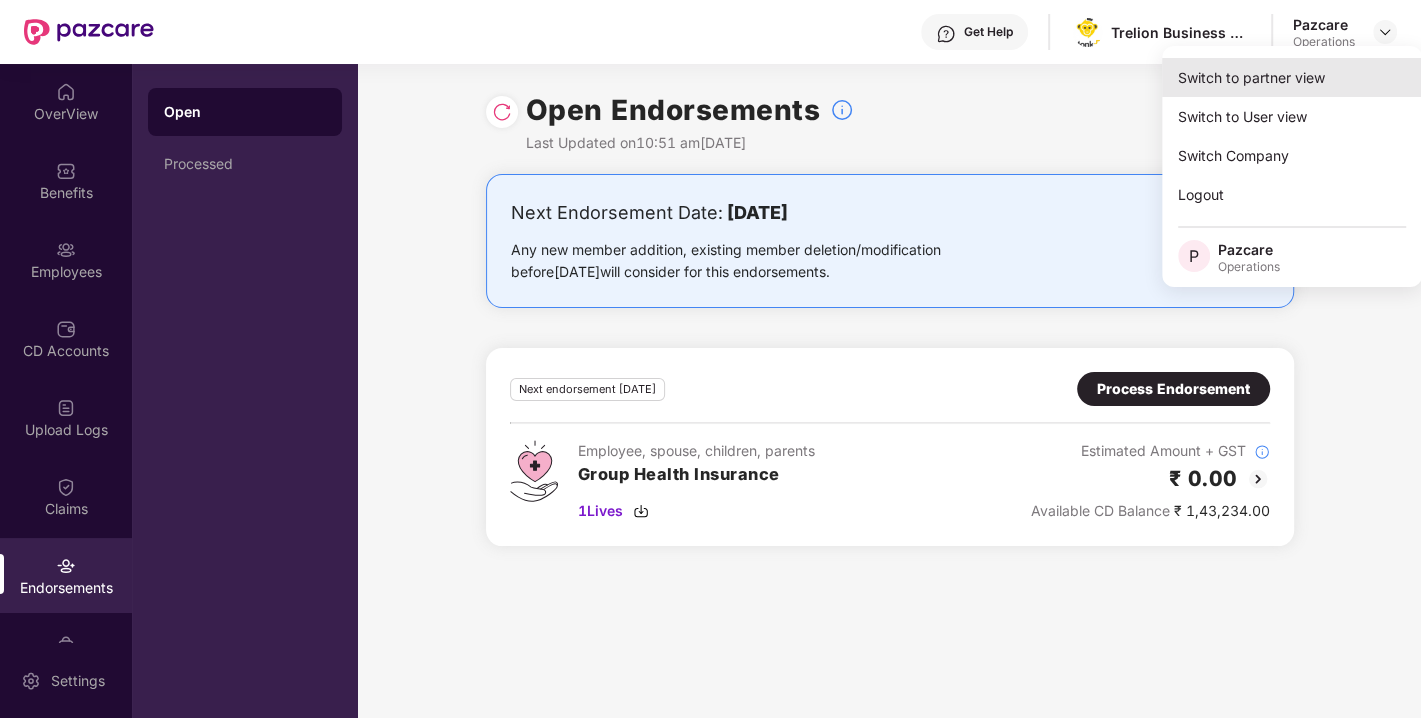 click on "Switch to partner view" at bounding box center [1292, 77] 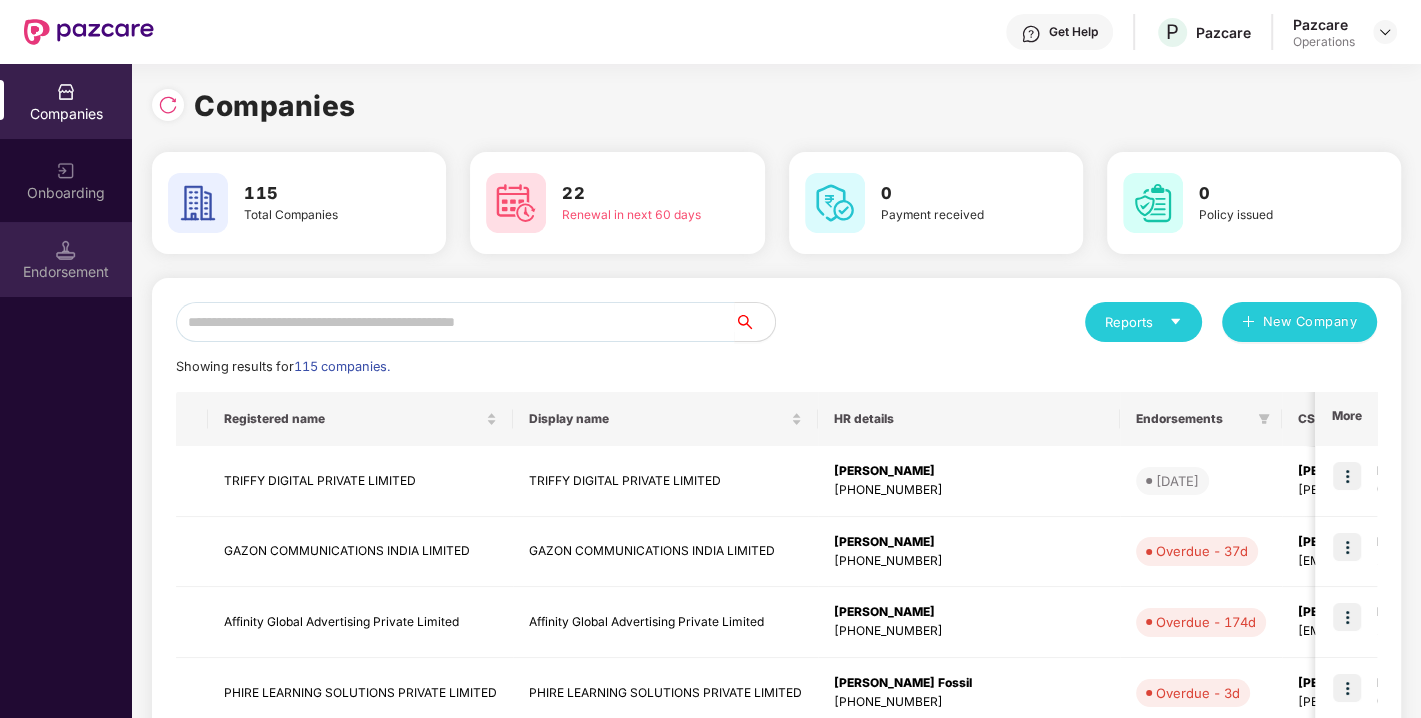 click at bounding box center [66, 250] 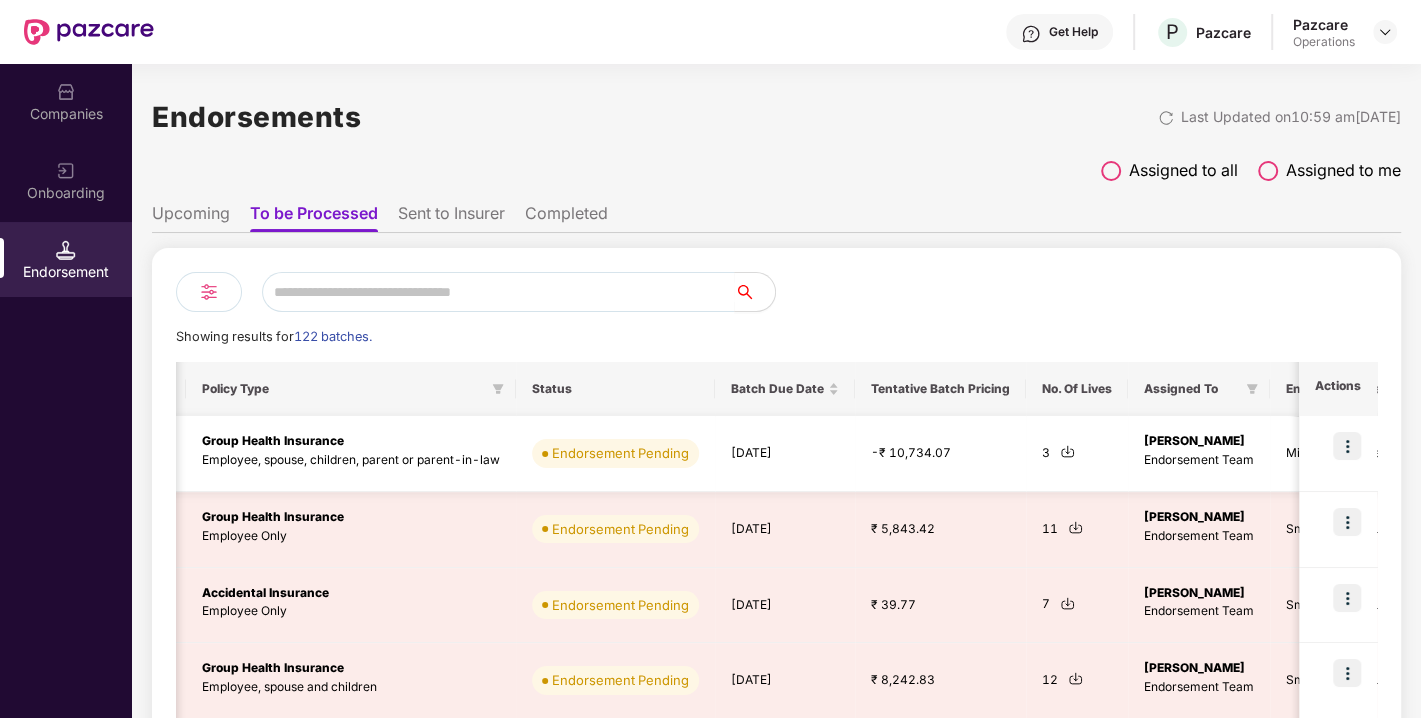scroll, scrollTop: 0, scrollLeft: 557, axis: horizontal 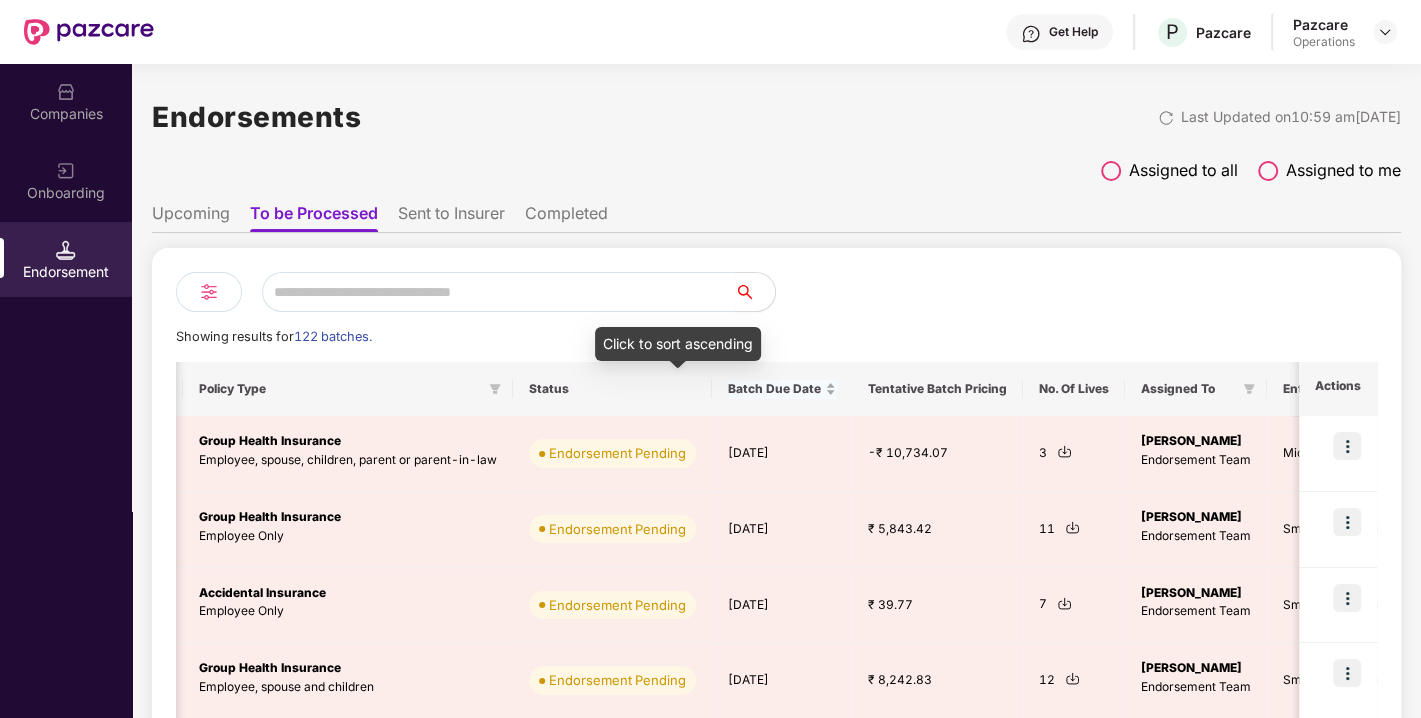click on "Batch Due Date" at bounding box center [782, 389] 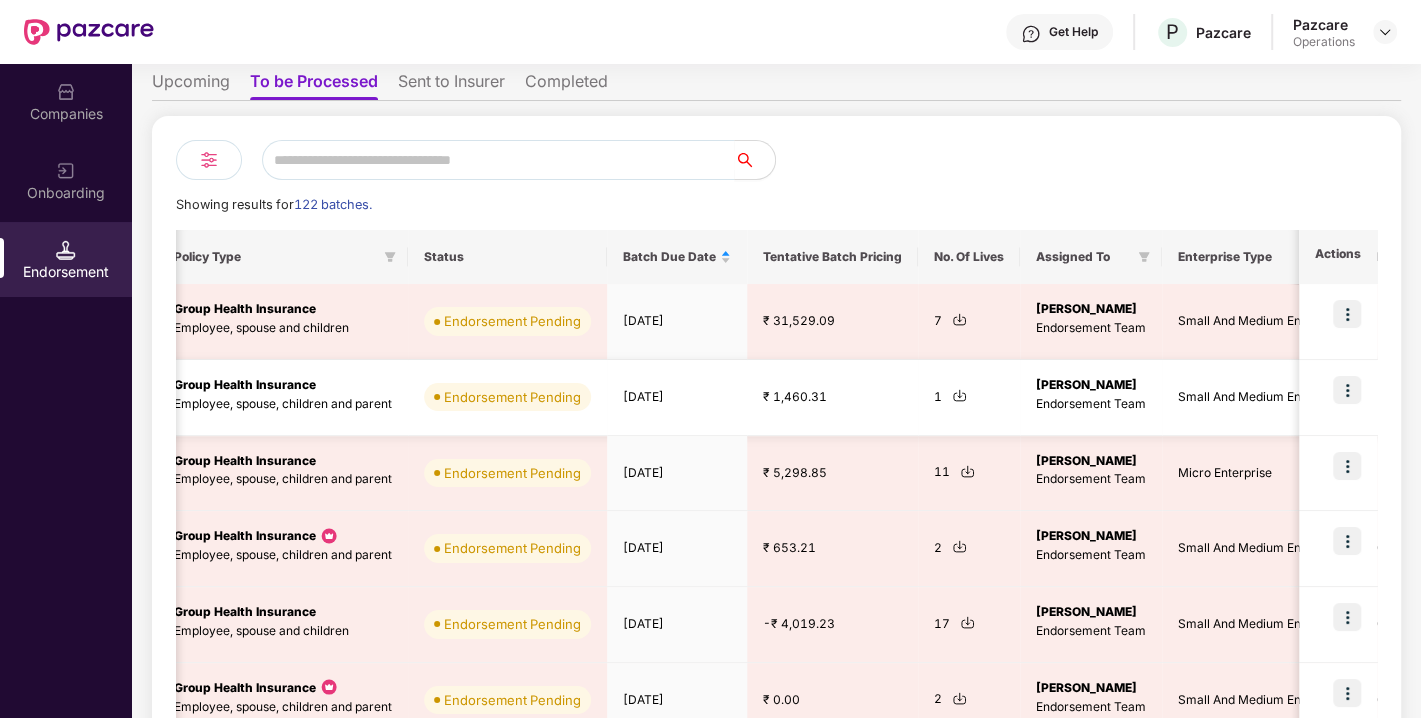 scroll, scrollTop: 133, scrollLeft: 0, axis: vertical 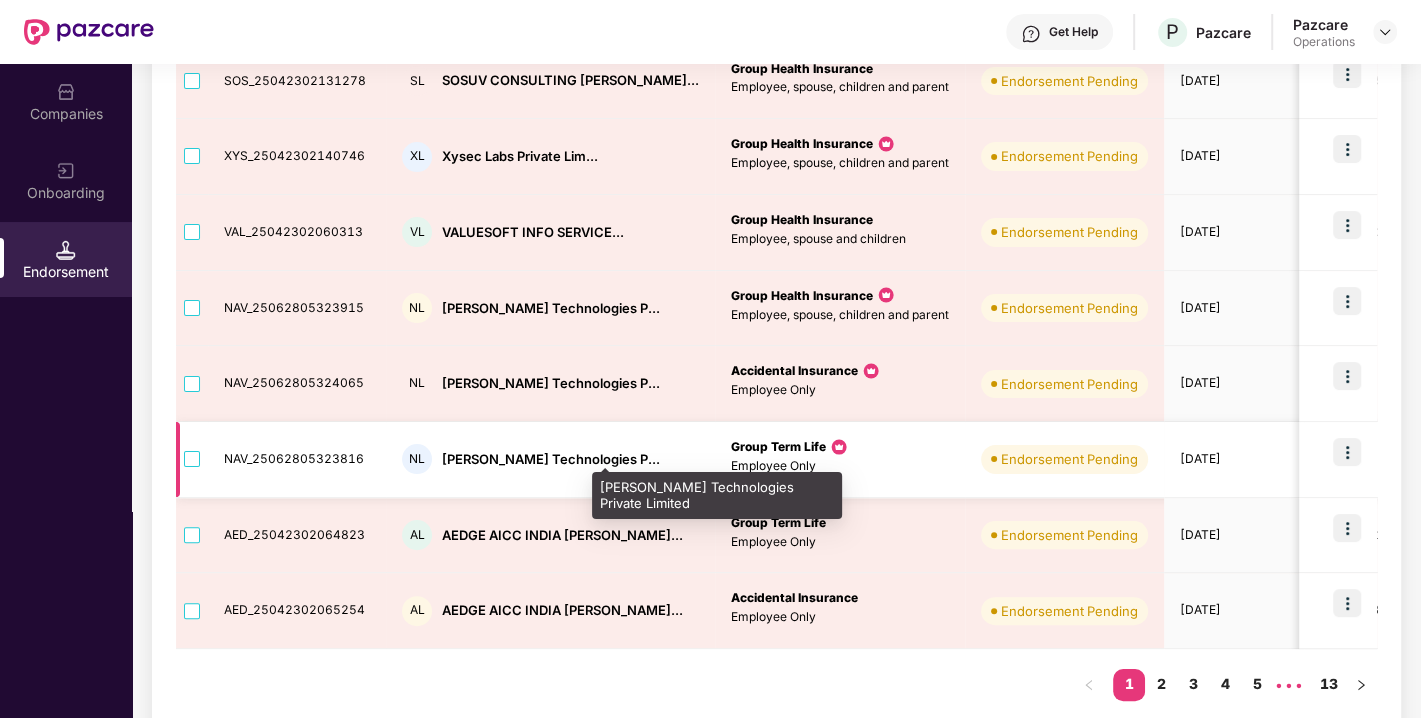 click on "Navriti Technologies P..." at bounding box center [551, 459] 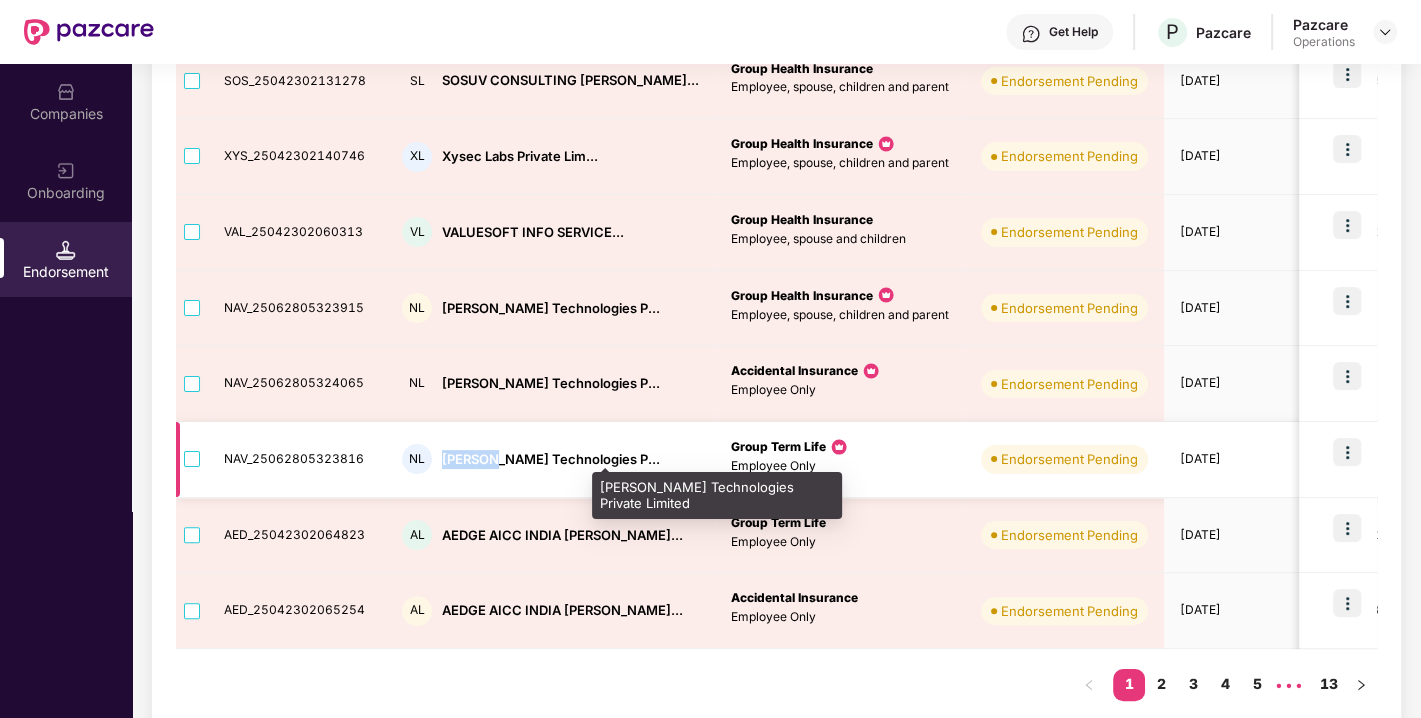 click on "Navriti Technologies P..." at bounding box center (551, 459) 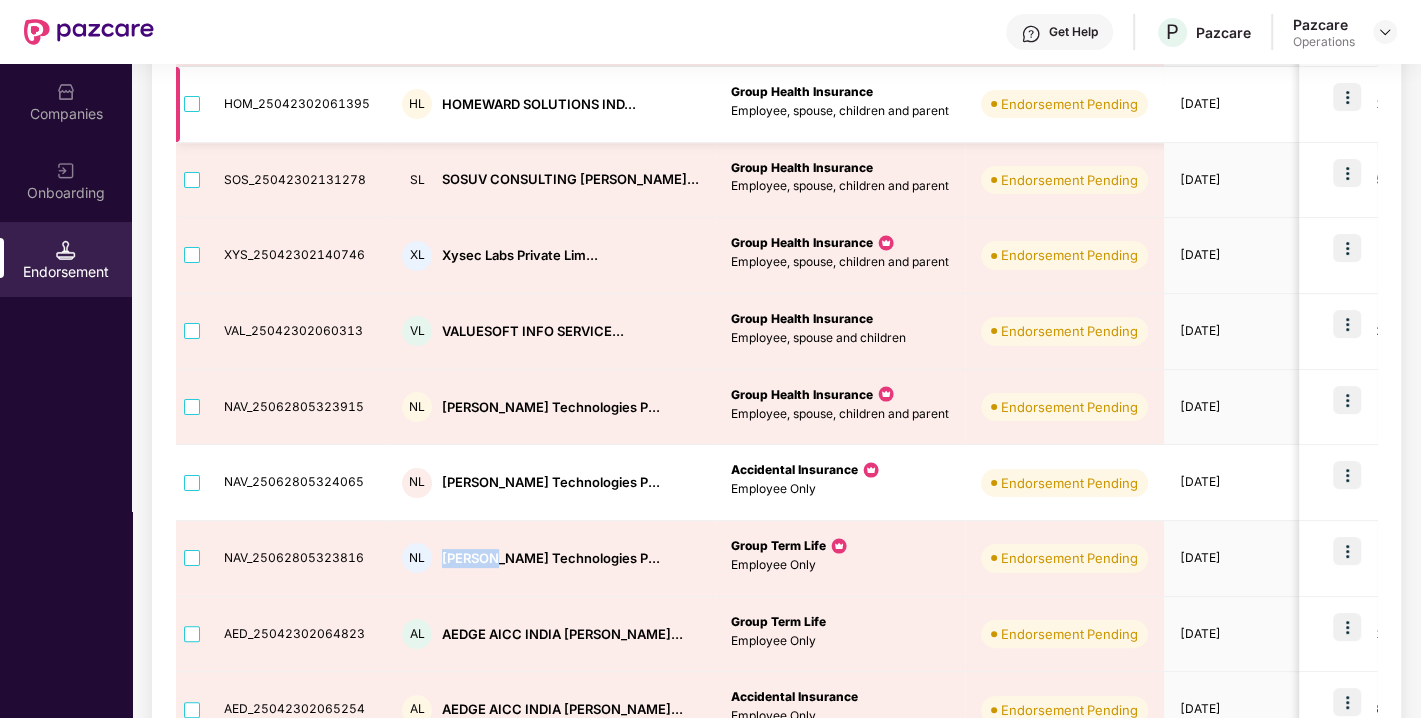 scroll, scrollTop: 548, scrollLeft: 0, axis: vertical 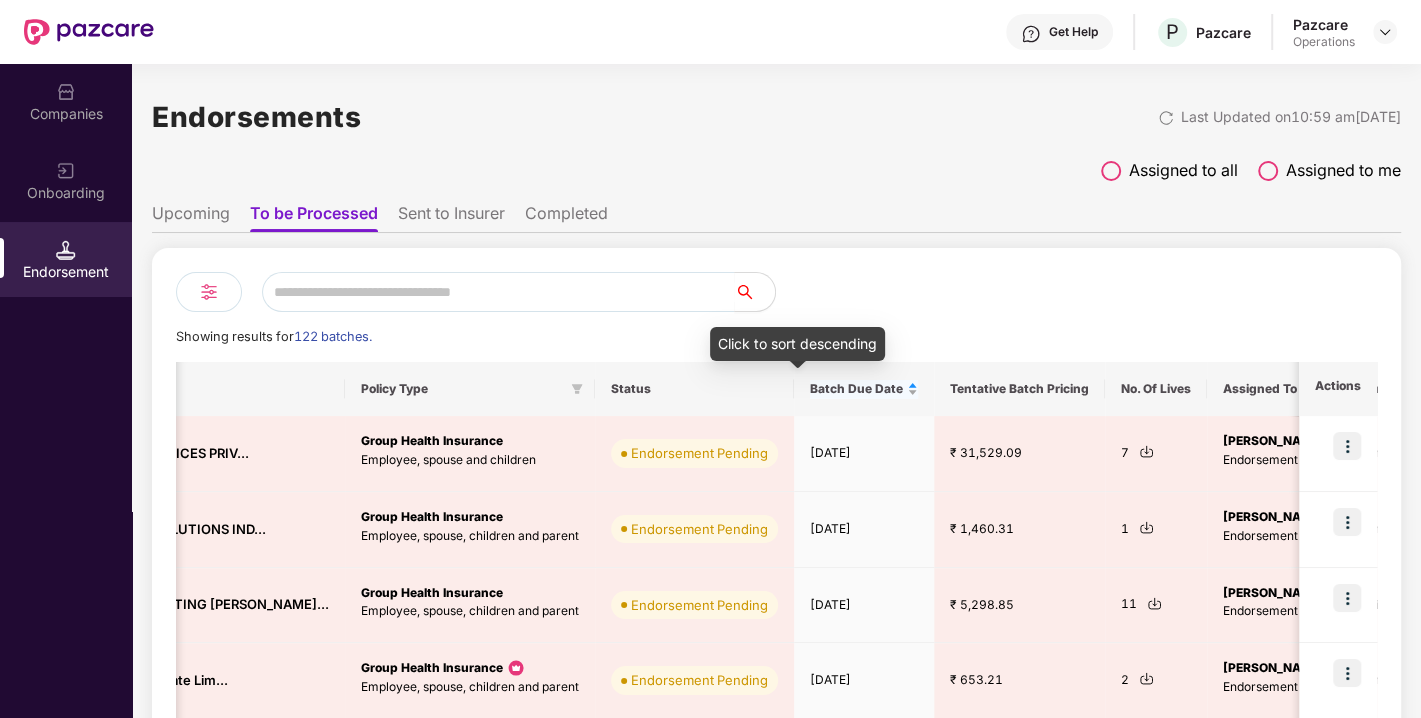 click on "Batch Due Date" at bounding box center (864, 389) 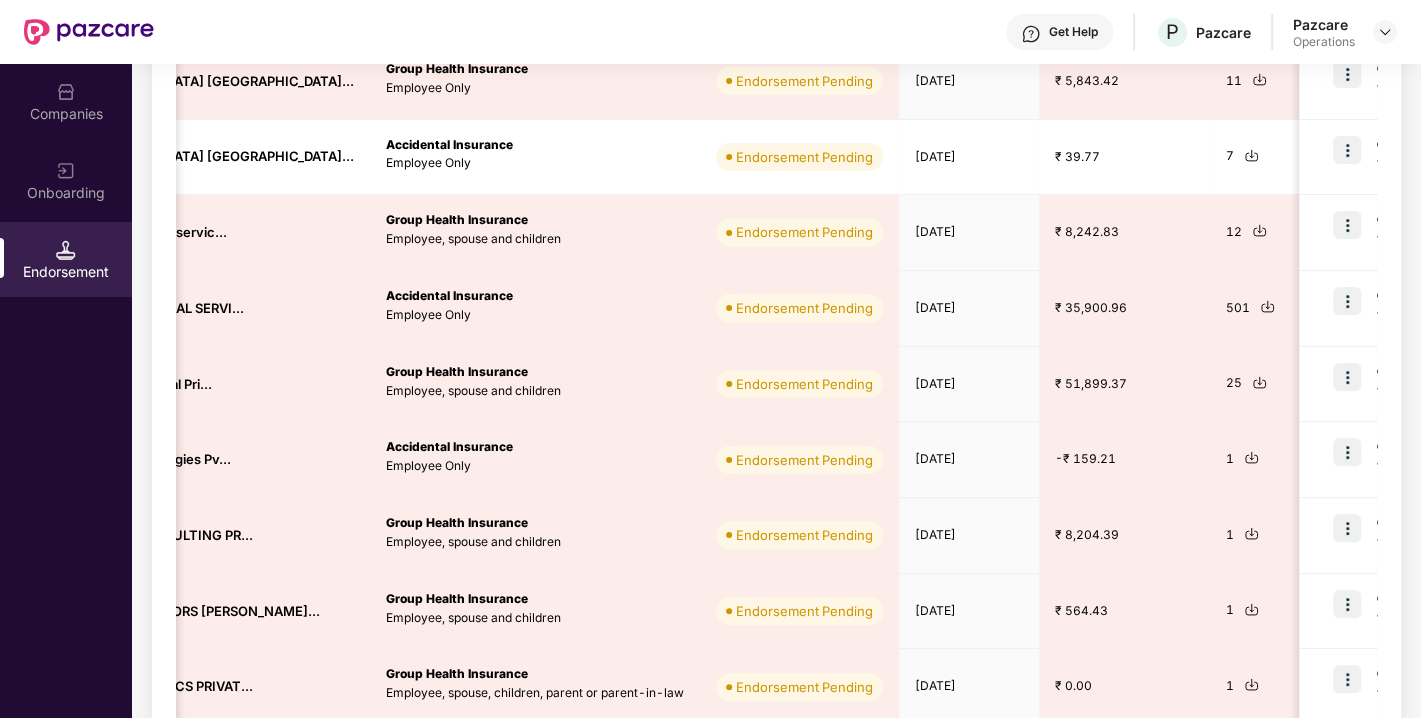 scroll, scrollTop: 548, scrollLeft: 0, axis: vertical 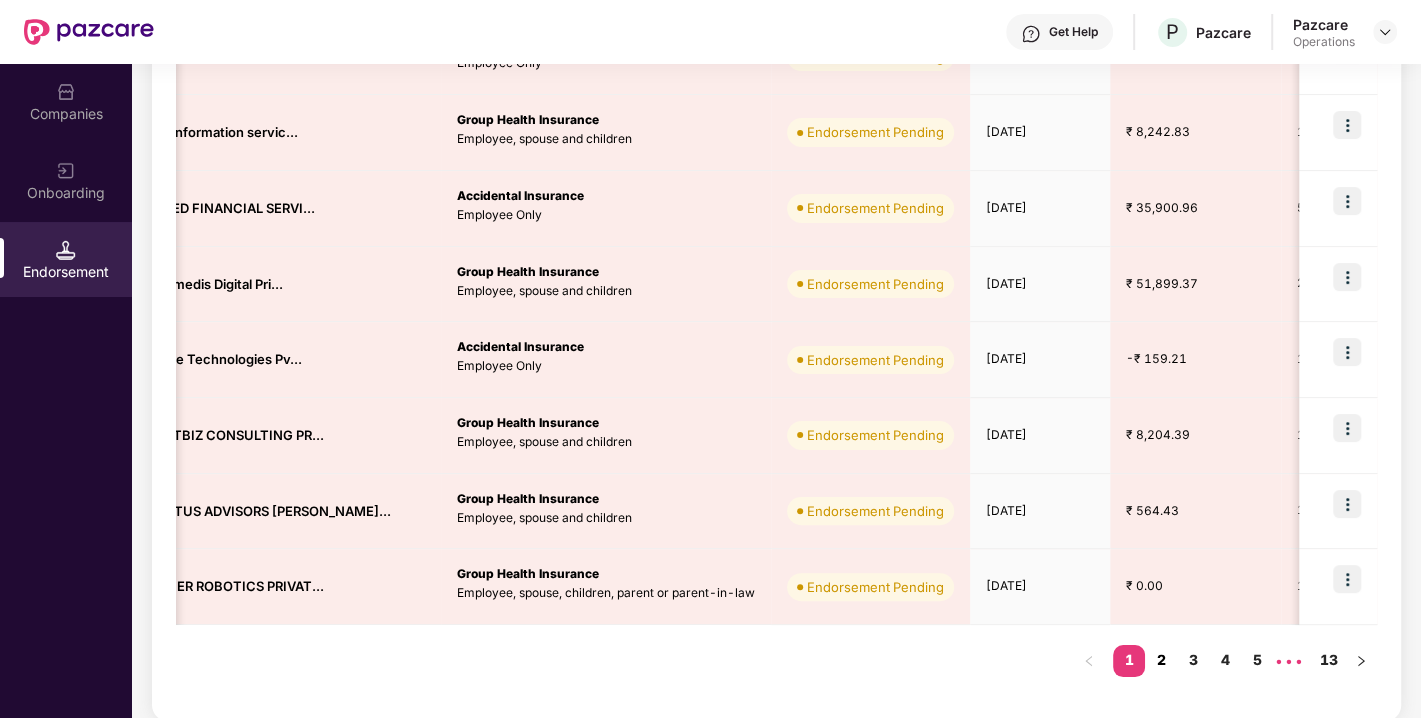 click on "2" at bounding box center (1161, 660) 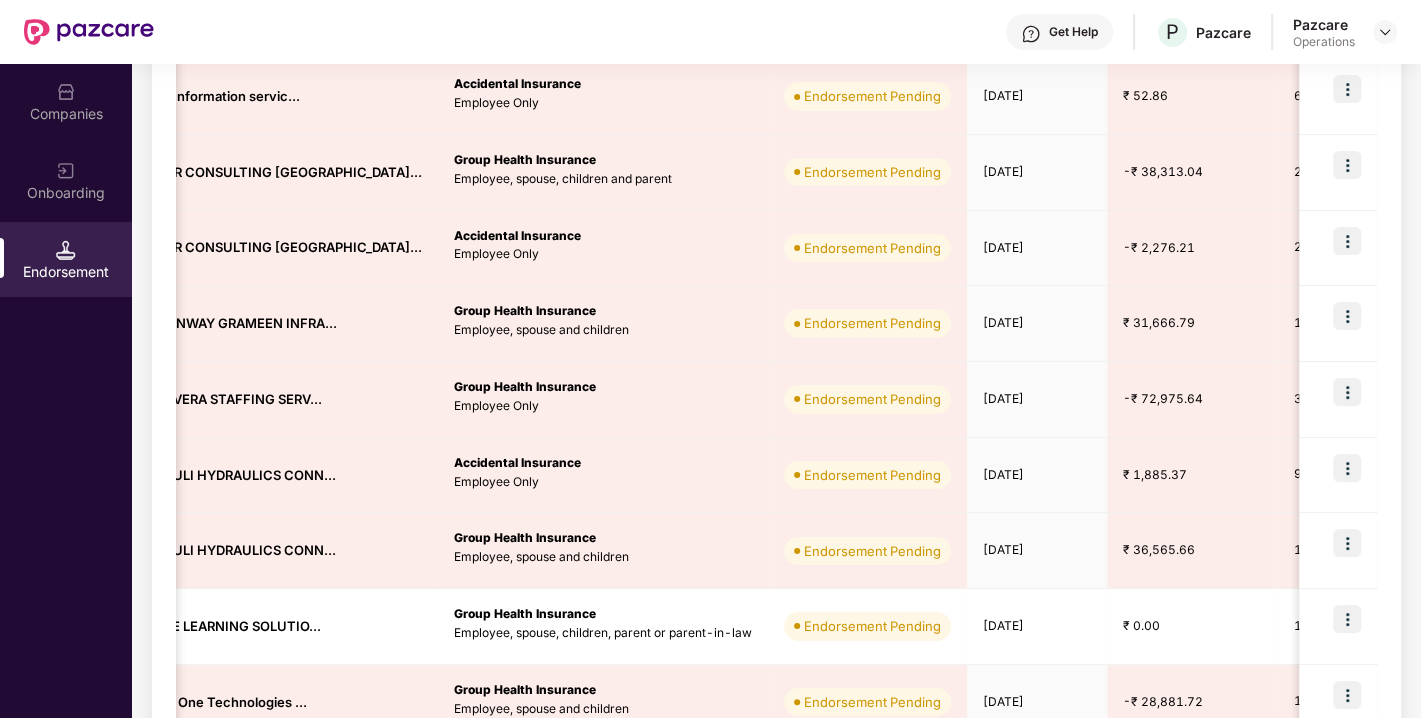 scroll, scrollTop: 354, scrollLeft: 0, axis: vertical 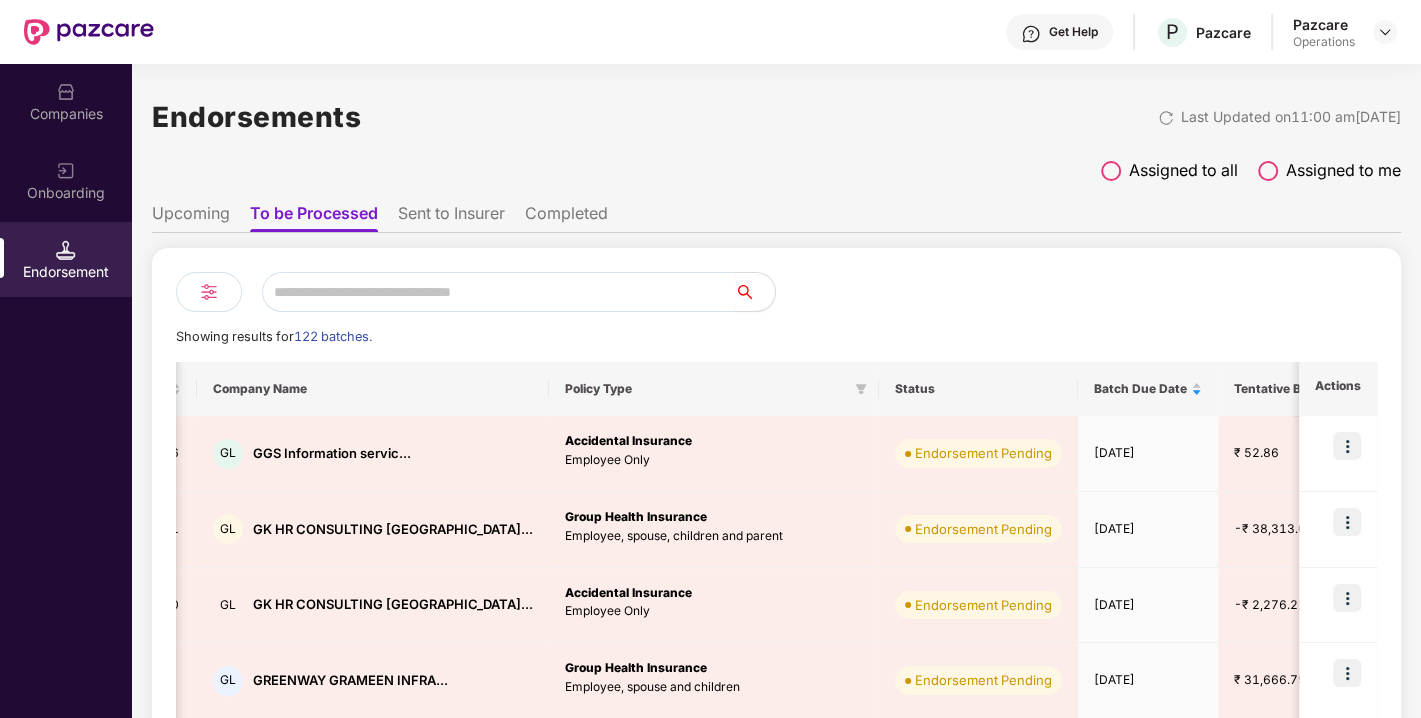click on "Companies" at bounding box center (66, 101) 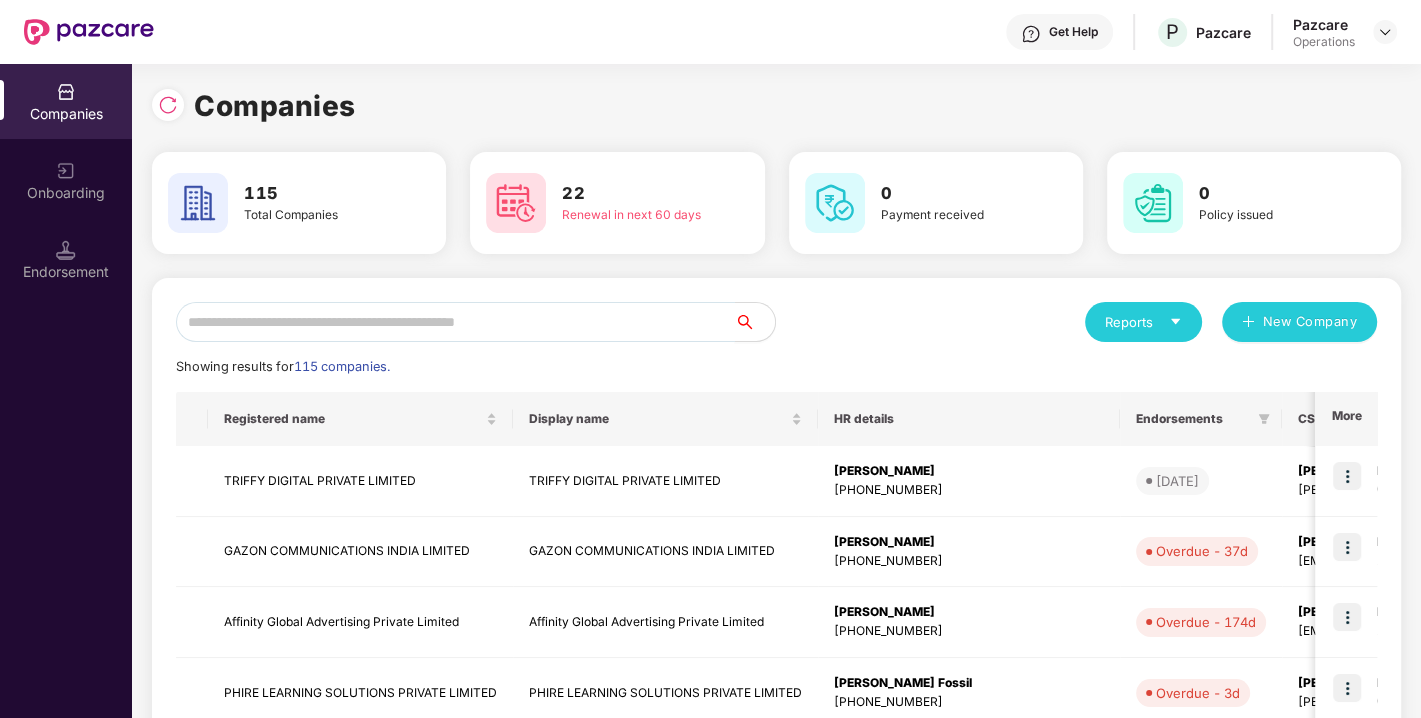 click at bounding box center (455, 322) 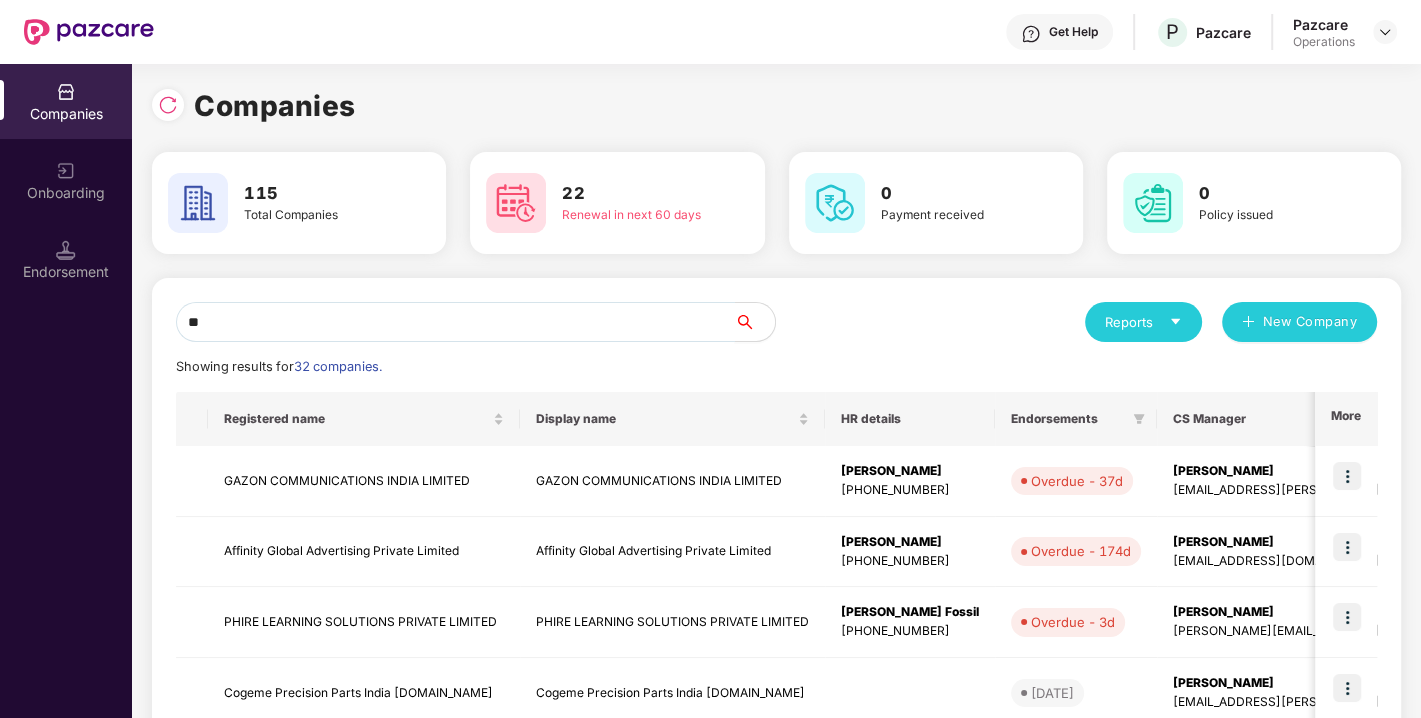 type on "*" 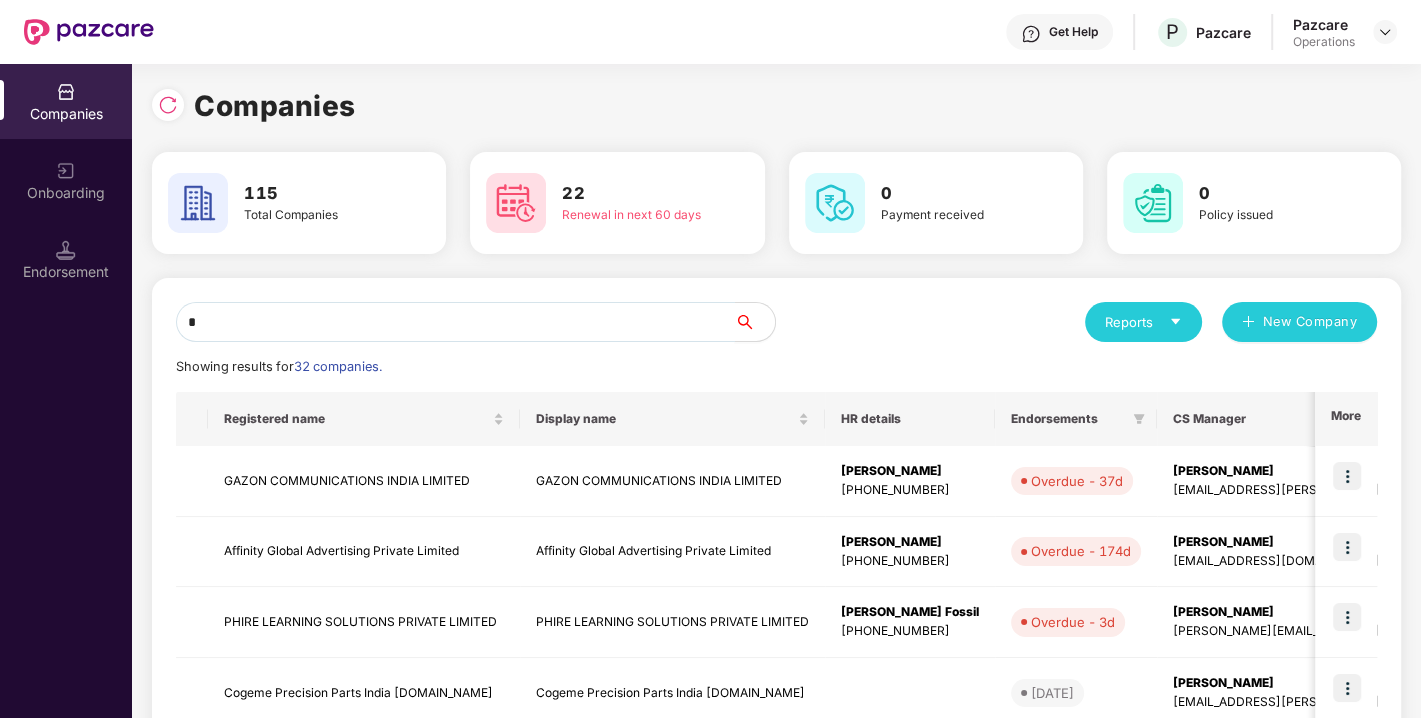type 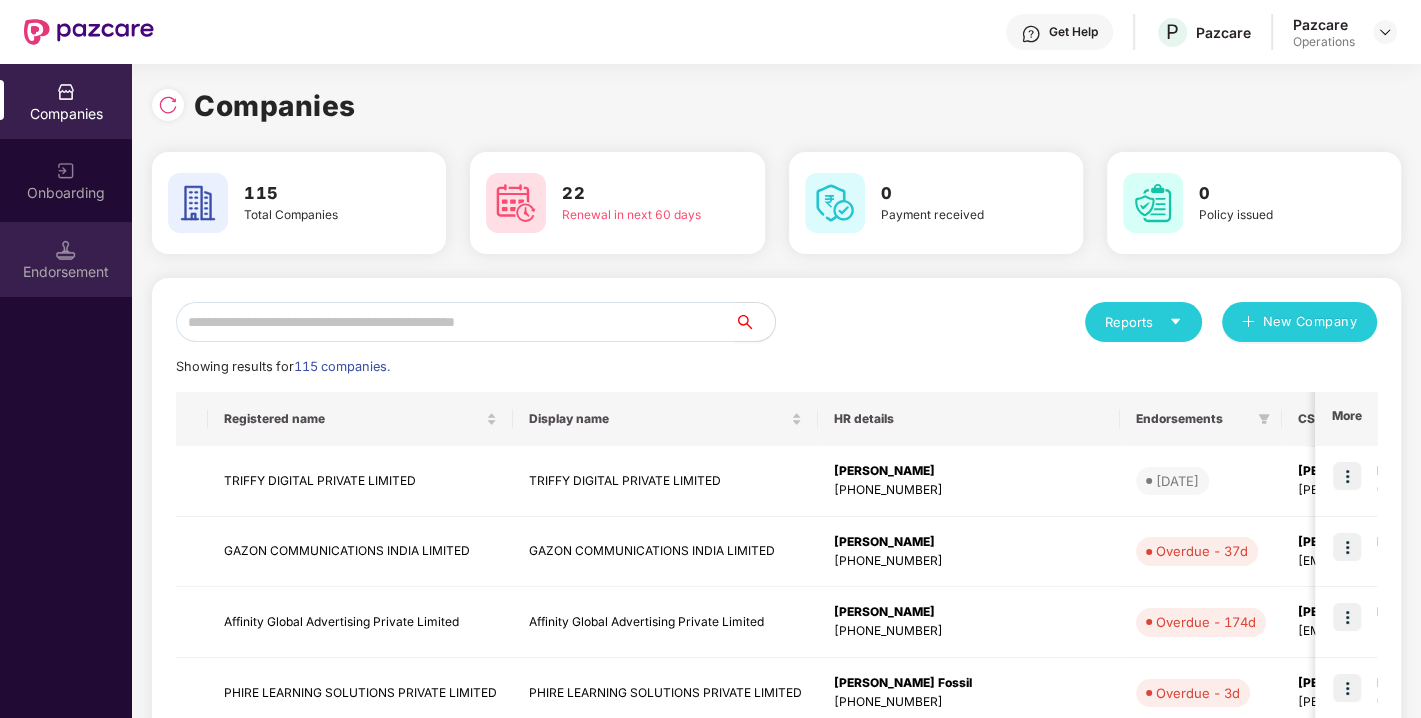 click on "Endorsement" at bounding box center [66, 272] 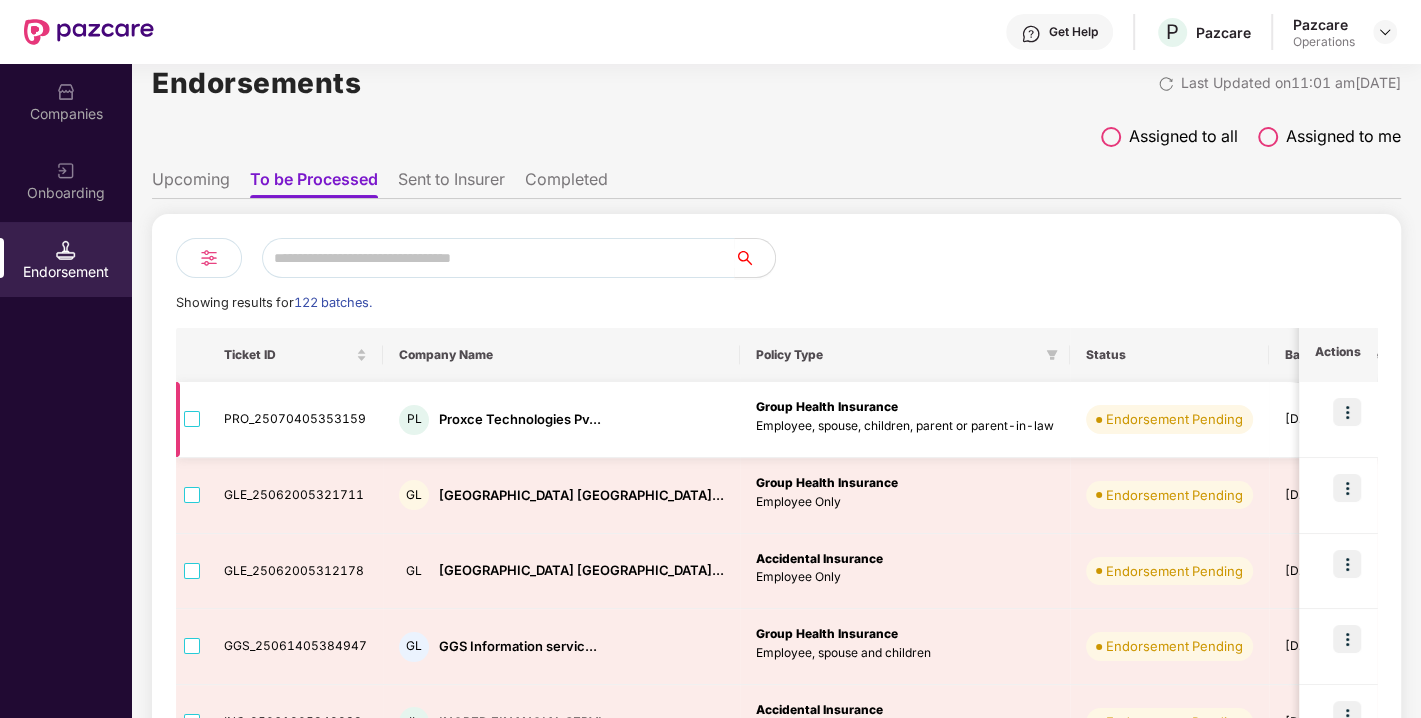 scroll, scrollTop: 33, scrollLeft: 0, axis: vertical 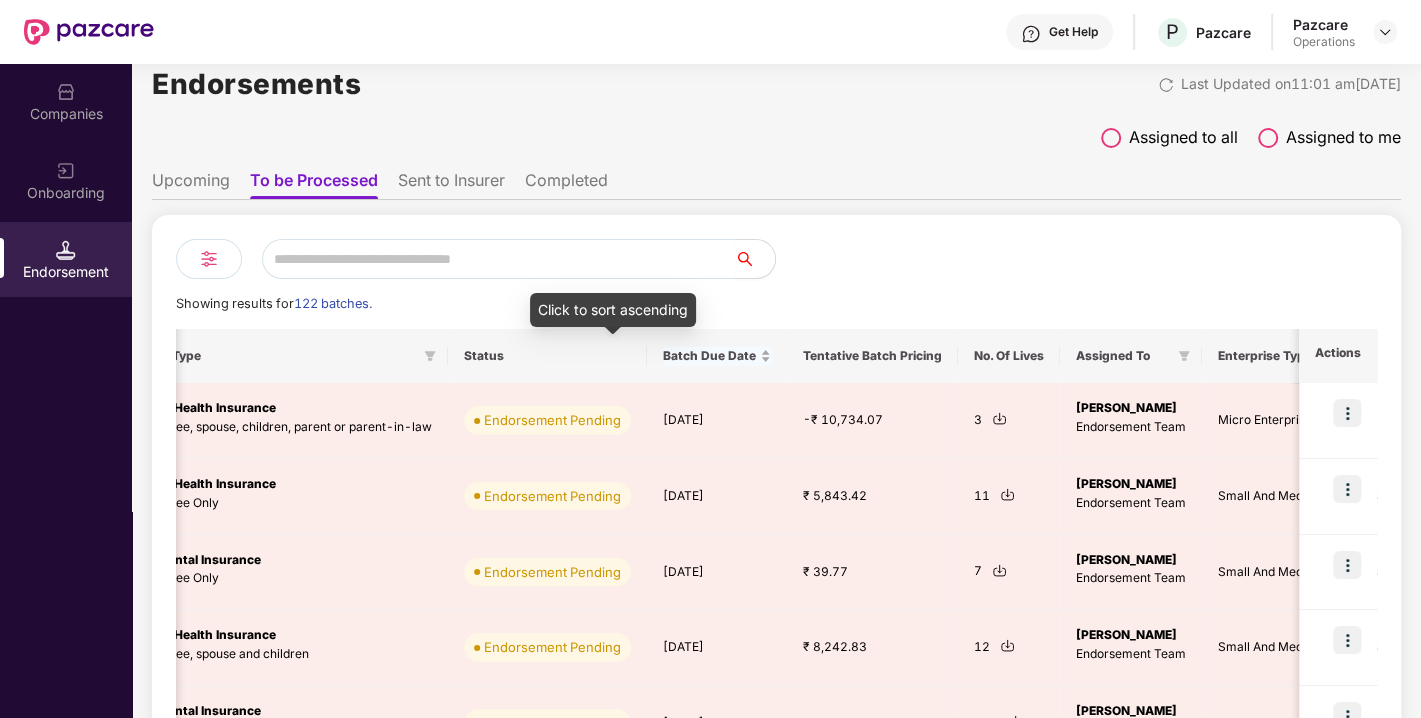 click on "Batch Due Date" at bounding box center (717, 356) 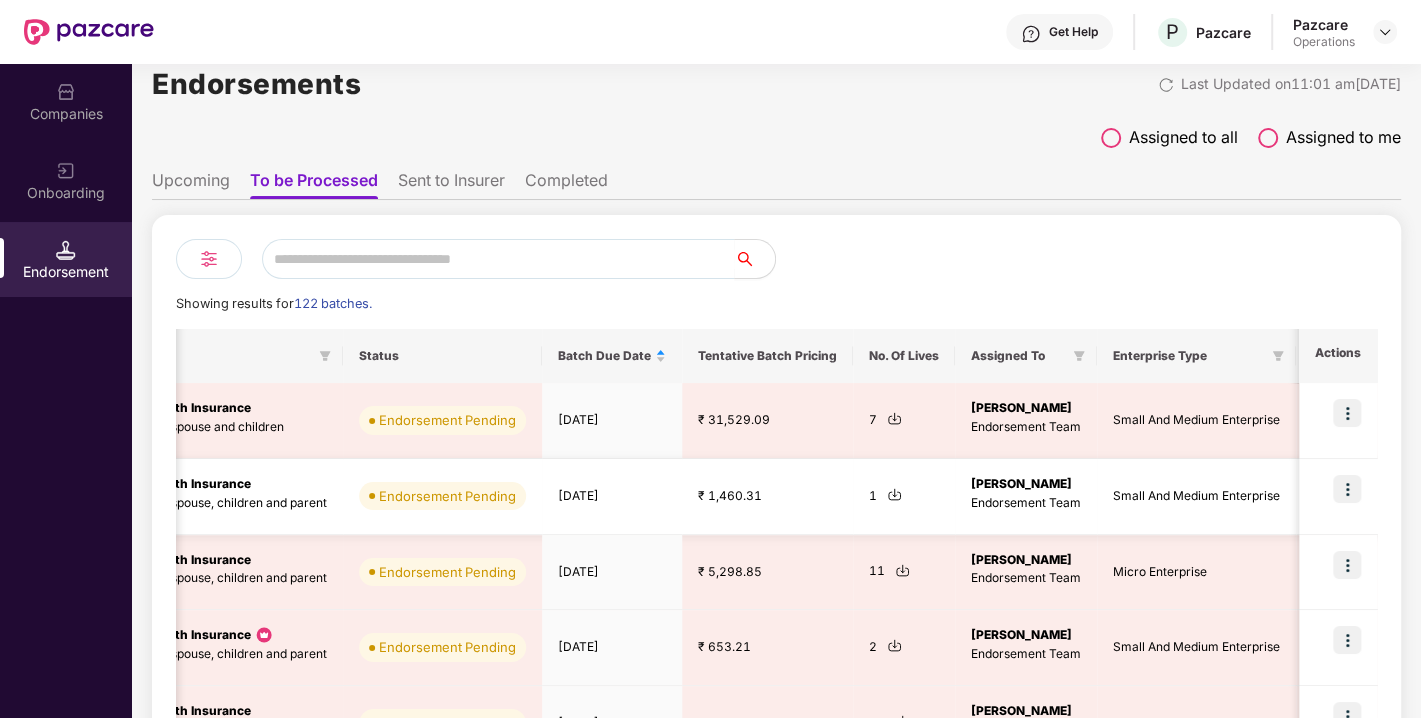 scroll, scrollTop: 0, scrollLeft: 0, axis: both 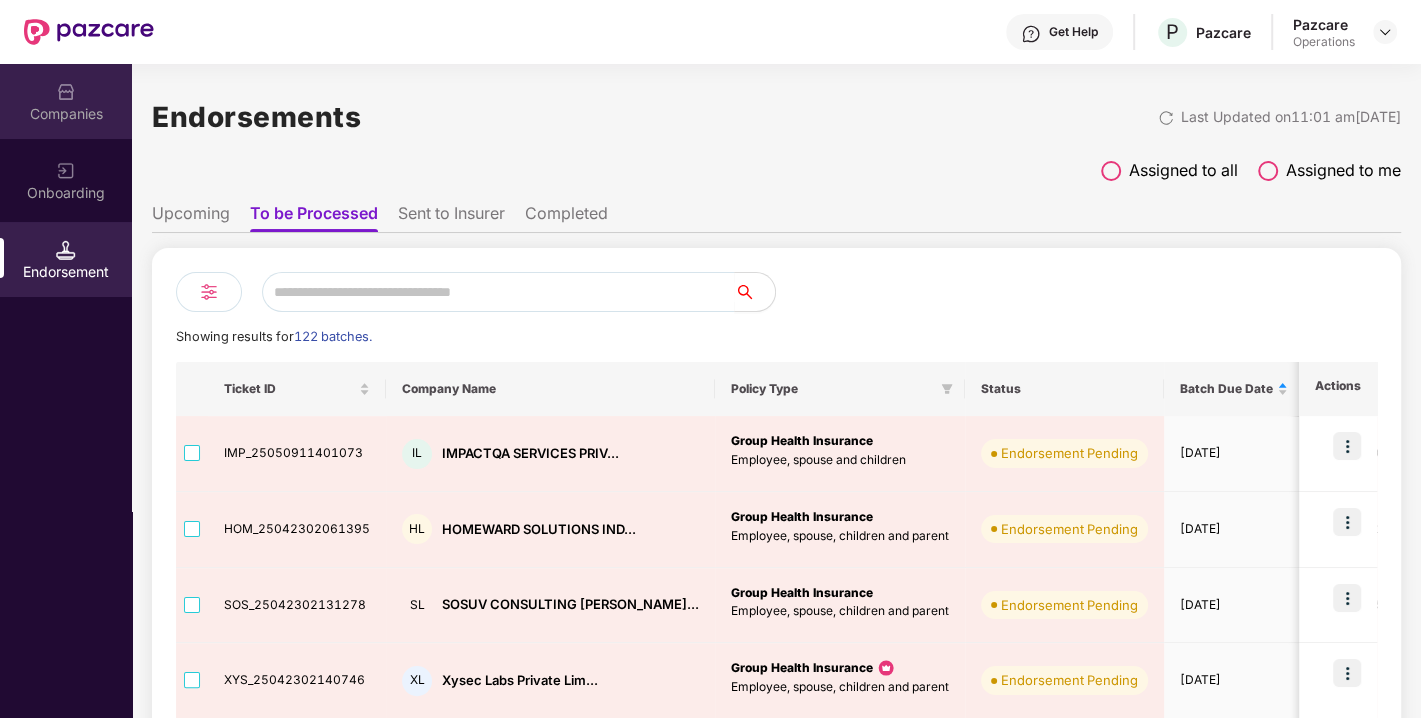 click on "Companies" at bounding box center [66, 101] 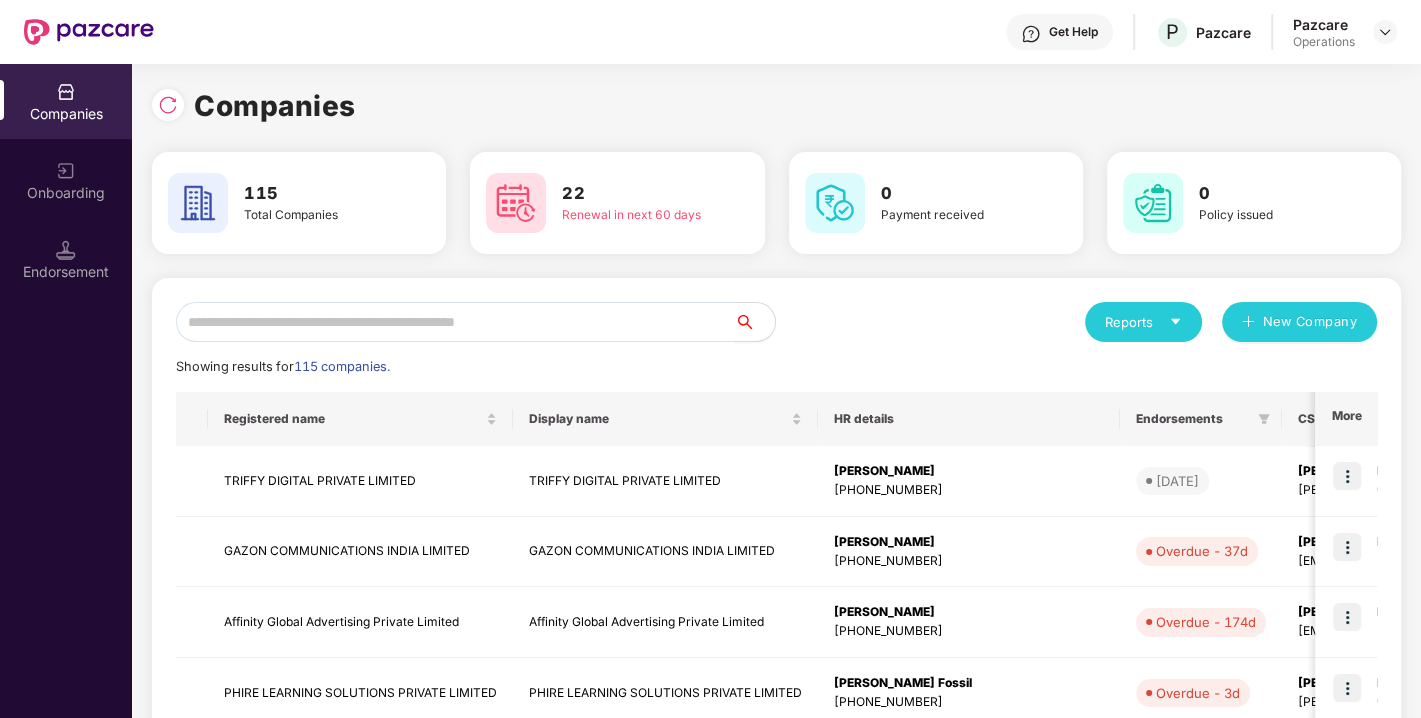 click at bounding box center (455, 322) 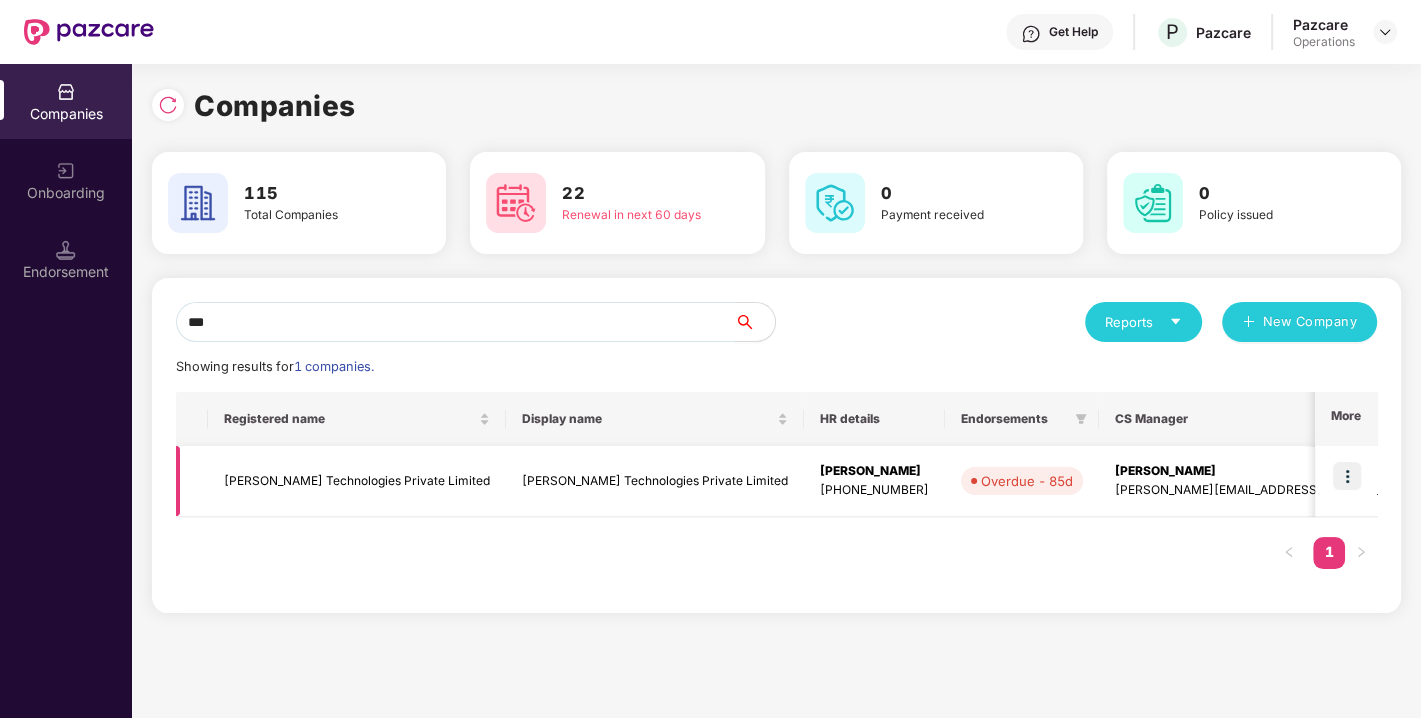 type on "***" 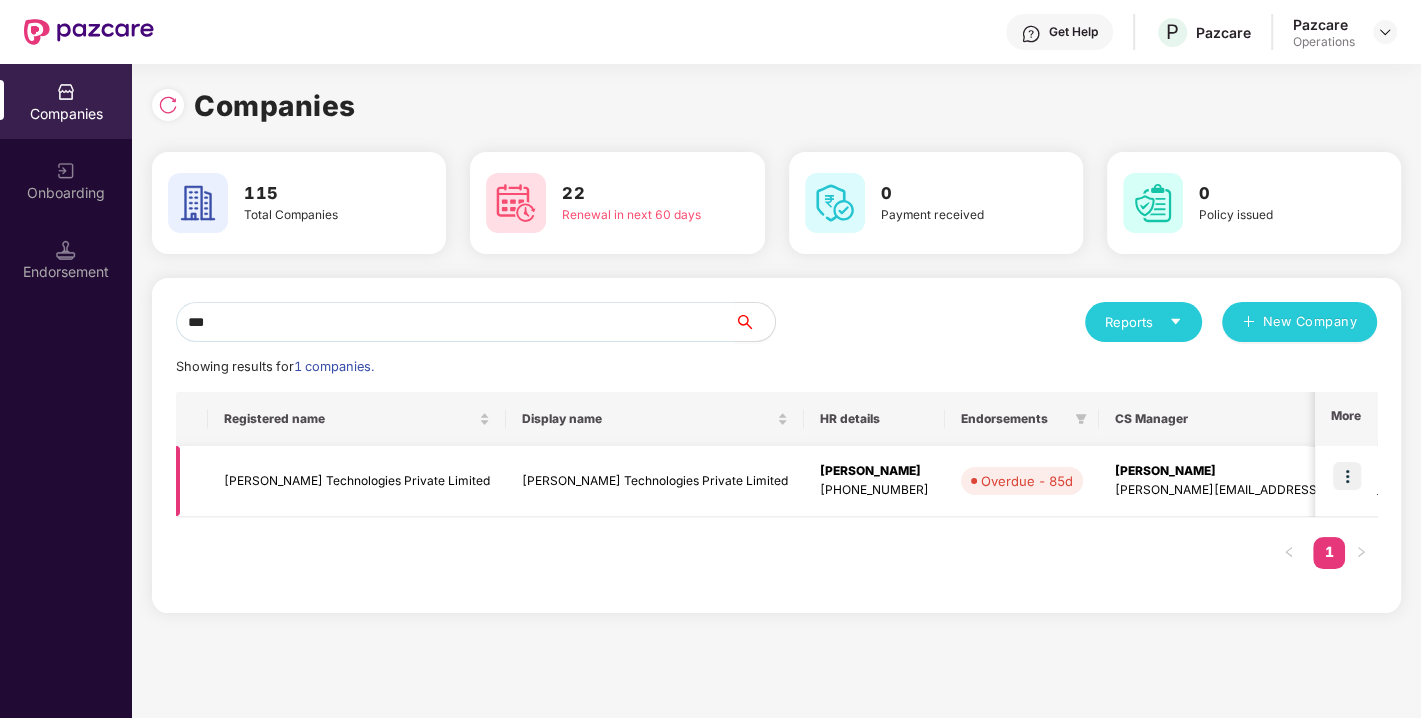 click at bounding box center (1347, 476) 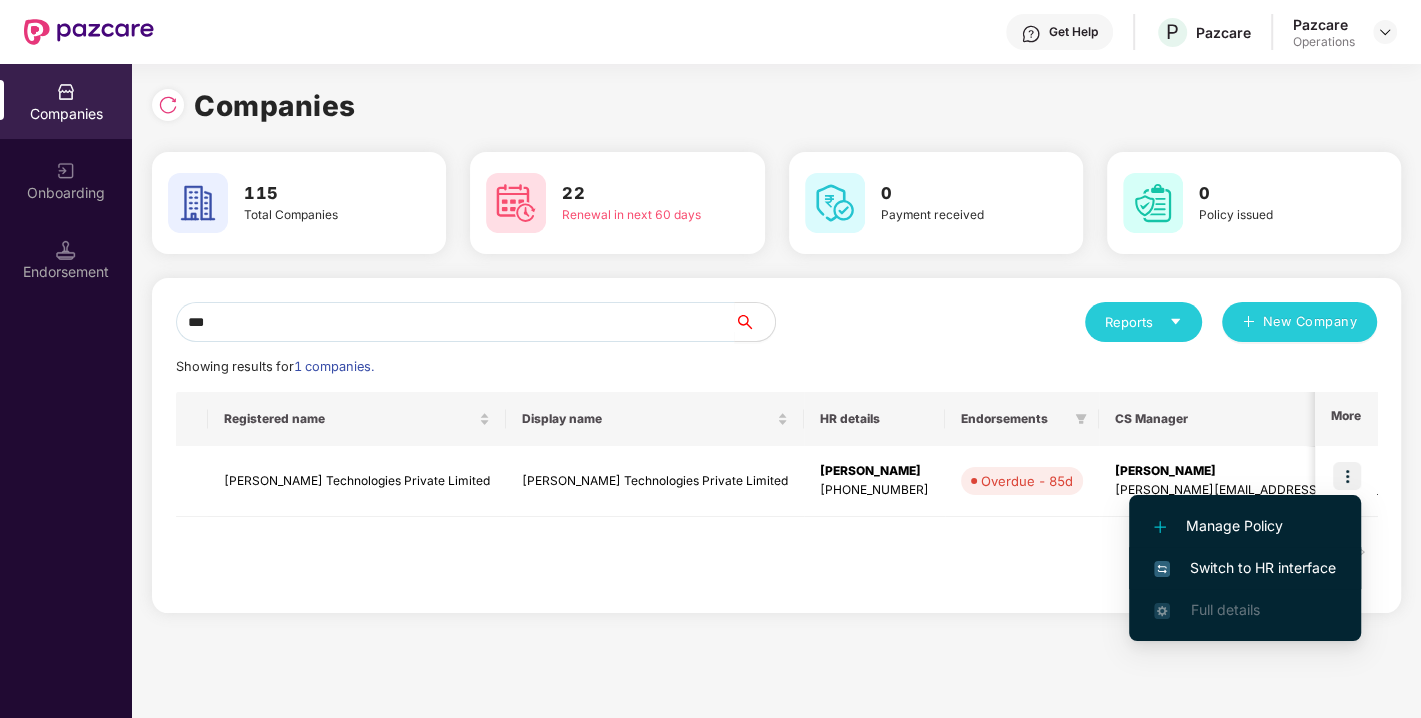 click on "Switch to HR interface" at bounding box center [1245, 568] 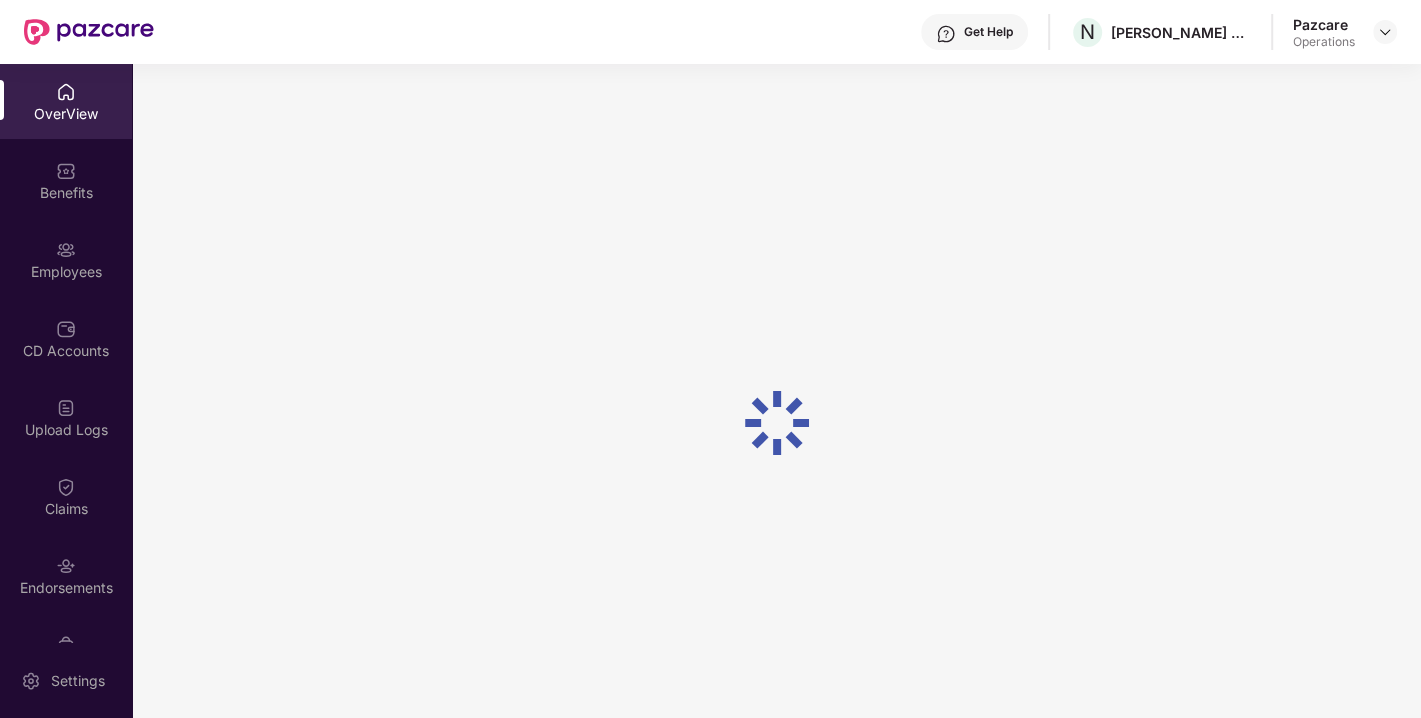 scroll, scrollTop: 52, scrollLeft: 0, axis: vertical 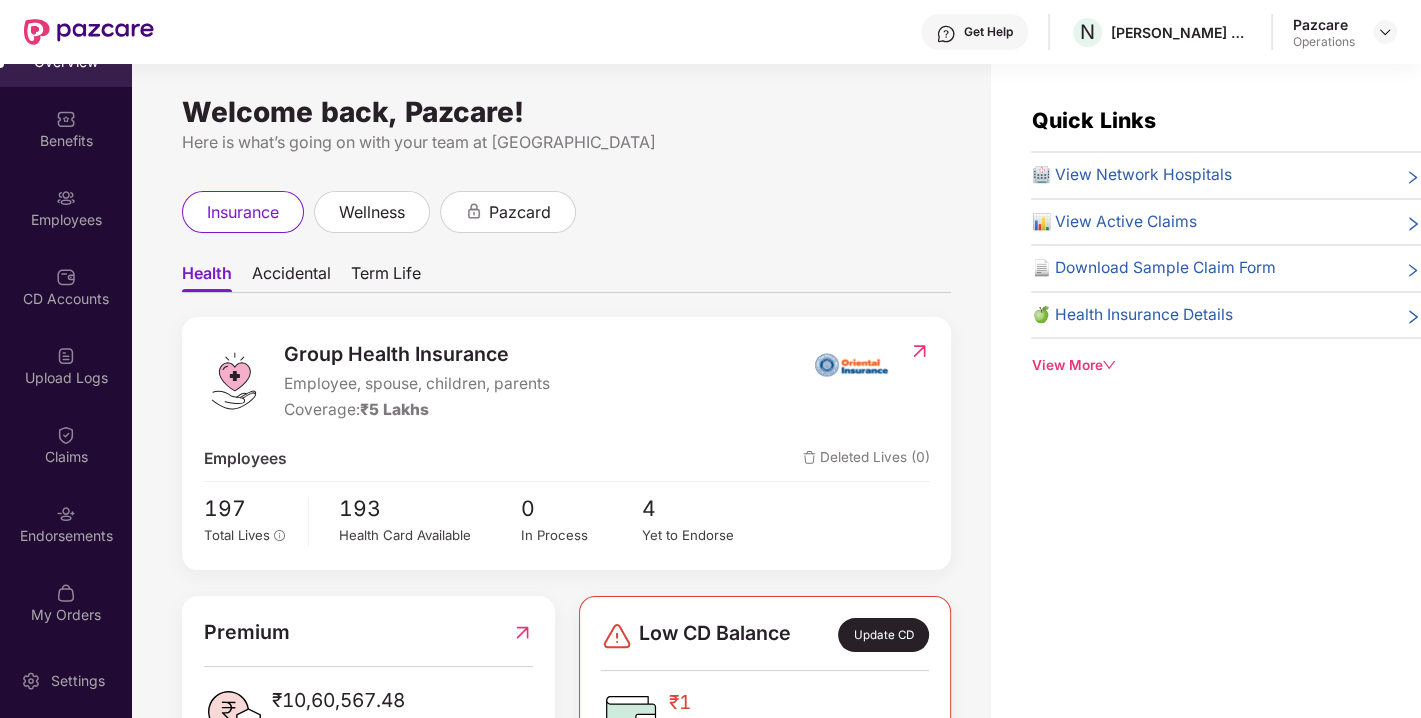 click on "Endorsements" at bounding box center [66, 536] 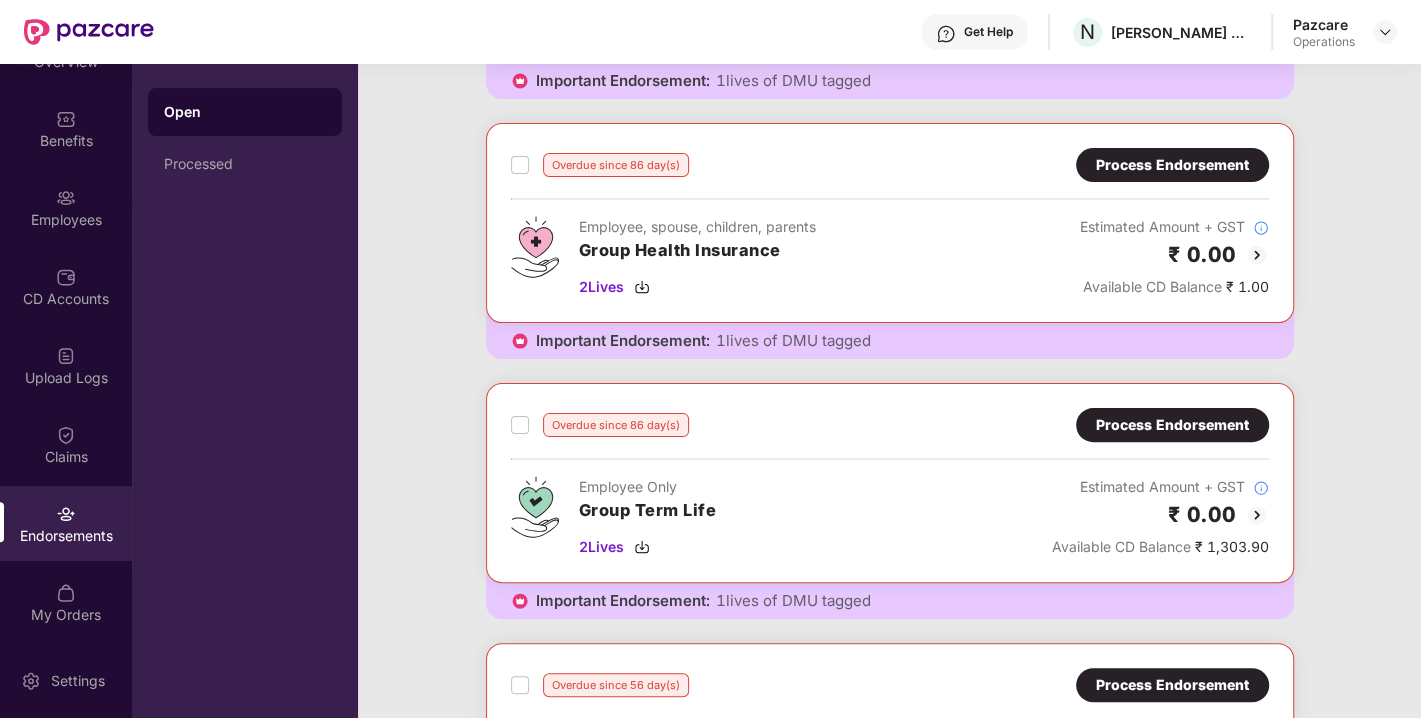scroll, scrollTop: 0, scrollLeft: 0, axis: both 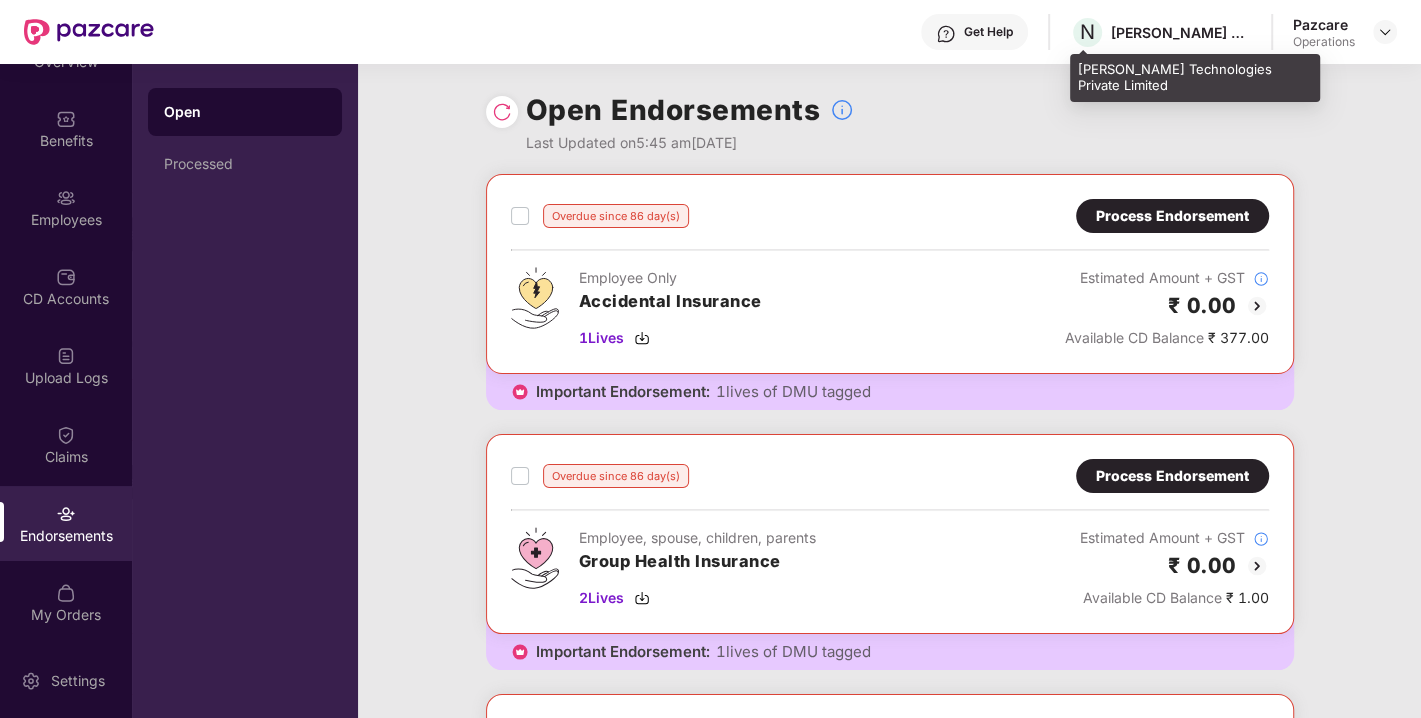 click on "Navriti Technologies Private Limited" at bounding box center (1181, 32) 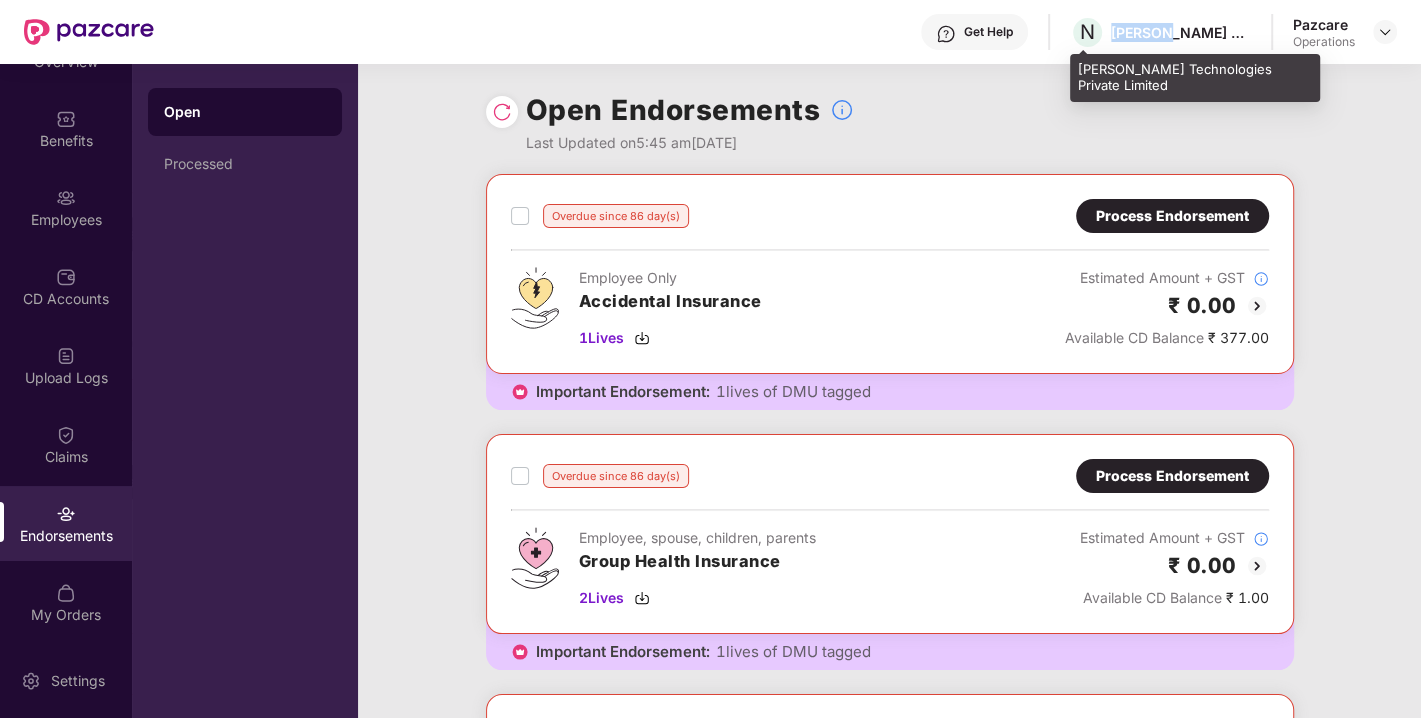 click on "Navriti Technologies Private Limited" at bounding box center [1181, 32] 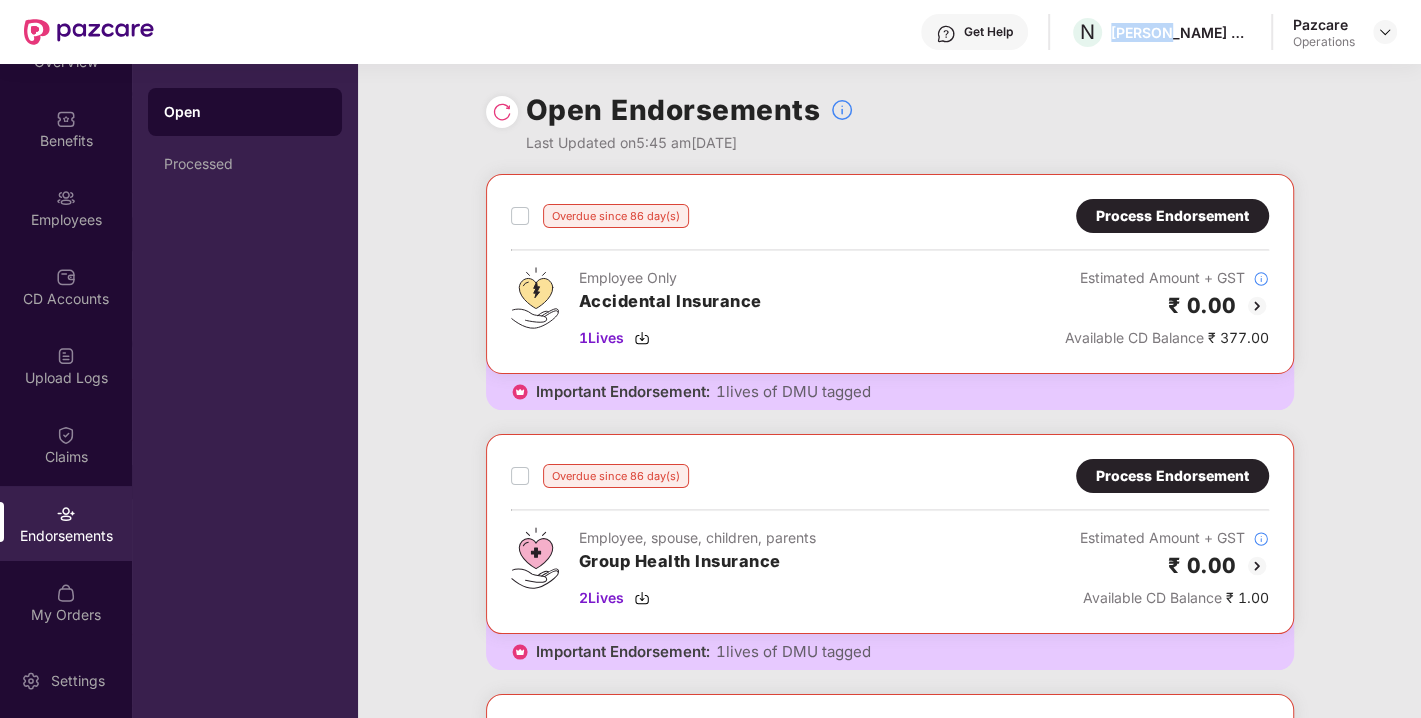 copy on "Navriti" 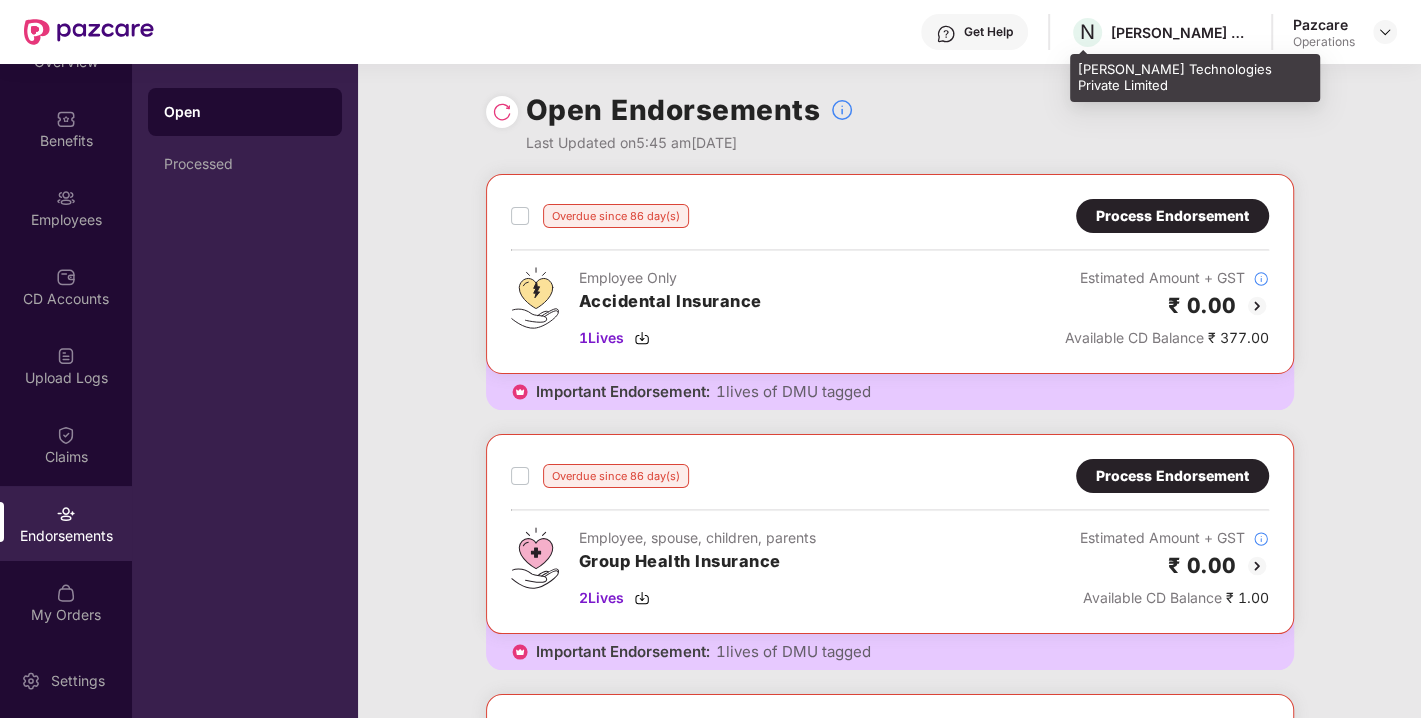 click on "Navriti Technologies Private Limited" at bounding box center [1195, 77] 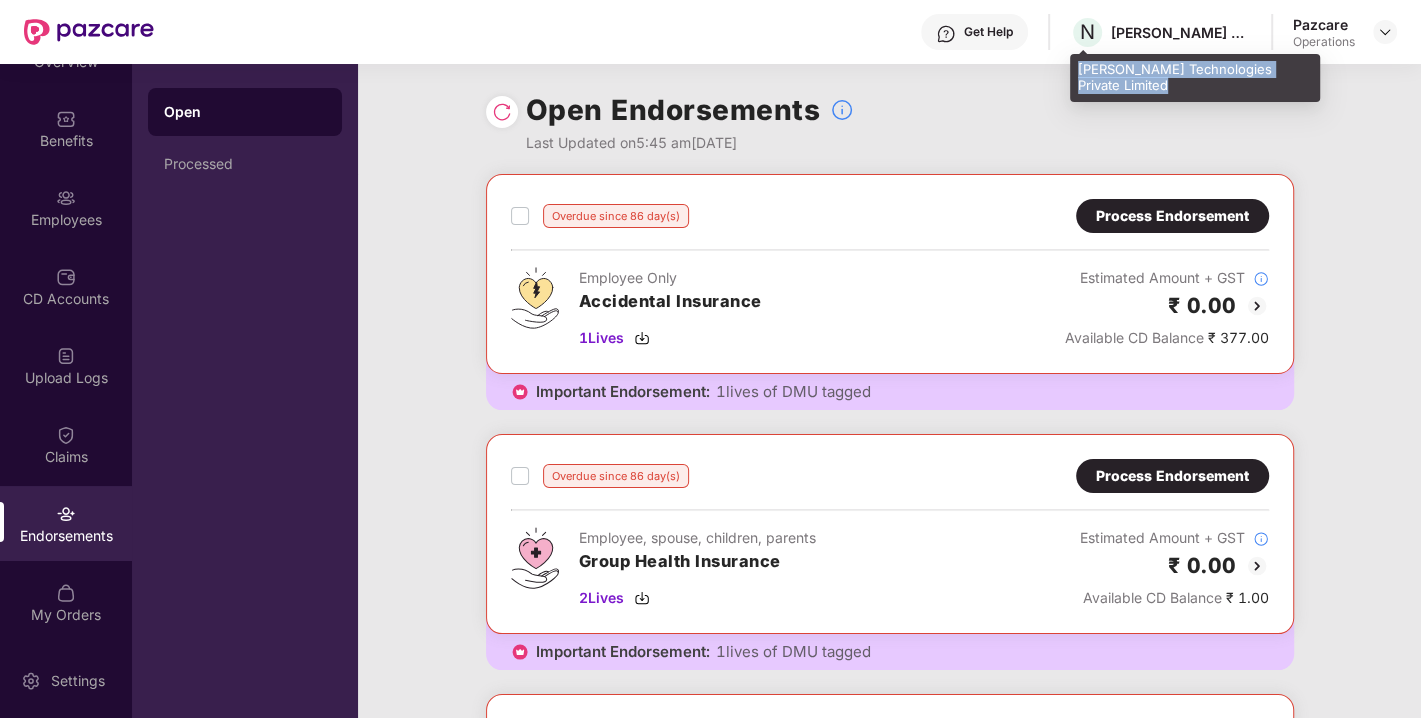 click on "Navriti Technologies Private Limited" at bounding box center (1195, 77) 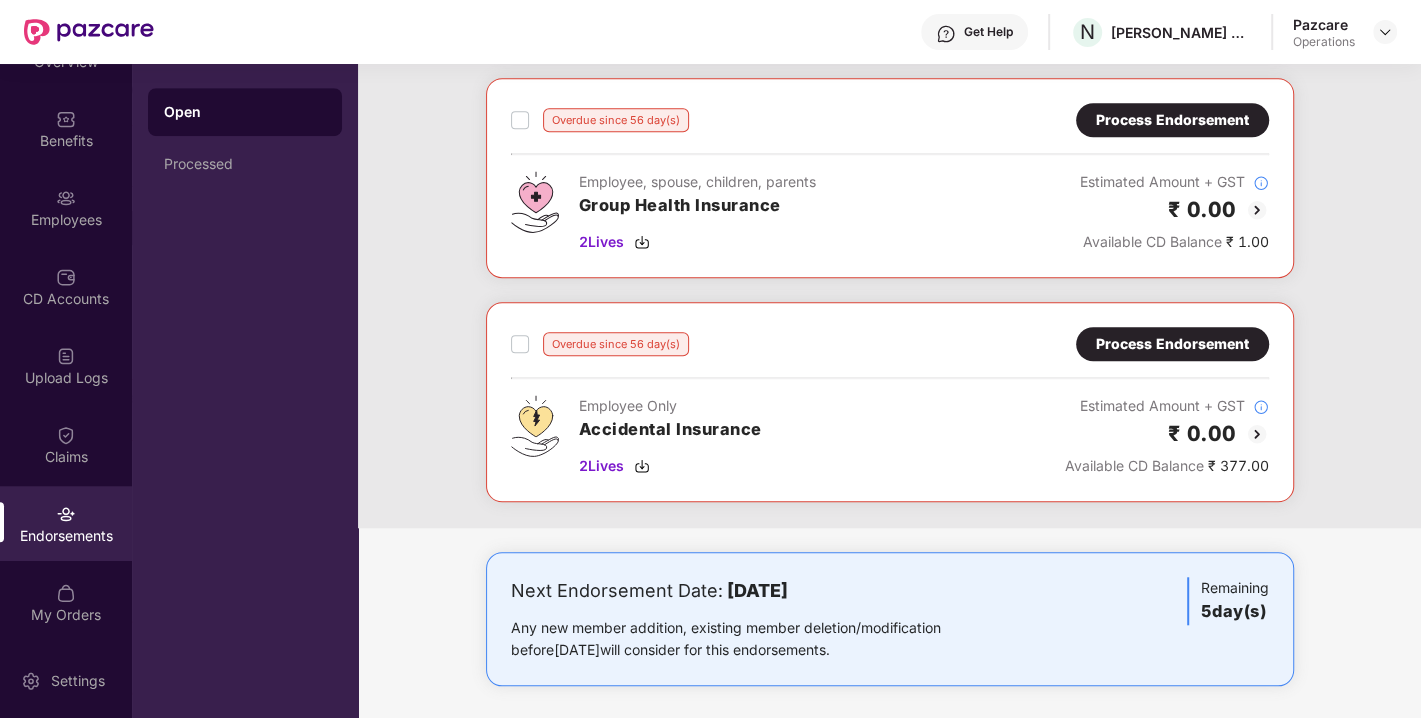 scroll, scrollTop: 0, scrollLeft: 0, axis: both 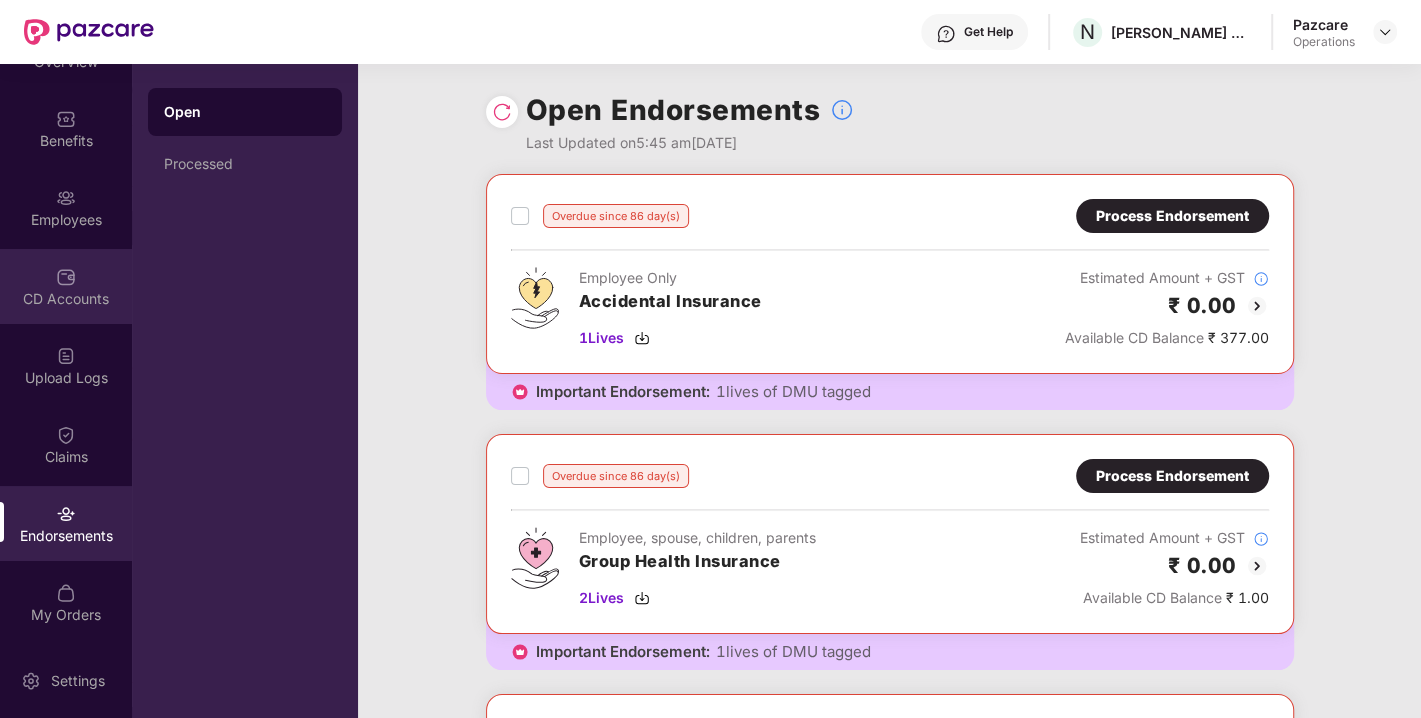 click at bounding box center [66, 277] 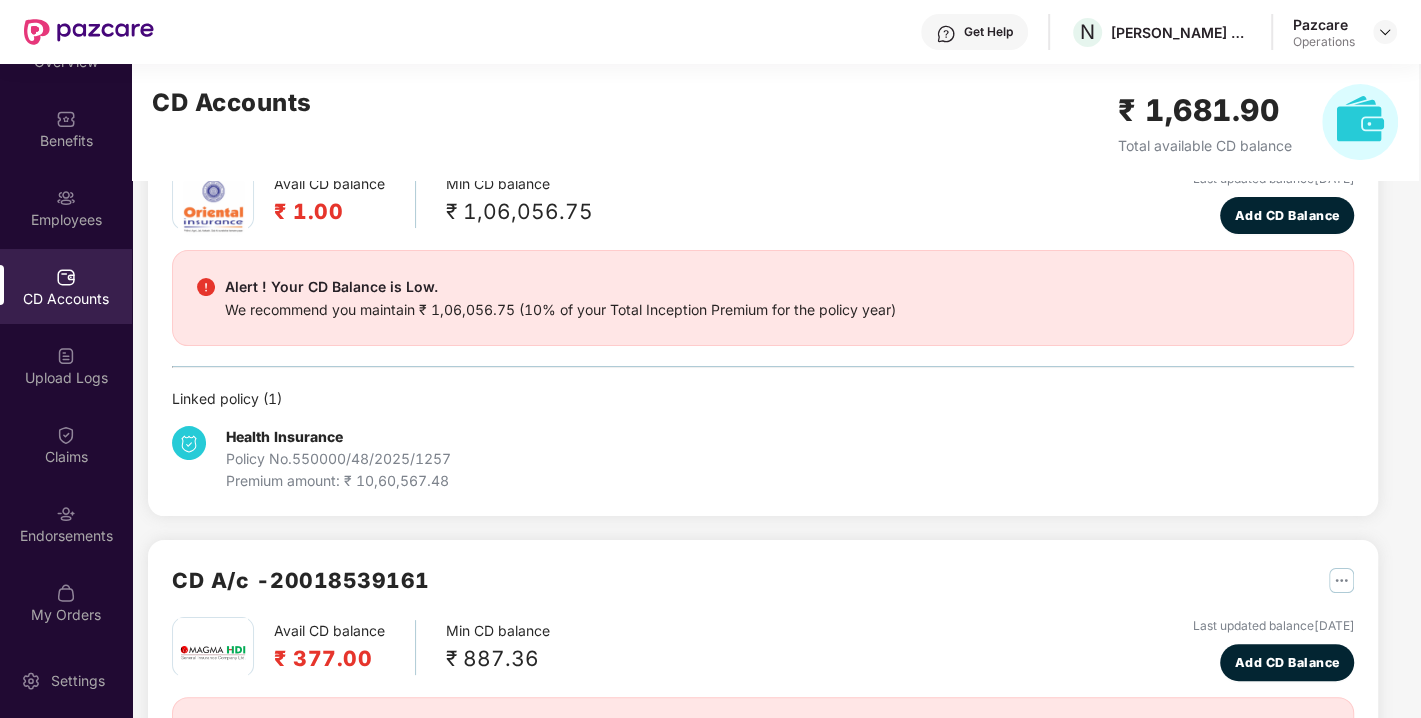 scroll, scrollTop: 0, scrollLeft: 0, axis: both 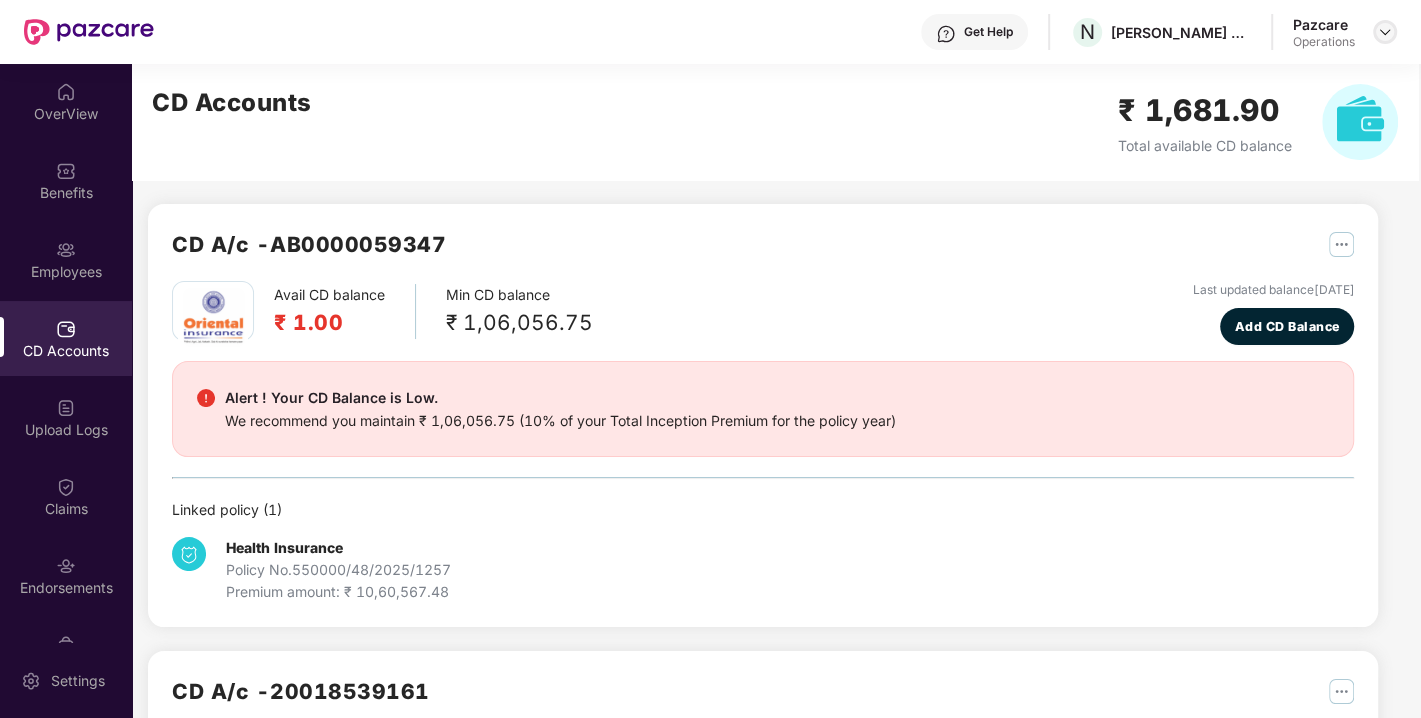 click at bounding box center (1385, 32) 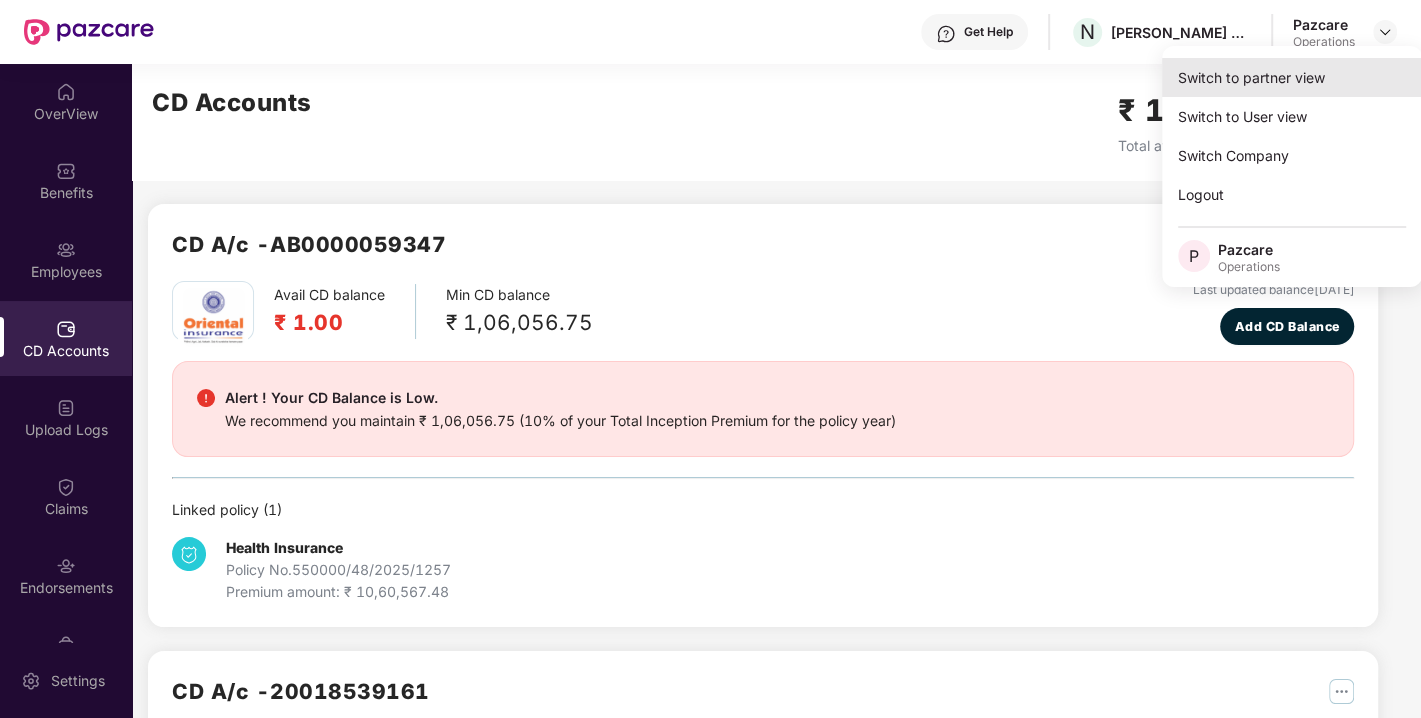 click on "Switch to partner view" at bounding box center (1292, 77) 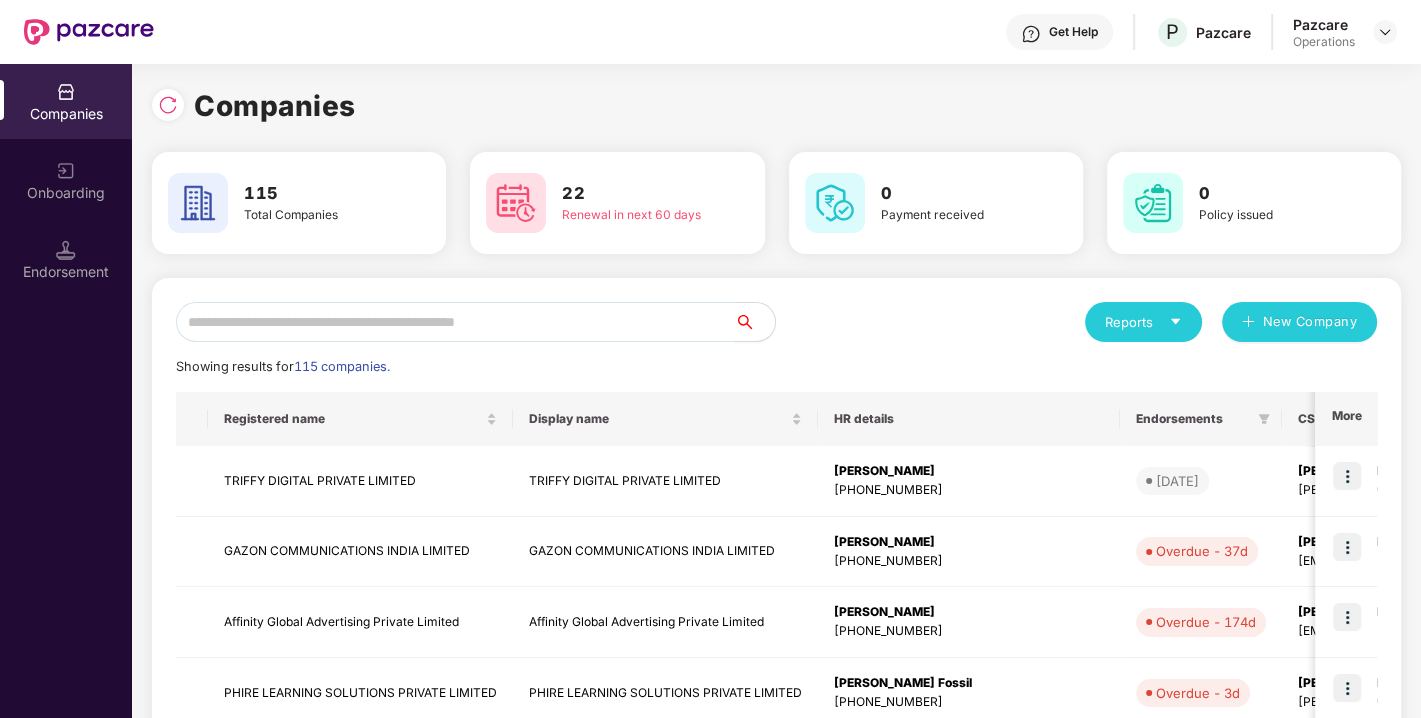 click at bounding box center [455, 322] 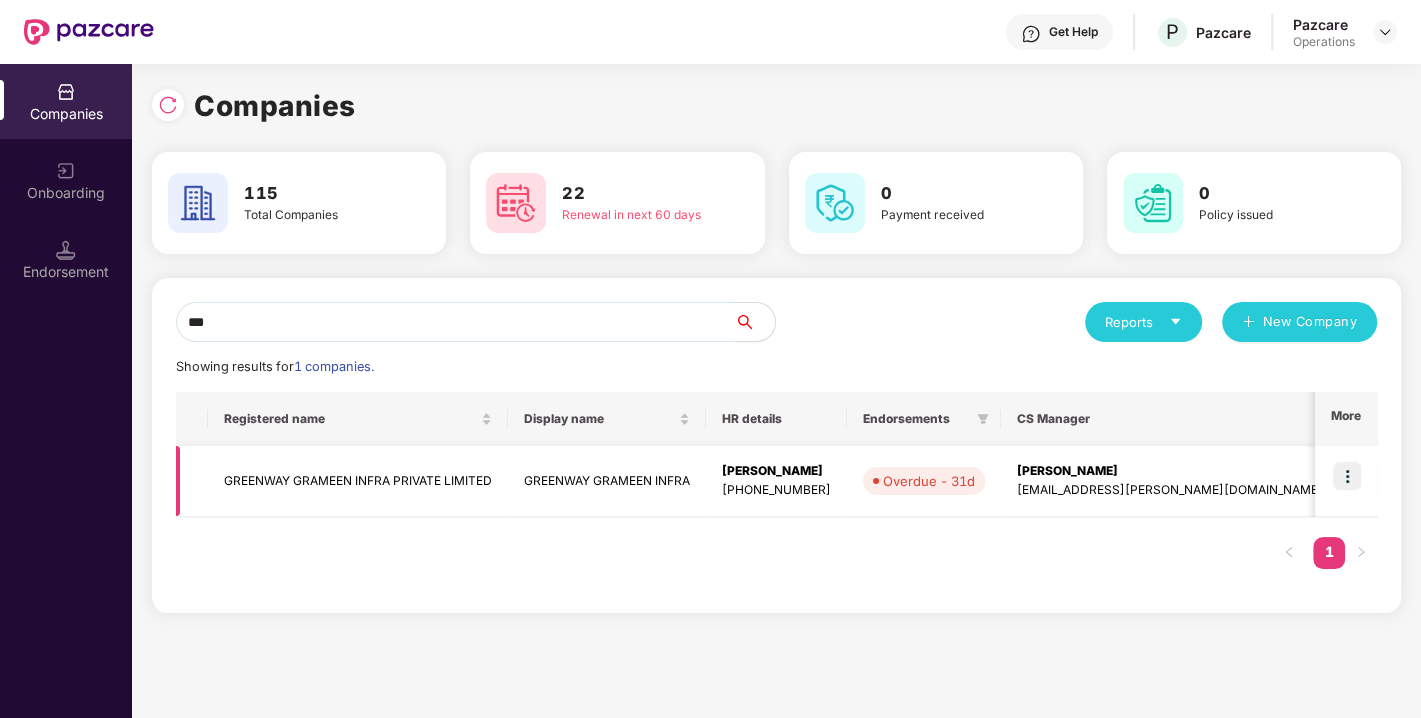 type on "***" 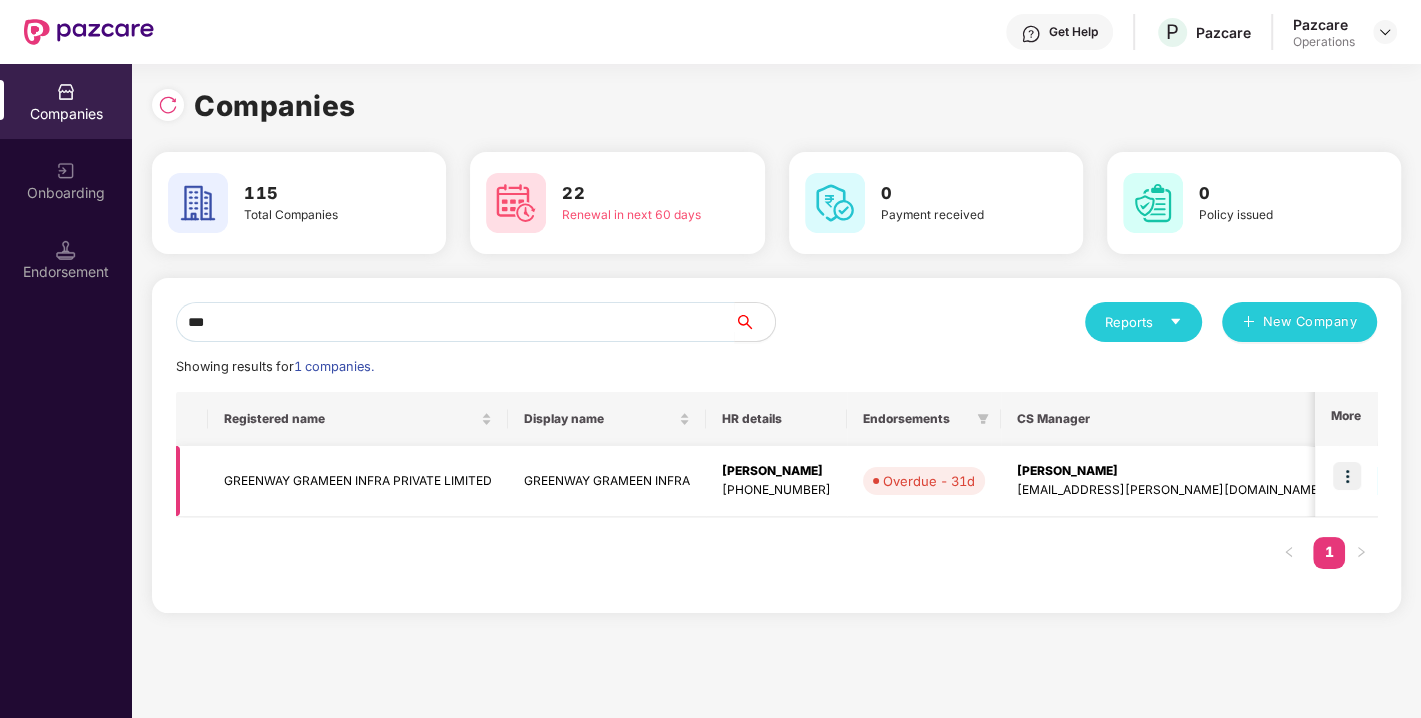 click at bounding box center (1347, 476) 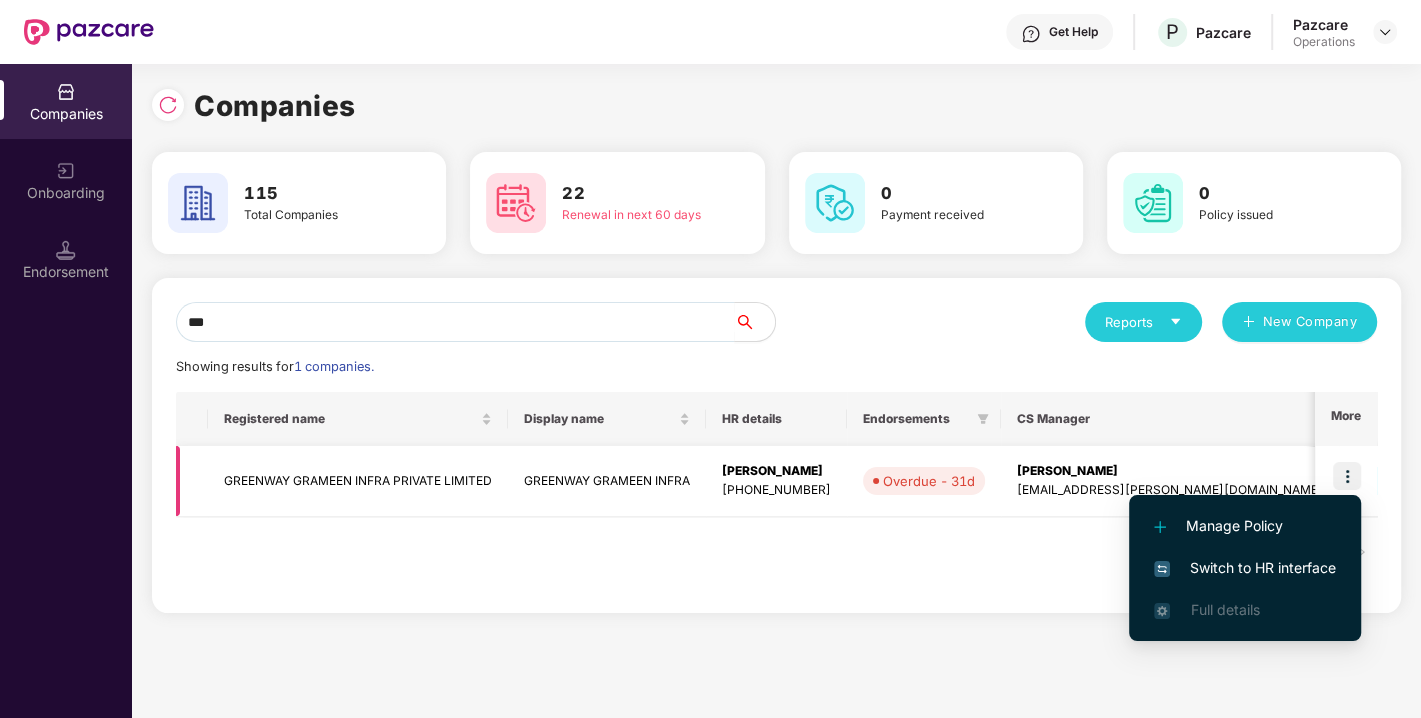 scroll, scrollTop: 0, scrollLeft: 1, axis: horizontal 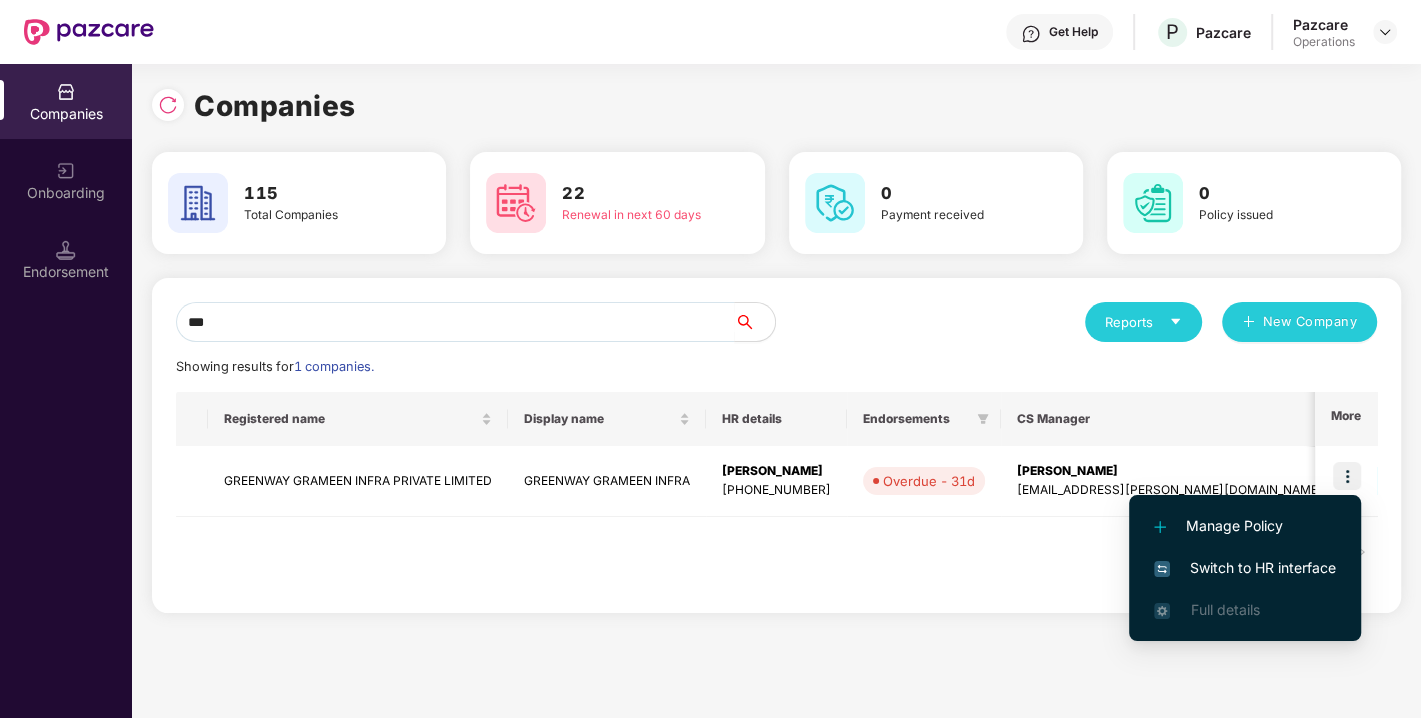 click on "*** Reports  New Company Showing results for  1 companies. Registered name Display name HR details Endorsements CS Manager Benefits Earliest Renewal Issues Total Premium More                       GREENWAY GRAMEEN INFRA PRIVATE LIMITED GREENWAY GRAMEEN INFRA Pooja Seth +918169781271 Overdue - 31d Divya Chandraprakash Pardhi  divya.pardhi@pazcare.com GMC 29 Apr 2026 0 ₹9,66,353.92 1" at bounding box center (776, 445) 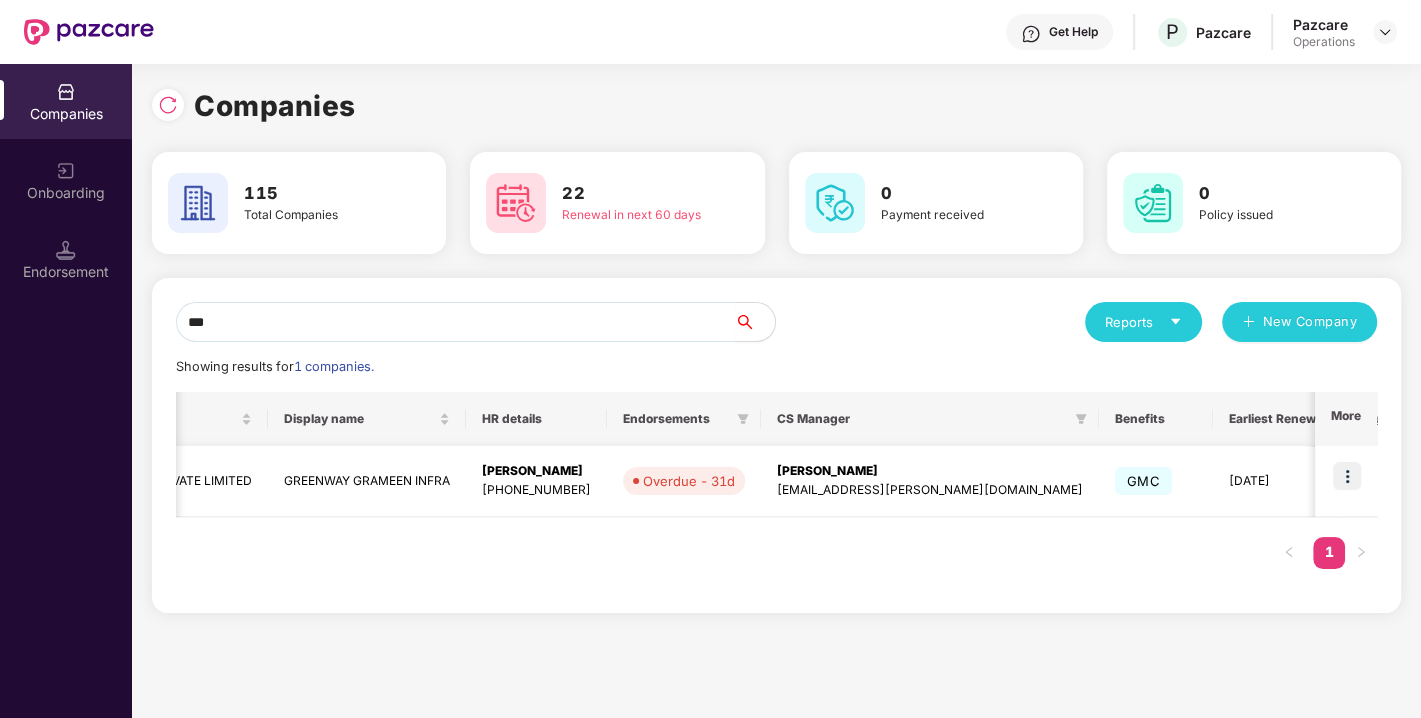 scroll, scrollTop: 0, scrollLeft: 248, axis: horizontal 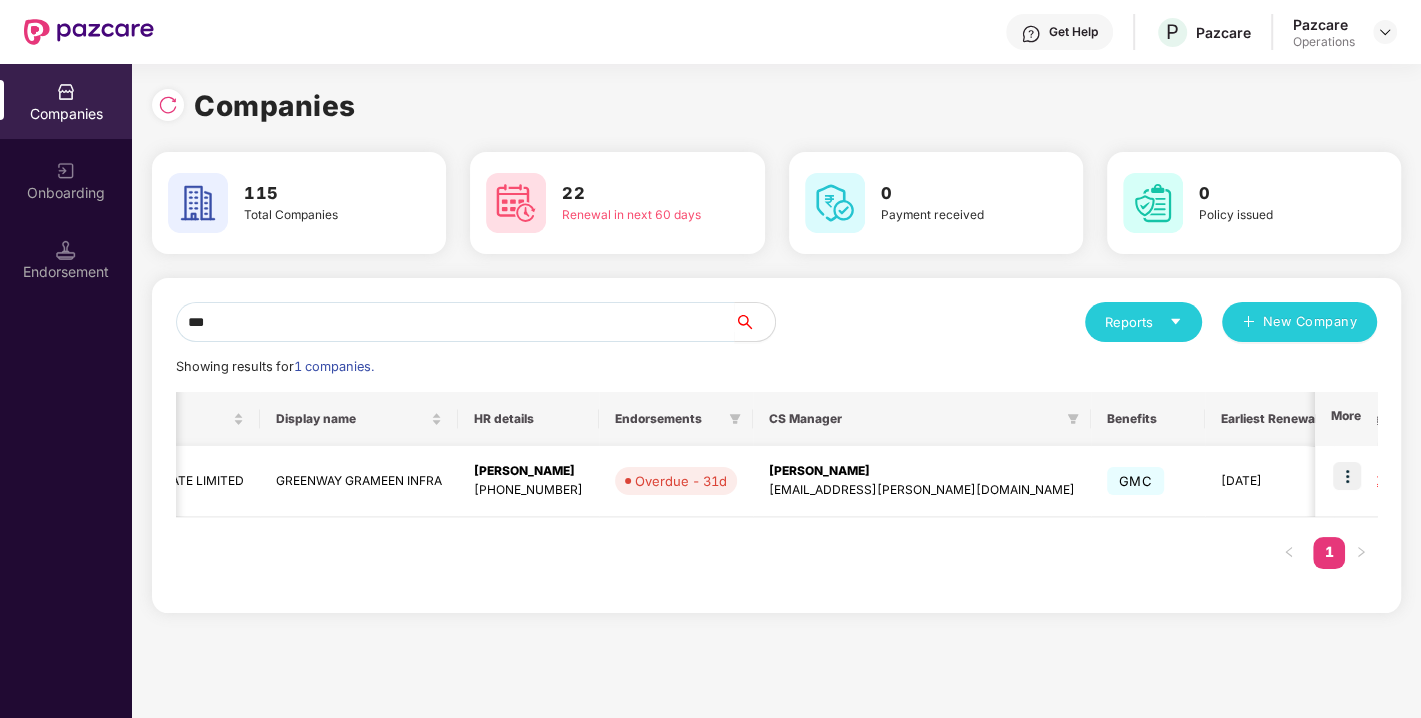 click at bounding box center (1347, 476) 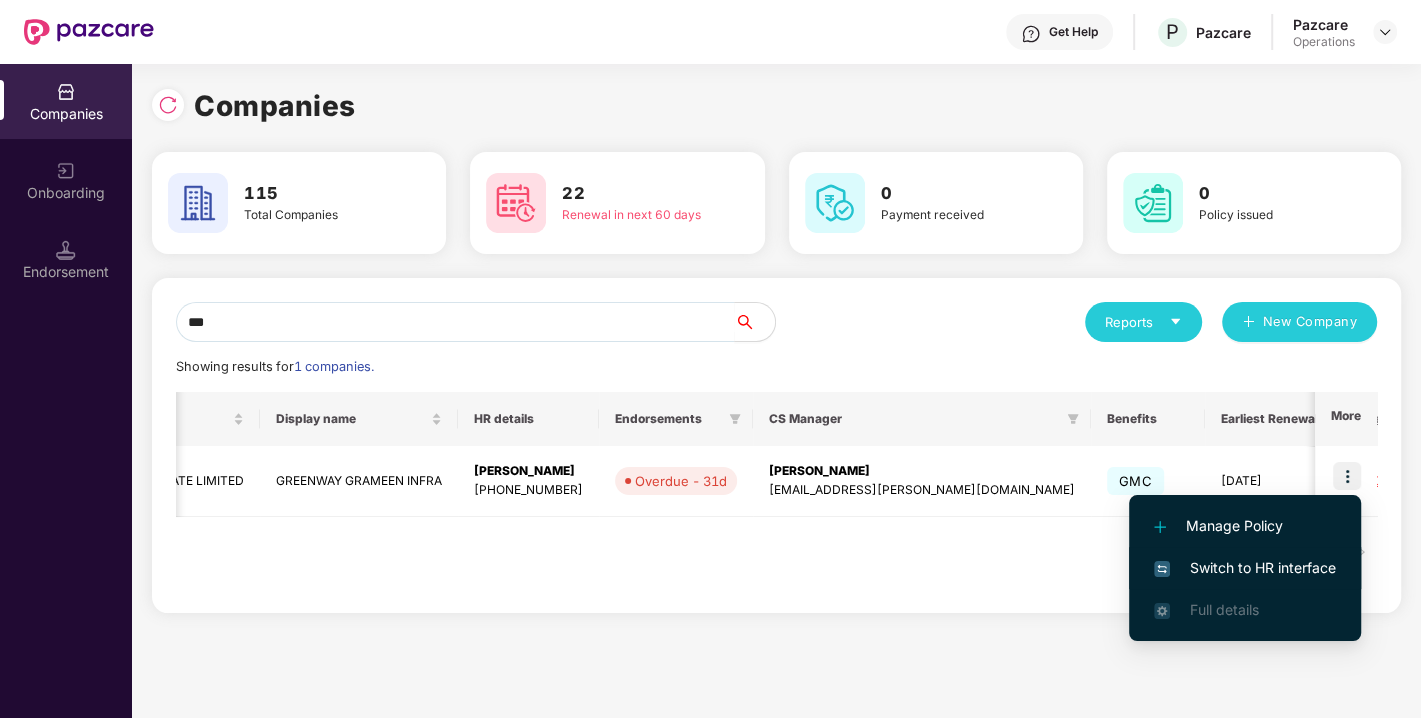 click on "Switch to HR interface" at bounding box center (1245, 568) 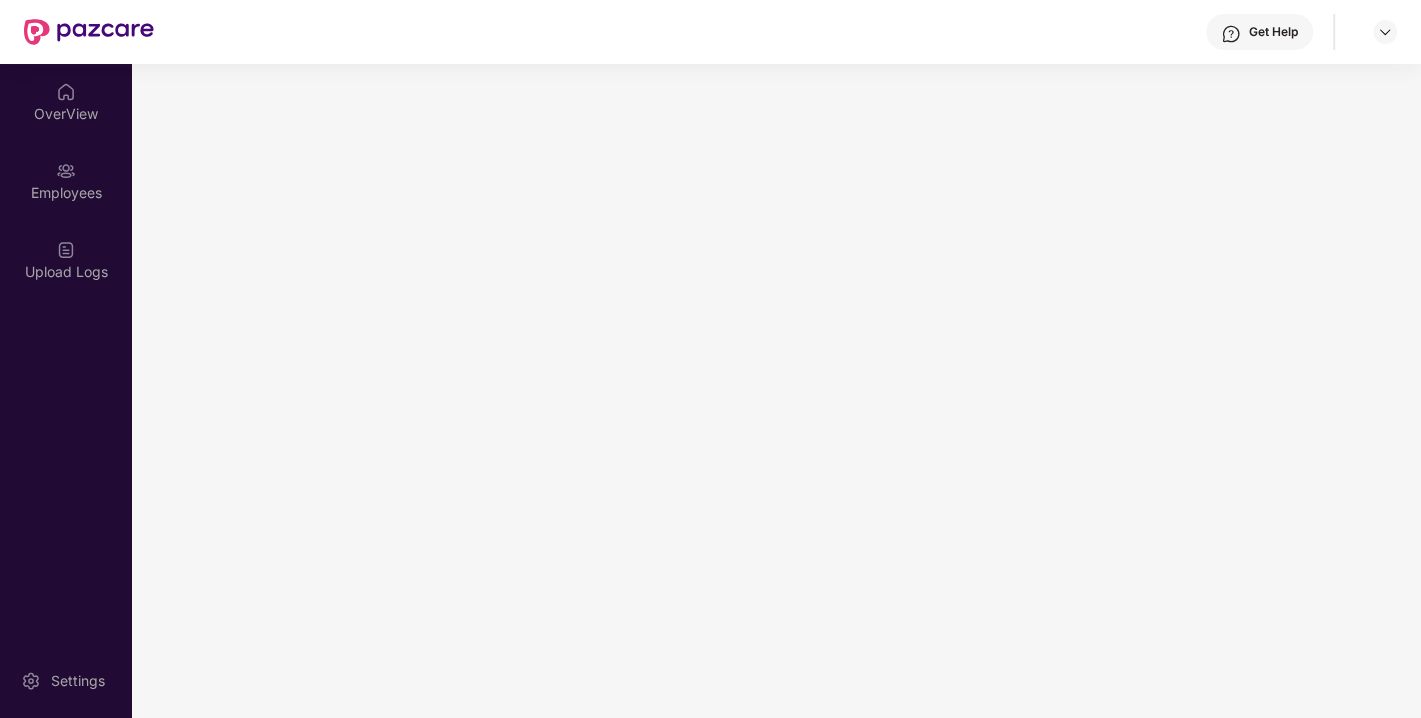 scroll, scrollTop: 0, scrollLeft: 0, axis: both 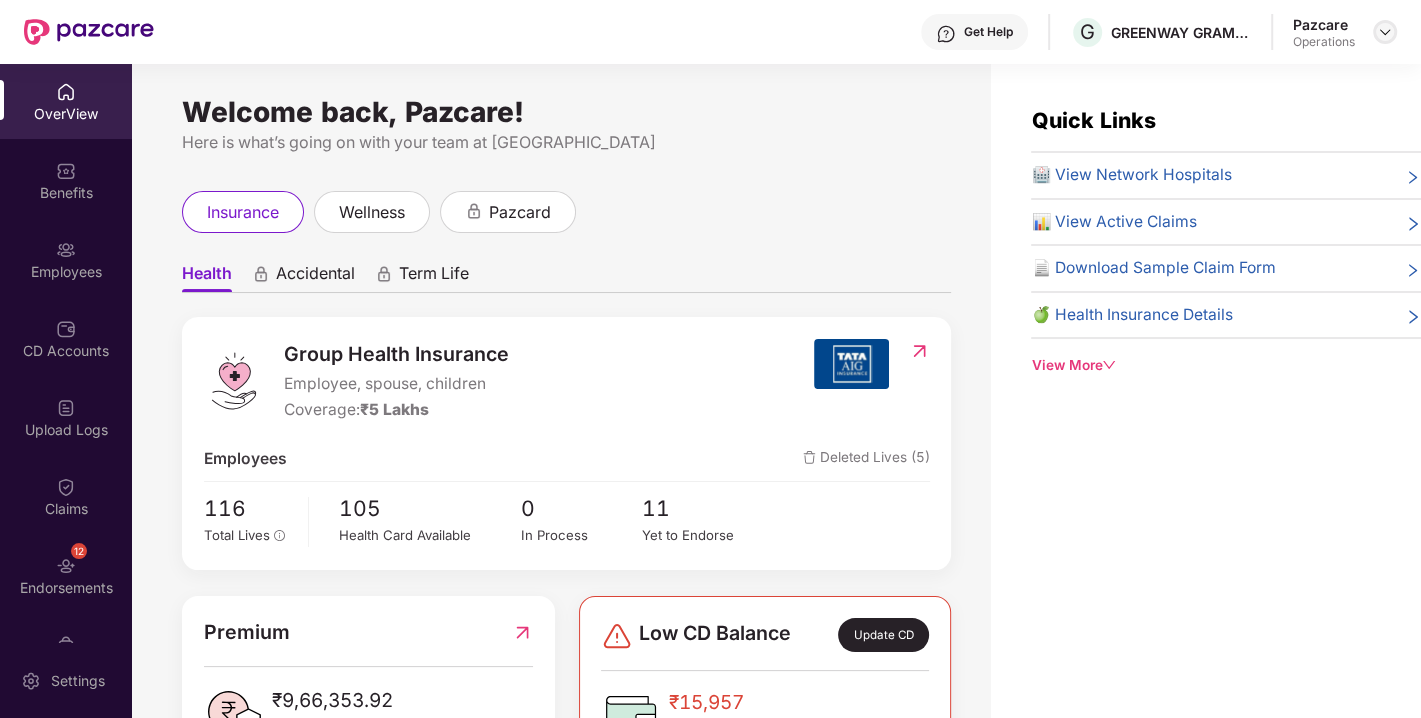 click at bounding box center [1385, 32] 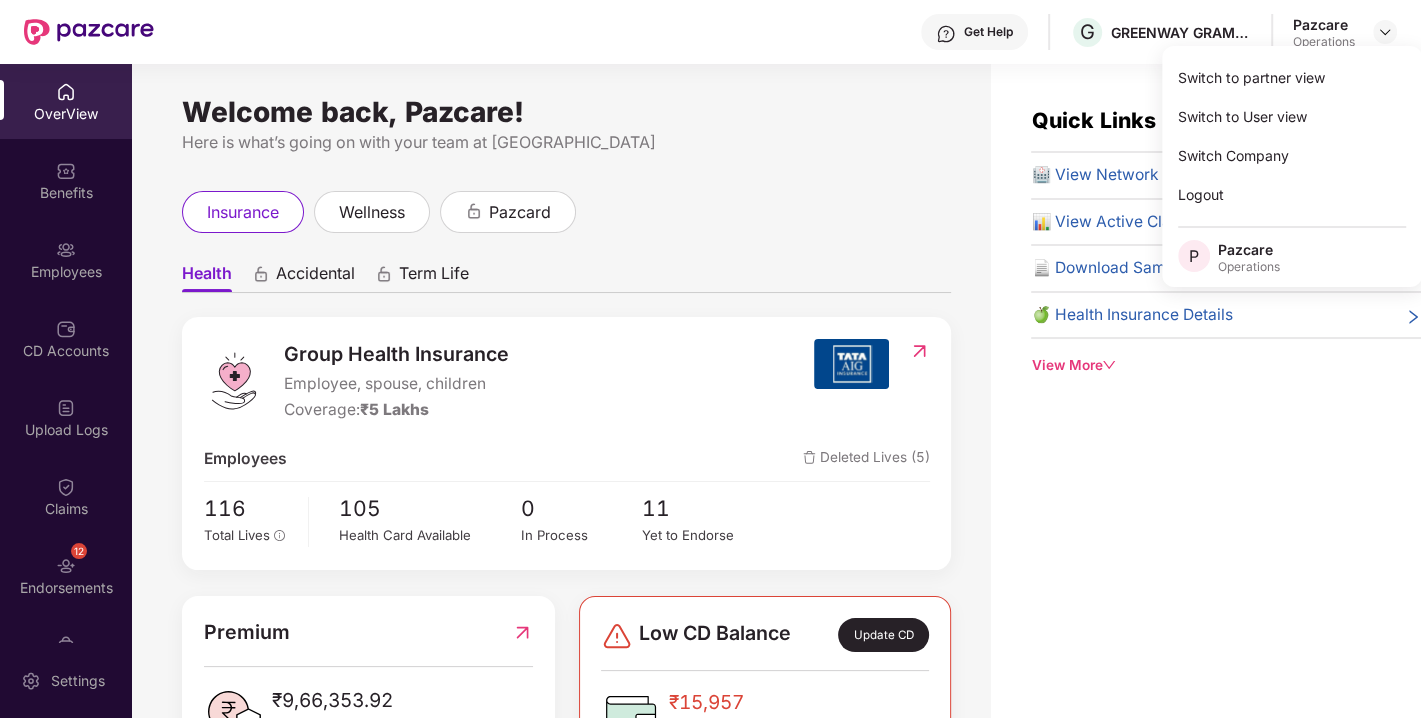 click on "Health   Accidental   Term Life Group Health Insurance Employee, spouse, children Coverage:  ₹5 Lakhs Employees   Deleted Lives (5) 116 Total Lives 105 Health Card Available 0 In Process 11 Yet to Endorse Premium ₹9,66,353.92 Total Paid Premium Low CD Balance Update CD ₹15,957 Available CD Balance Claim Update Total Claims Raised 1 Initiated Claims (0) In Process 0 Approved 0 IR Raised 0 Rejected 0 Settled 0 Uninitiated Claims (1)" at bounding box center (566, 712) 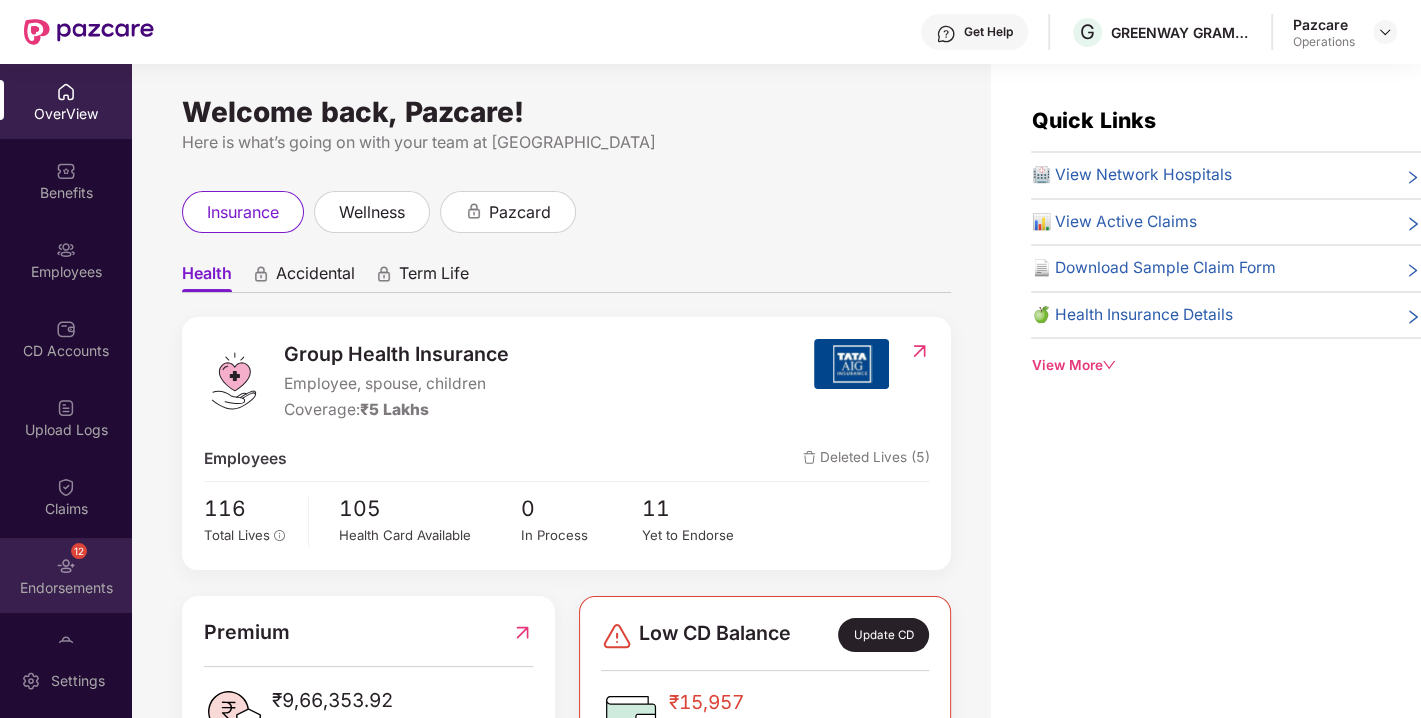 click at bounding box center (66, 566) 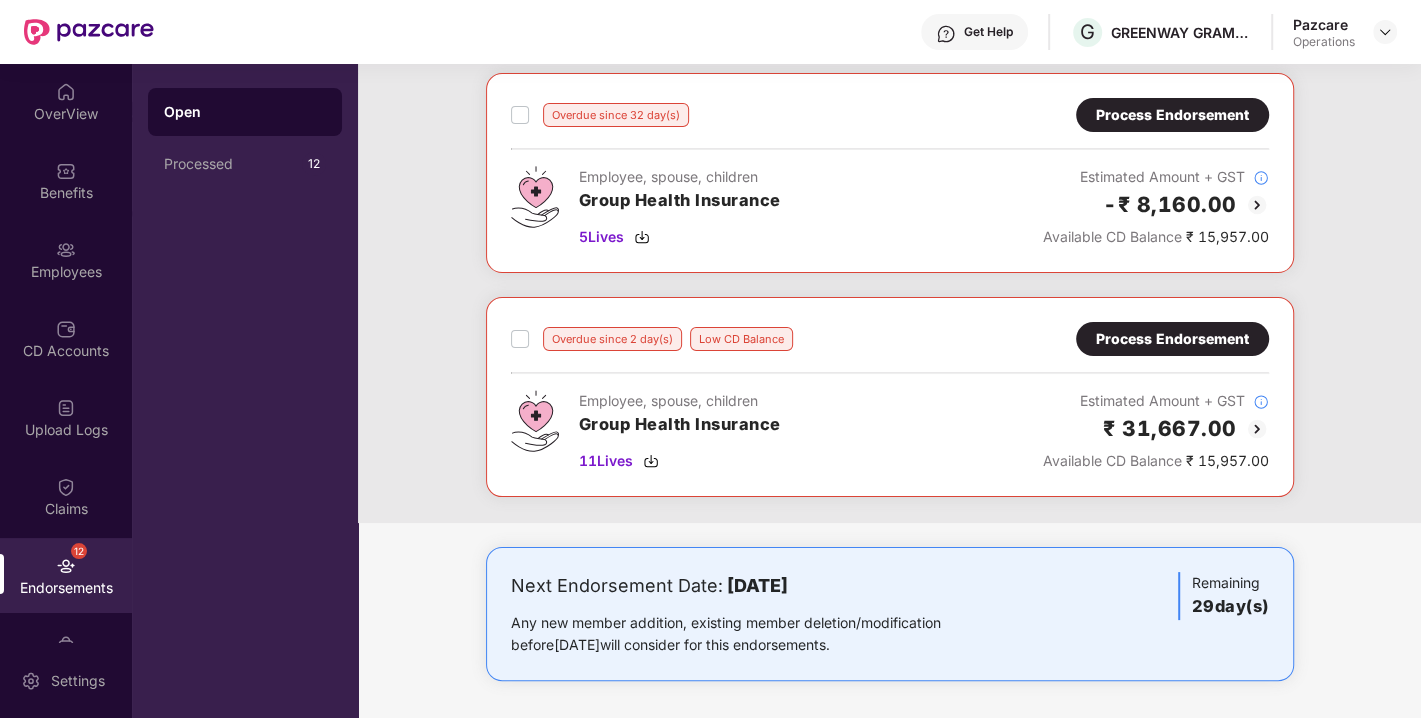 scroll, scrollTop: 0, scrollLeft: 0, axis: both 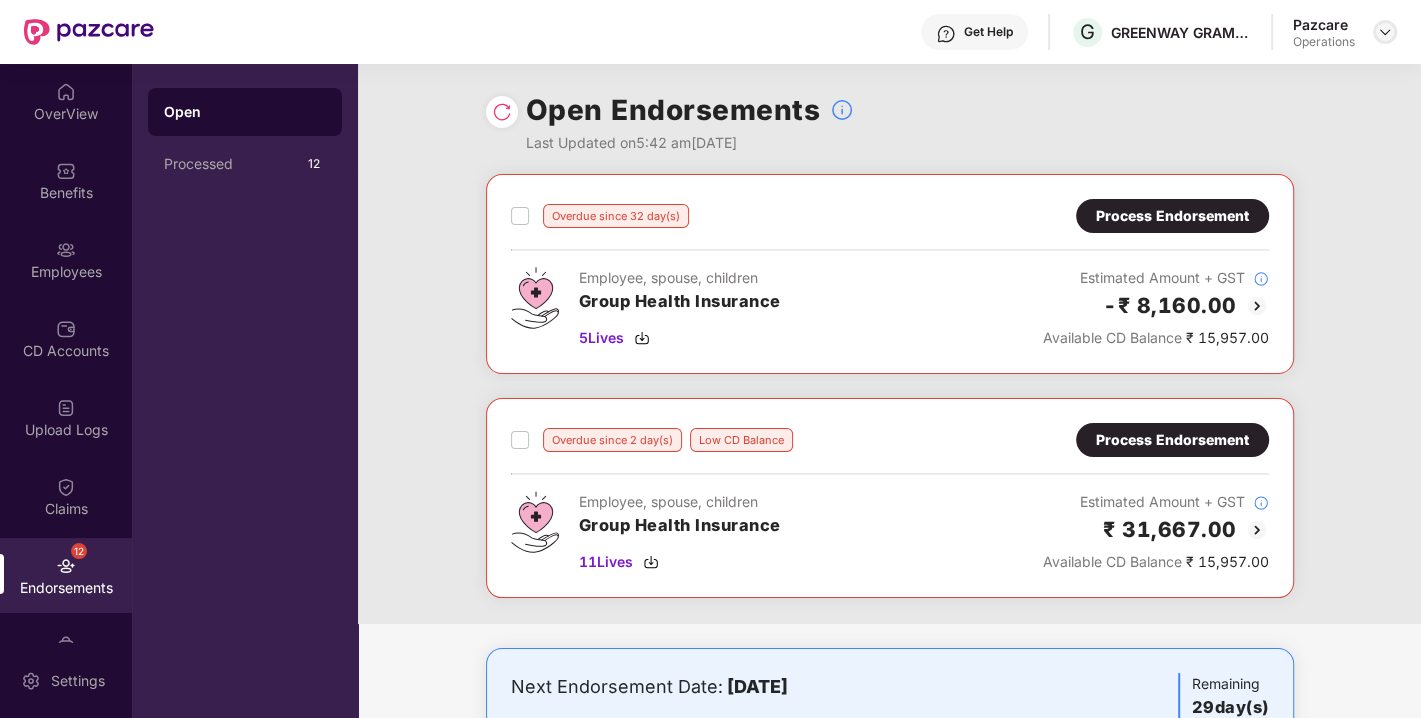 click at bounding box center [1385, 32] 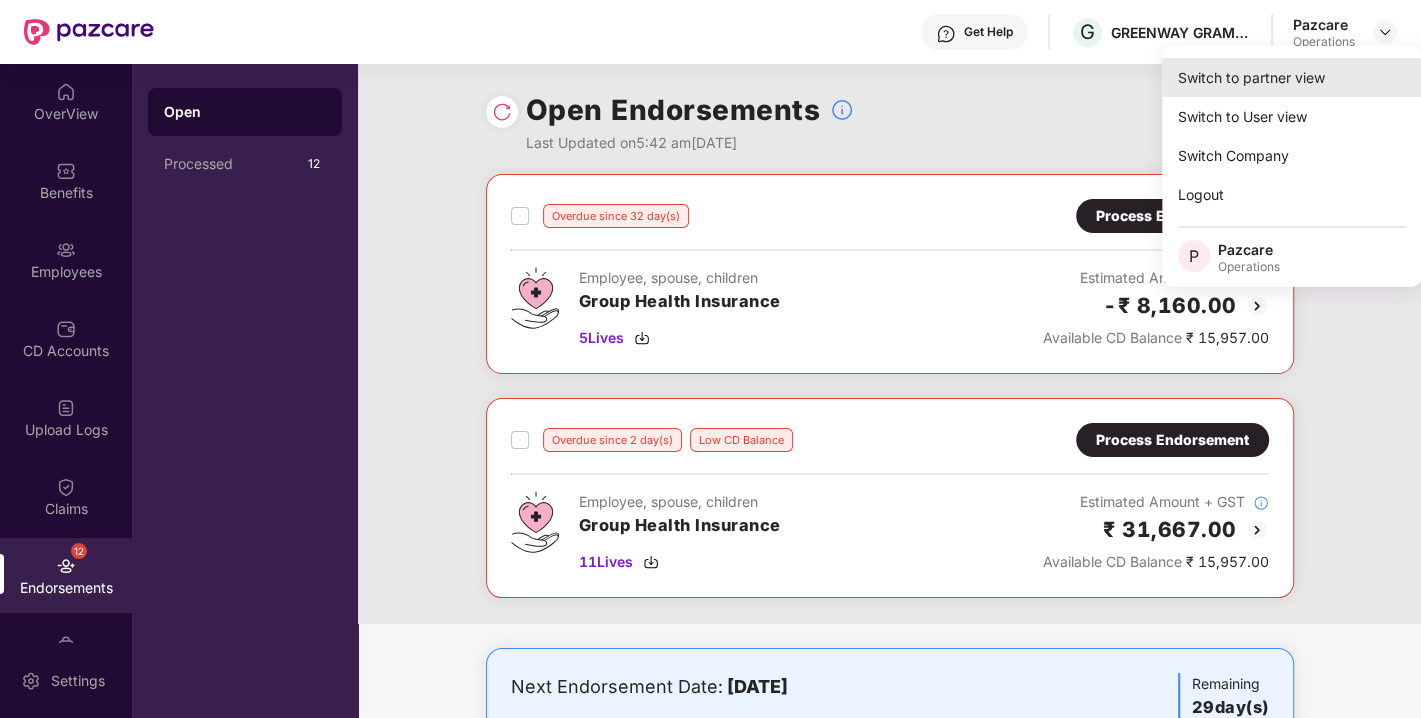 click on "Switch to partner view" at bounding box center (1292, 77) 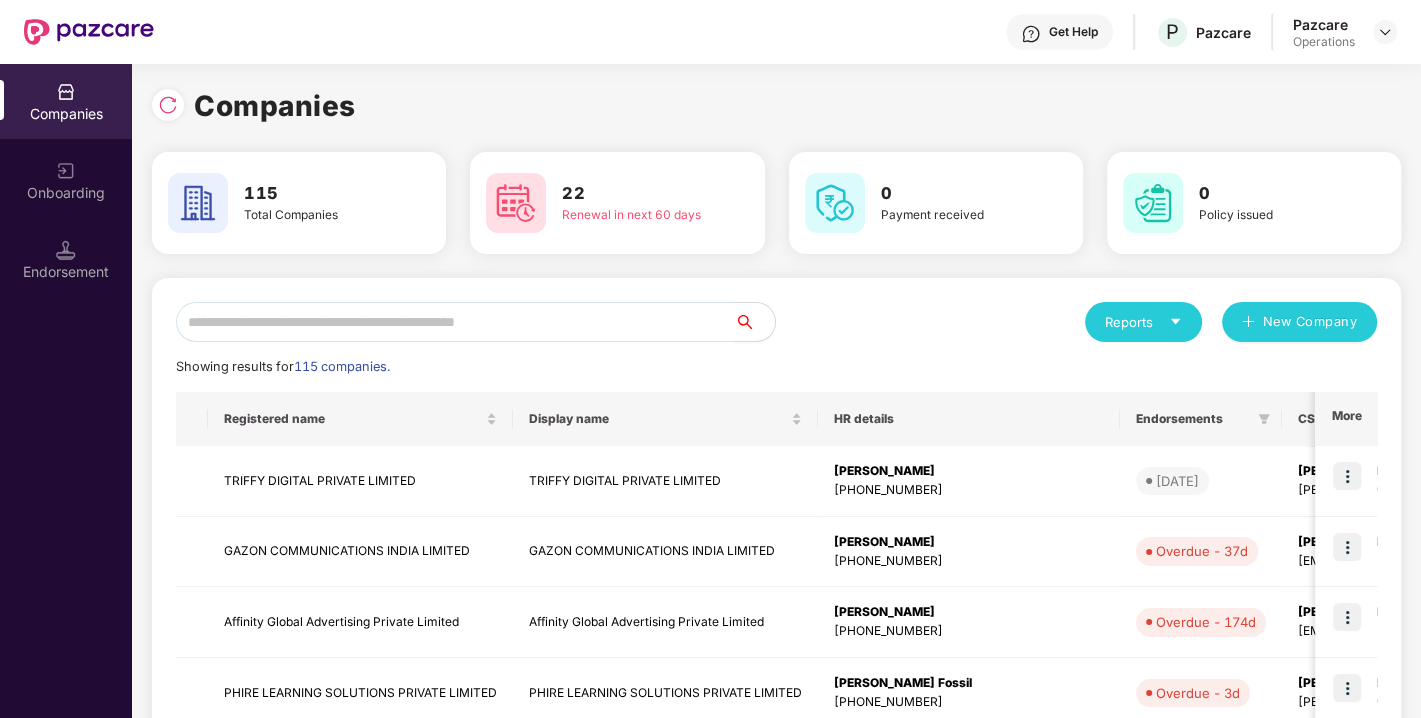 click at bounding box center [455, 322] 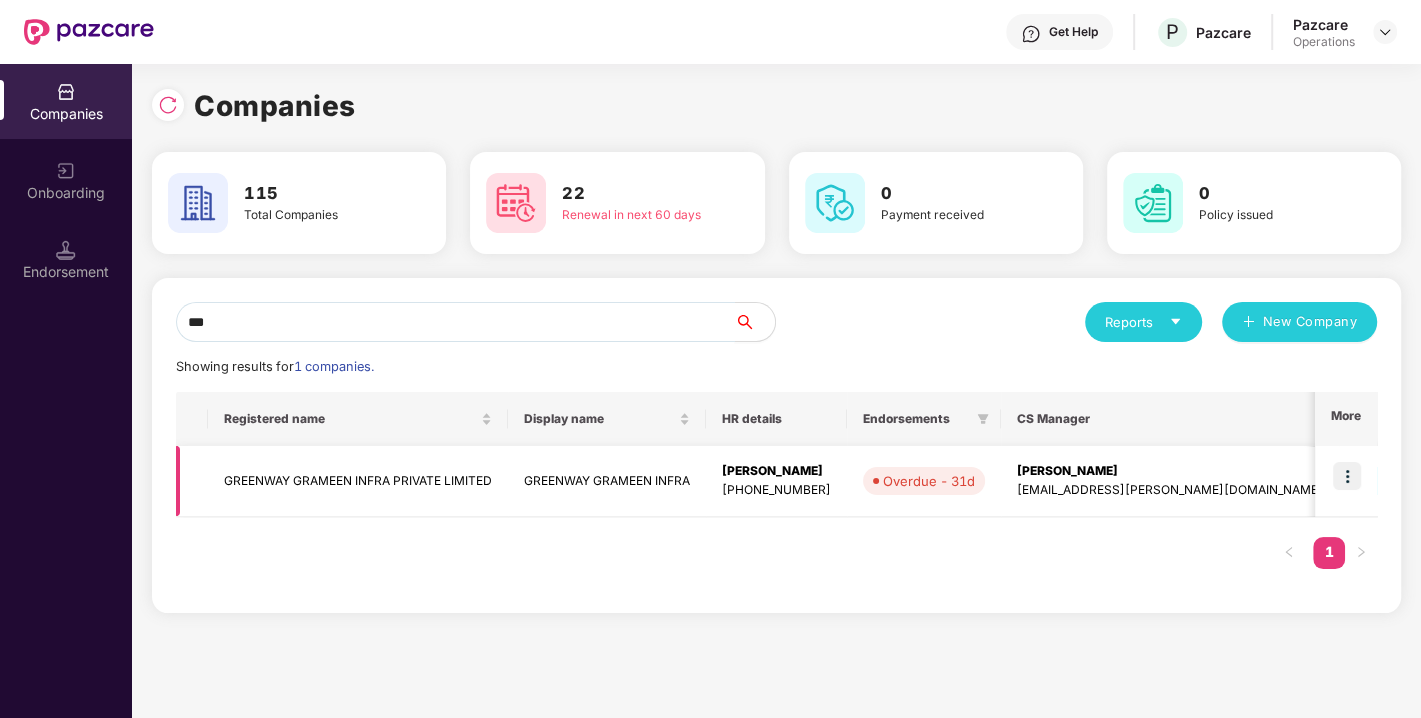 type on "***" 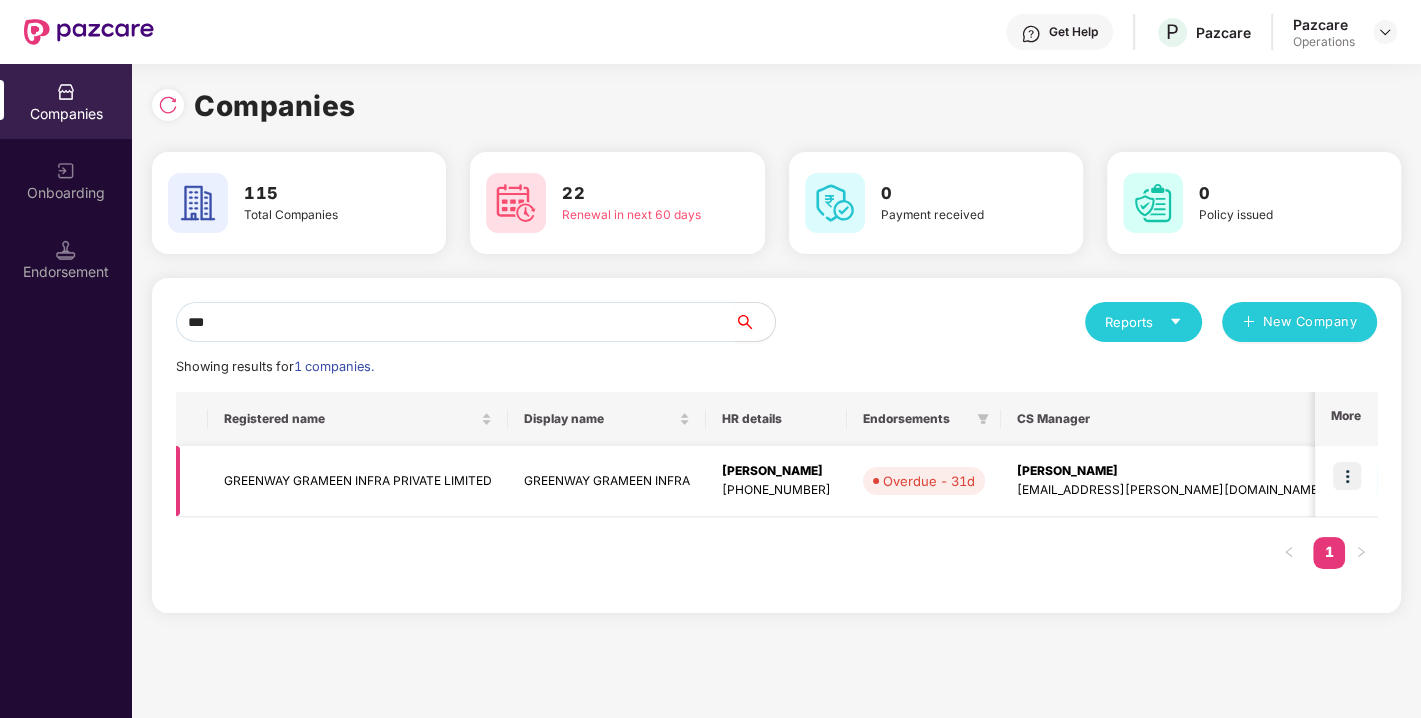 click on "GREENWAY GRAMEEN INFRA PRIVATE LIMITED" at bounding box center (358, 481) 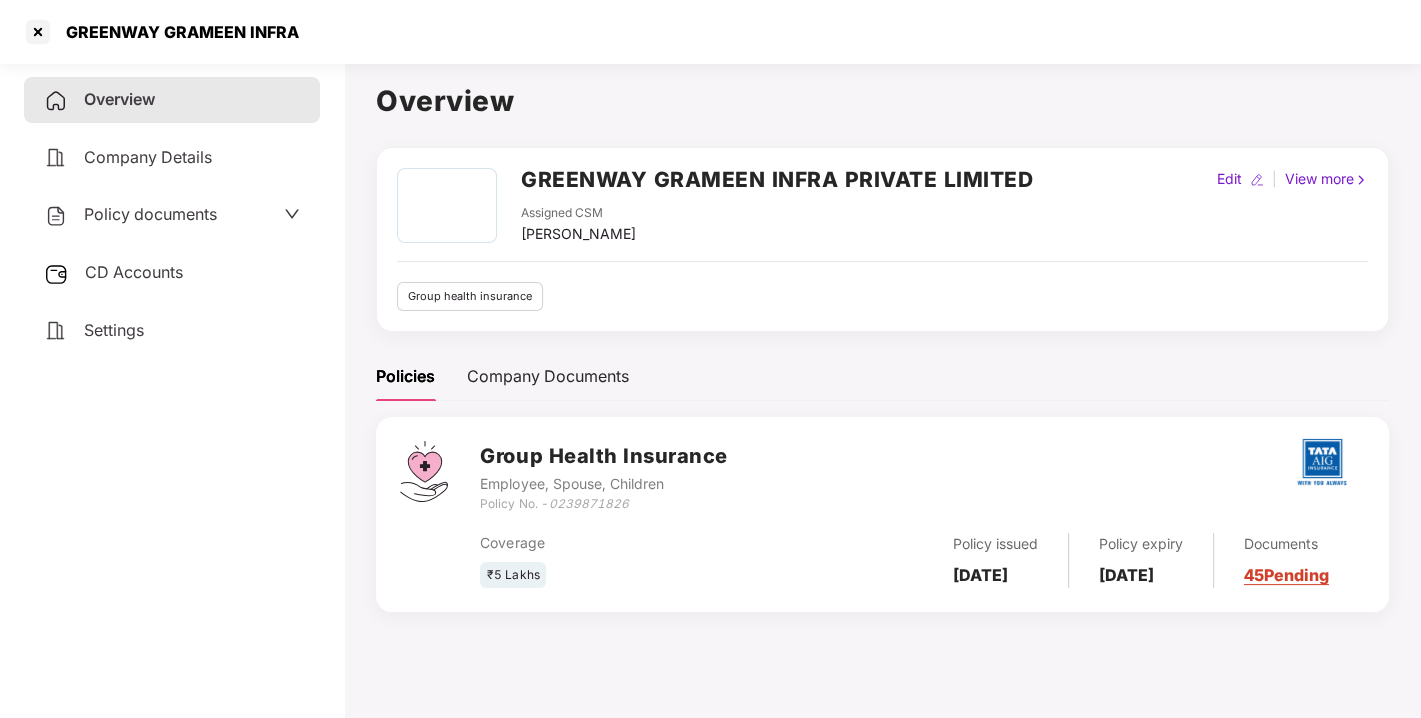 click on "Policy documents" at bounding box center [150, 214] 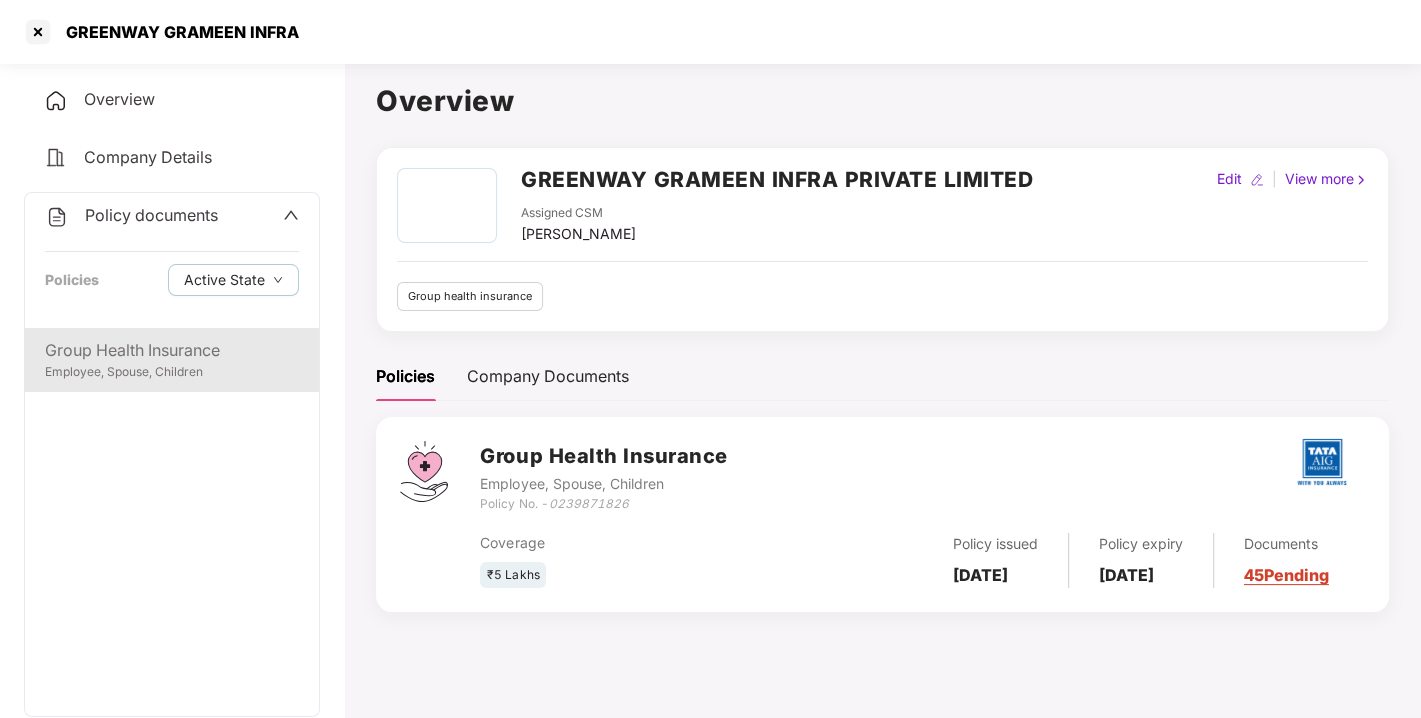 click on "Group Health Insurance" at bounding box center [172, 350] 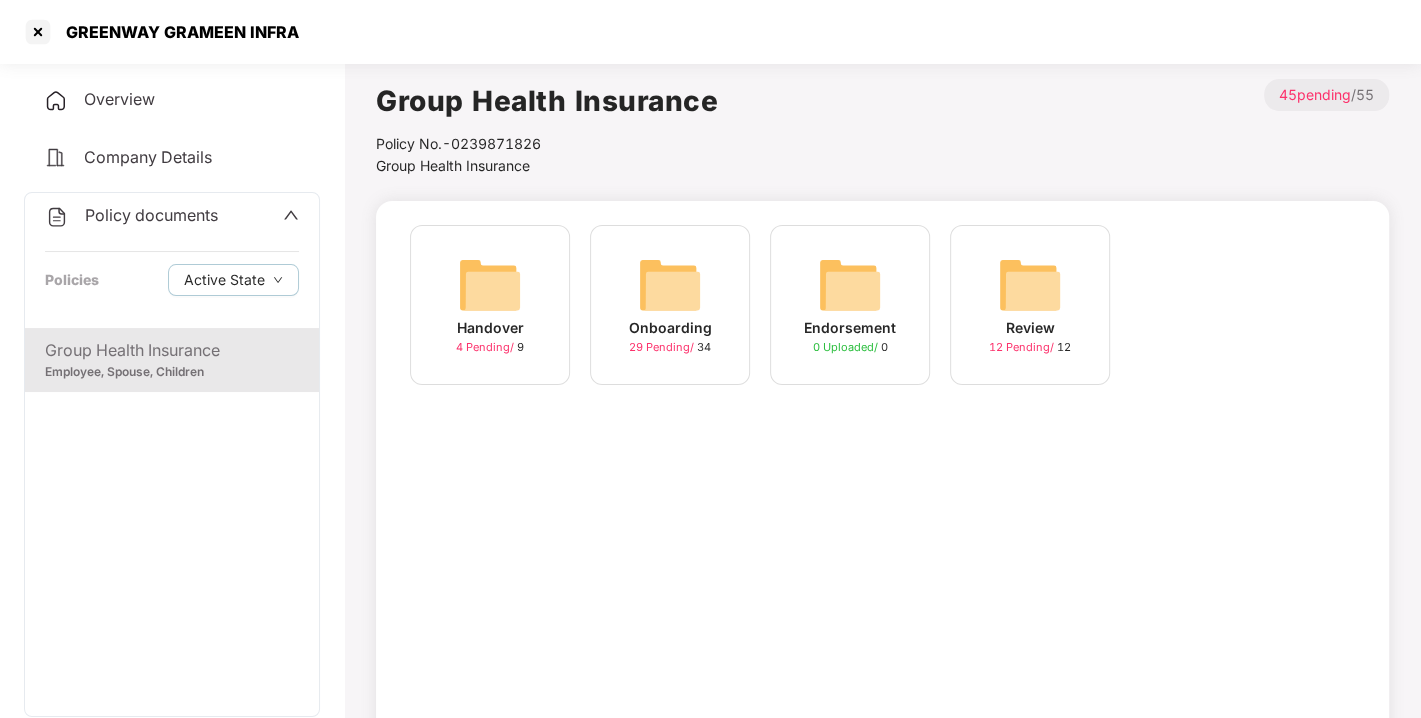 click at bounding box center (670, 285) 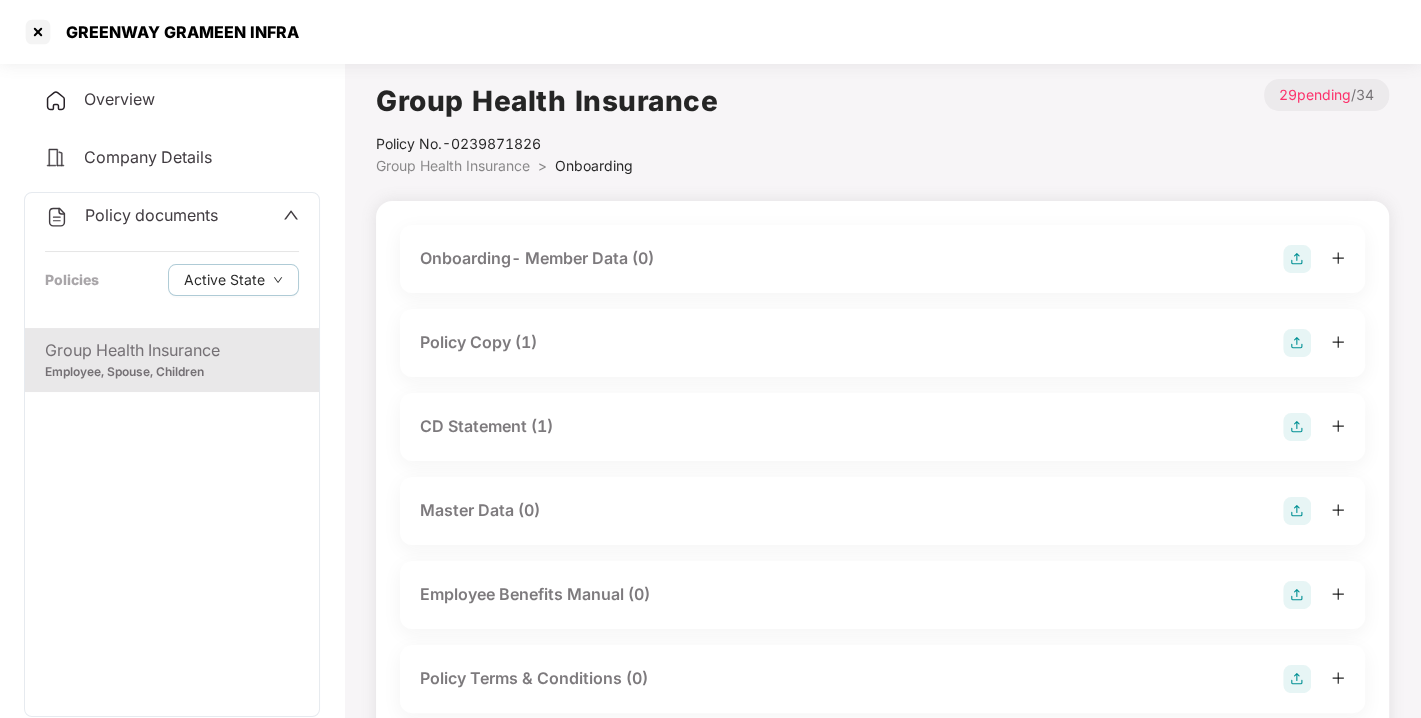 click on "Policy Copy (1)" at bounding box center [478, 342] 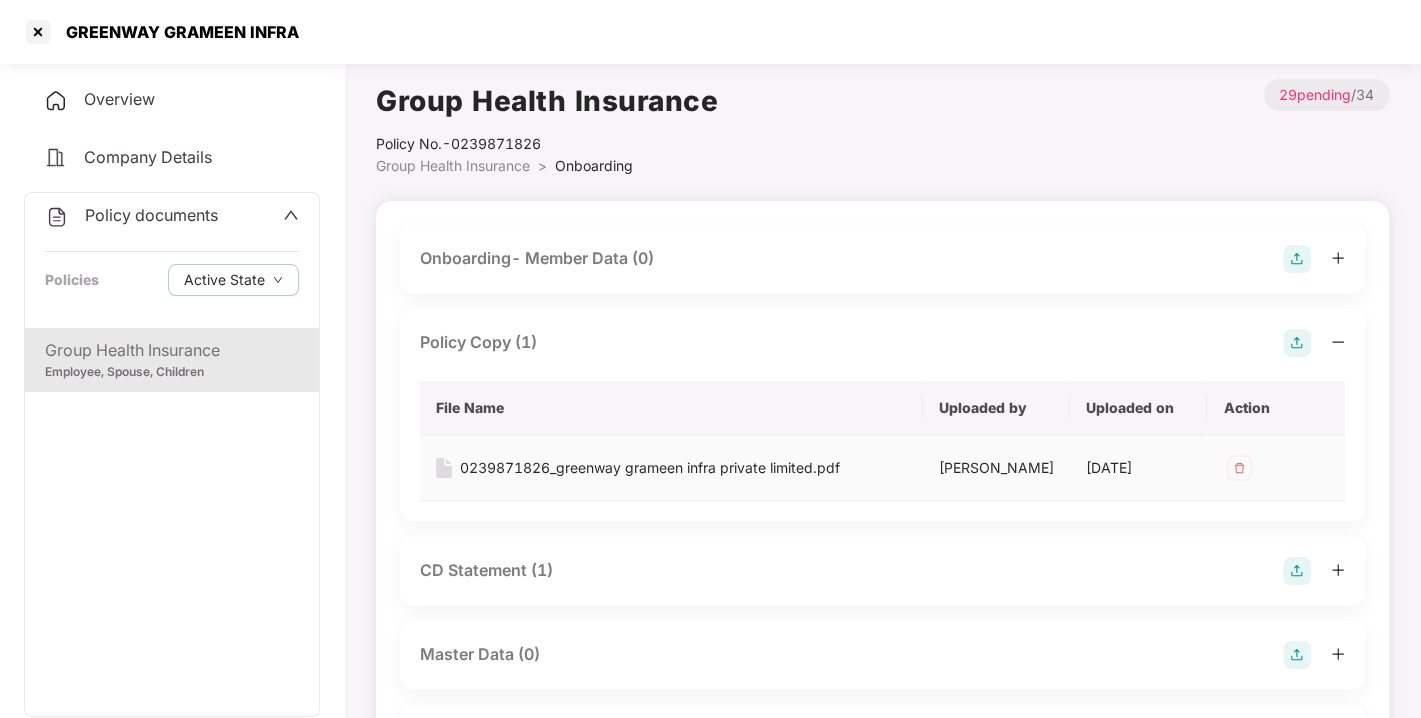 click on "0239871826_greenway grameen infra private limited.pdf" at bounding box center (650, 468) 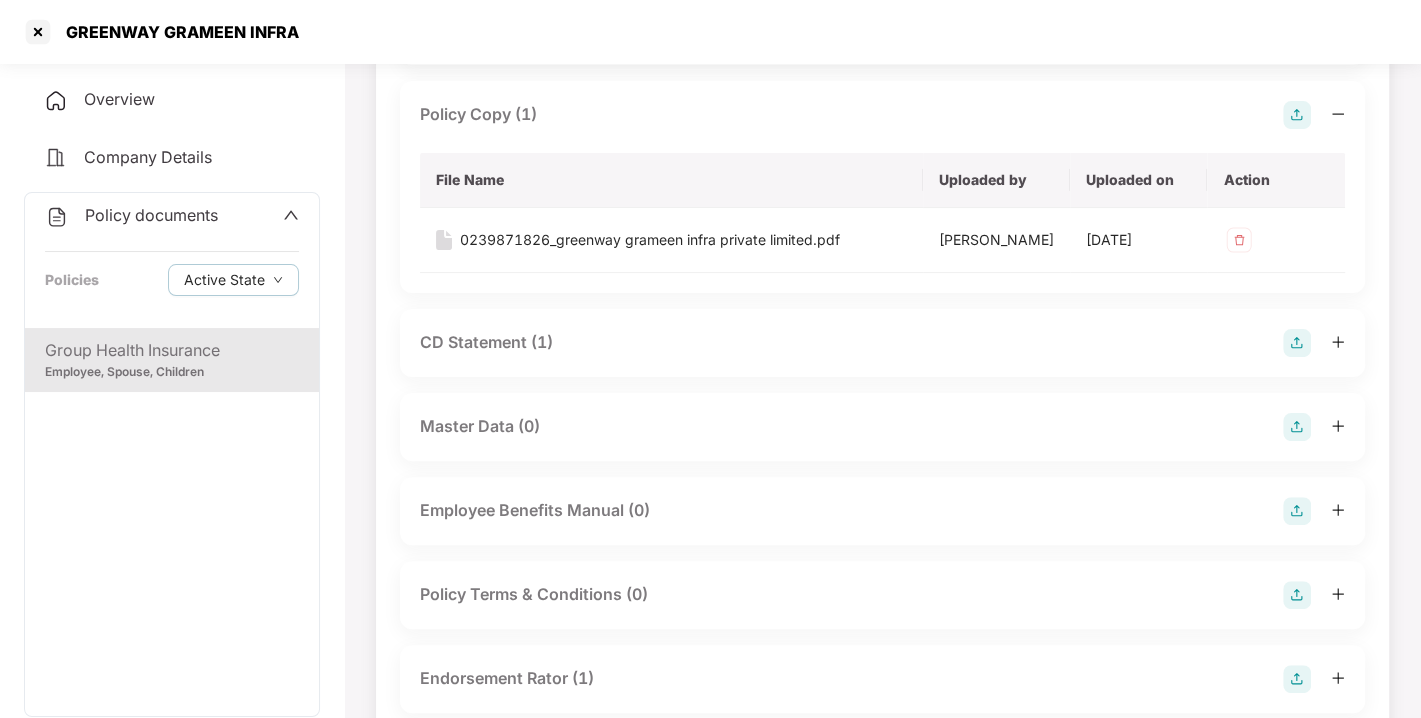 scroll, scrollTop: 228, scrollLeft: 0, axis: vertical 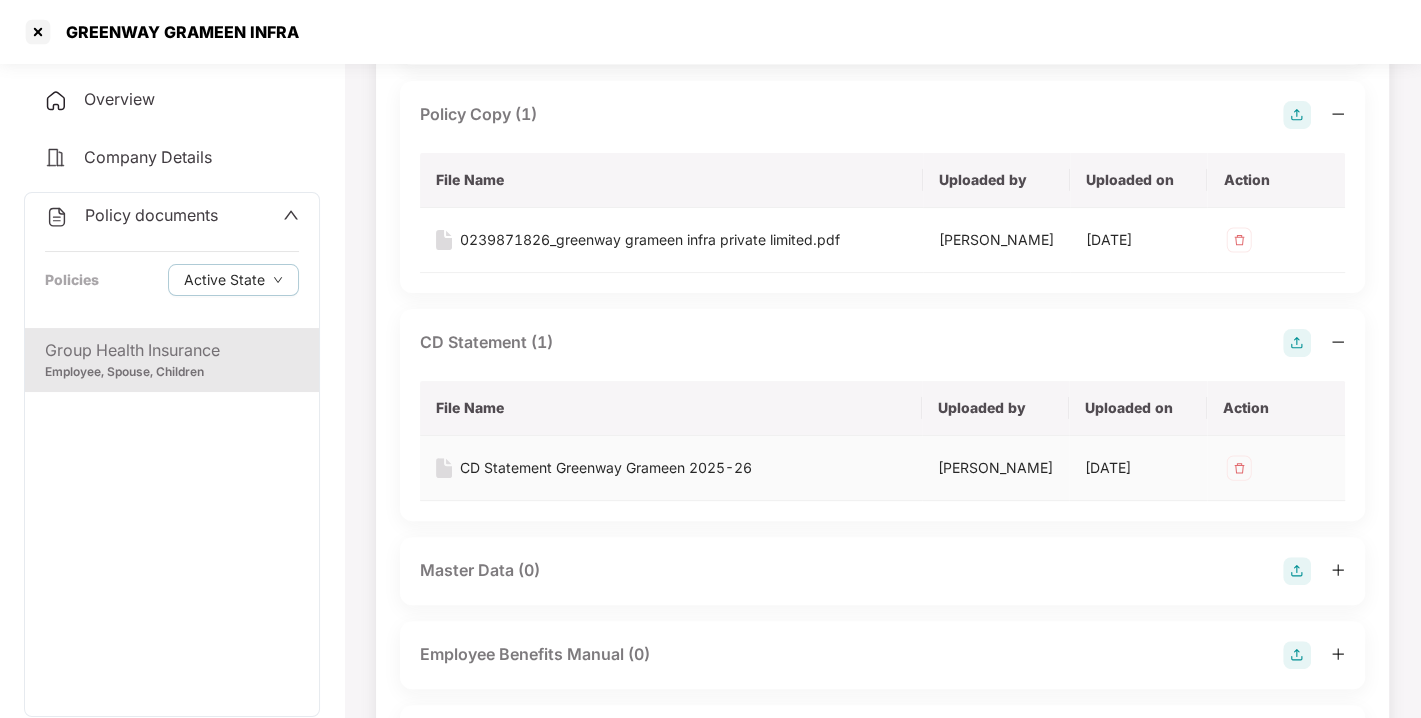 click on "CD Statement Greenway Grameen 2025-26" at bounding box center (606, 468) 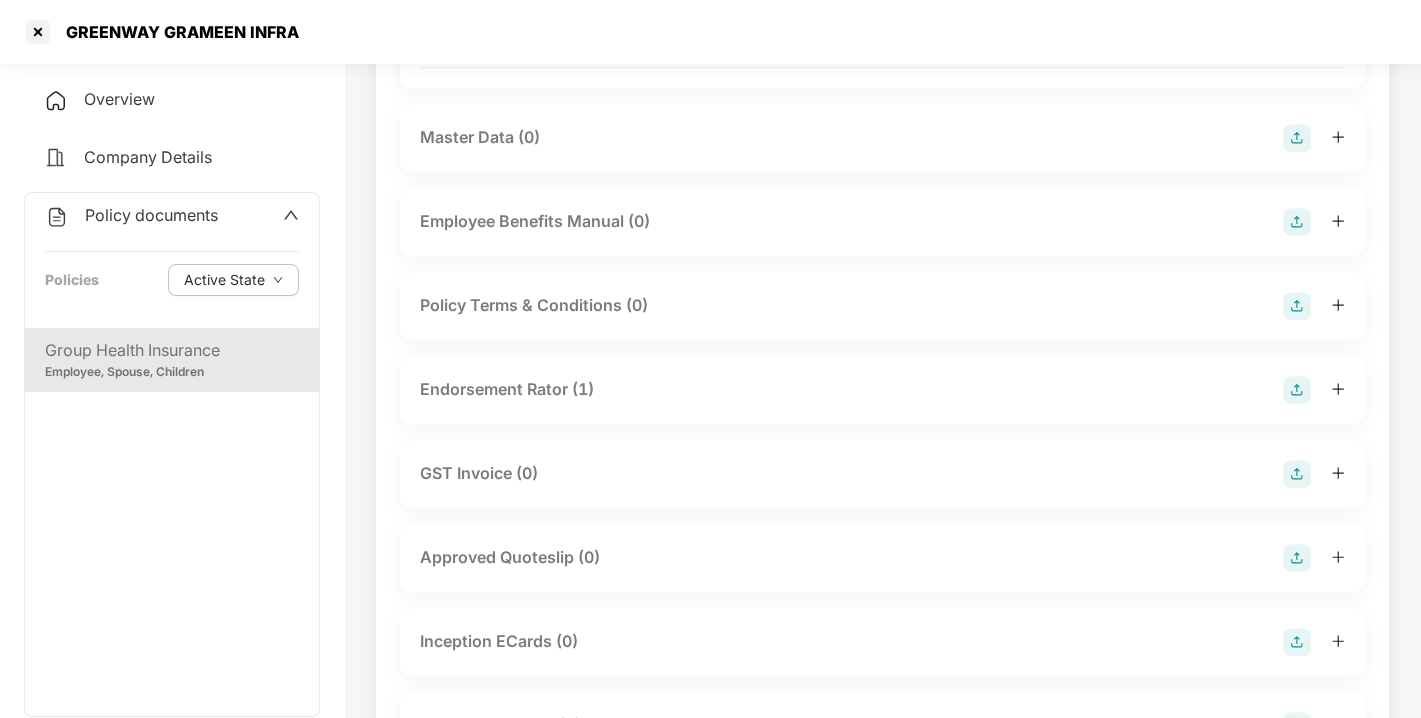 scroll, scrollTop: 662, scrollLeft: 0, axis: vertical 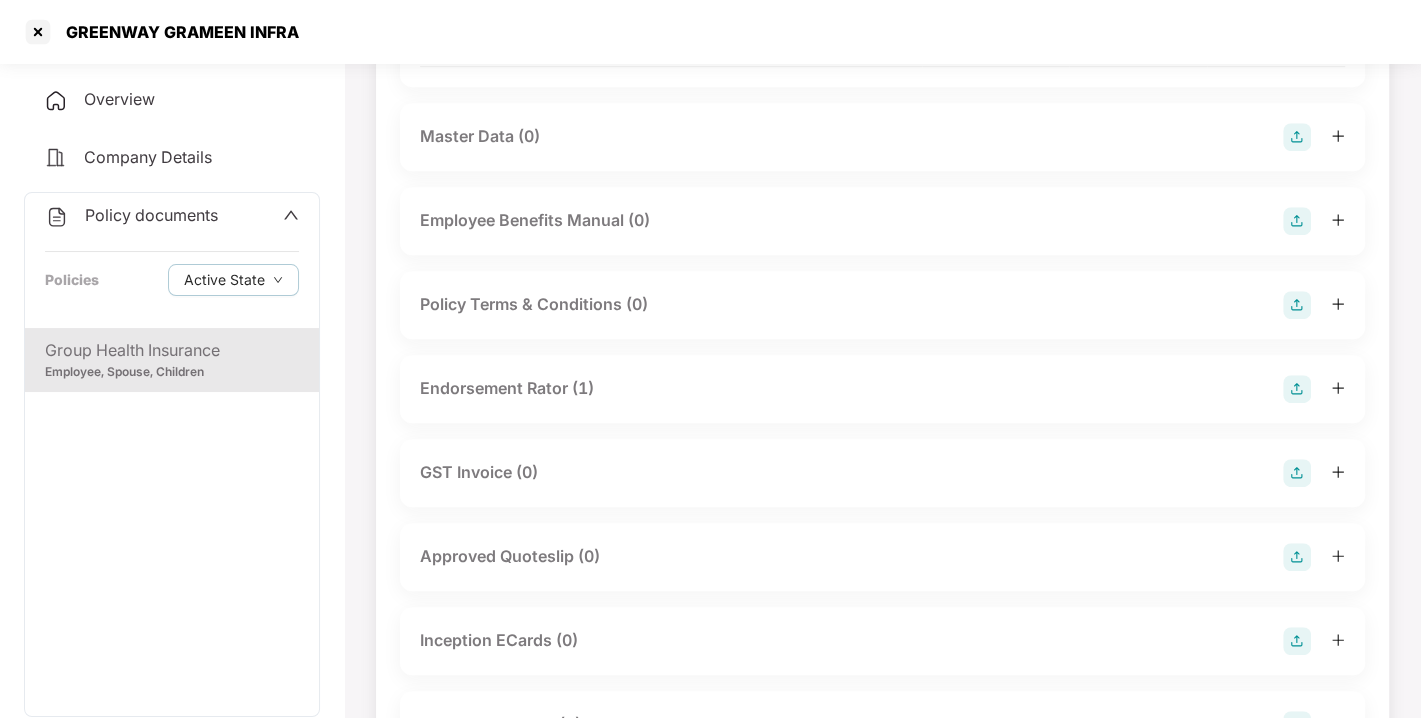 click on "Endorsement Rator (1)" at bounding box center (507, 388) 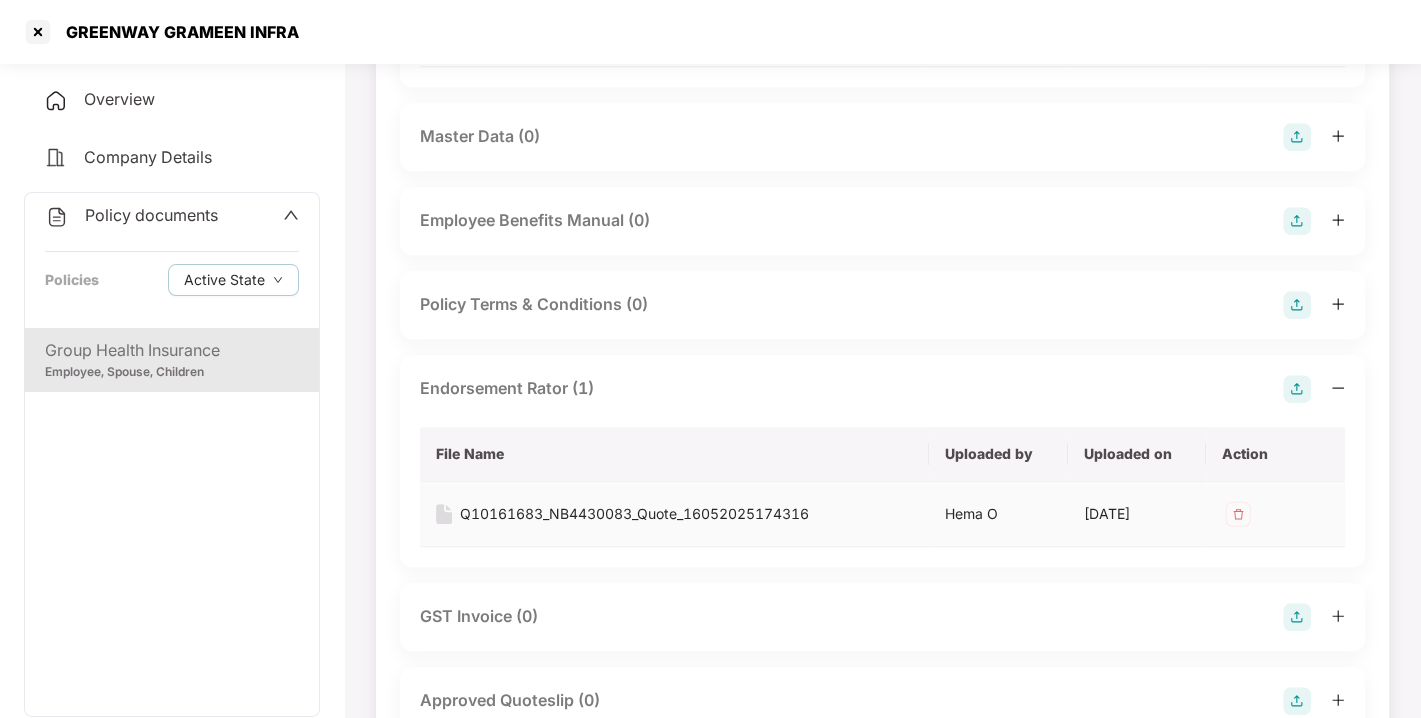 click on "Q10161683_NB4430083_Quote_16052025174316" at bounding box center (634, 514) 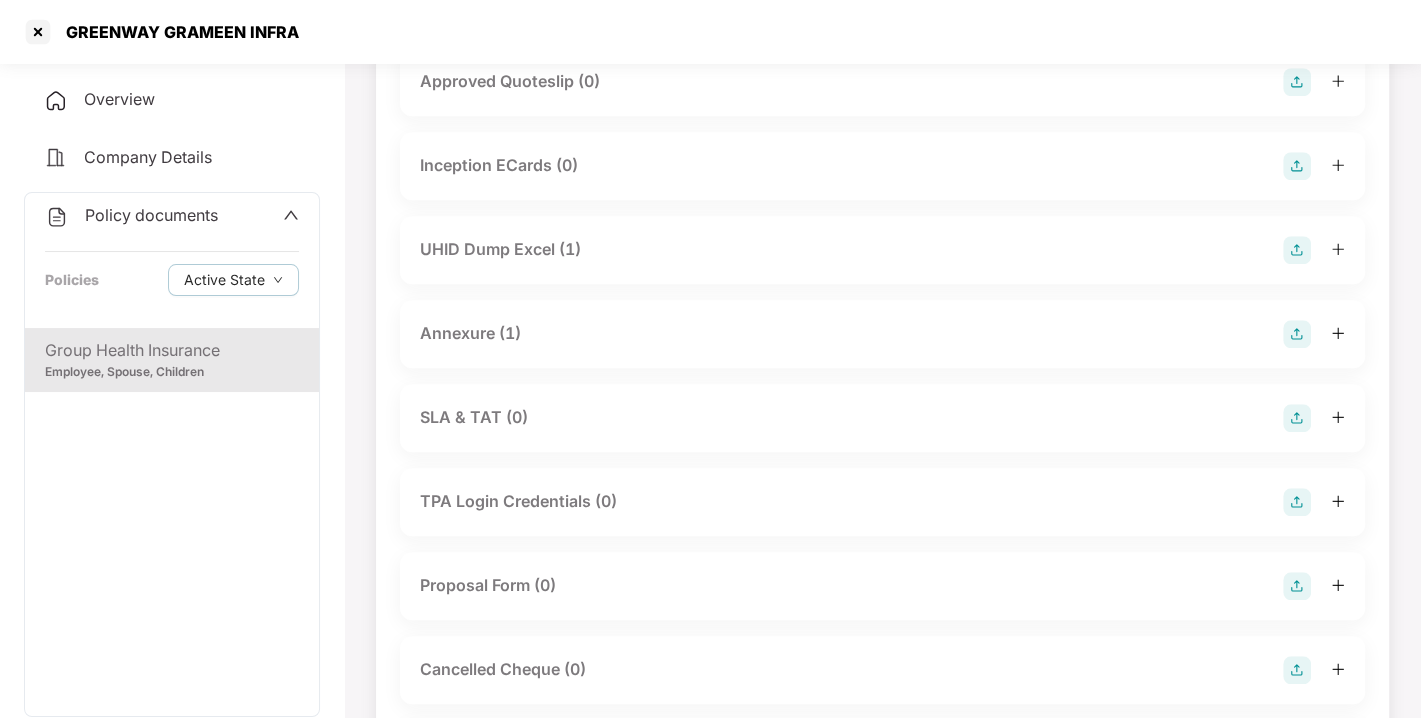 scroll, scrollTop: 1290, scrollLeft: 0, axis: vertical 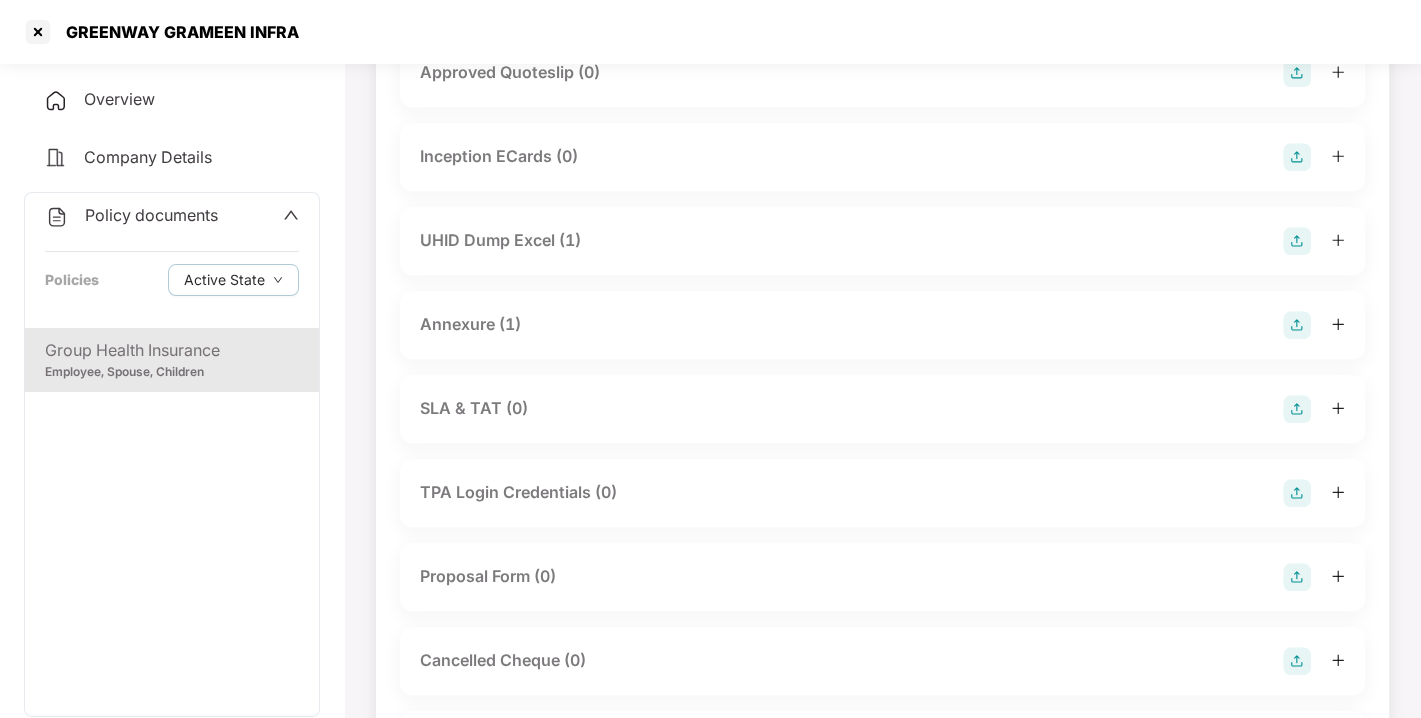 click on "UHID Dump Excel (1)" at bounding box center (500, 240) 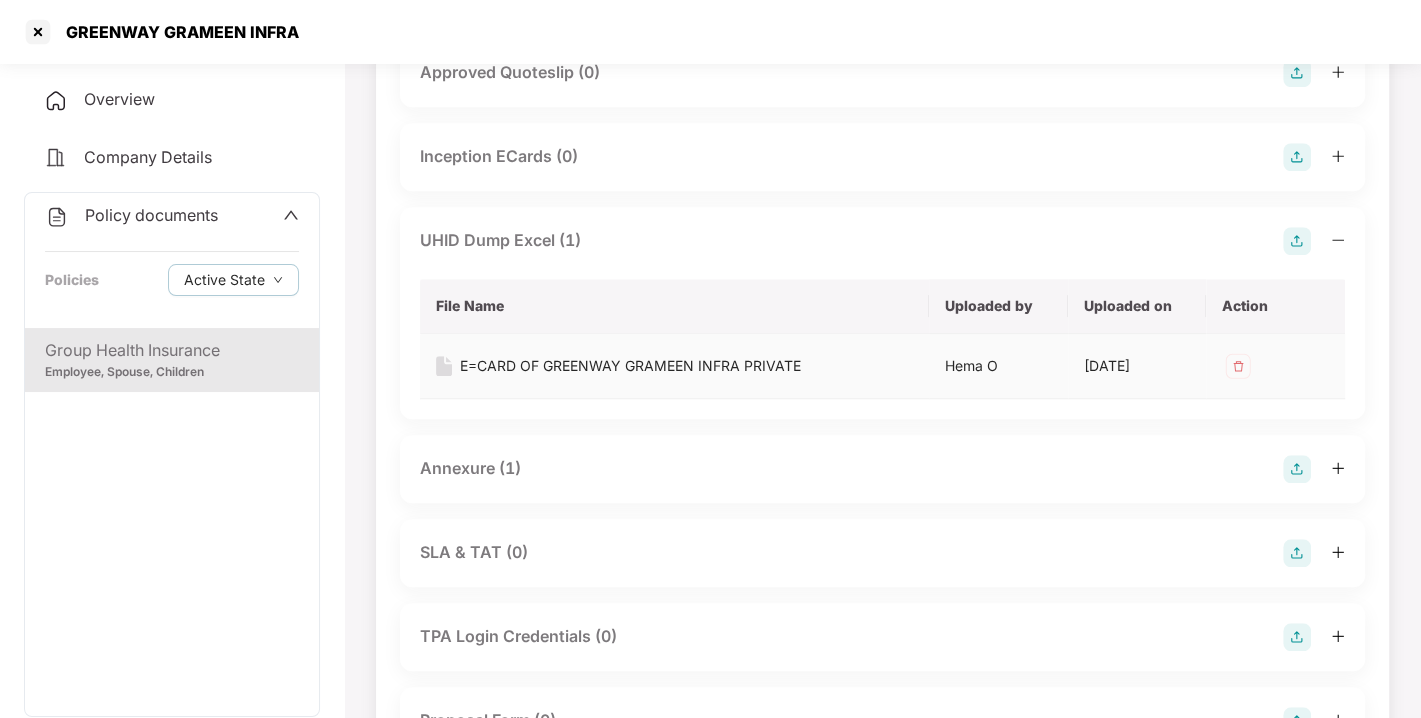 click on "E=CARD OF GREENWAY GRAMEEN INFRA PRIVATE" at bounding box center [630, 366] 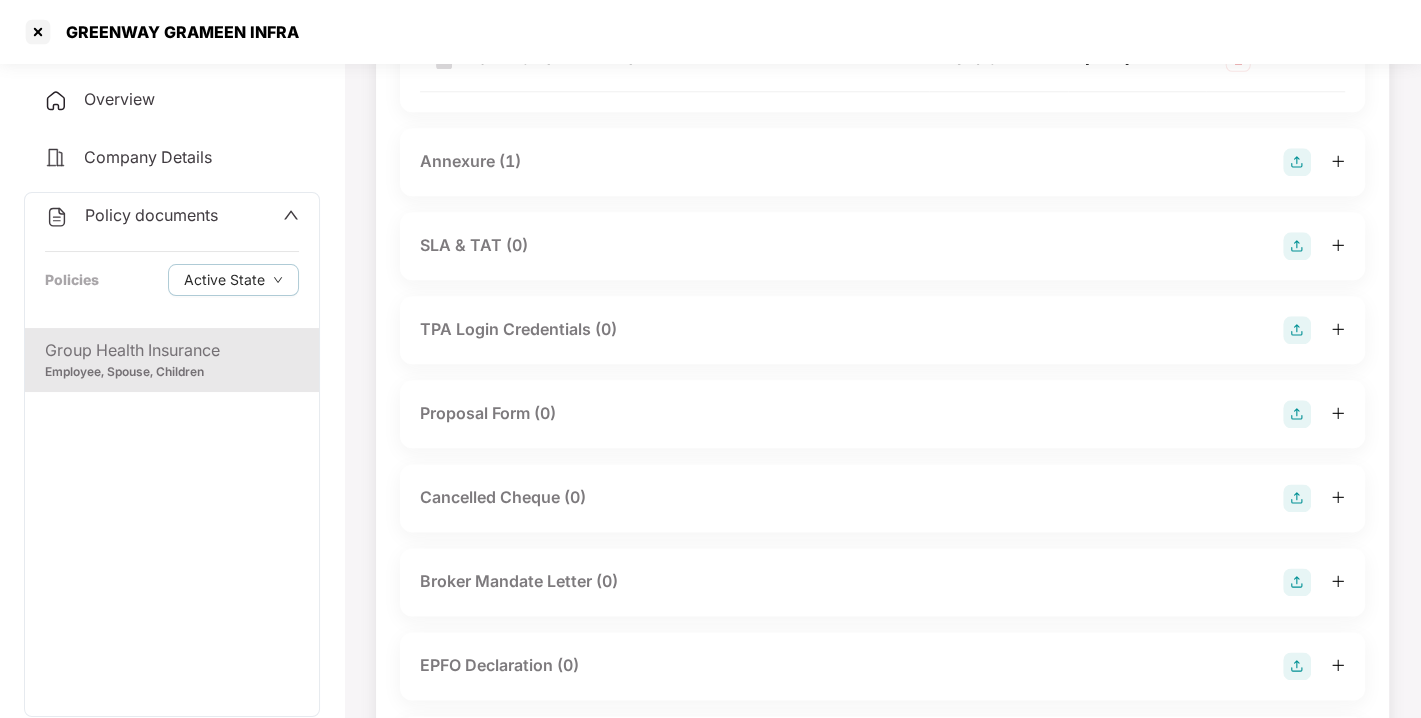scroll, scrollTop: 1599, scrollLeft: 0, axis: vertical 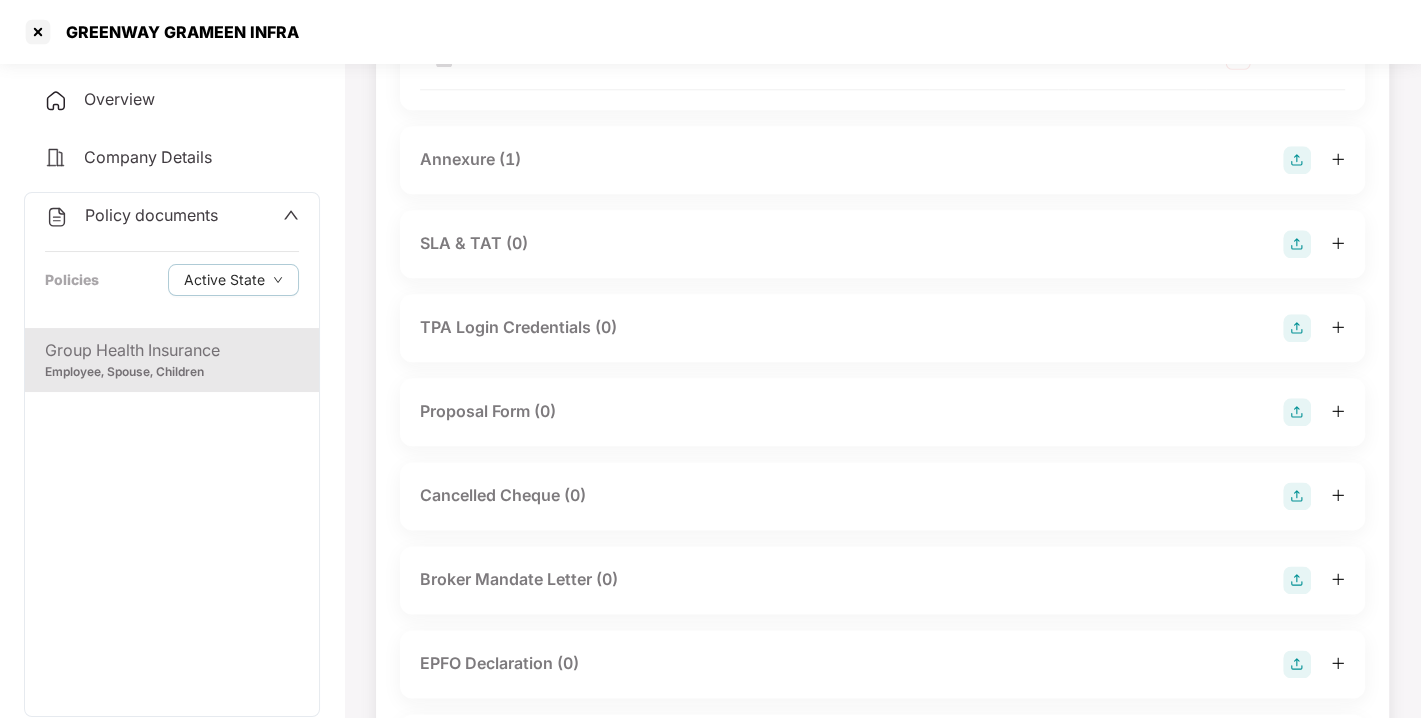 click on "Annexure (1)" at bounding box center (470, 159) 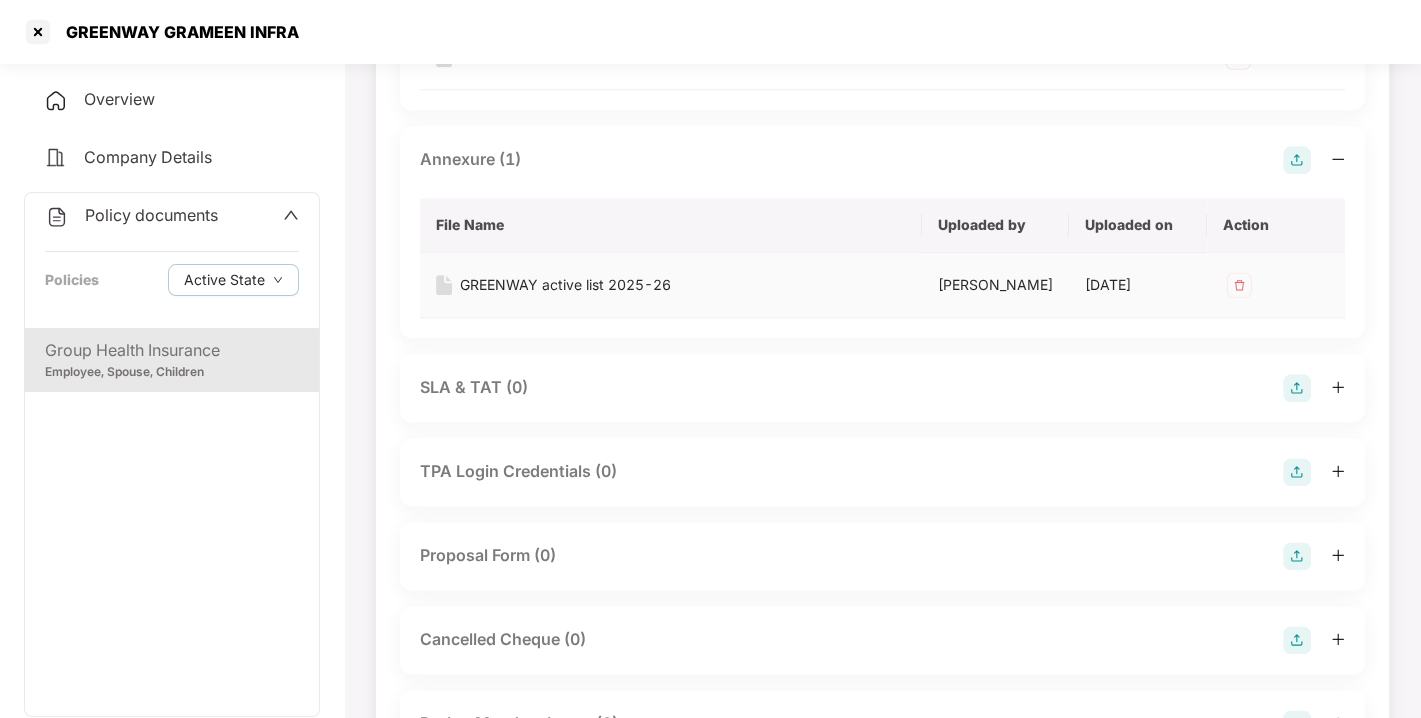 click on "GREENWAY active list 2025-26" at bounding box center [565, 285] 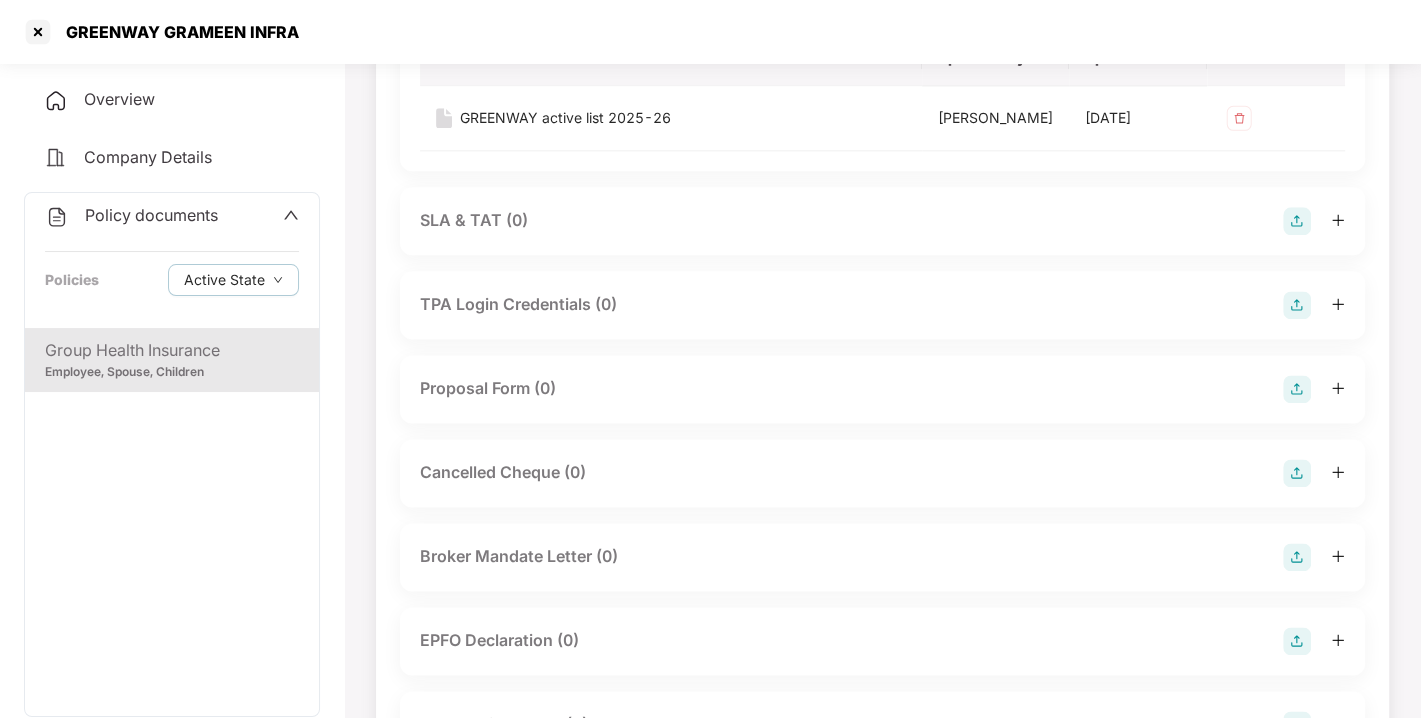 scroll, scrollTop: 1582, scrollLeft: 0, axis: vertical 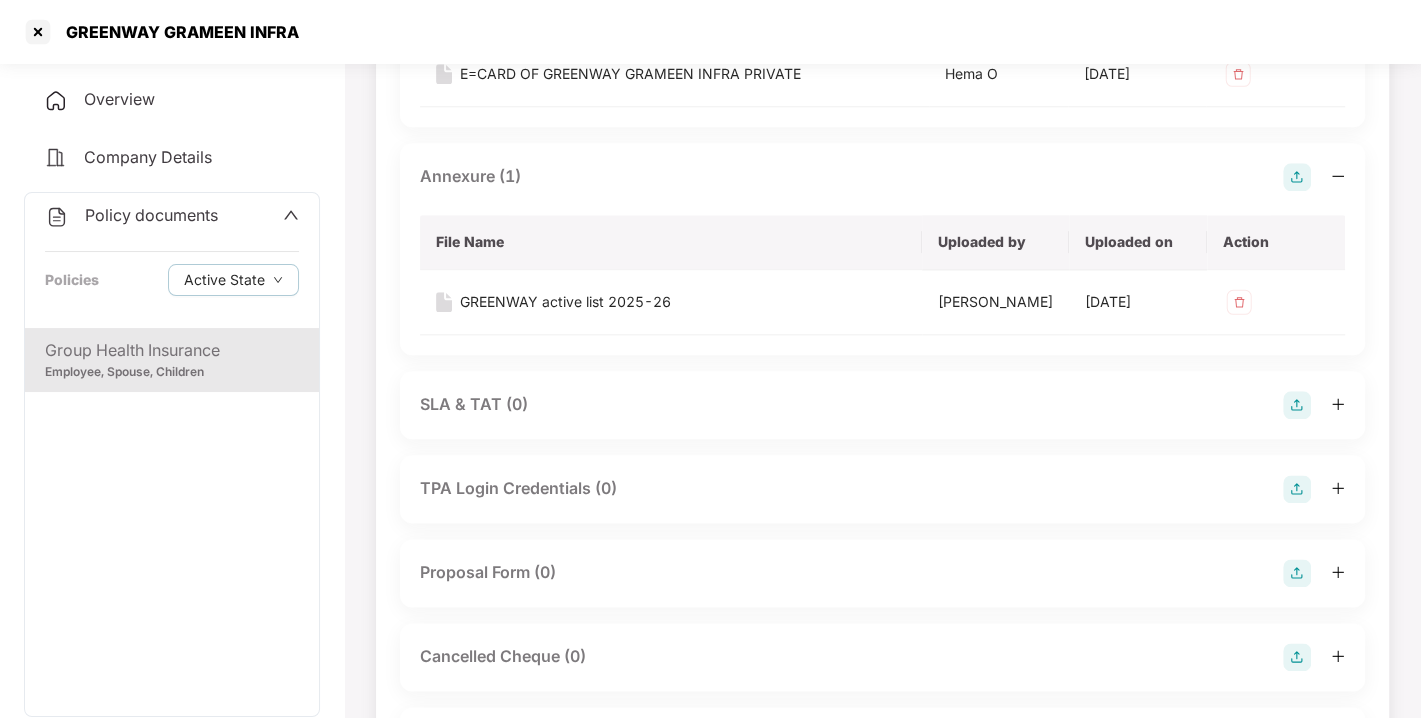 click on "Policy documents" at bounding box center [151, 215] 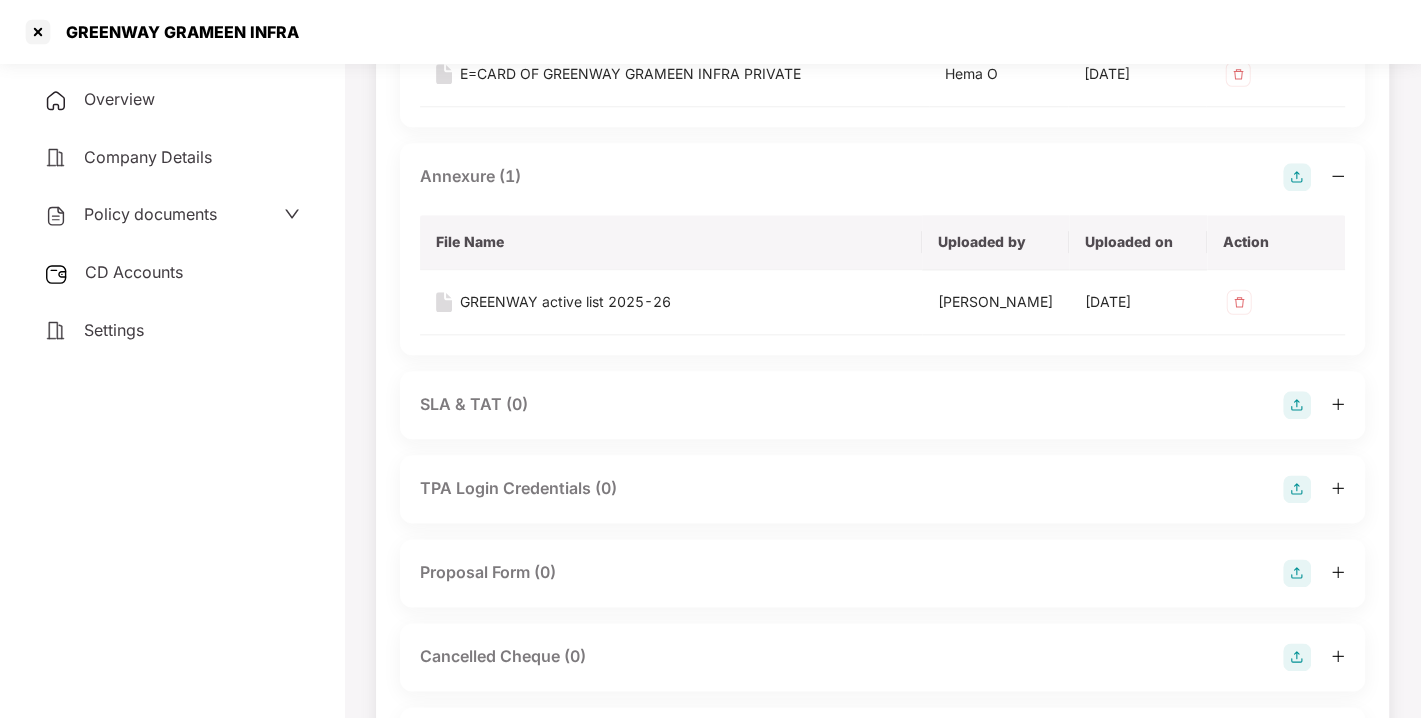 click on "CD Accounts" at bounding box center (134, 272) 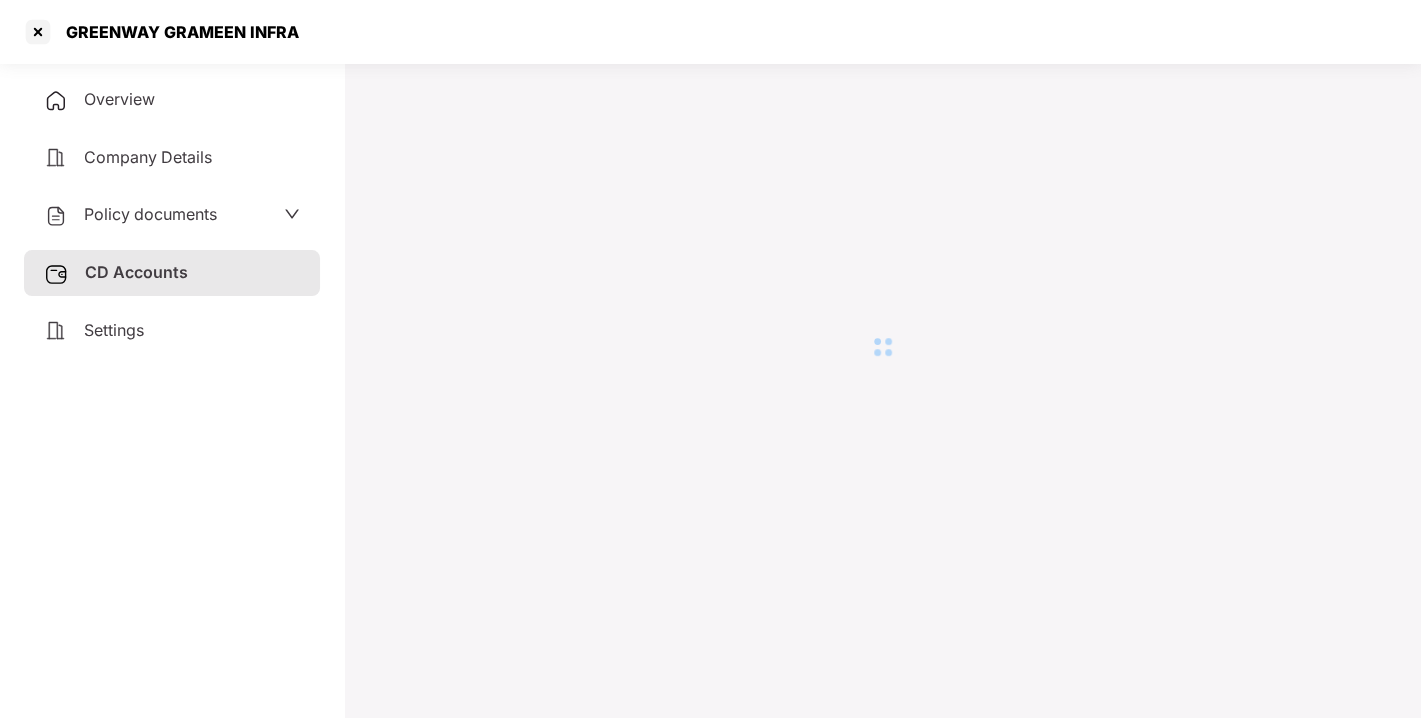 scroll, scrollTop: 54, scrollLeft: 0, axis: vertical 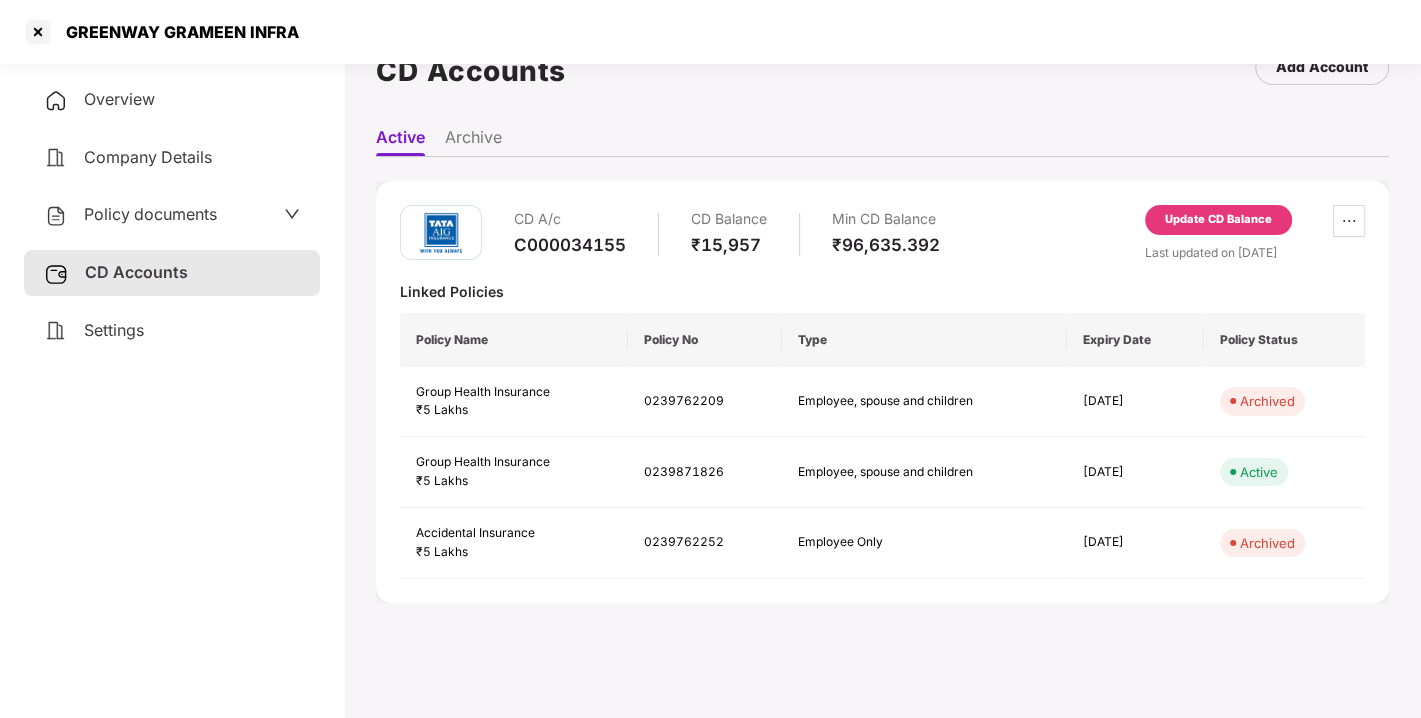 click on "C000034155" at bounding box center [570, 245] 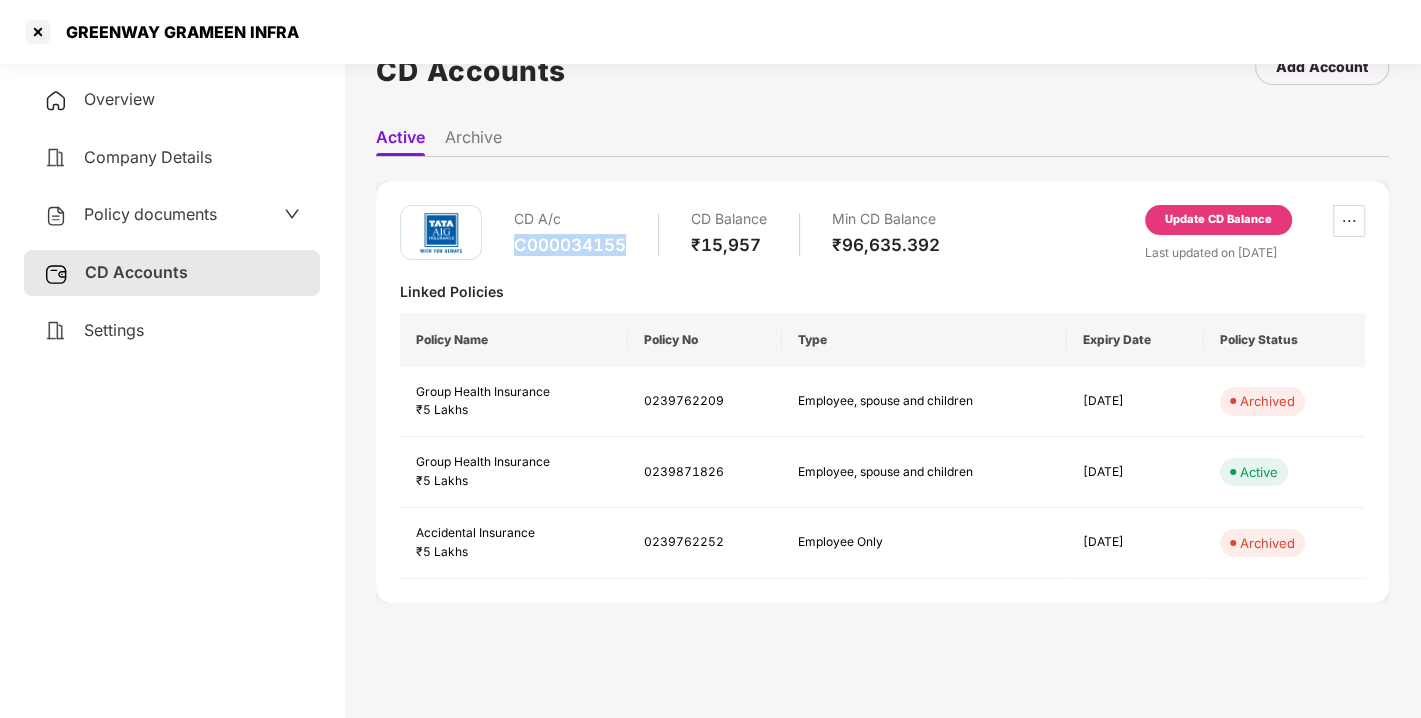 copy on "C000034155" 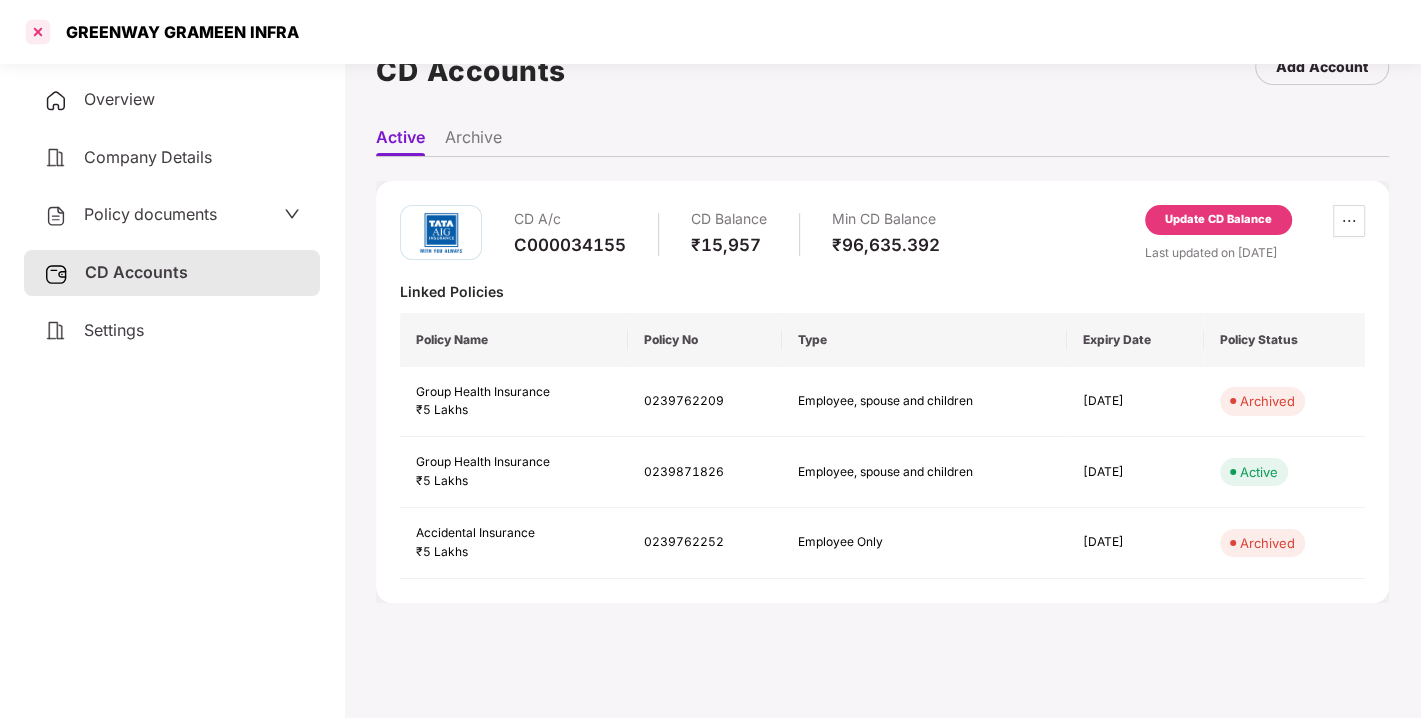 click at bounding box center [38, 32] 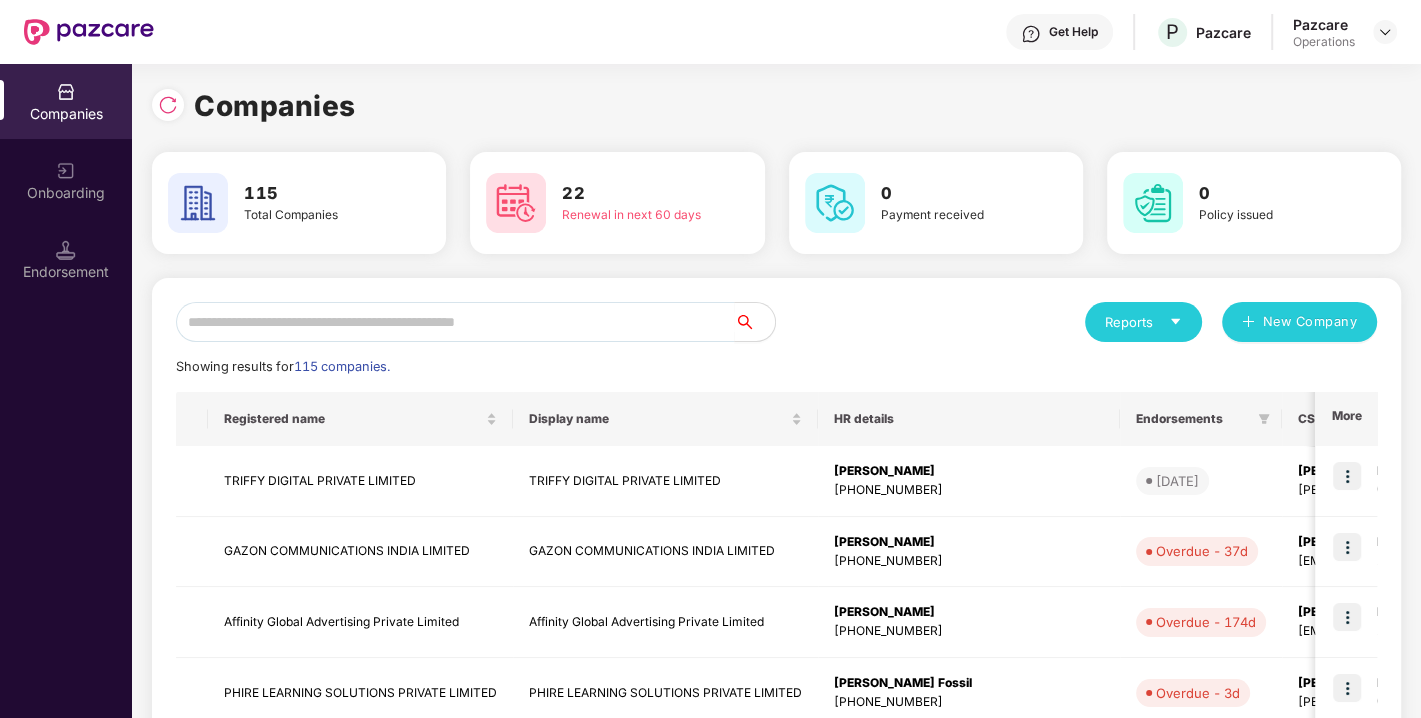 scroll, scrollTop: 0, scrollLeft: 0, axis: both 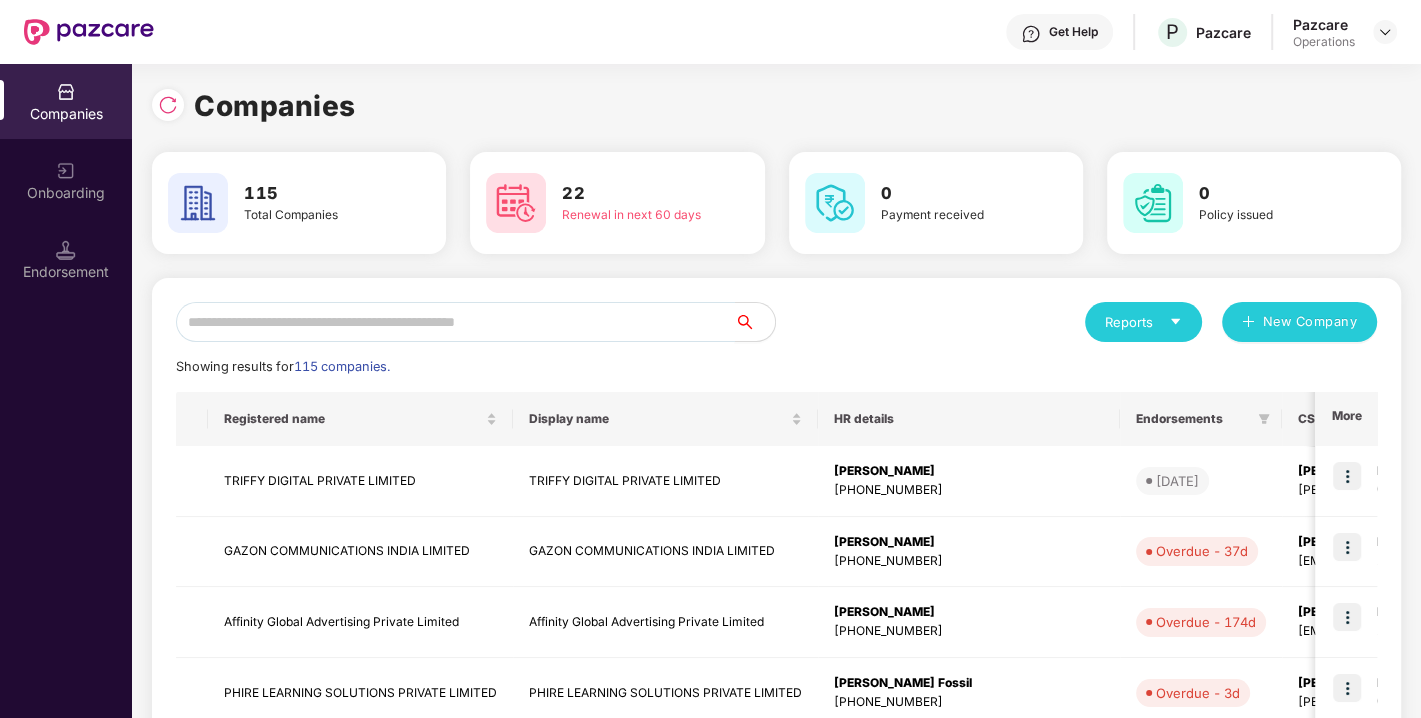 click at bounding box center [455, 322] 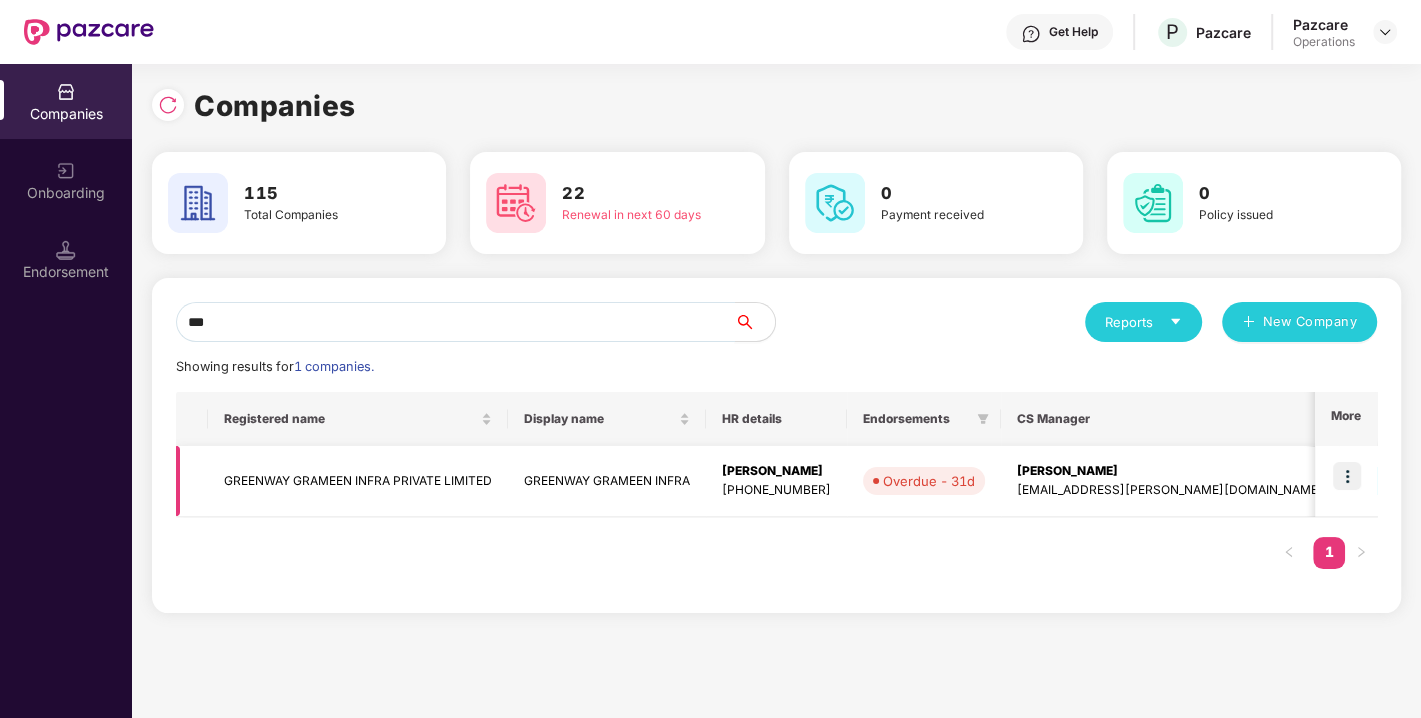 type on "***" 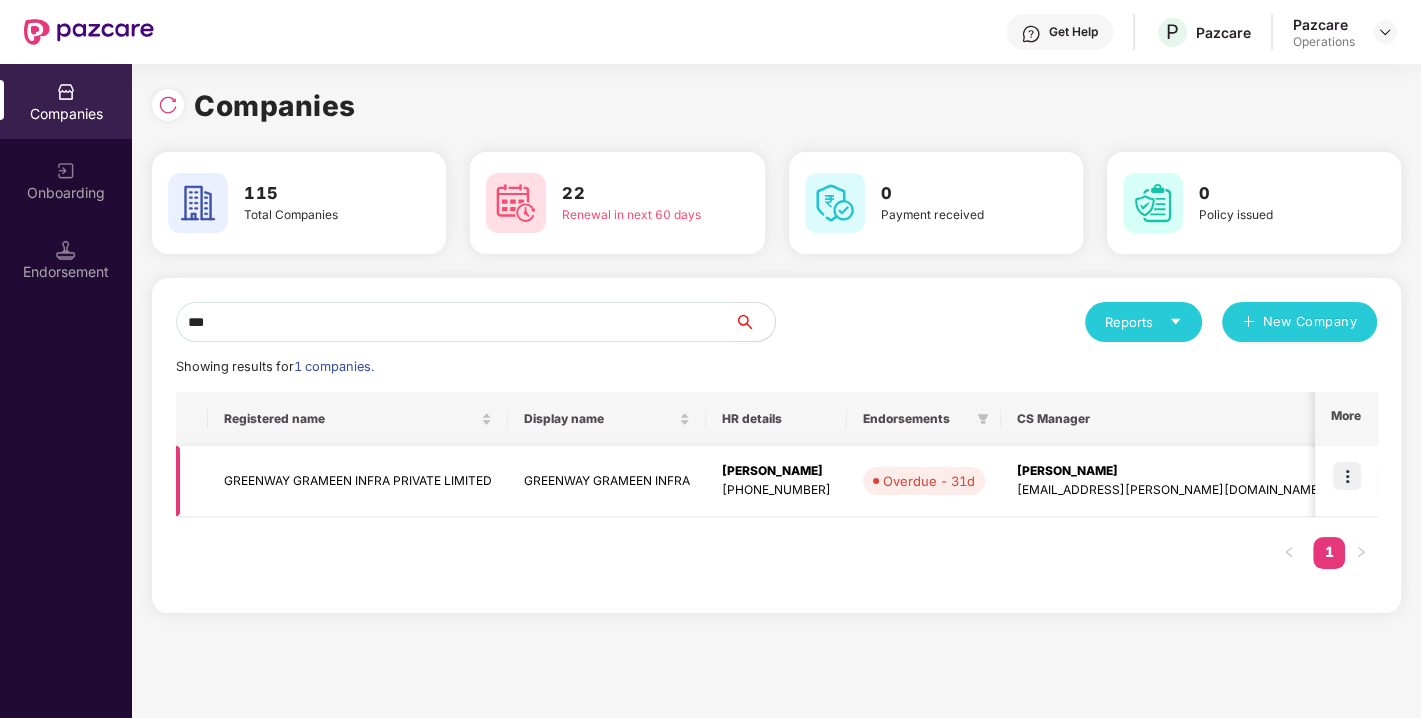click at bounding box center [1347, 476] 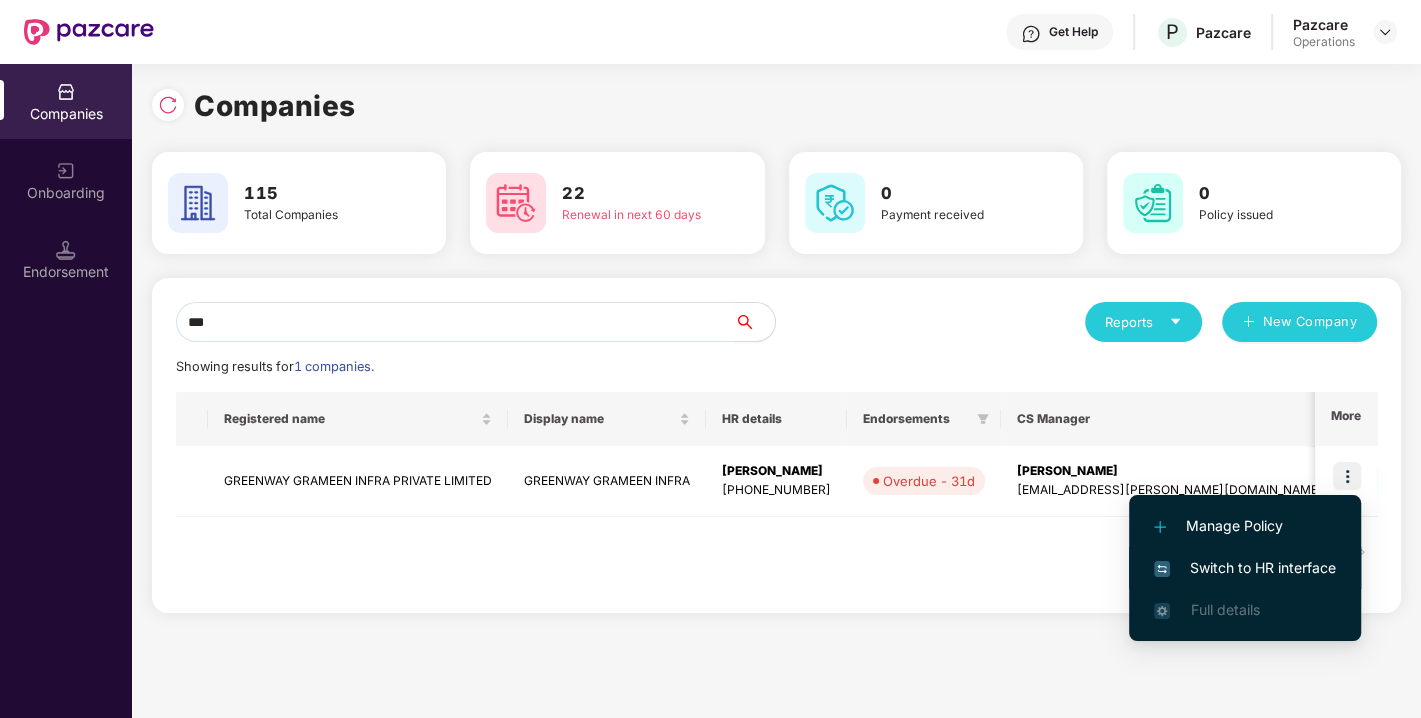 click on "Switch to HR interface" at bounding box center (1245, 568) 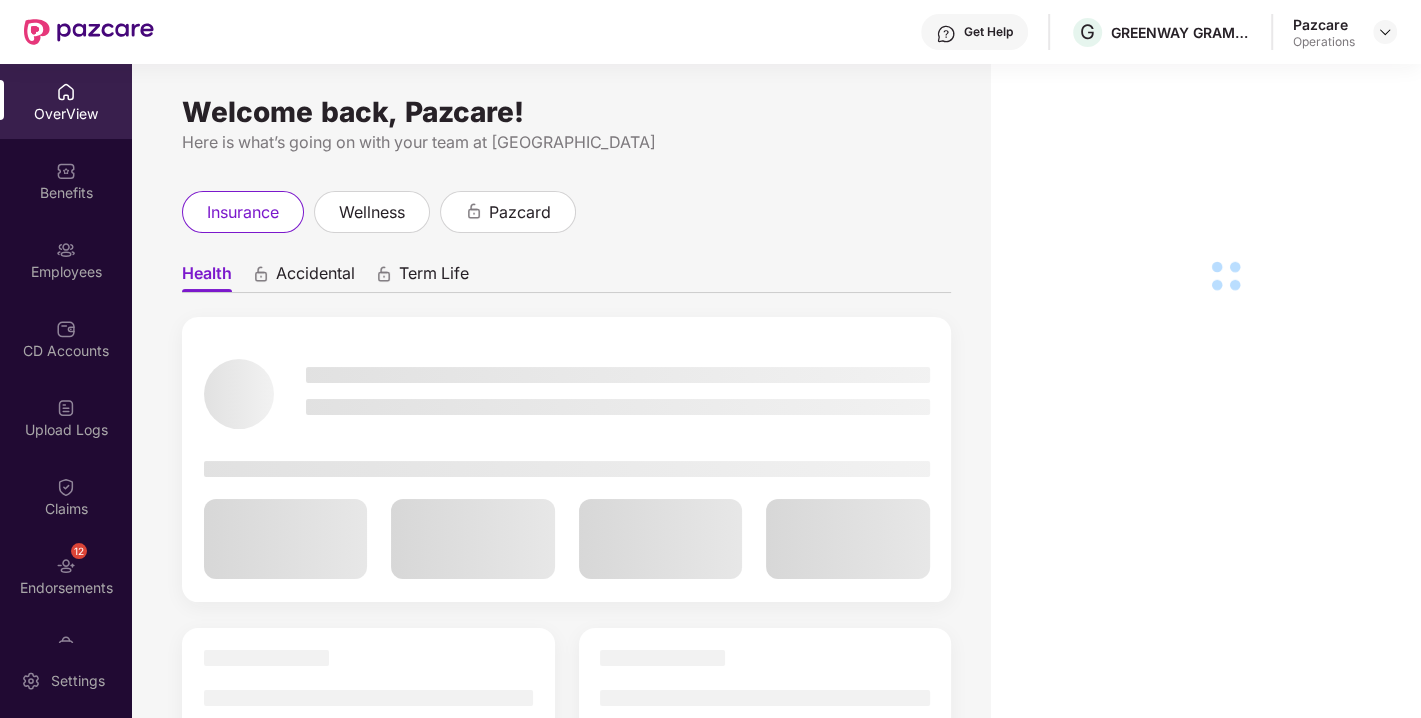 scroll, scrollTop: 52, scrollLeft: 0, axis: vertical 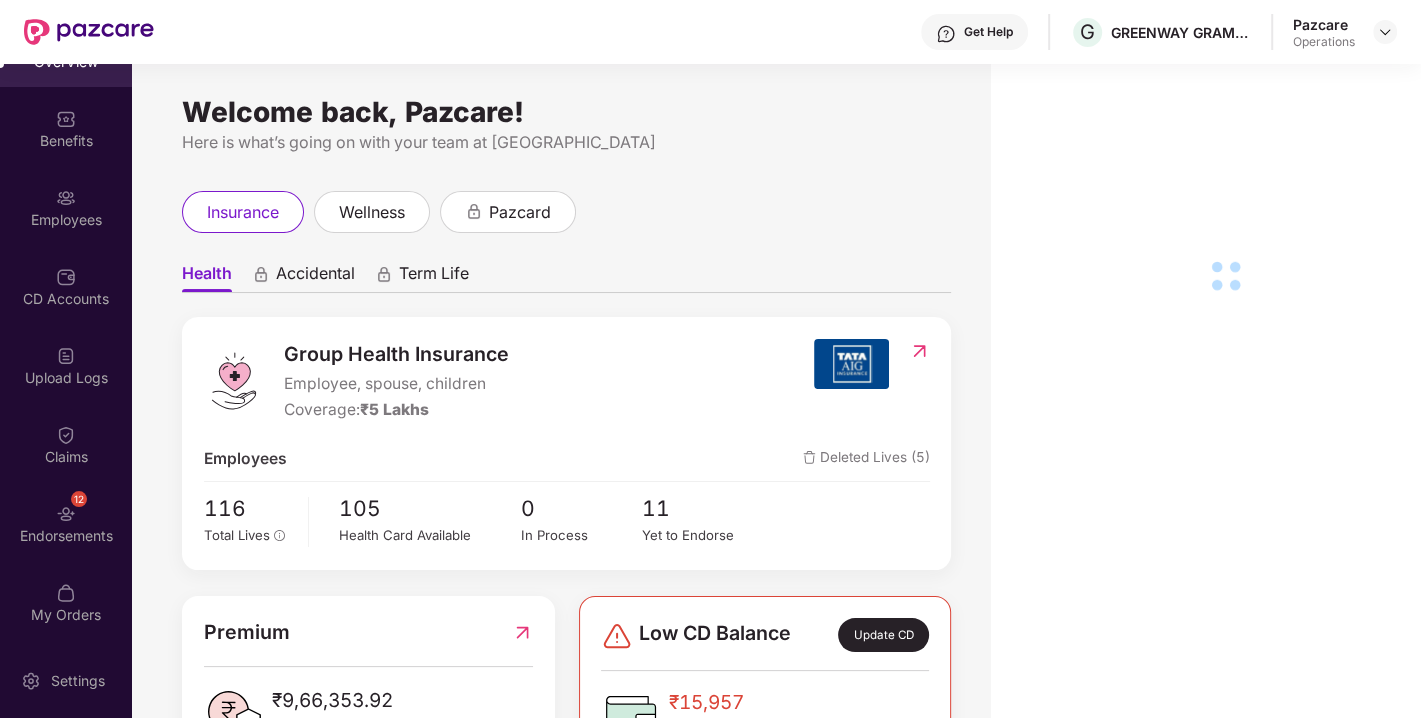 click on "12 Endorsements" at bounding box center [66, 523] 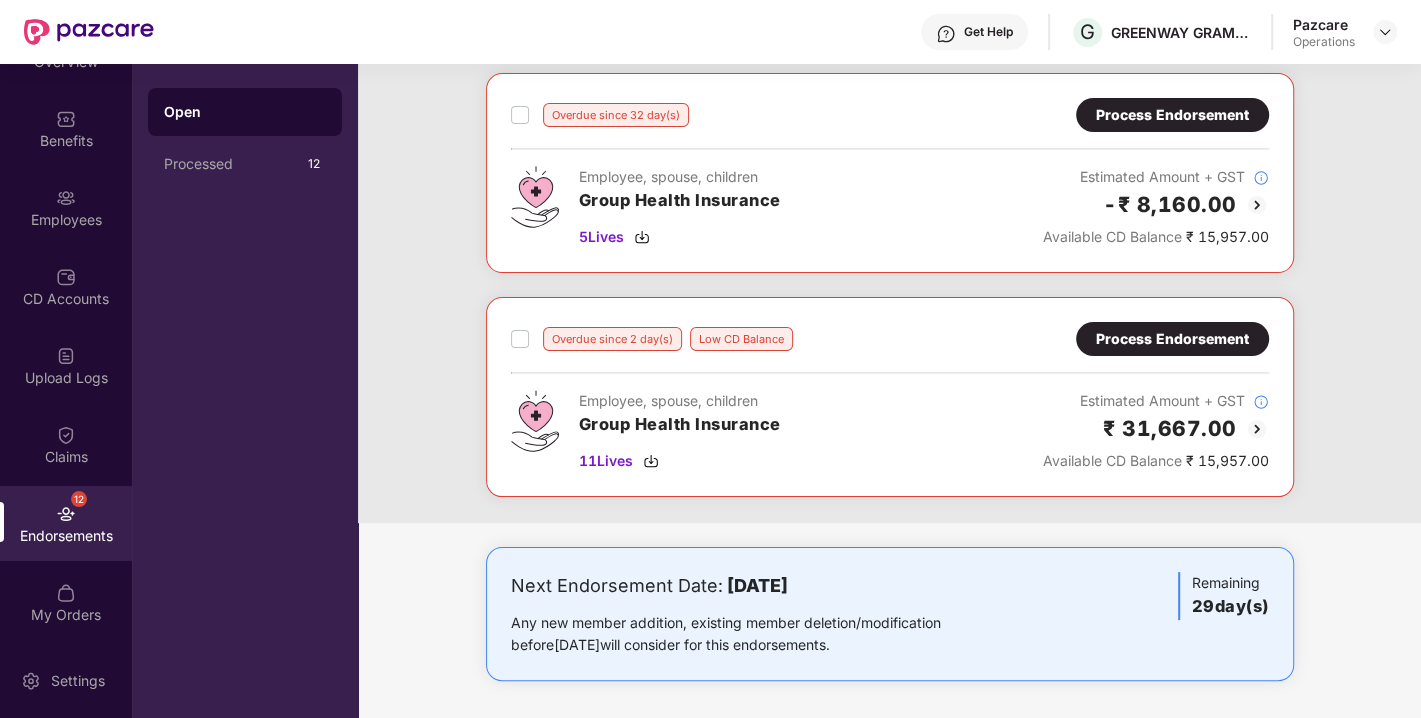 scroll, scrollTop: 0, scrollLeft: 0, axis: both 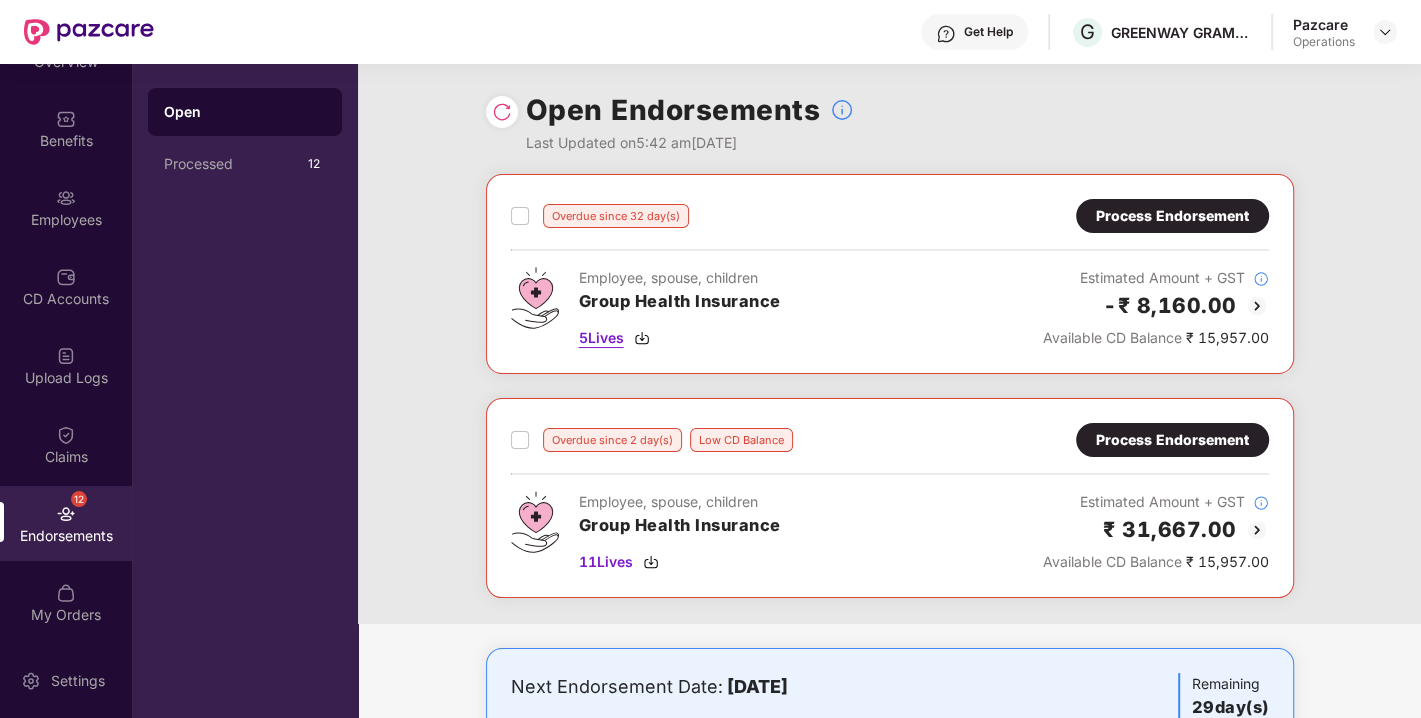 click on "5  Lives" at bounding box center (601, 338) 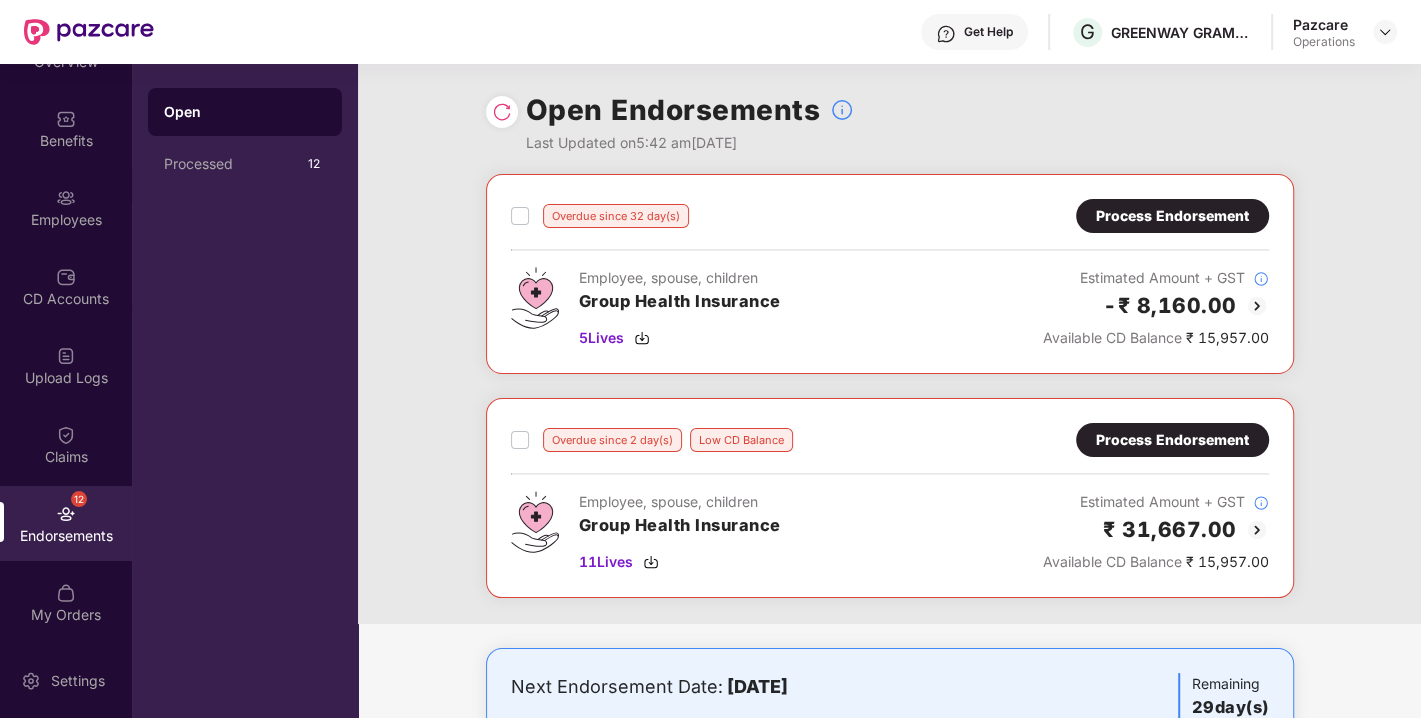 scroll, scrollTop: 101, scrollLeft: 0, axis: vertical 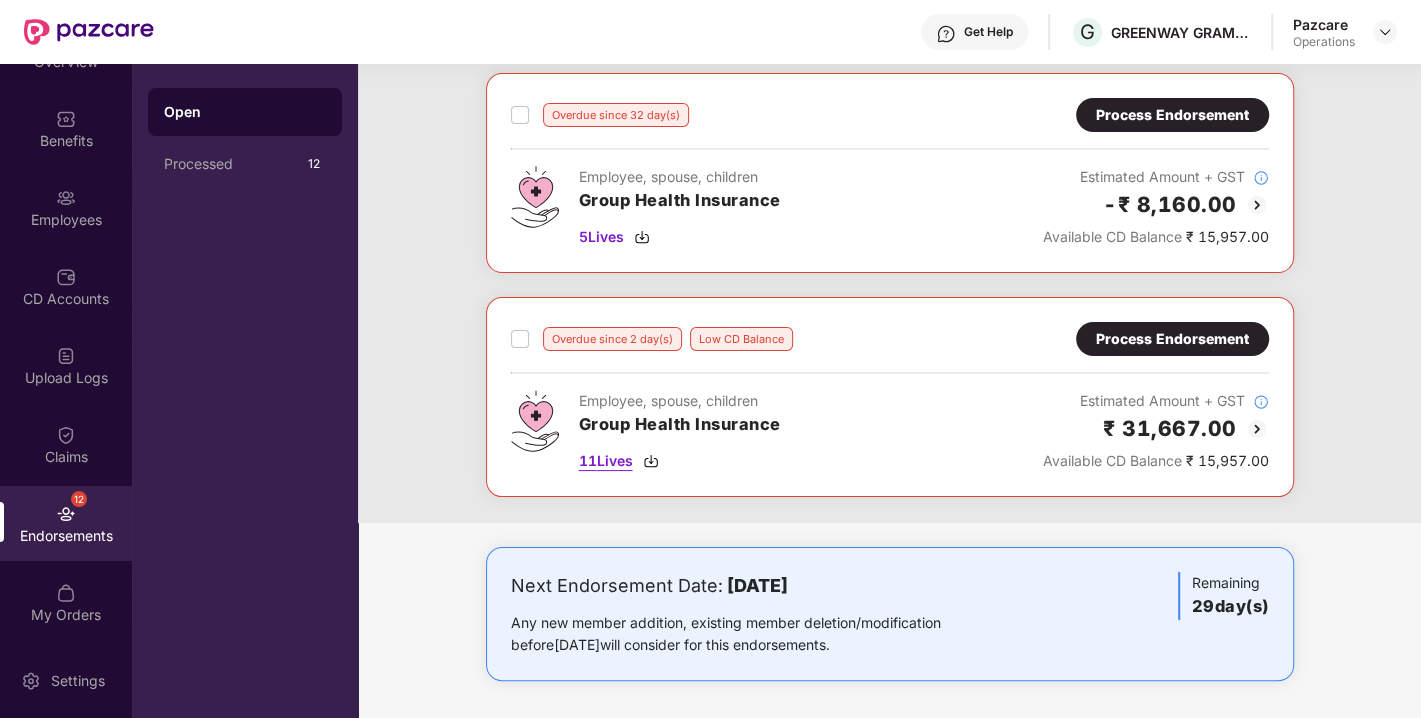 click on "11  Lives" at bounding box center [606, 461] 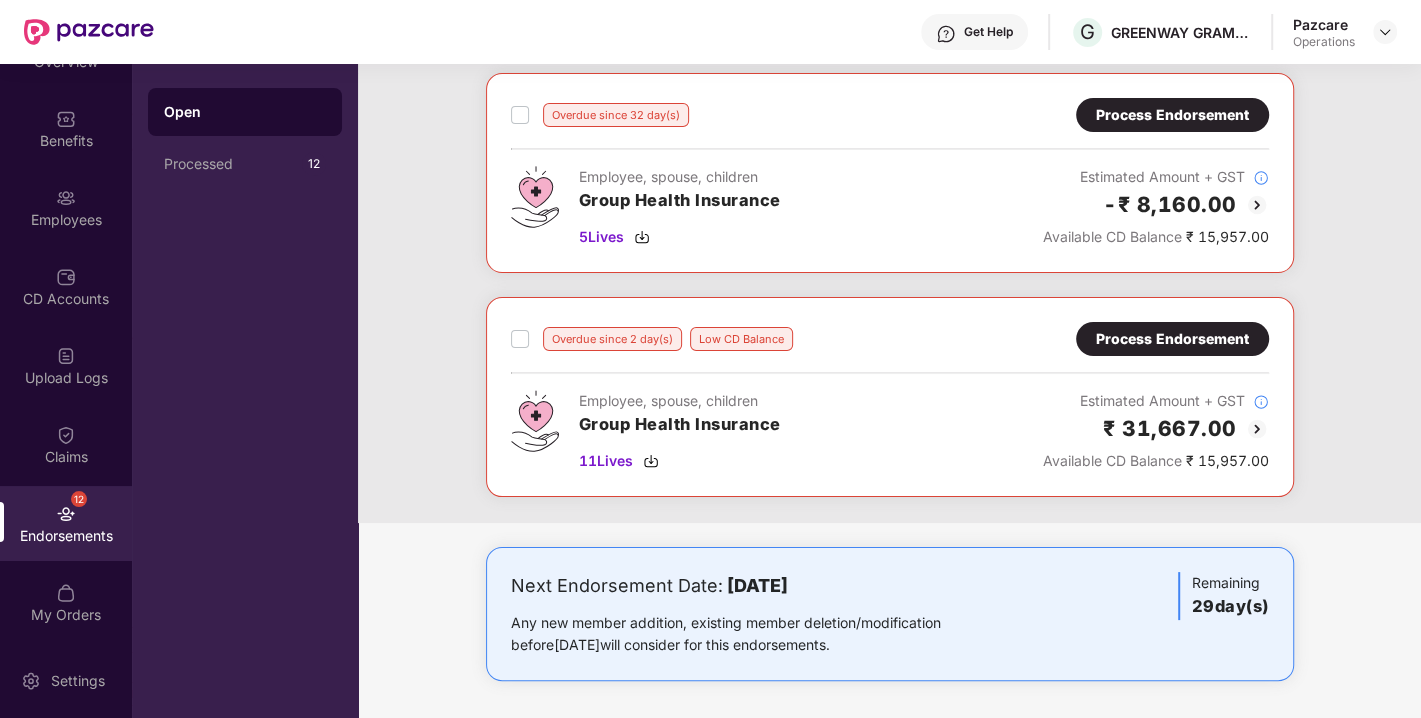 scroll, scrollTop: 0, scrollLeft: 0, axis: both 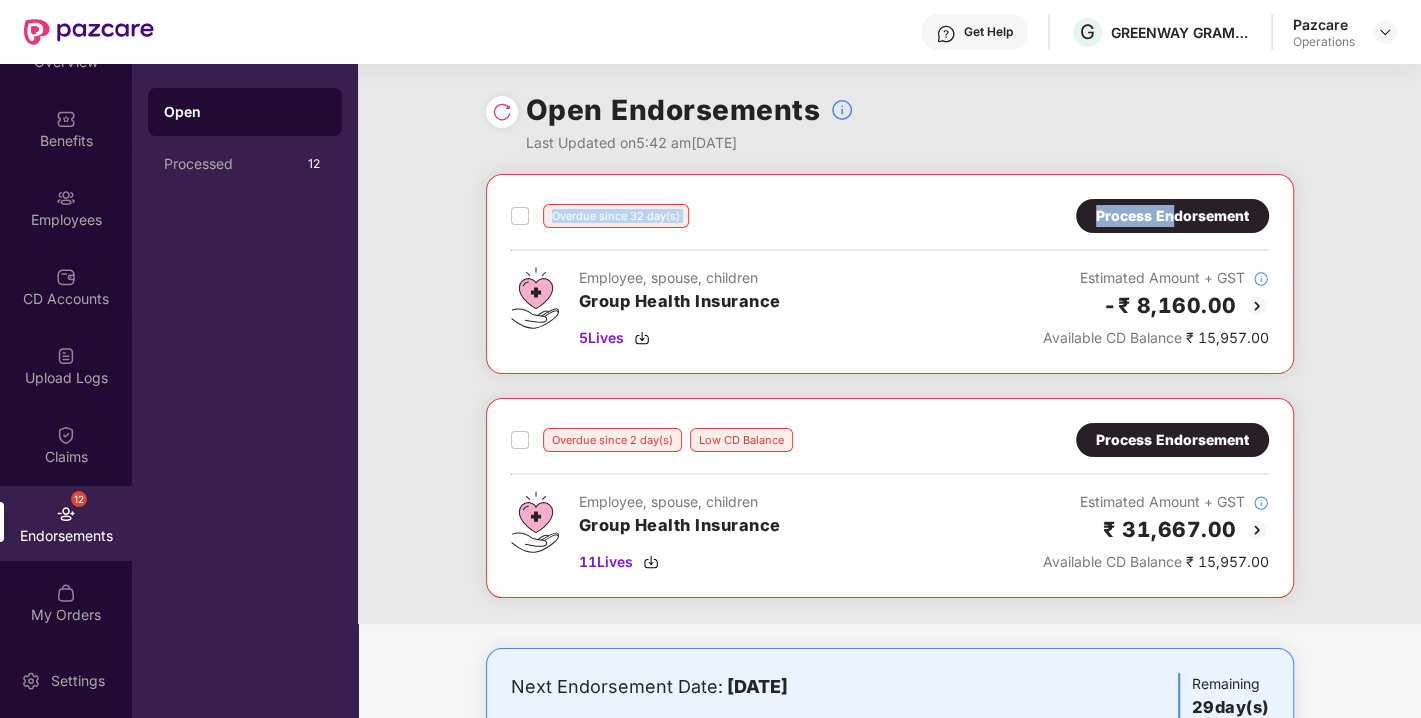 drag, startPoint x: 1205, startPoint y: 242, endPoint x: 1168, endPoint y: 214, distance: 46.400433 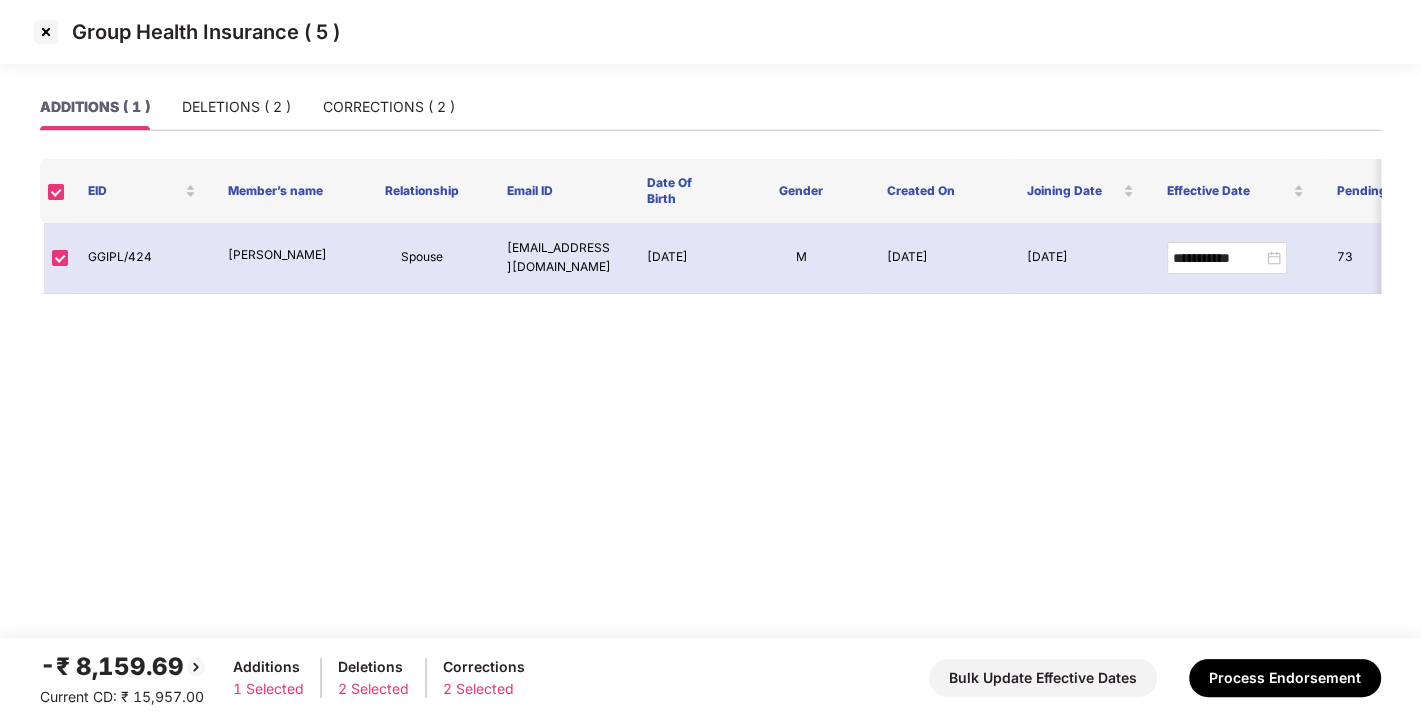 click at bounding box center [46, 32] 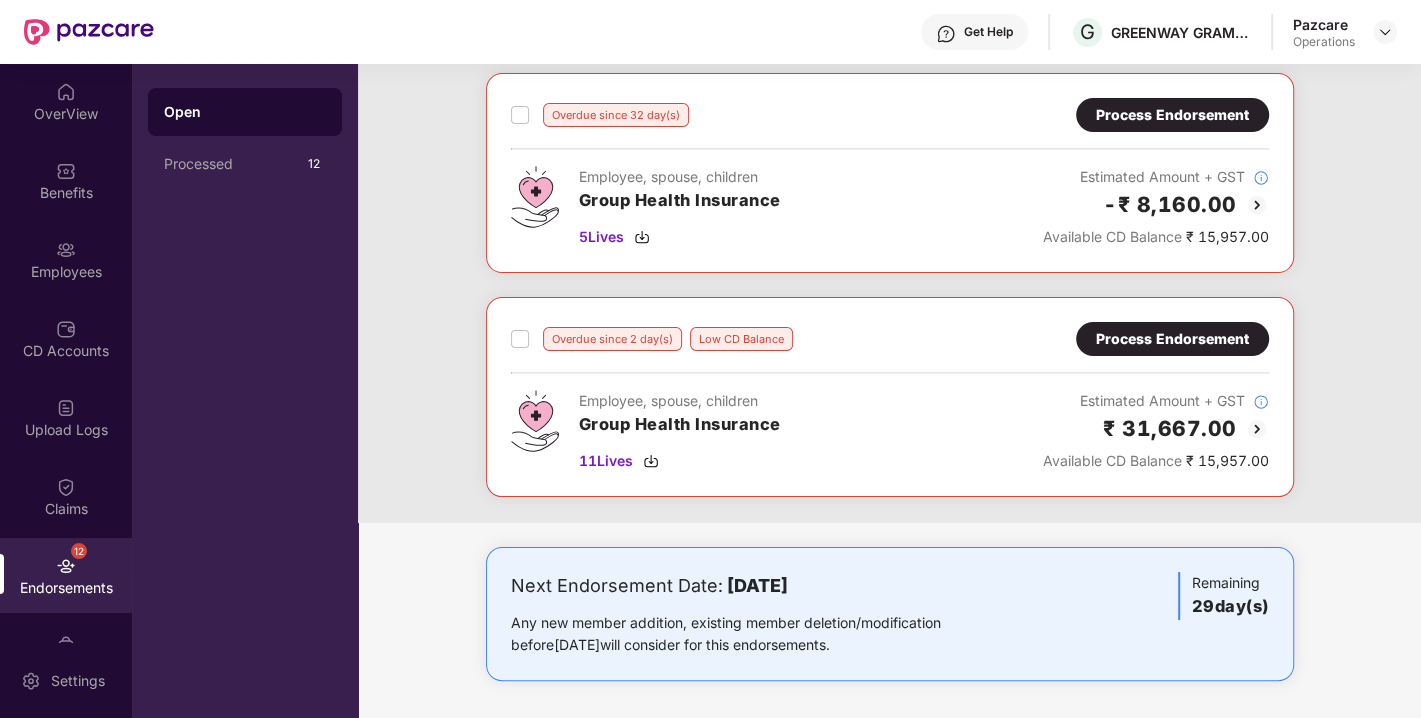 scroll, scrollTop: 0, scrollLeft: 0, axis: both 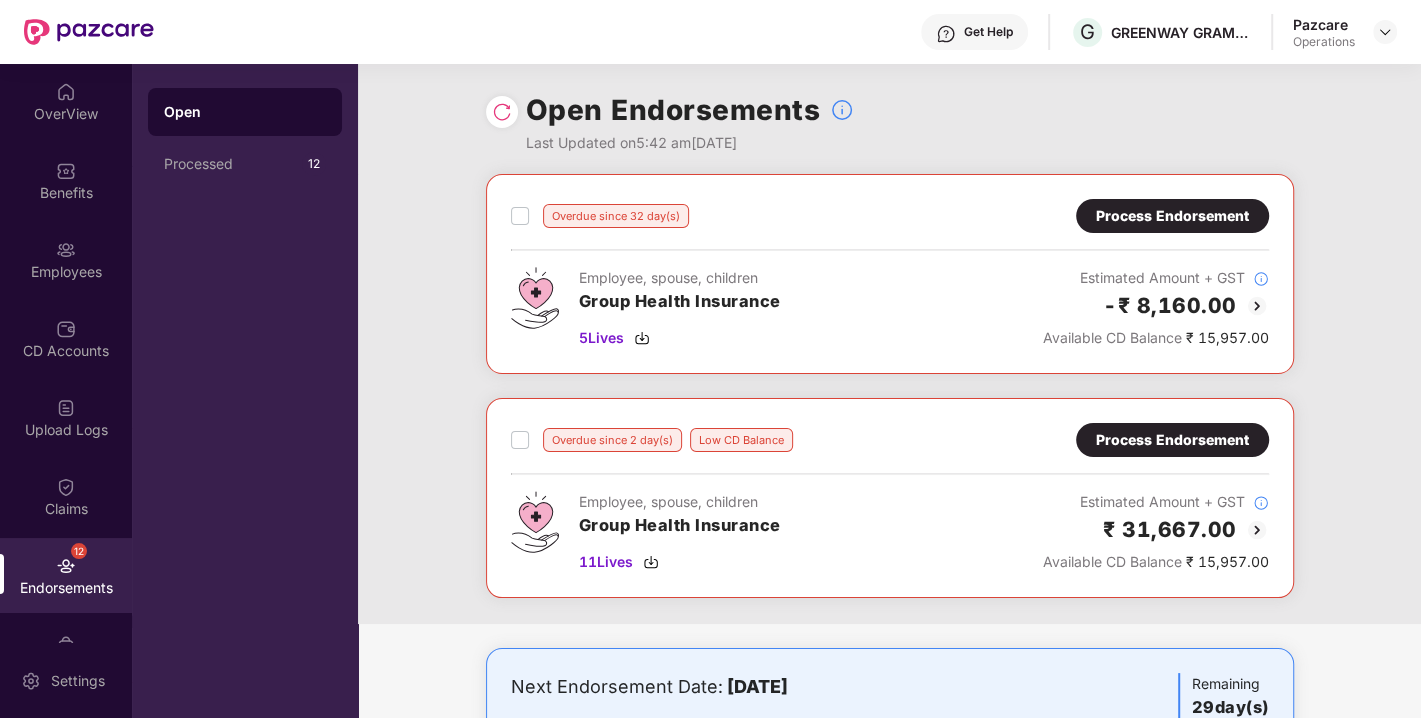 click on "Process Endorsement" at bounding box center [1172, 216] 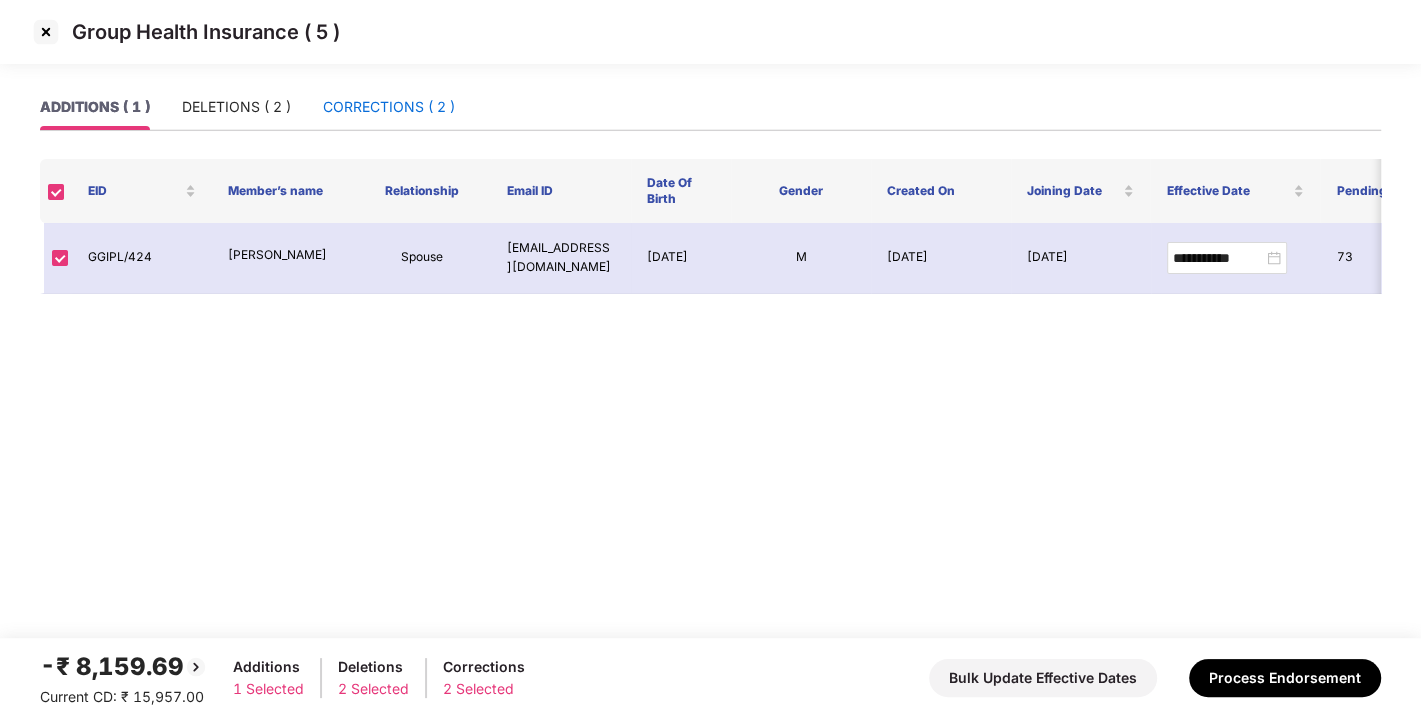 click on "CORRECTIONS ( 2 )" at bounding box center [389, 107] 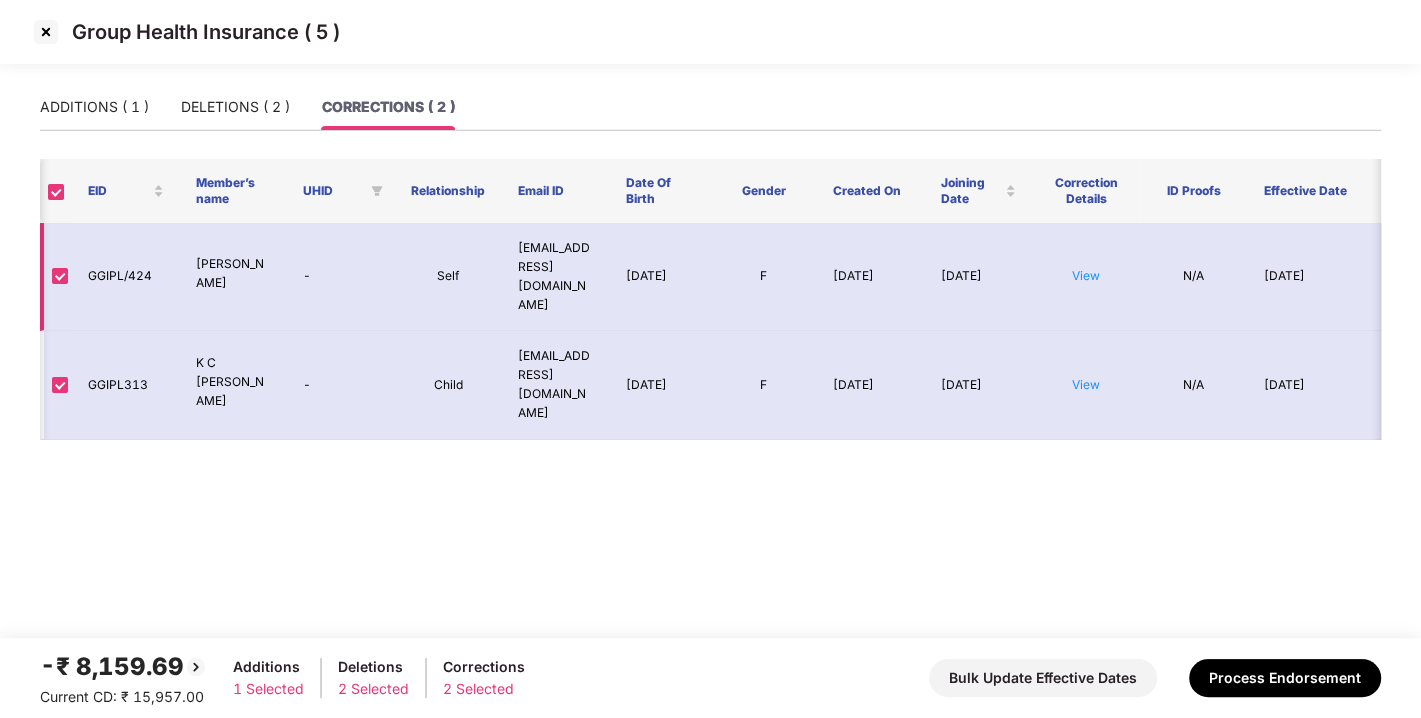 scroll, scrollTop: 0, scrollLeft: 360, axis: horizontal 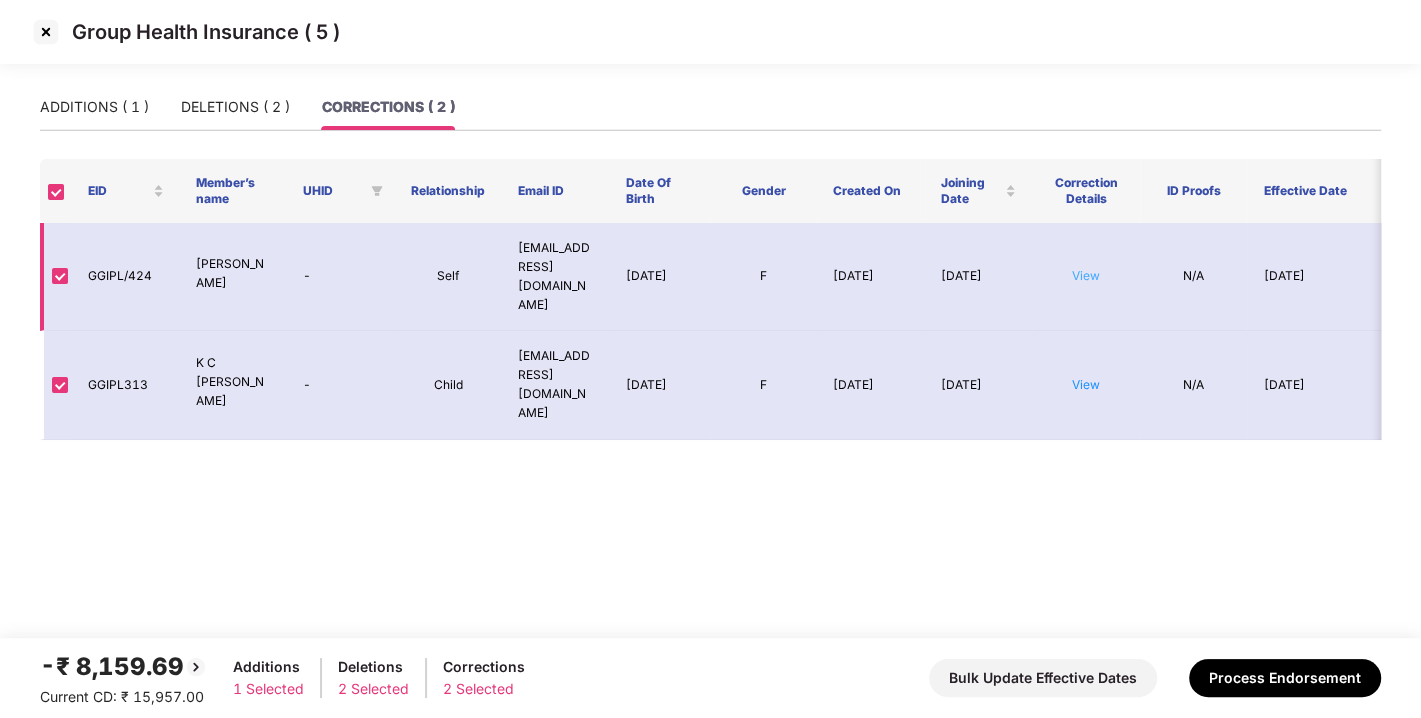 click on "View" at bounding box center [1086, 275] 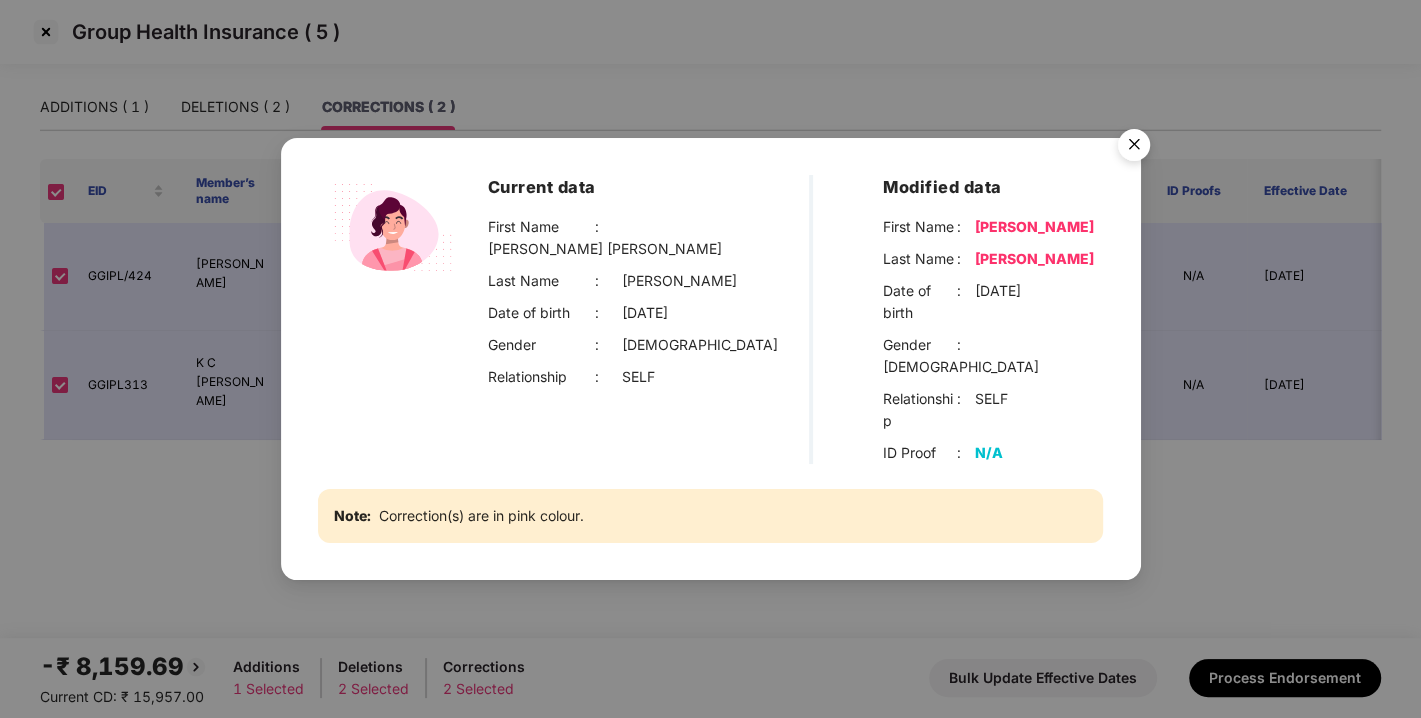 click at bounding box center (1134, 148) 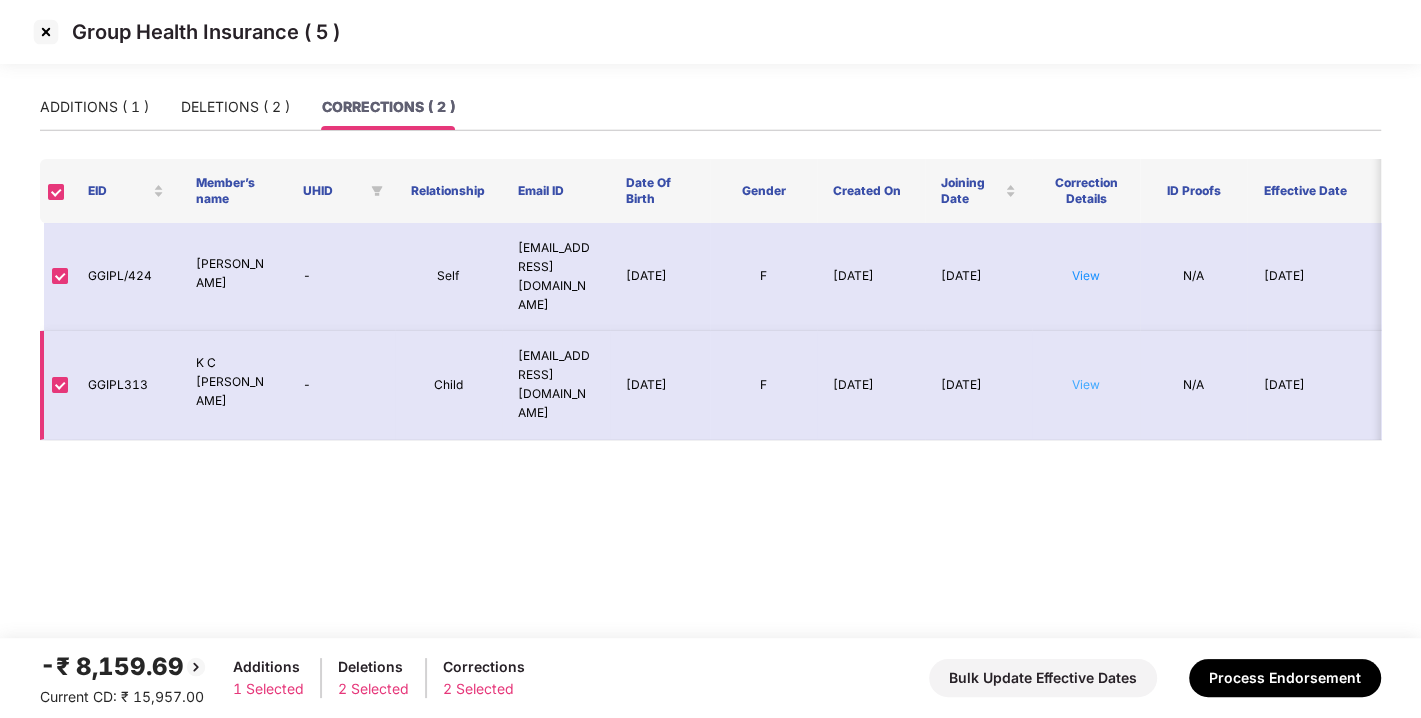 click on "View" at bounding box center [1086, 384] 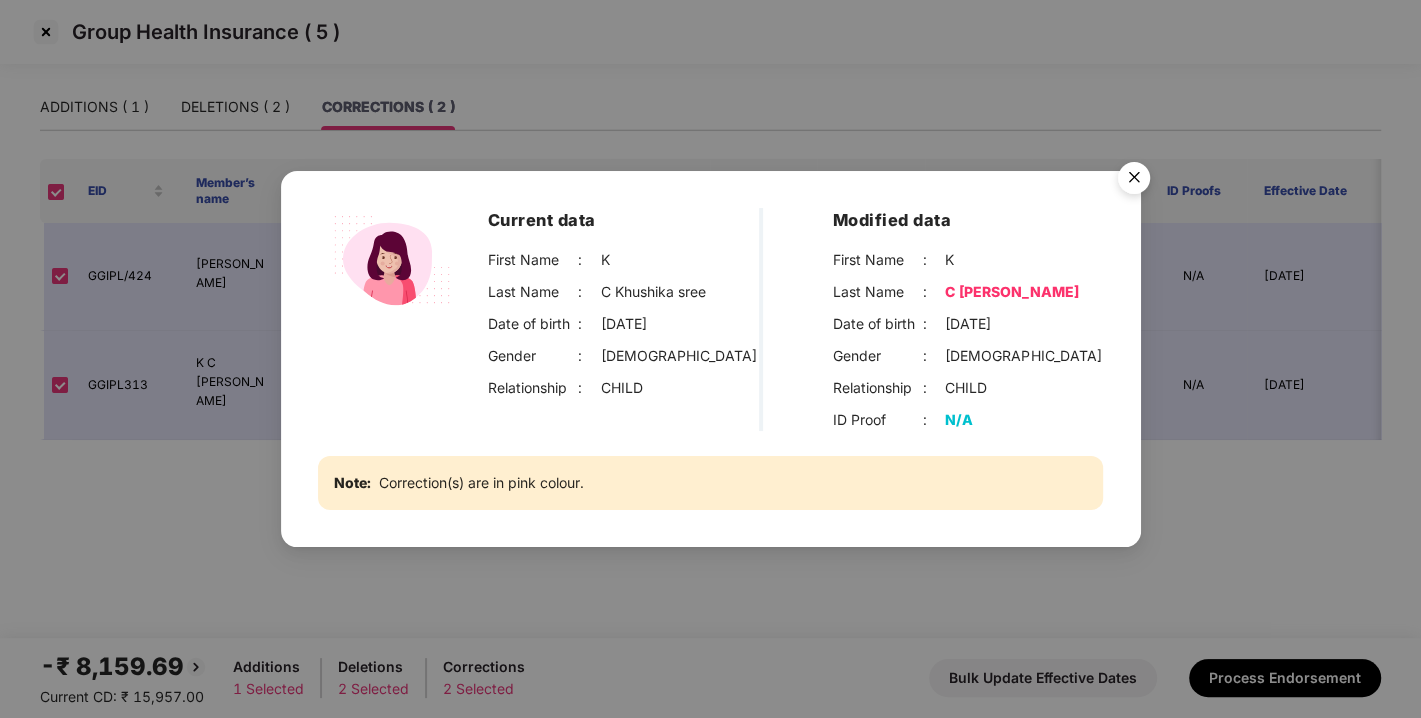 click at bounding box center (1134, 181) 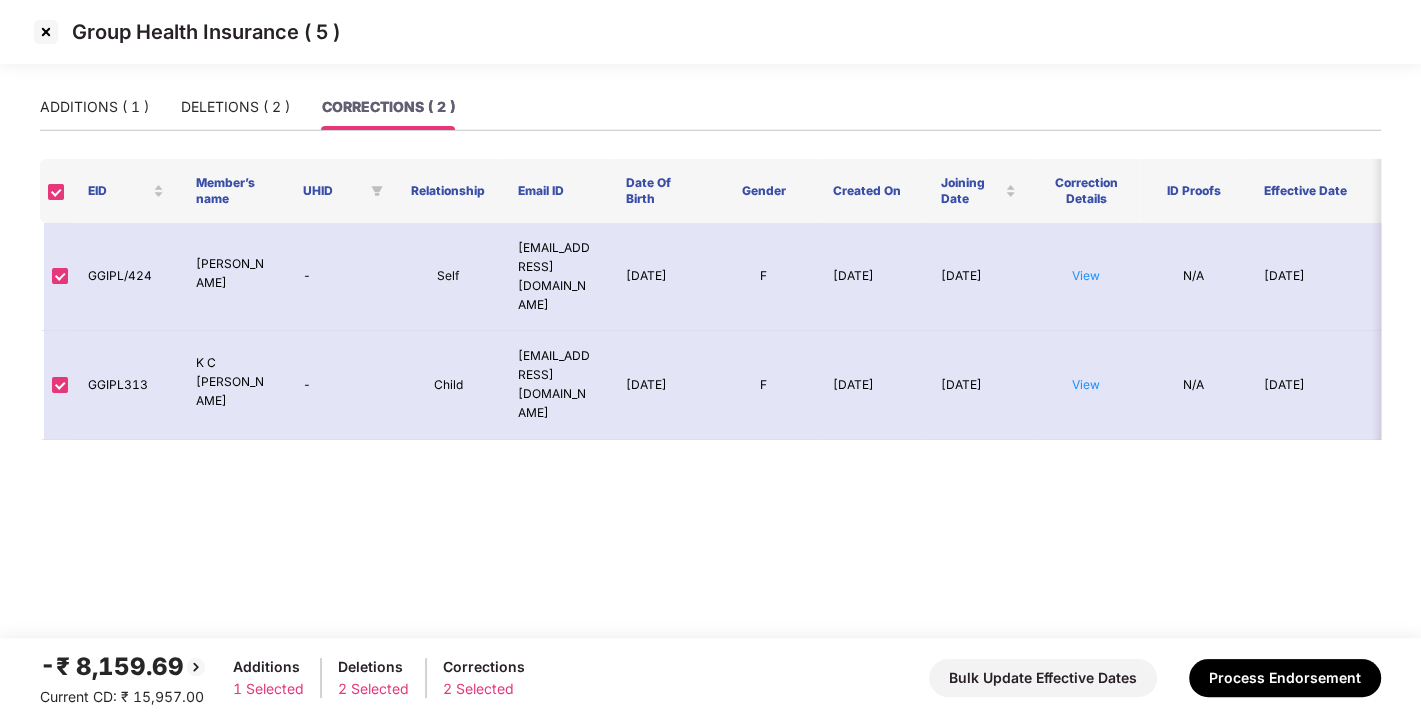 click at bounding box center (46, 32) 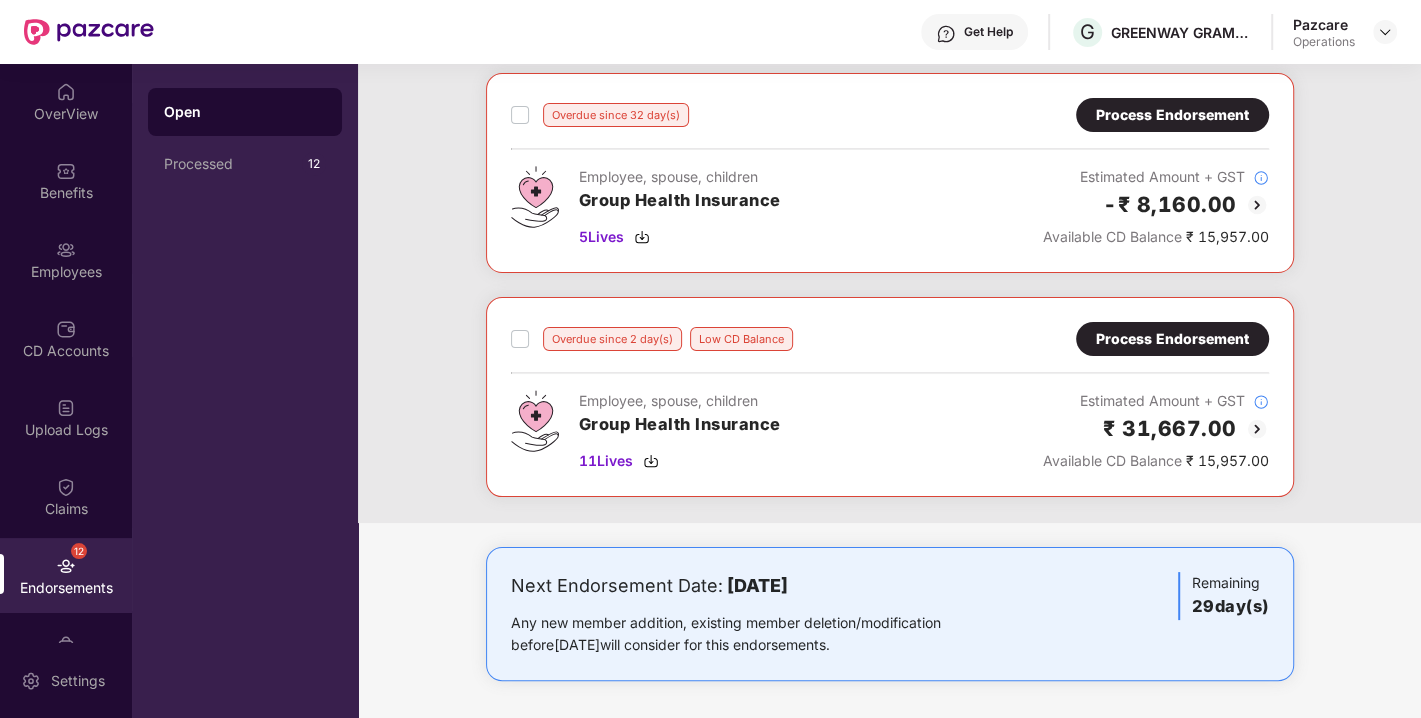 scroll, scrollTop: 0, scrollLeft: 0, axis: both 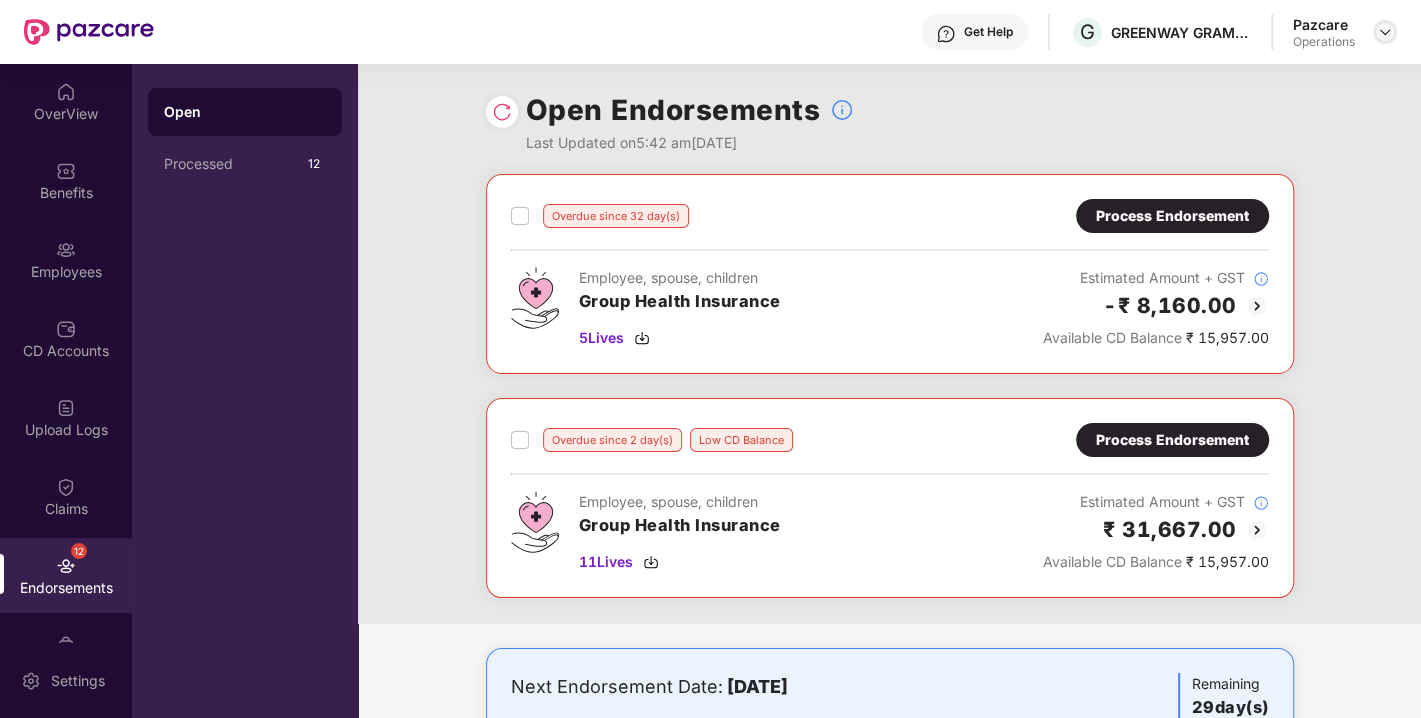 click at bounding box center [1385, 32] 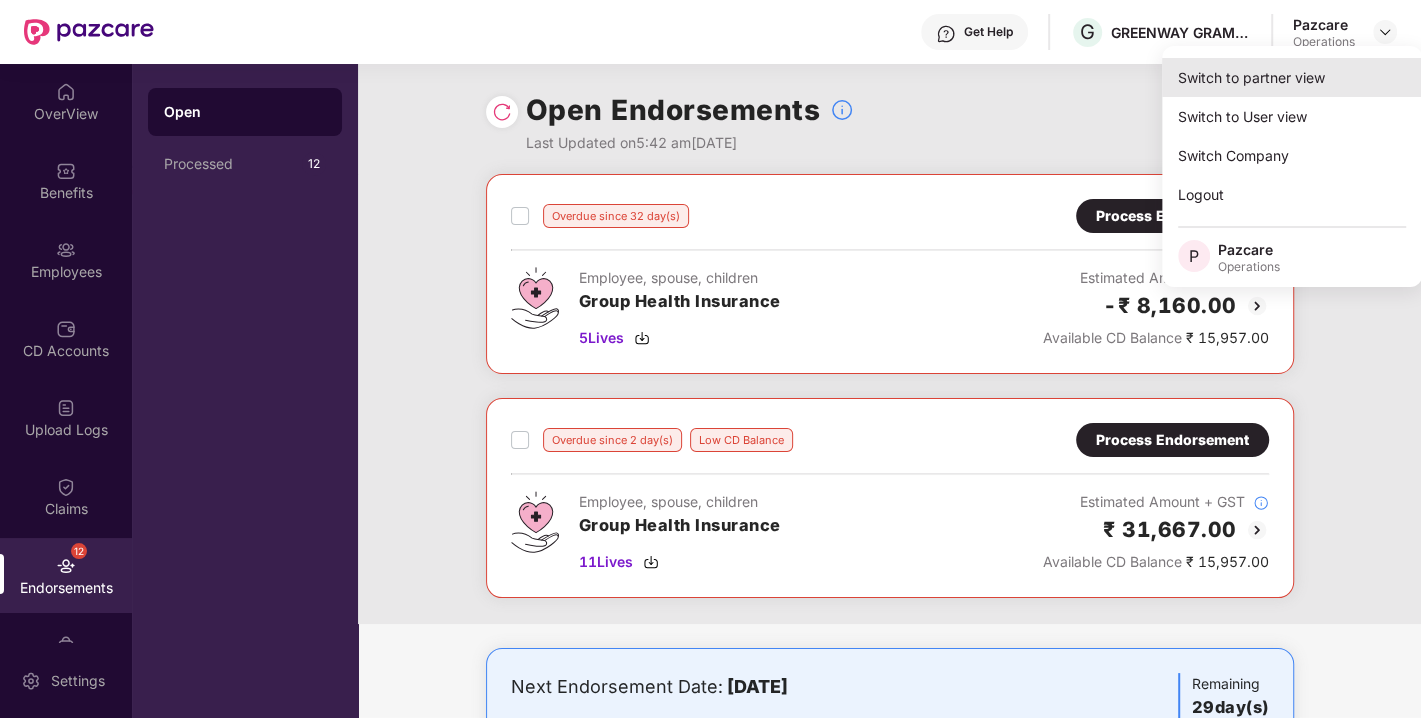 click on "Switch to partner view" at bounding box center [1292, 77] 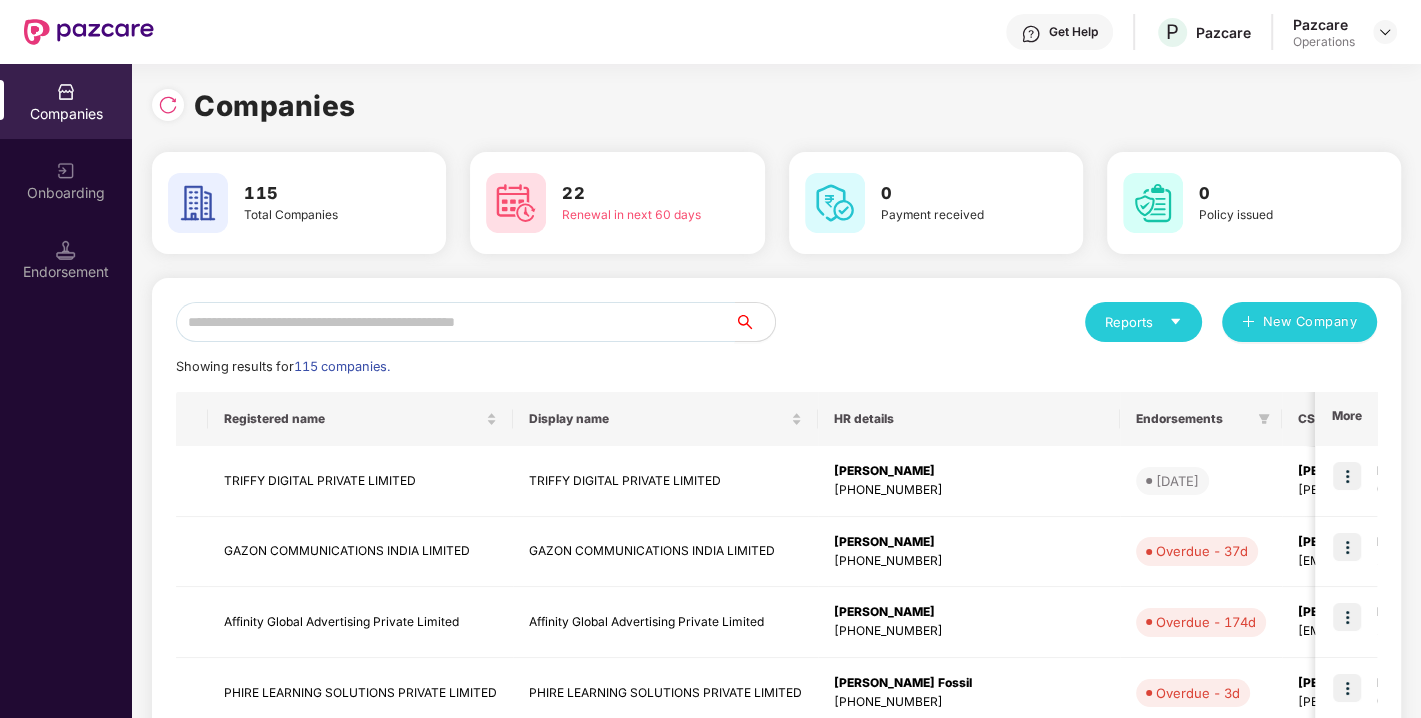 click at bounding box center [455, 322] 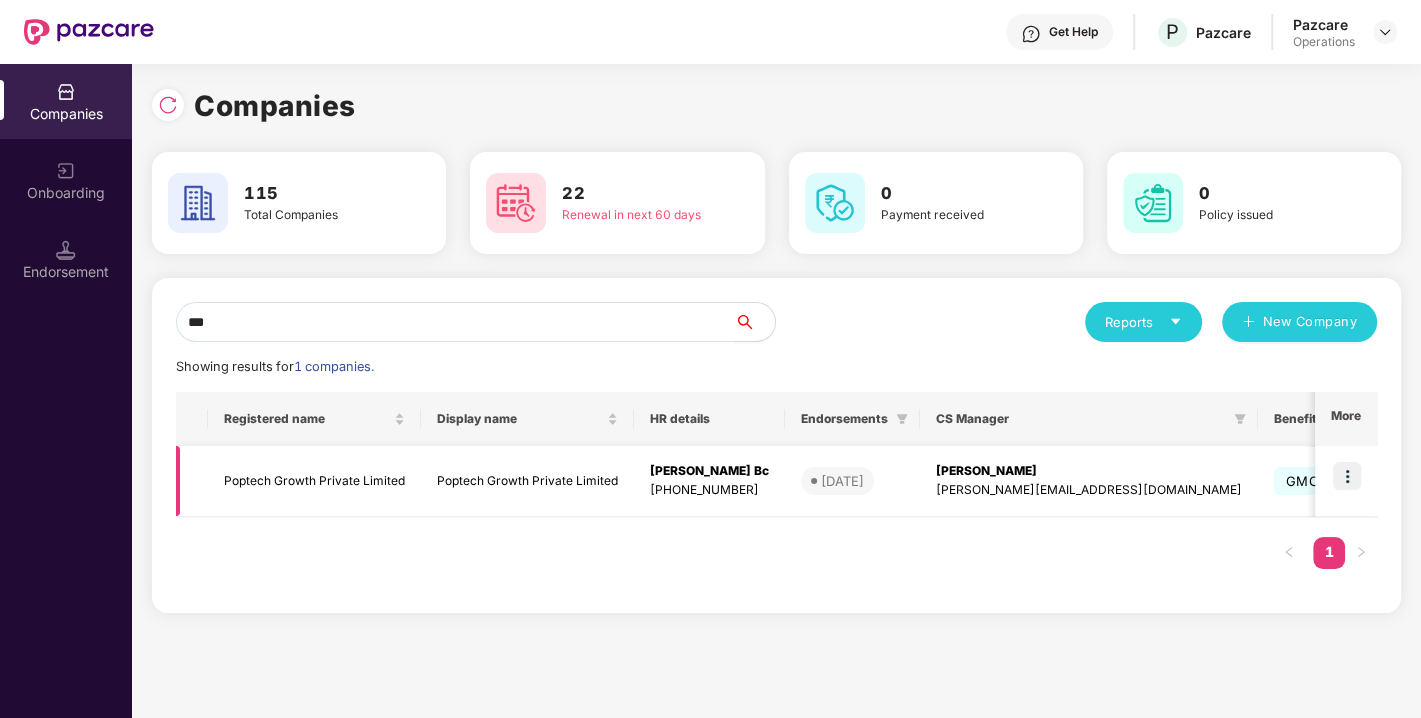type on "***" 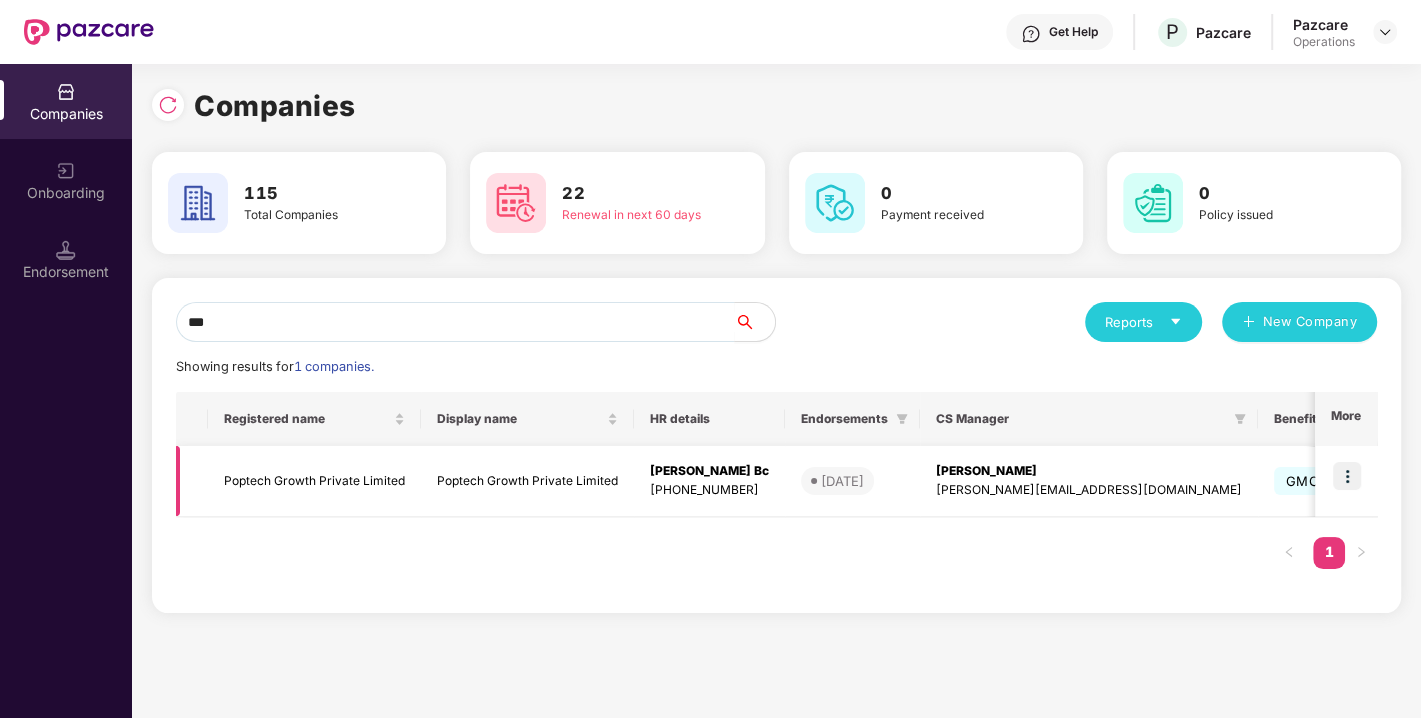click at bounding box center (1347, 476) 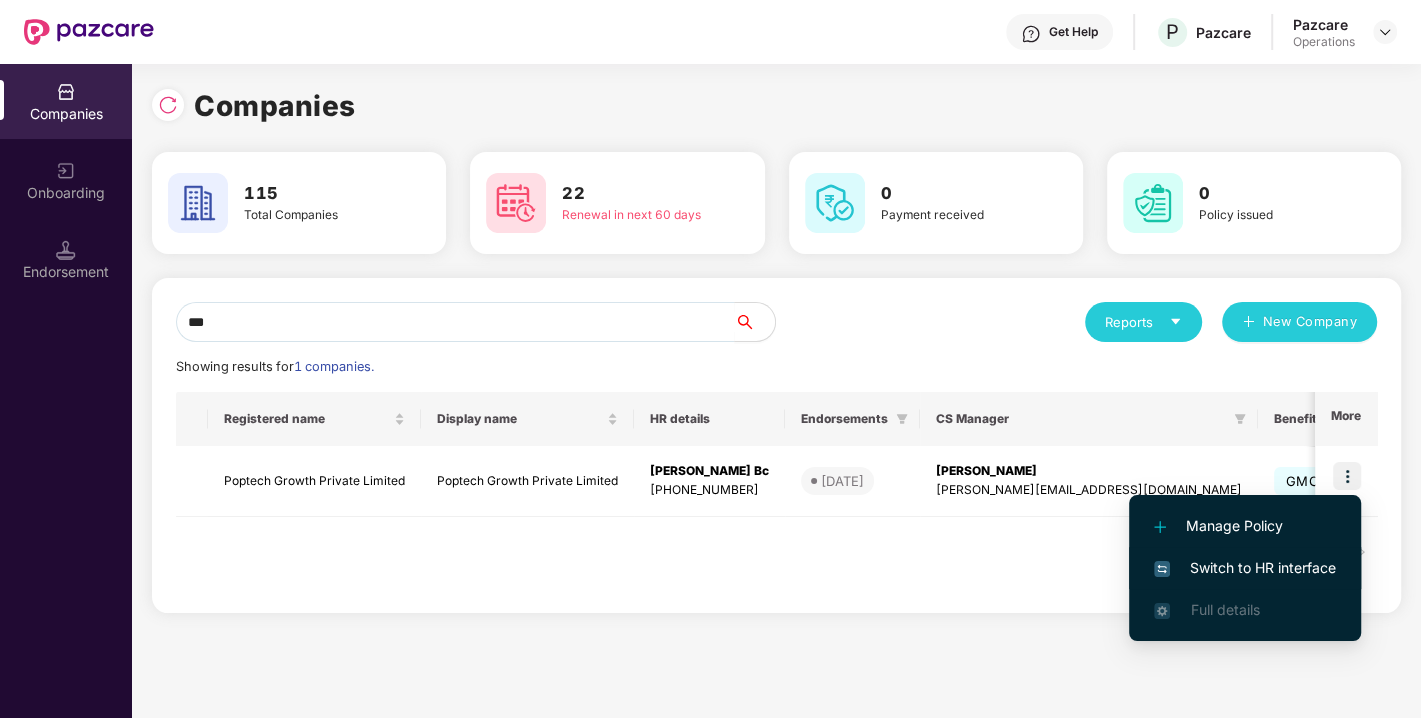 click on "Switch to HR interface" at bounding box center [1245, 568] 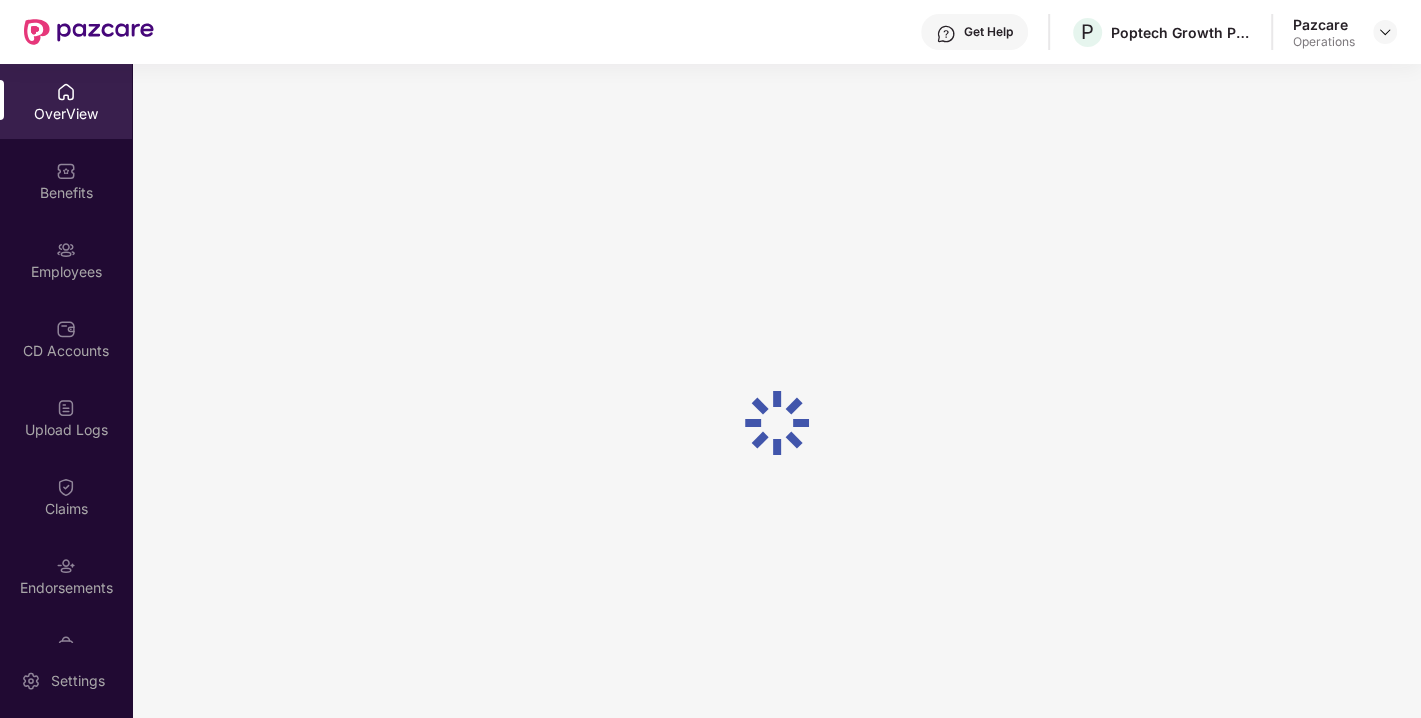 scroll, scrollTop: 52, scrollLeft: 0, axis: vertical 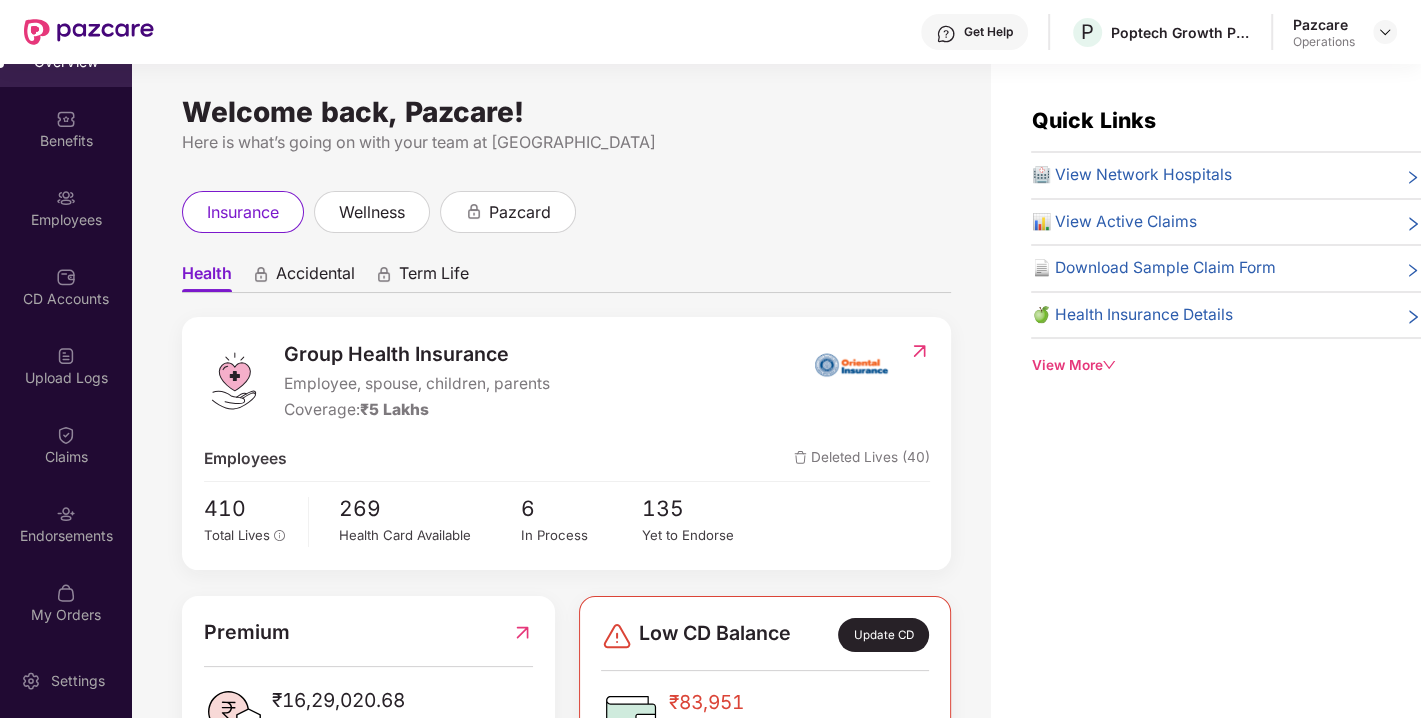 click on "Endorsements" at bounding box center [66, 523] 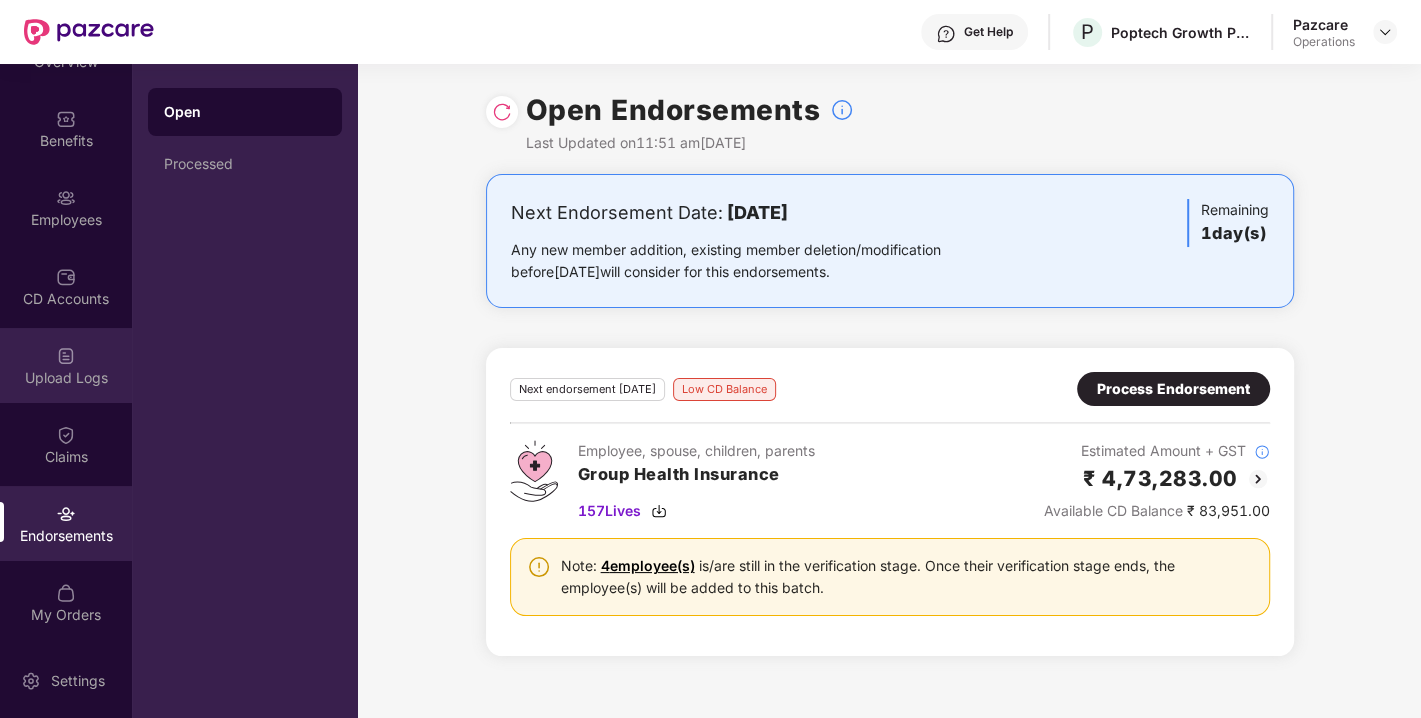 click on "Upload Logs" at bounding box center (66, 365) 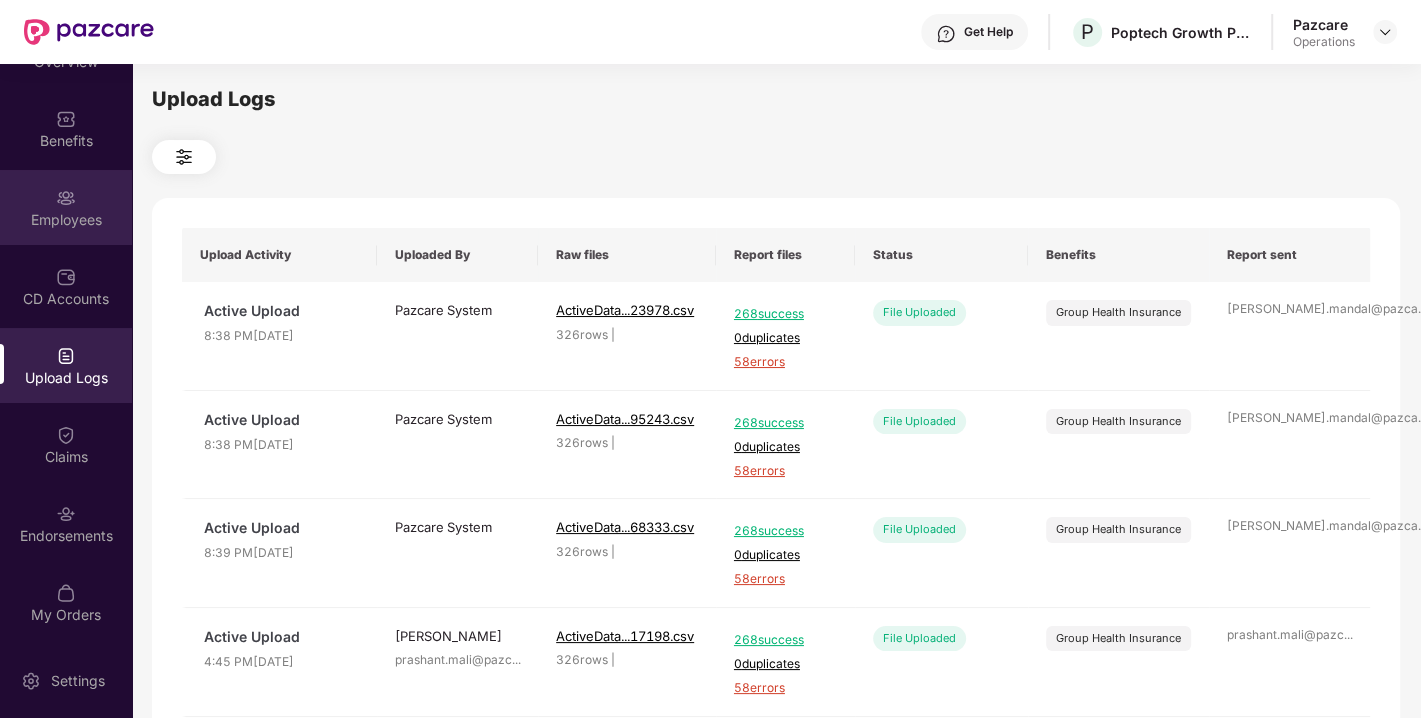 click on "Employees" at bounding box center (66, 220) 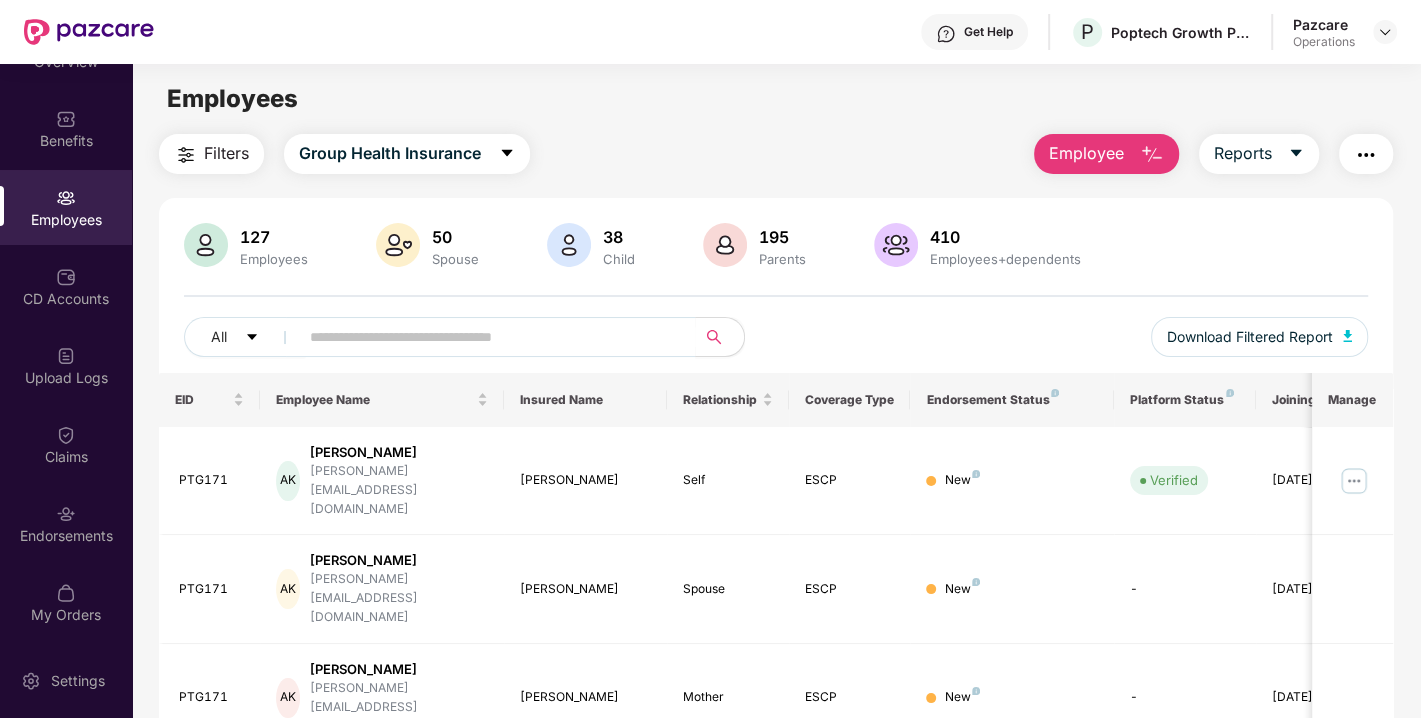 click at bounding box center (1366, 155) 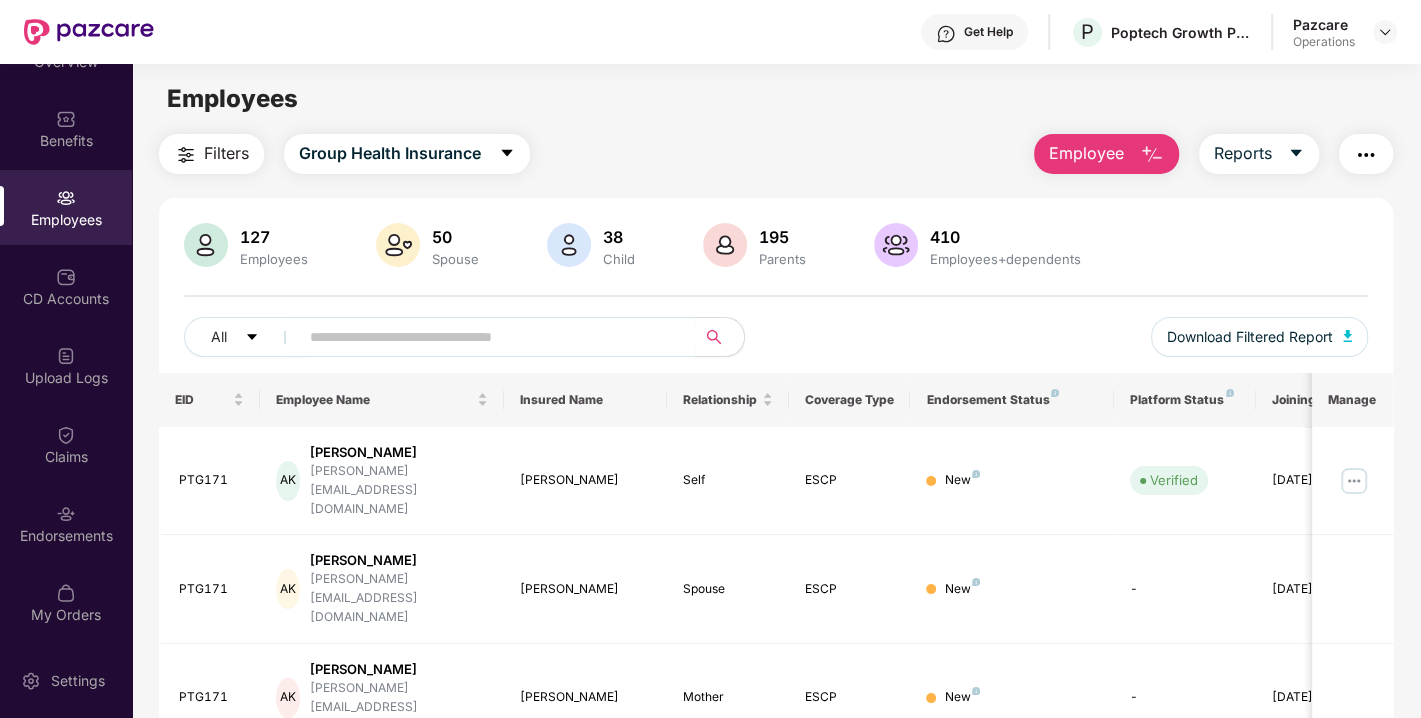 click on "All Download Filtered Report" at bounding box center [776, 345] 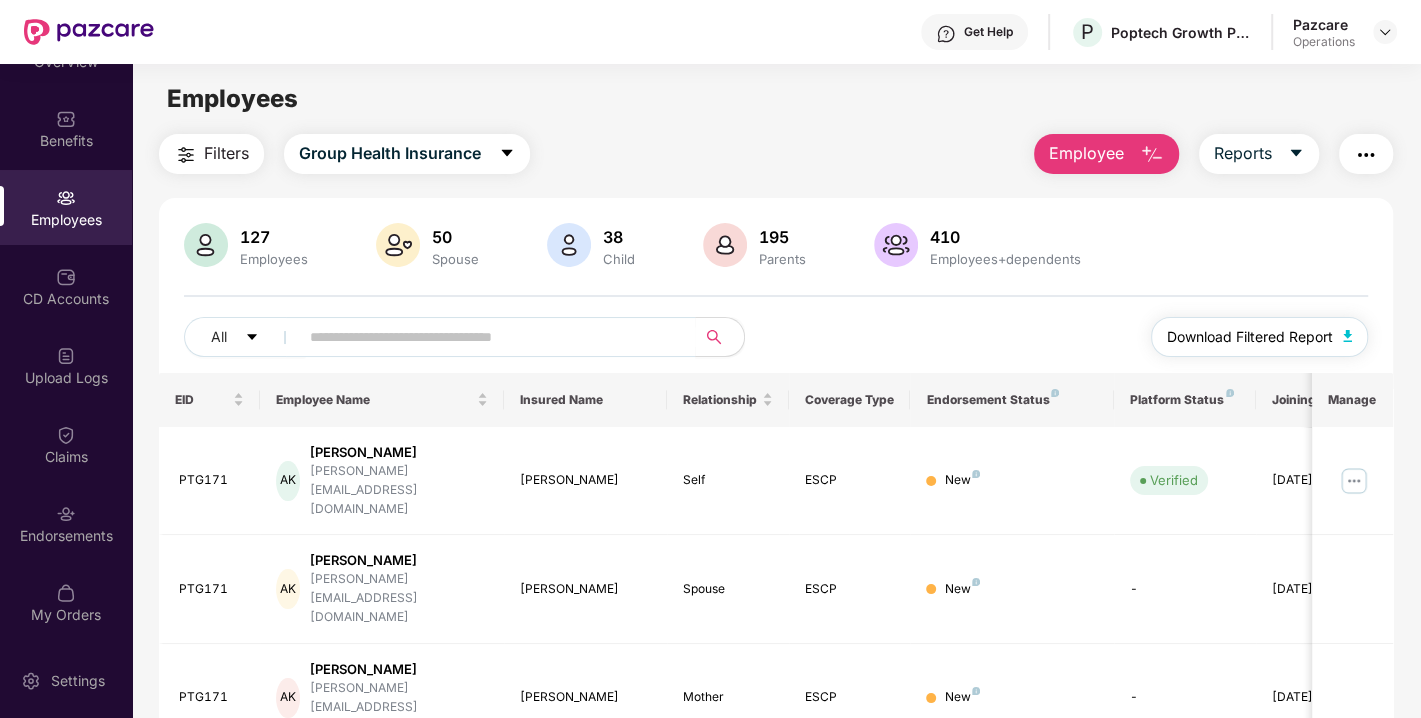 click on "Download Filtered Report" at bounding box center [1250, 337] 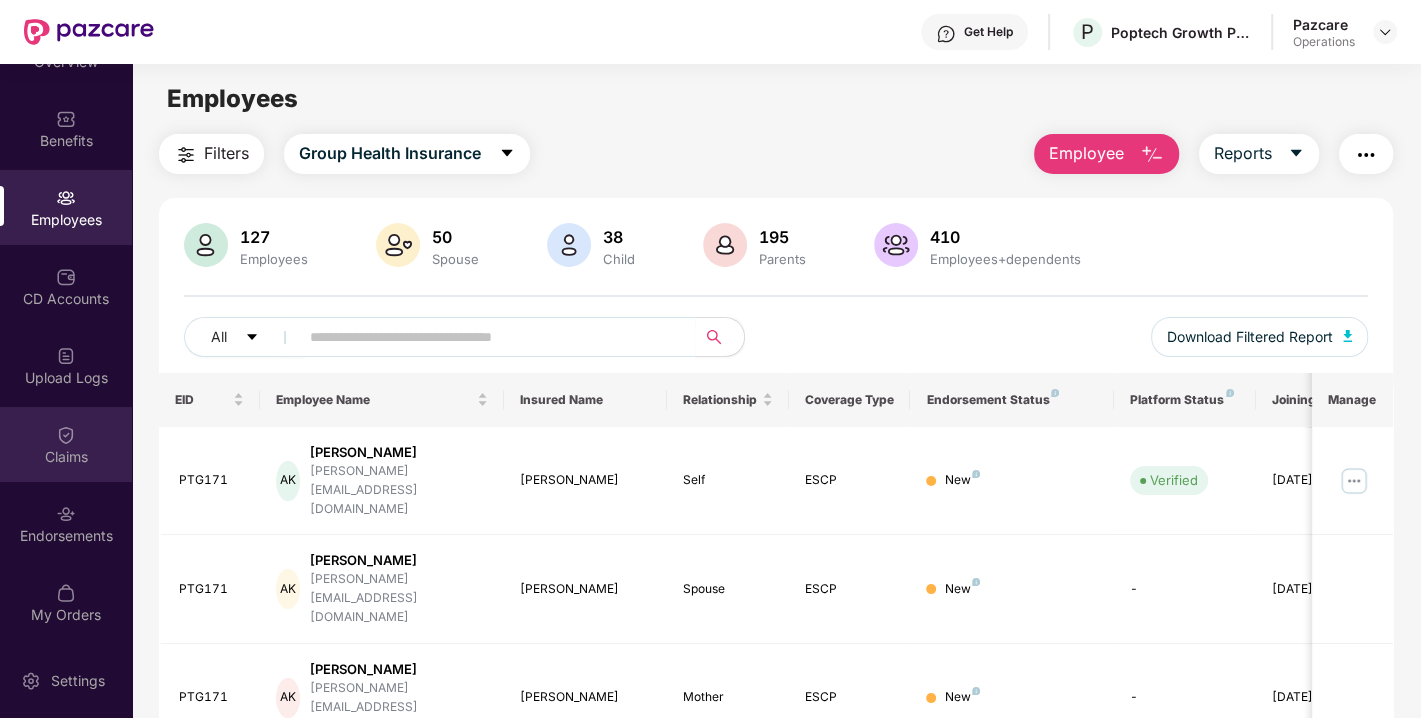 scroll, scrollTop: 557, scrollLeft: 0, axis: vertical 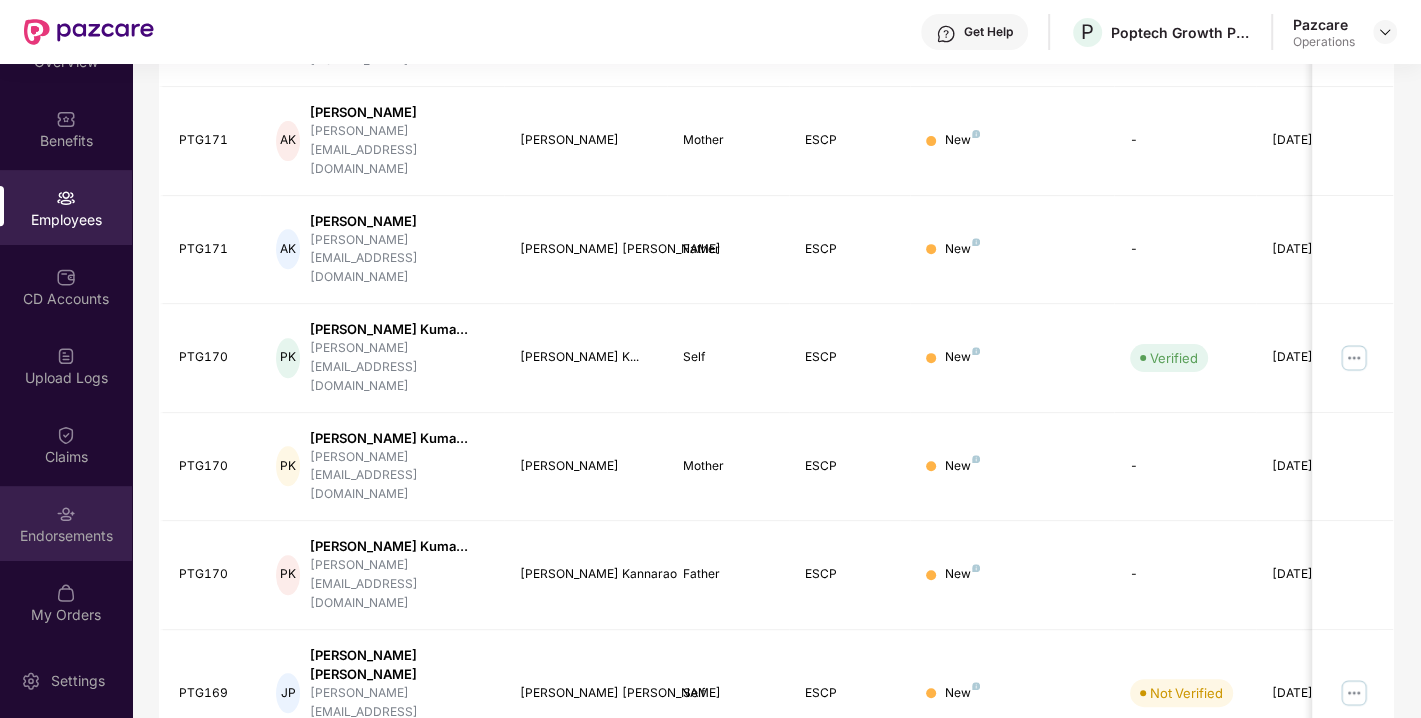 click on "Endorsements" at bounding box center [66, 536] 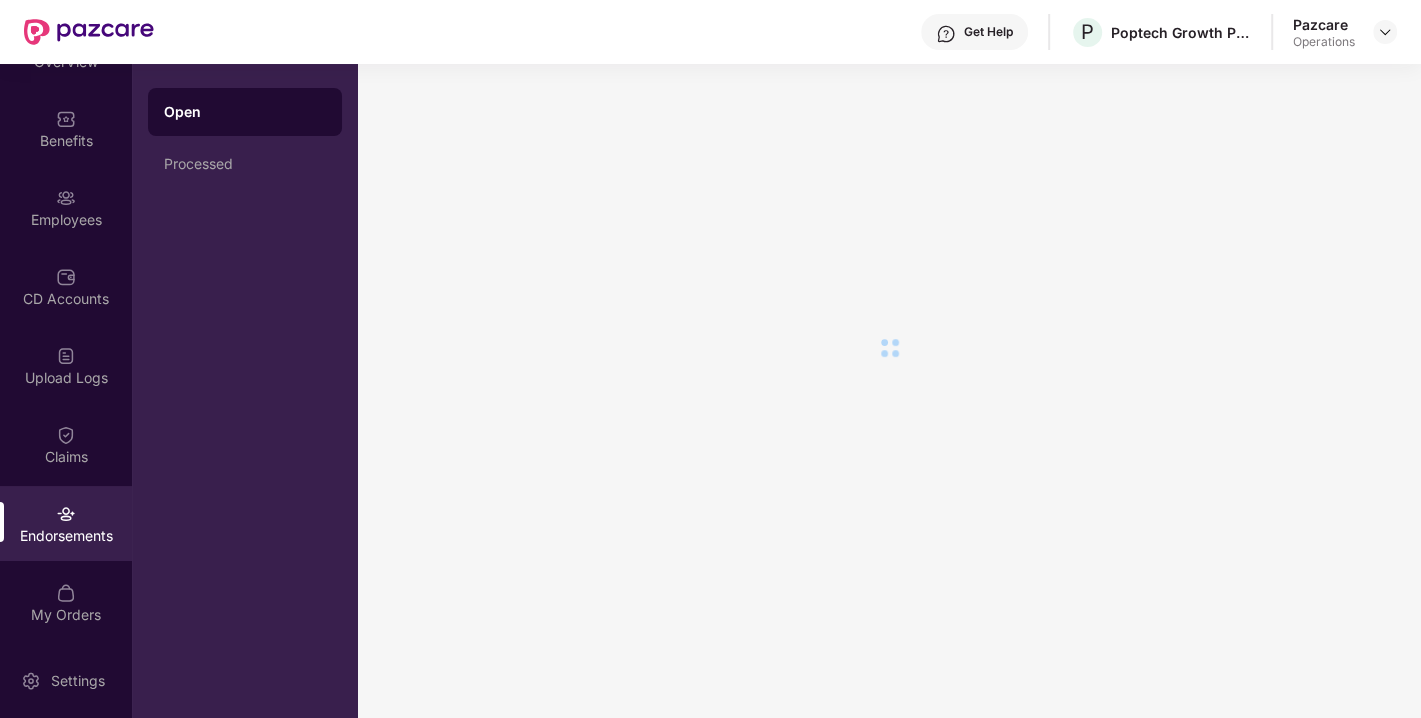 scroll, scrollTop: 0, scrollLeft: 0, axis: both 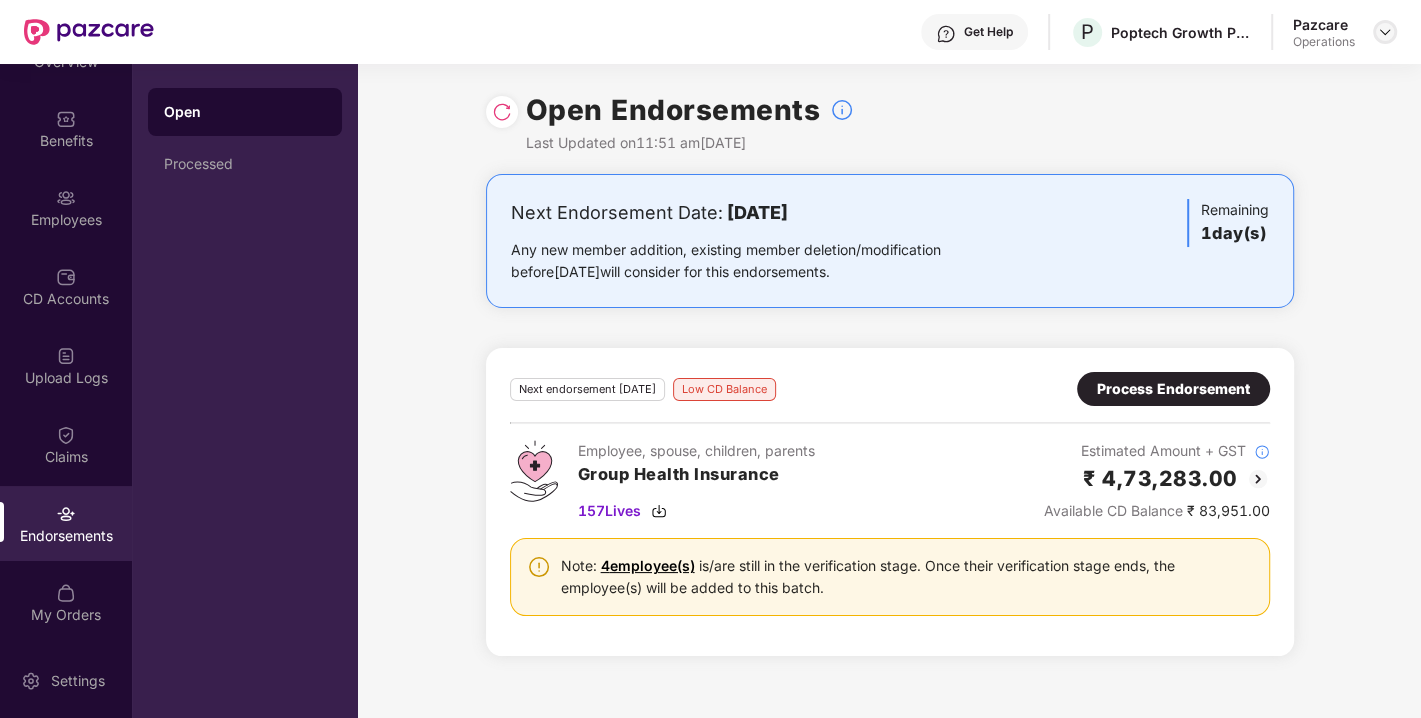 click at bounding box center [1385, 32] 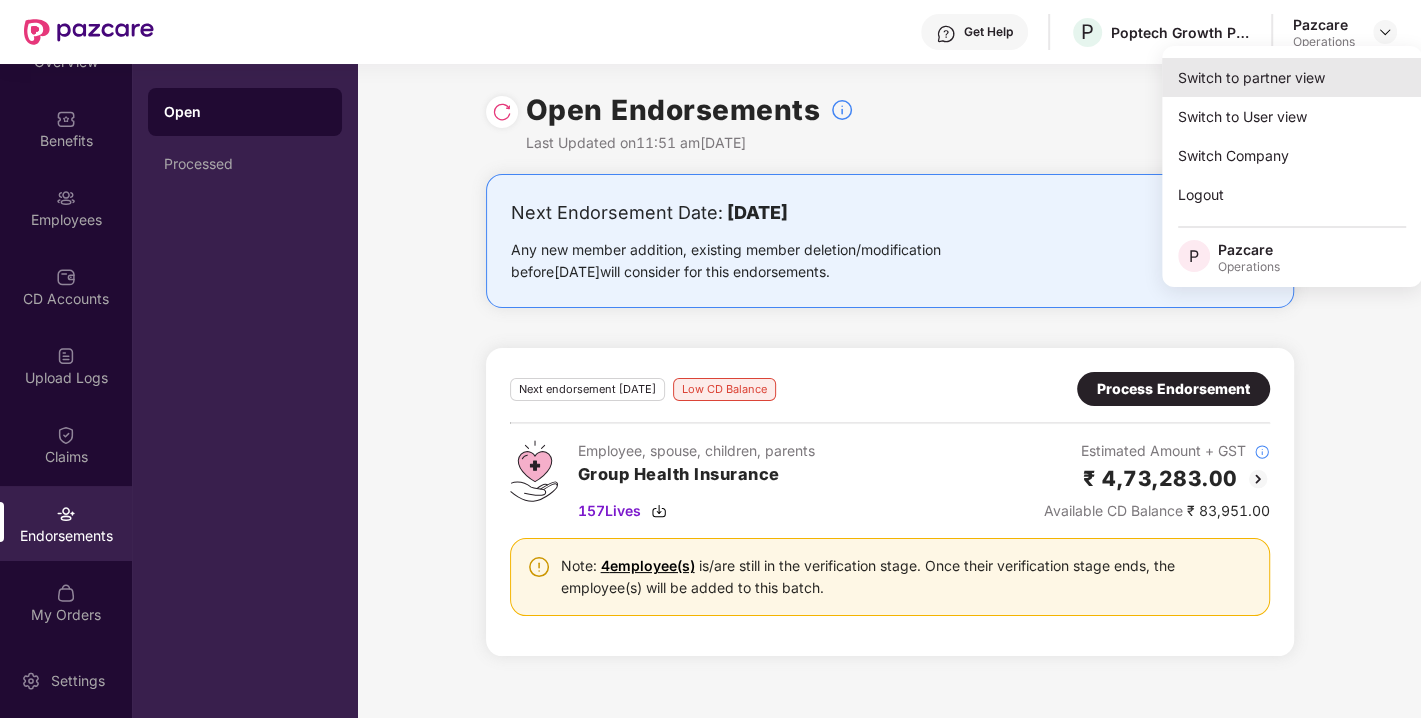 click on "Switch to partner view" at bounding box center [1292, 77] 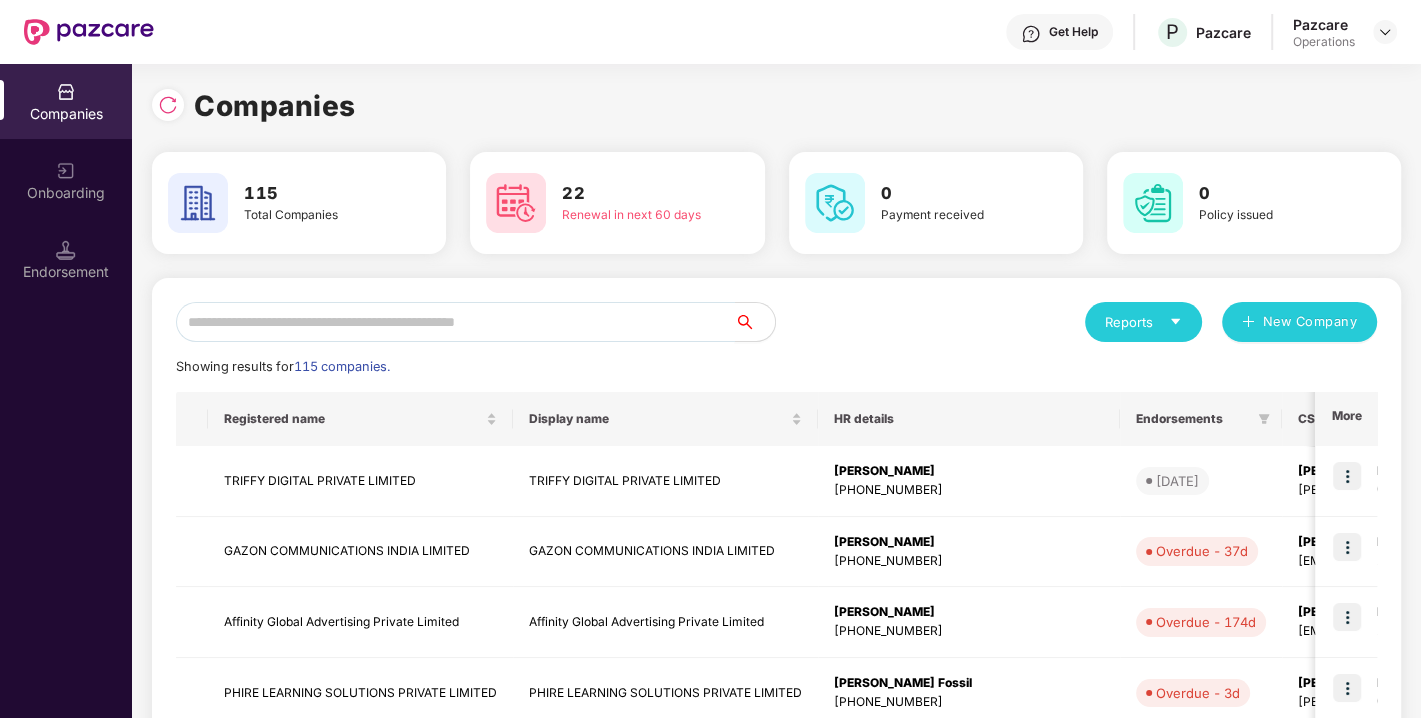 click at bounding box center (455, 322) 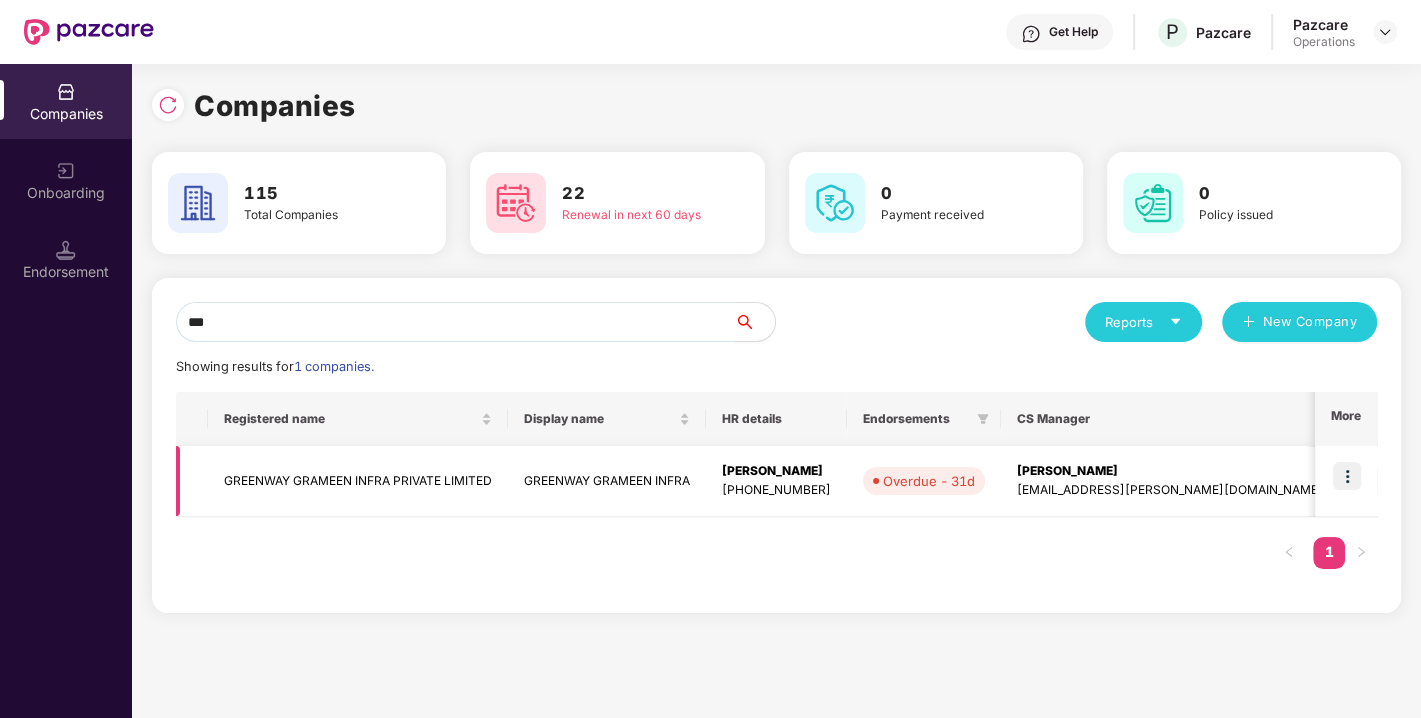 type on "***" 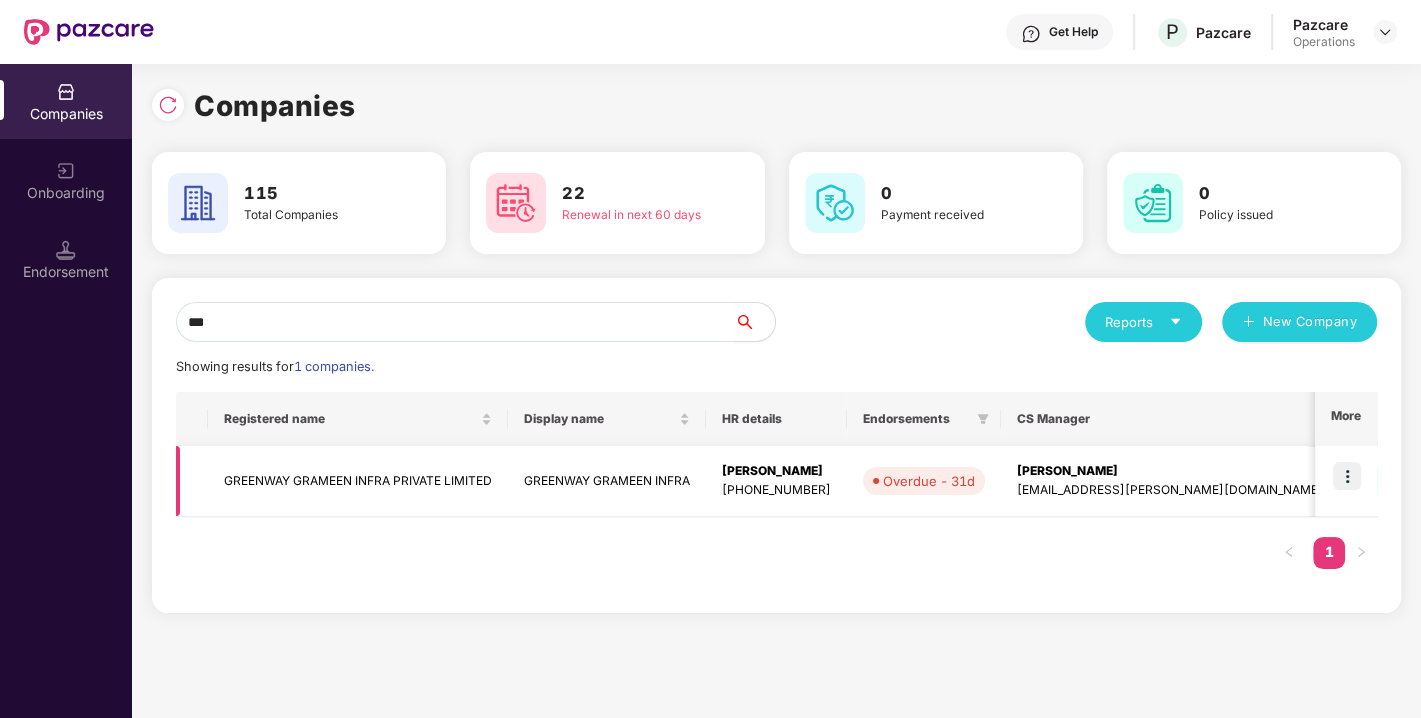 click on "GREENWAY GRAMEEN INFRA PRIVATE LIMITED" at bounding box center [358, 481] 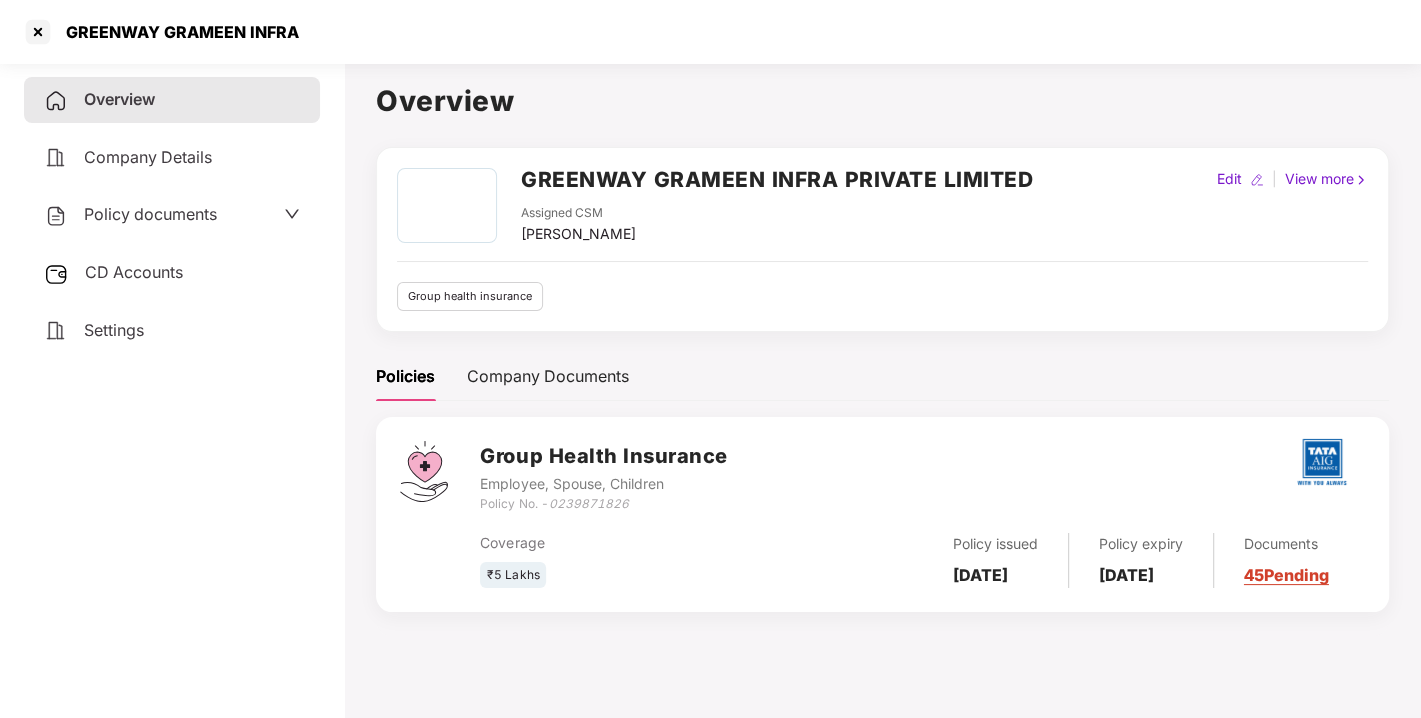 click on "0239871826" at bounding box center [588, 503] 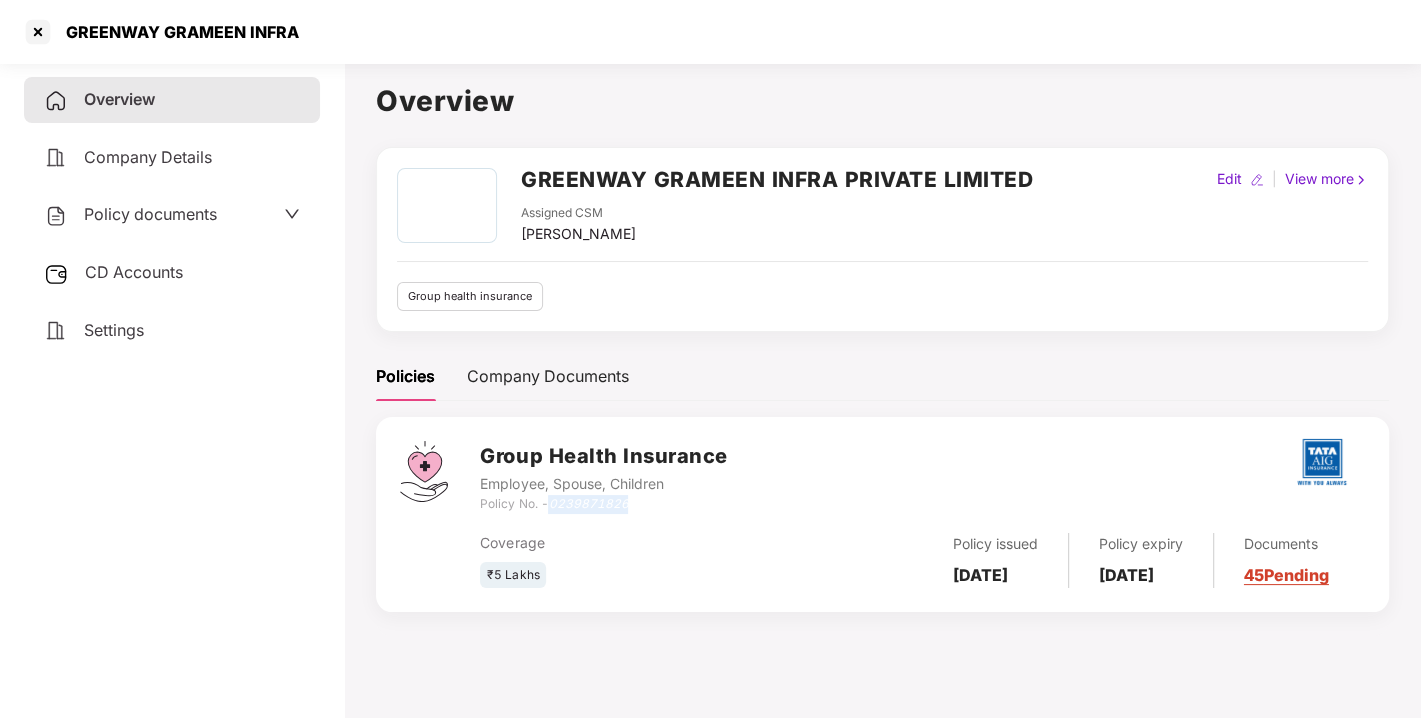 click on "0239871826" at bounding box center [588, 503] 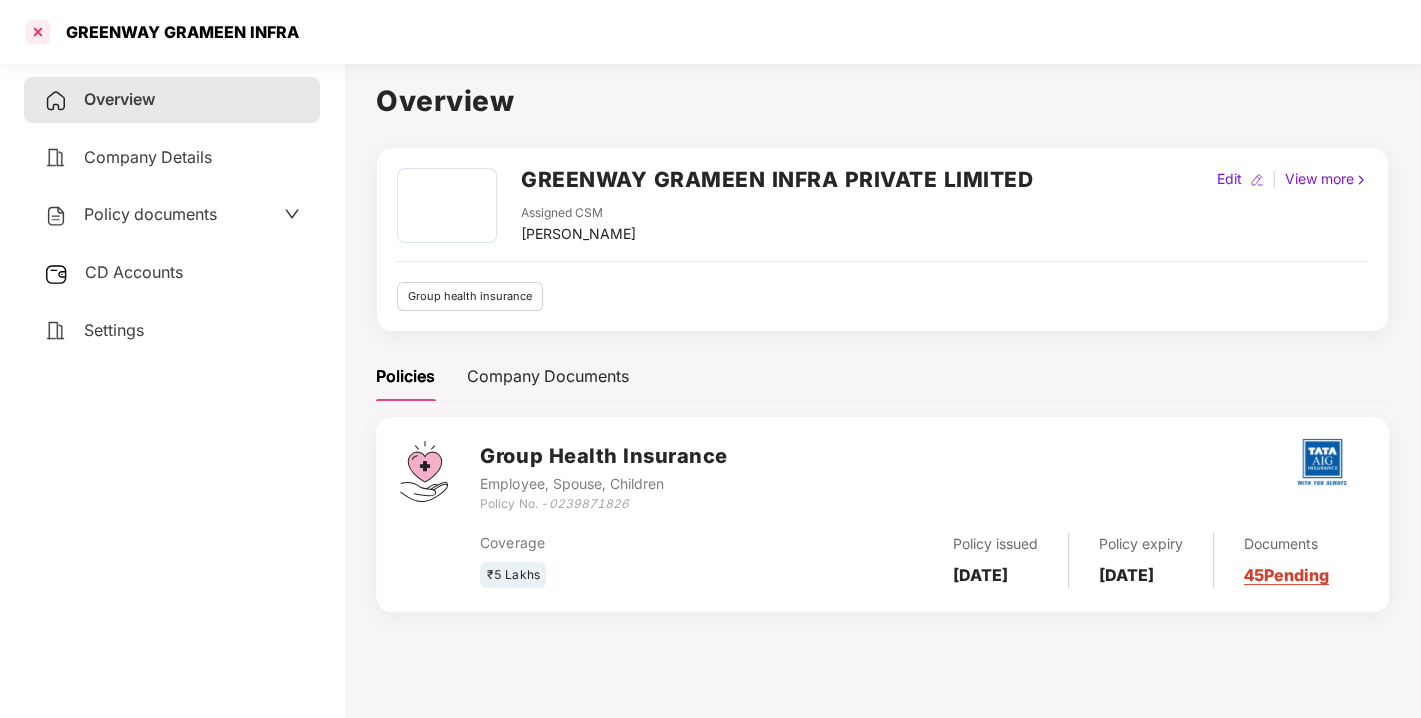 click at bounding box center (38, 32) 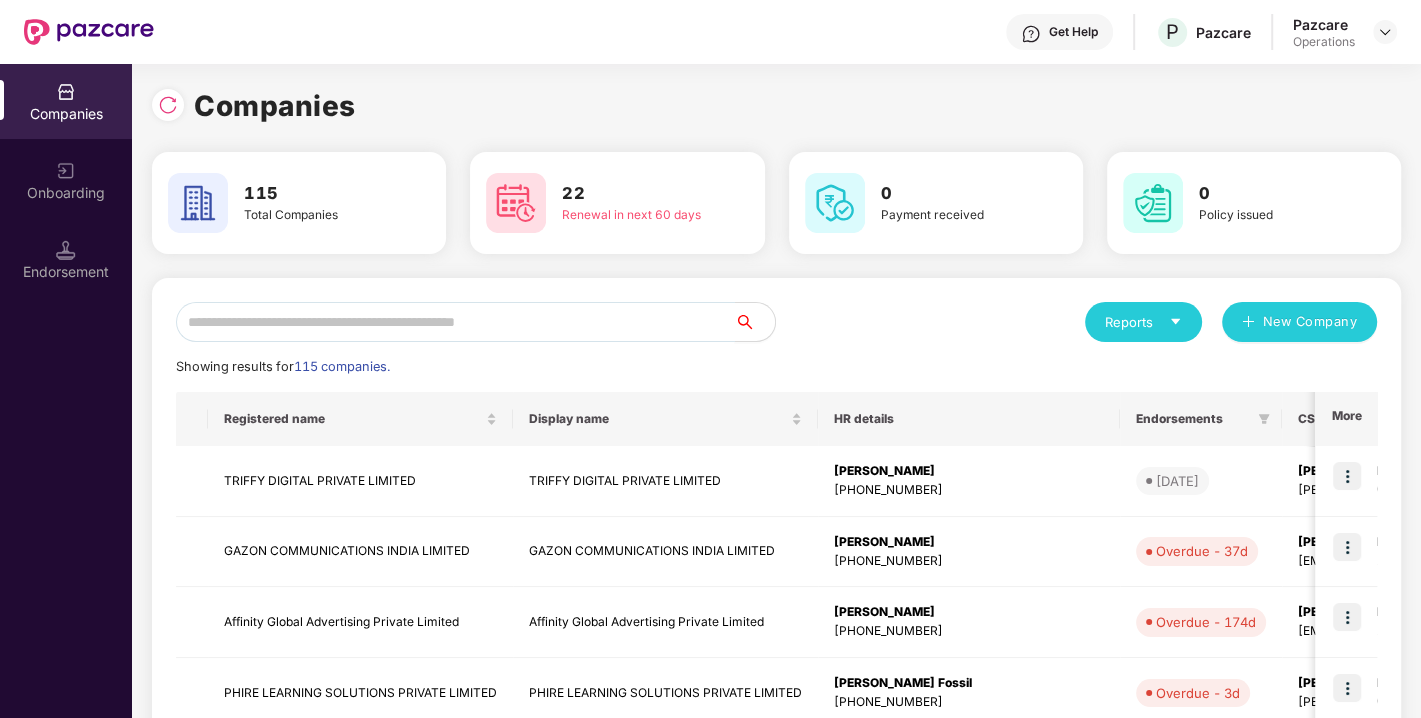 click at bounding box center [455, 322] 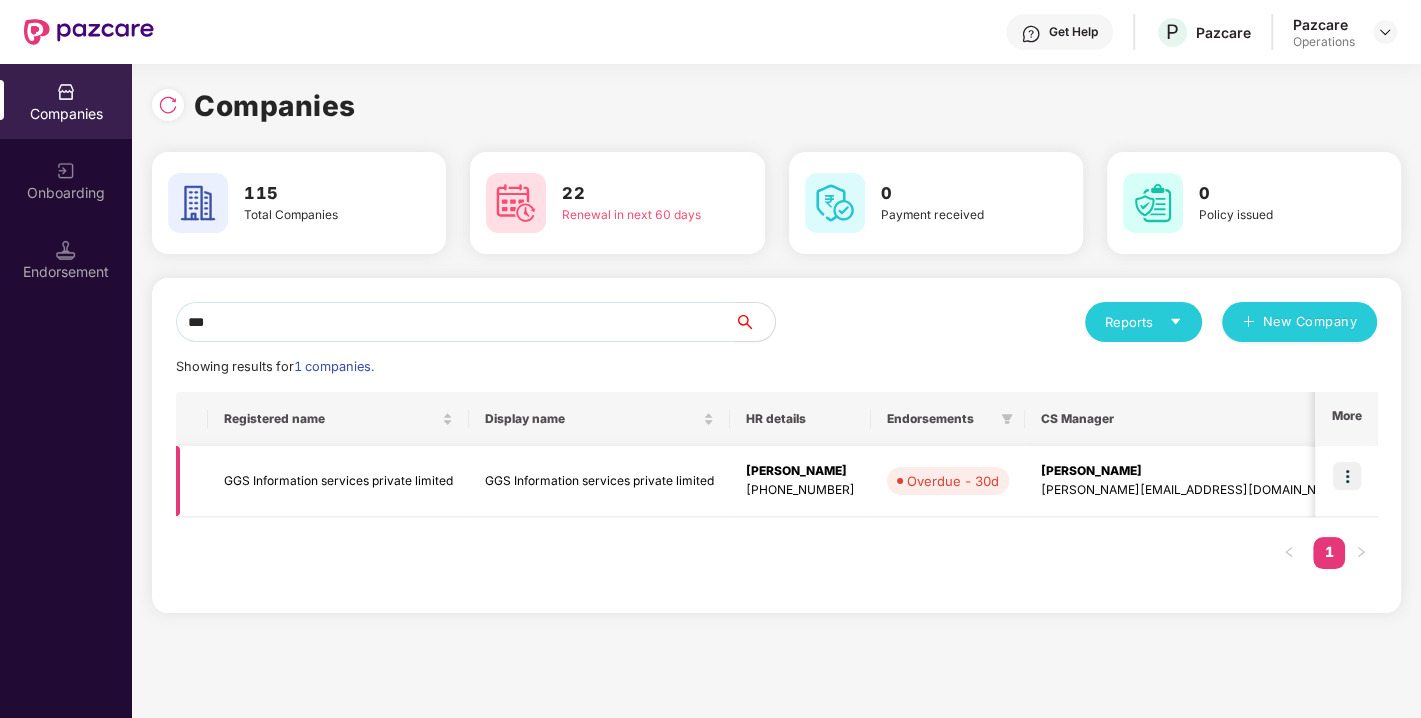 type on "***" 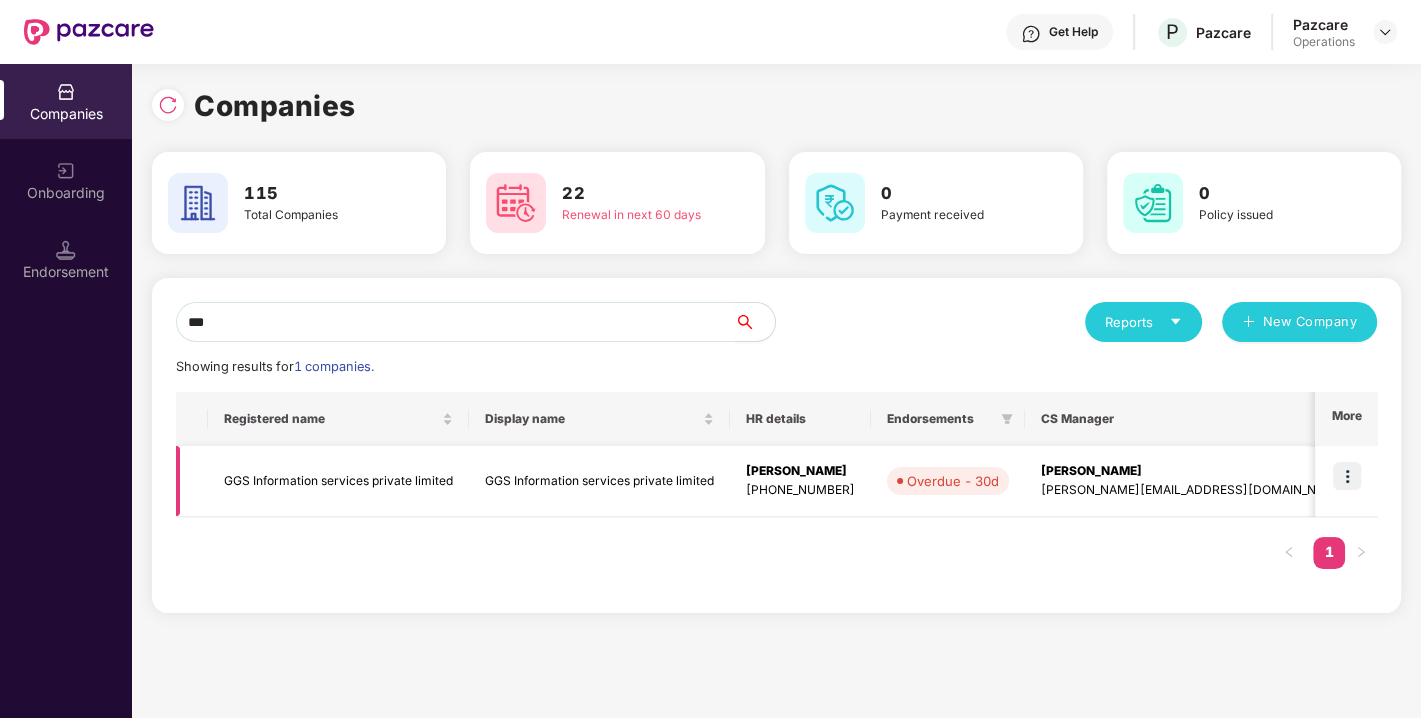 click at bounding box center [1347, 476] 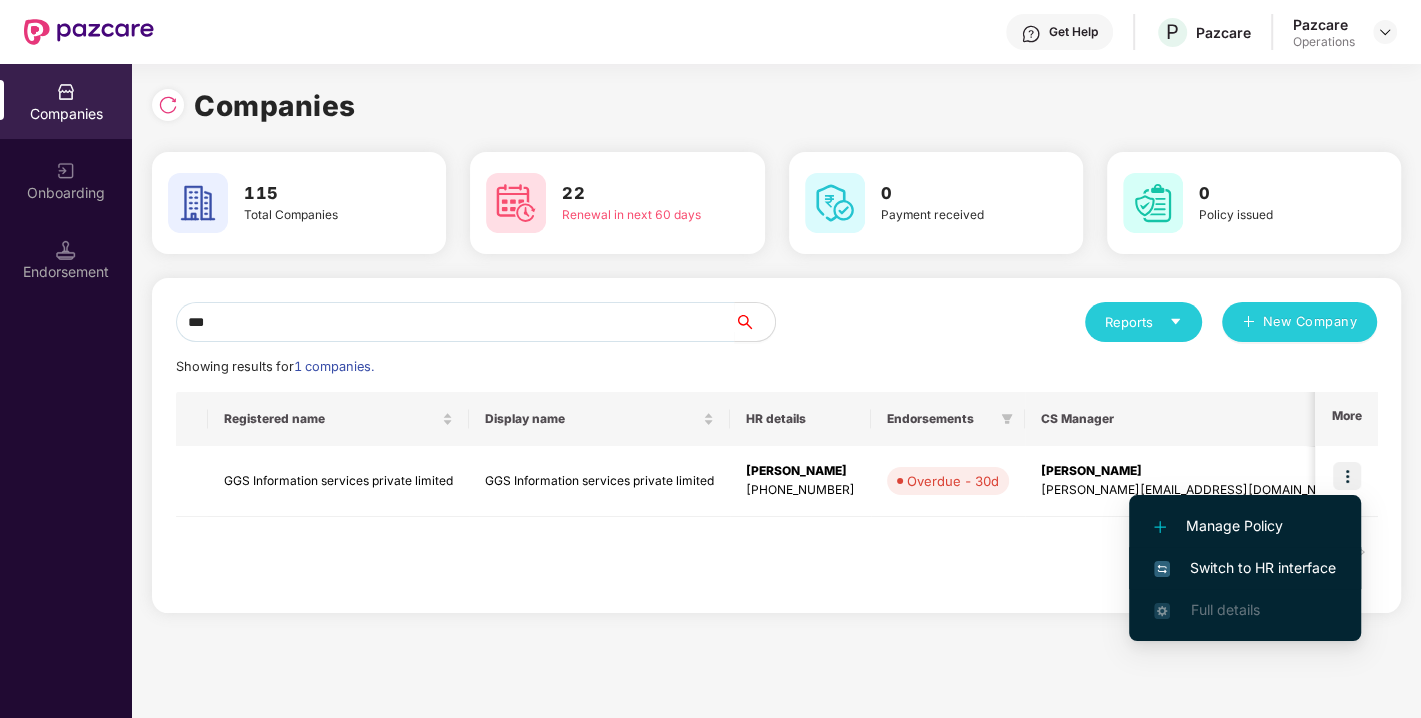 click on "Switch to HR interface" at bounding box center (1245, 568) 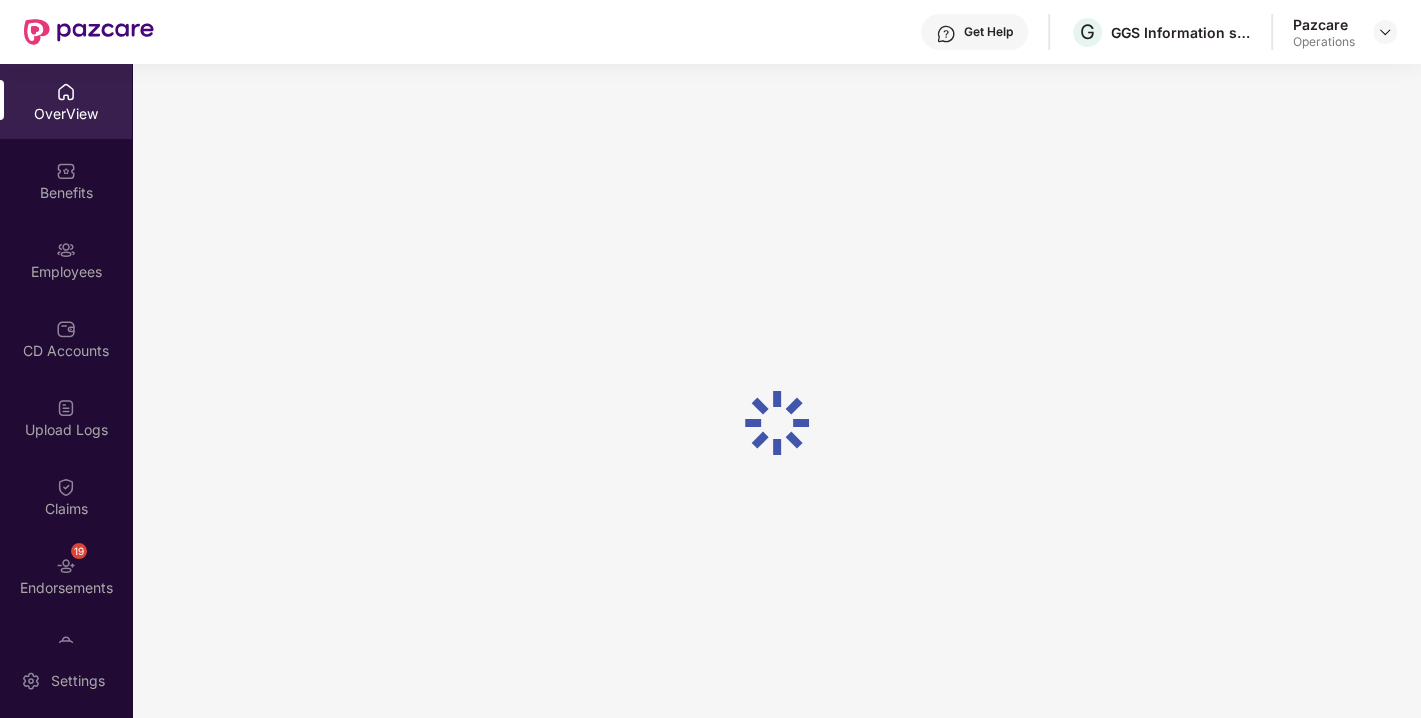 scroll, scrollTop: 52, scrollLeft: 0, axis: vertical 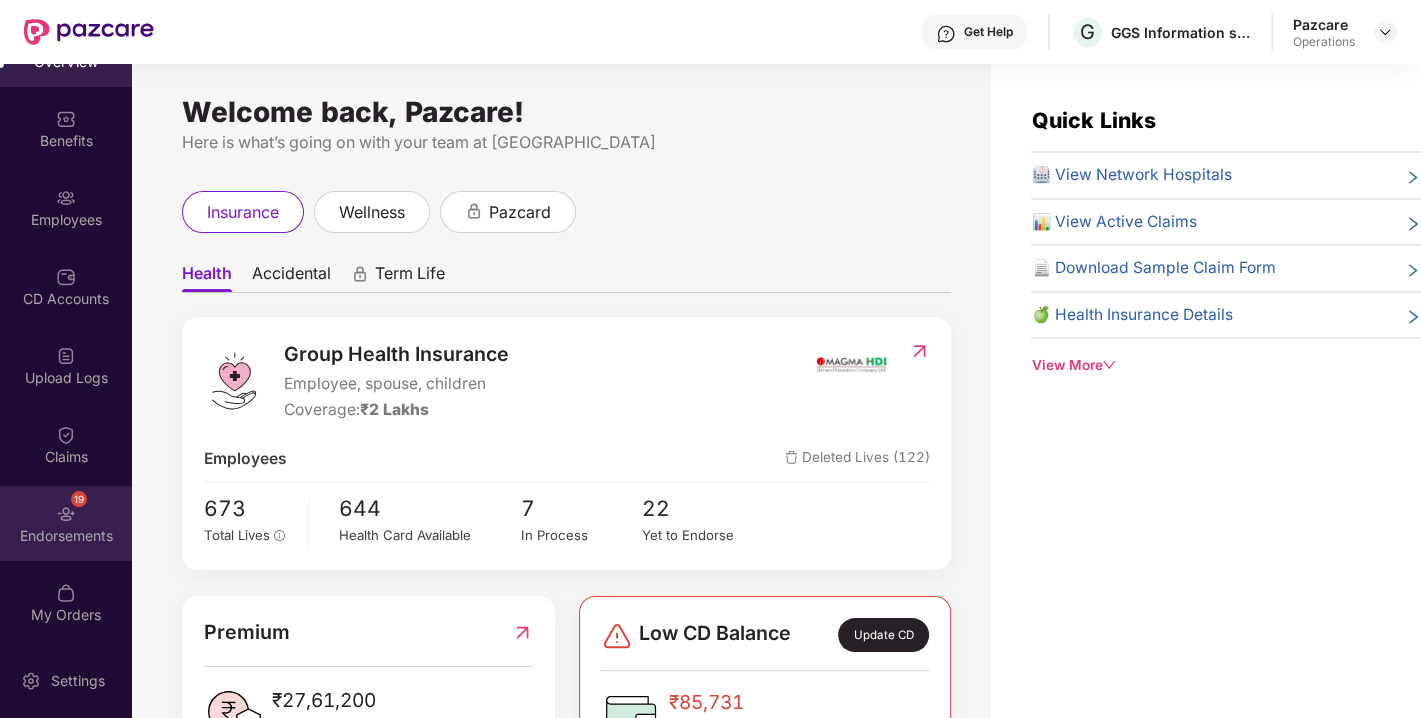 click on "19 Endorsements" at bounding box center [66, 523] 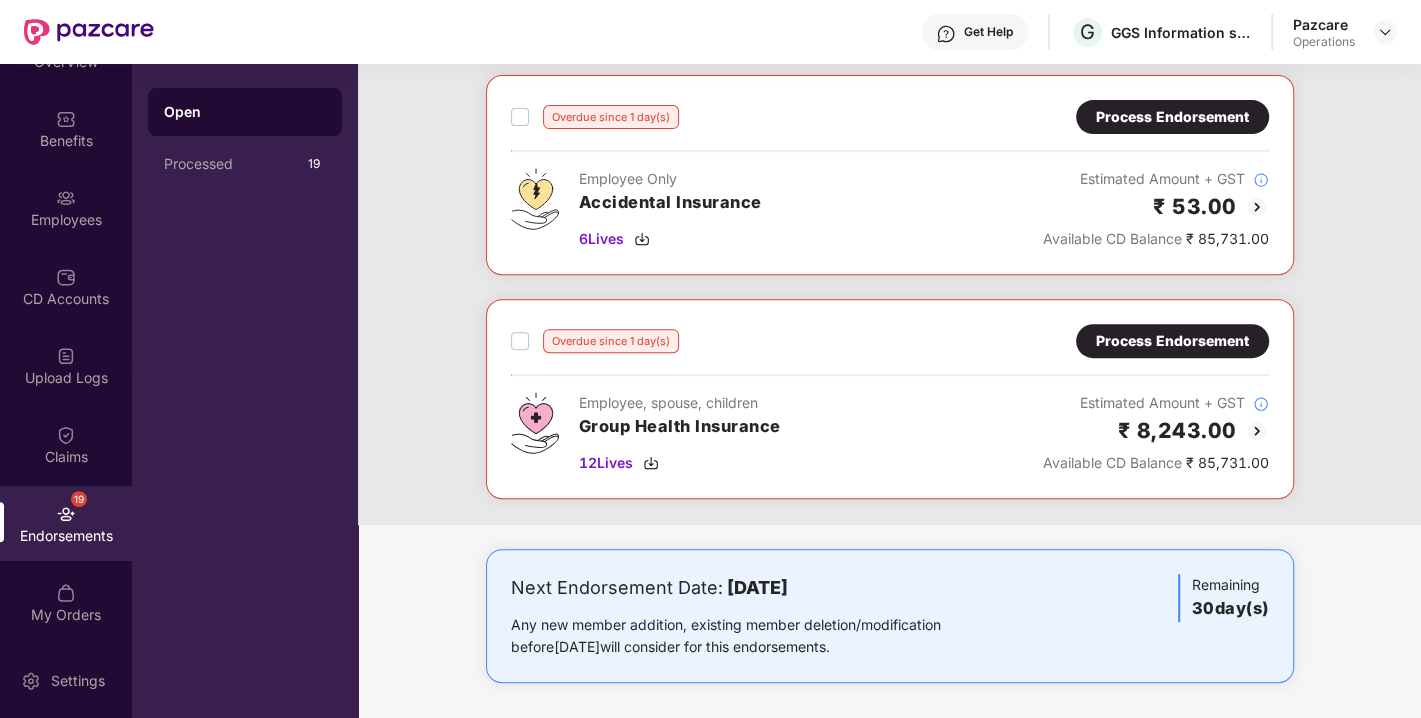 scroll, scrollTop: 0, scrollLeft: 0, axis: both 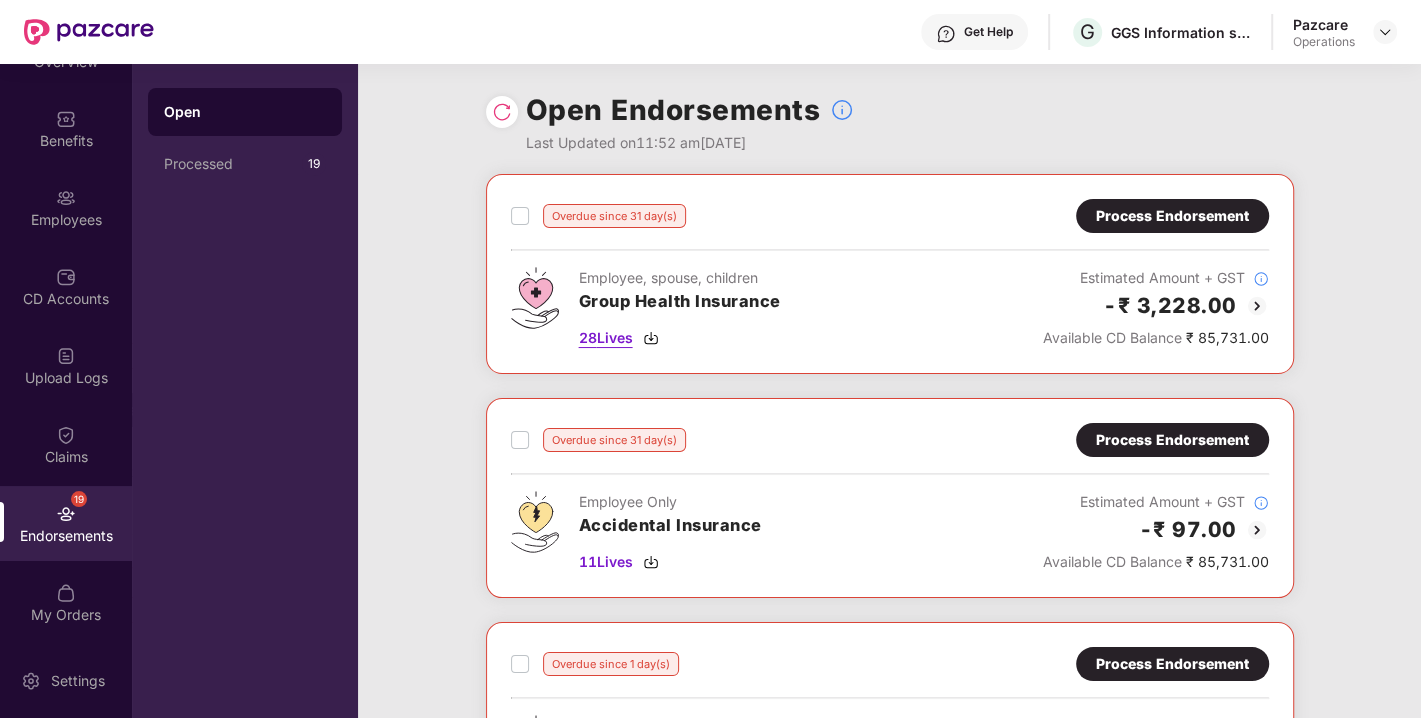 click on "28  Lives" at bounding box center (606, 338) 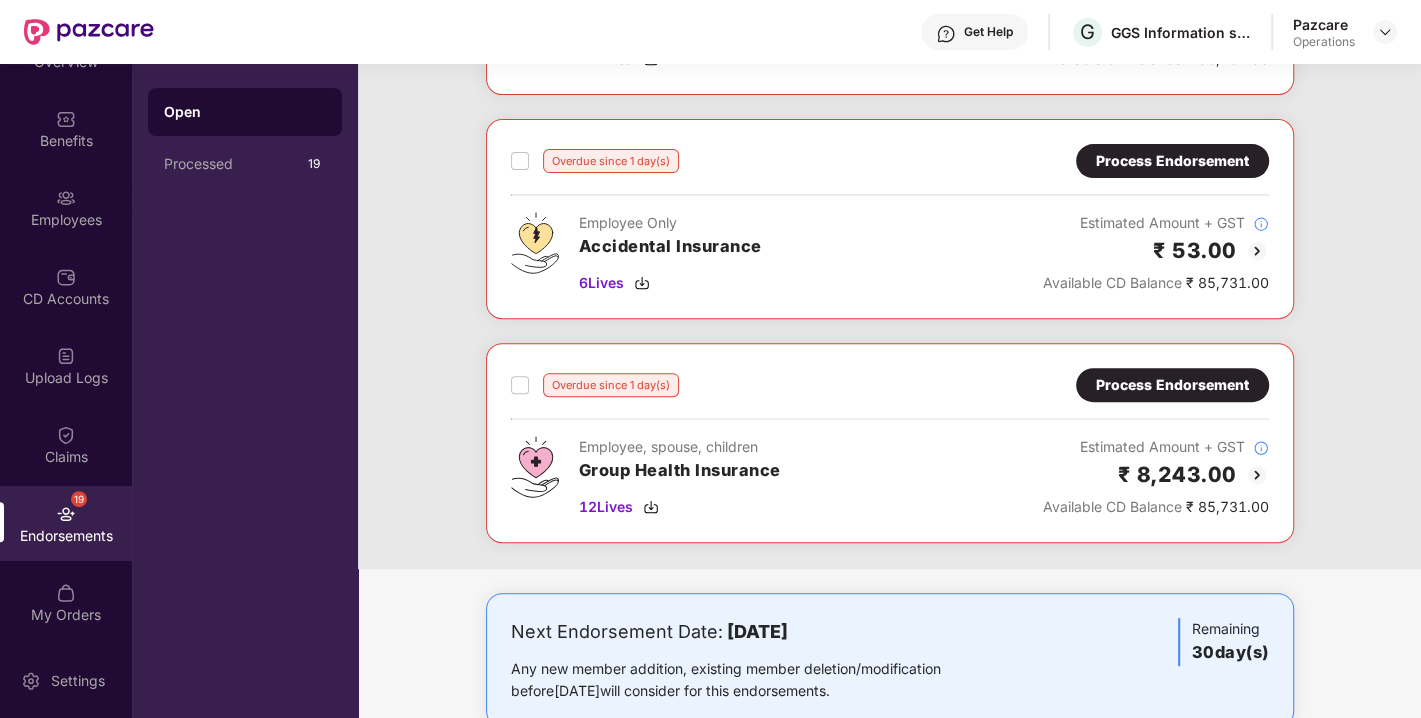 scroll, scrollTop: 547, scrollLeft: 0, axis: vertical 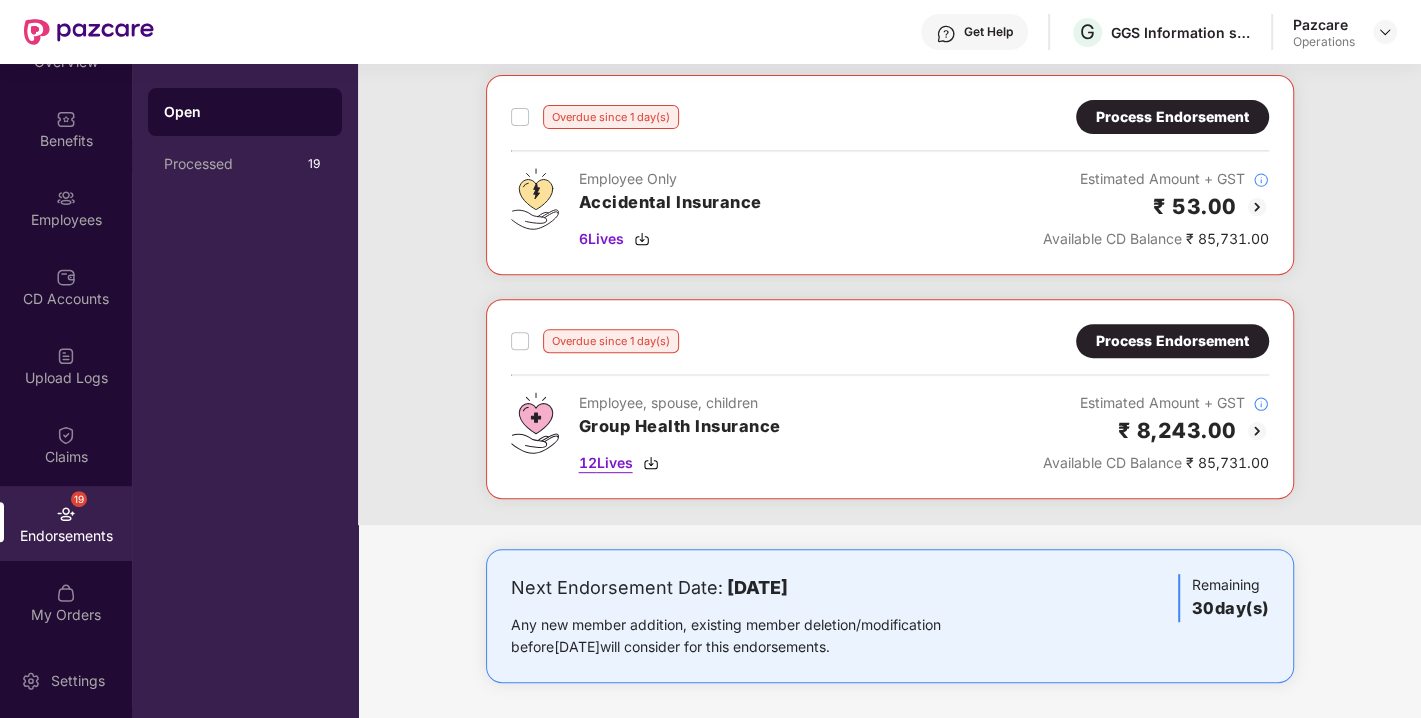 click on "12  Lives" at bounding box center [606, 463] 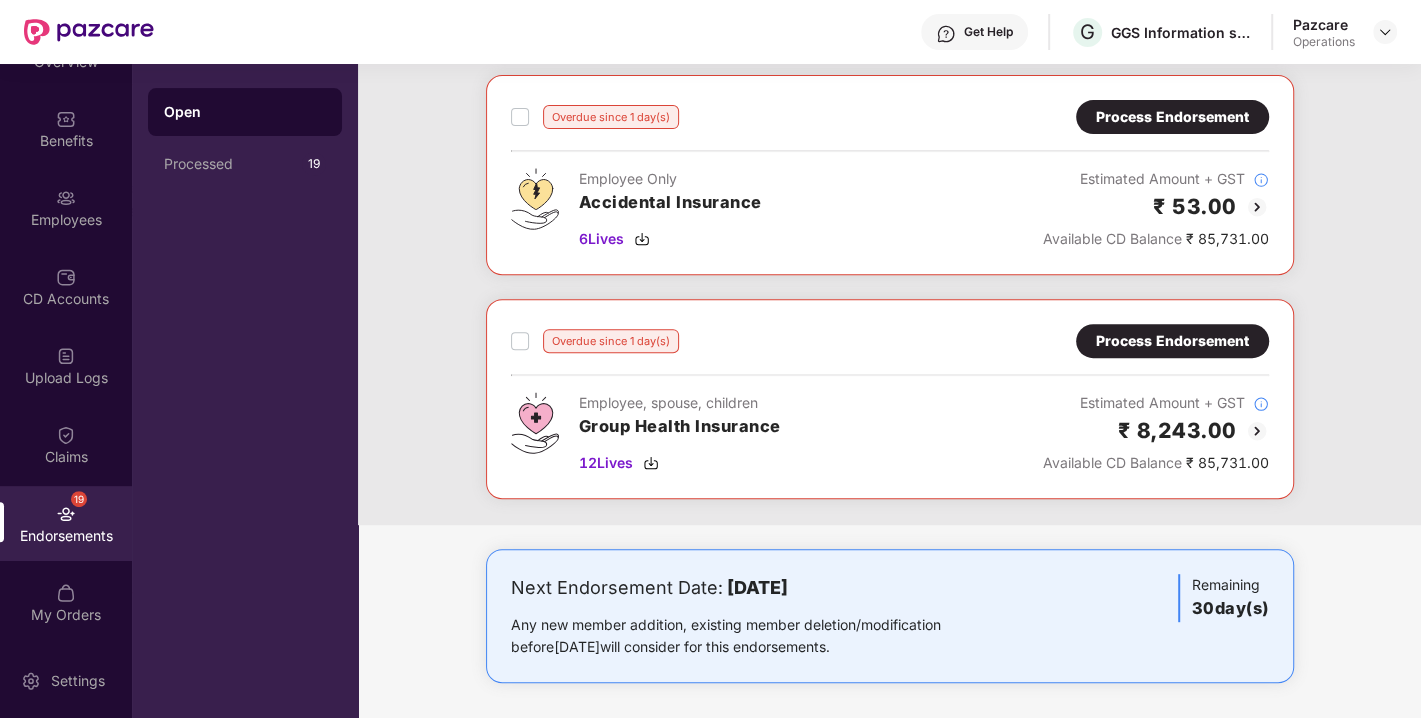 scroll, scrollTop: 0, scrollLeft: 0, axis: both 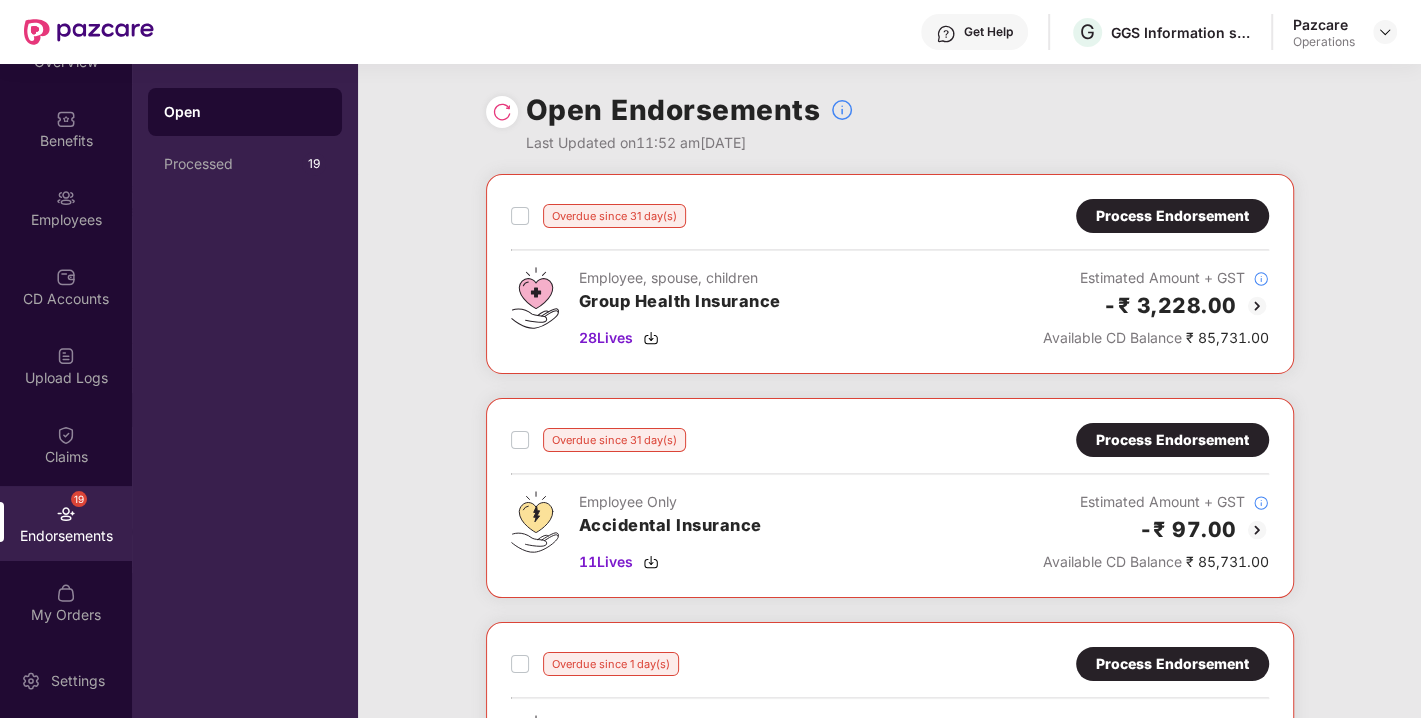 click on "Process Endorsement" at bounding box center (1172, 216) 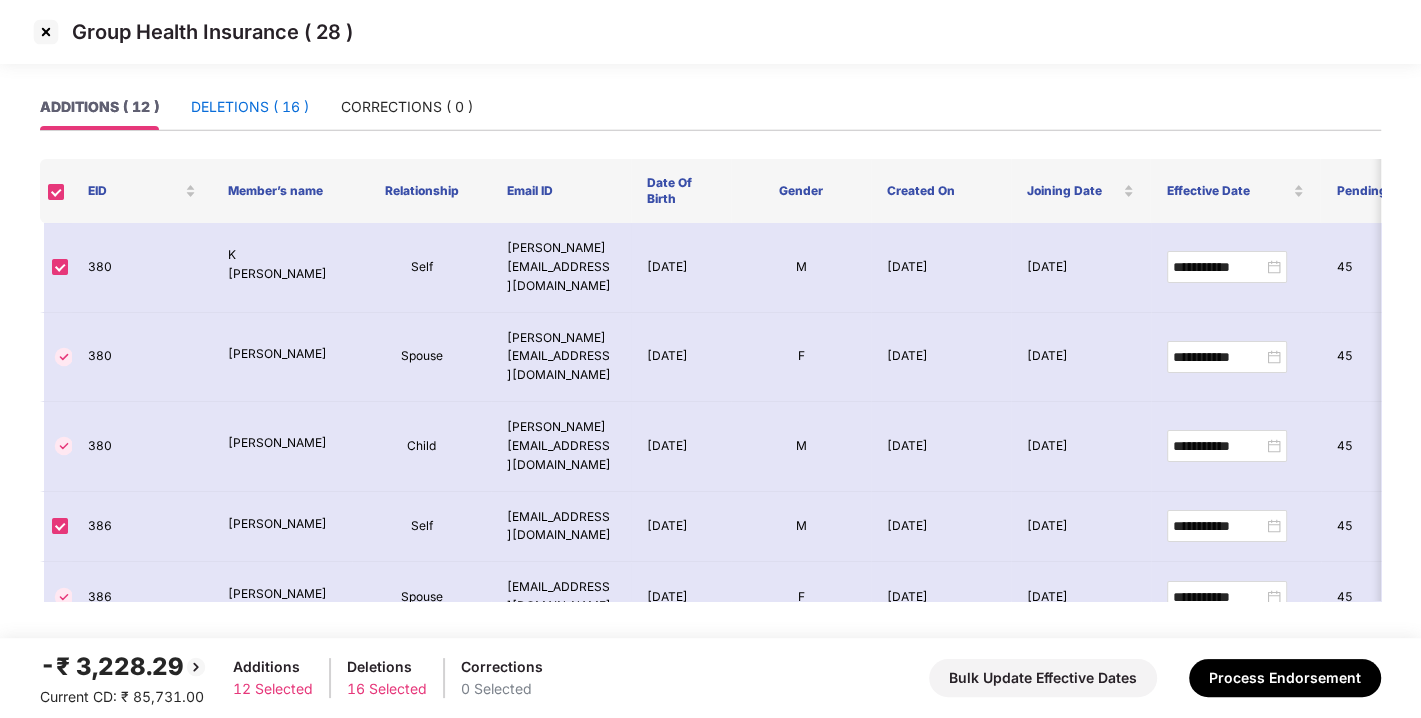 click on "DELETIONS ( 16 )" at bounding box center (250, 107) 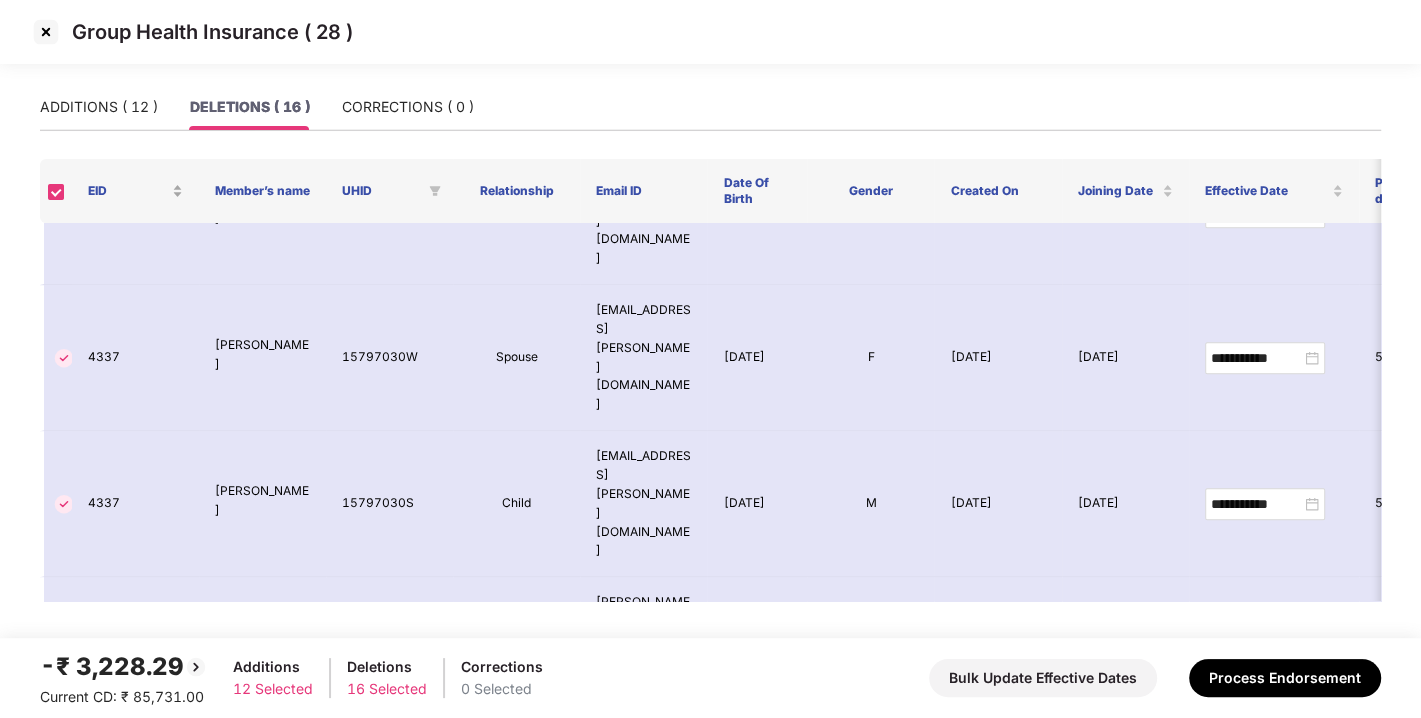 scroll, scrollTop: 842, scrollLeft: 0, axis: vertical 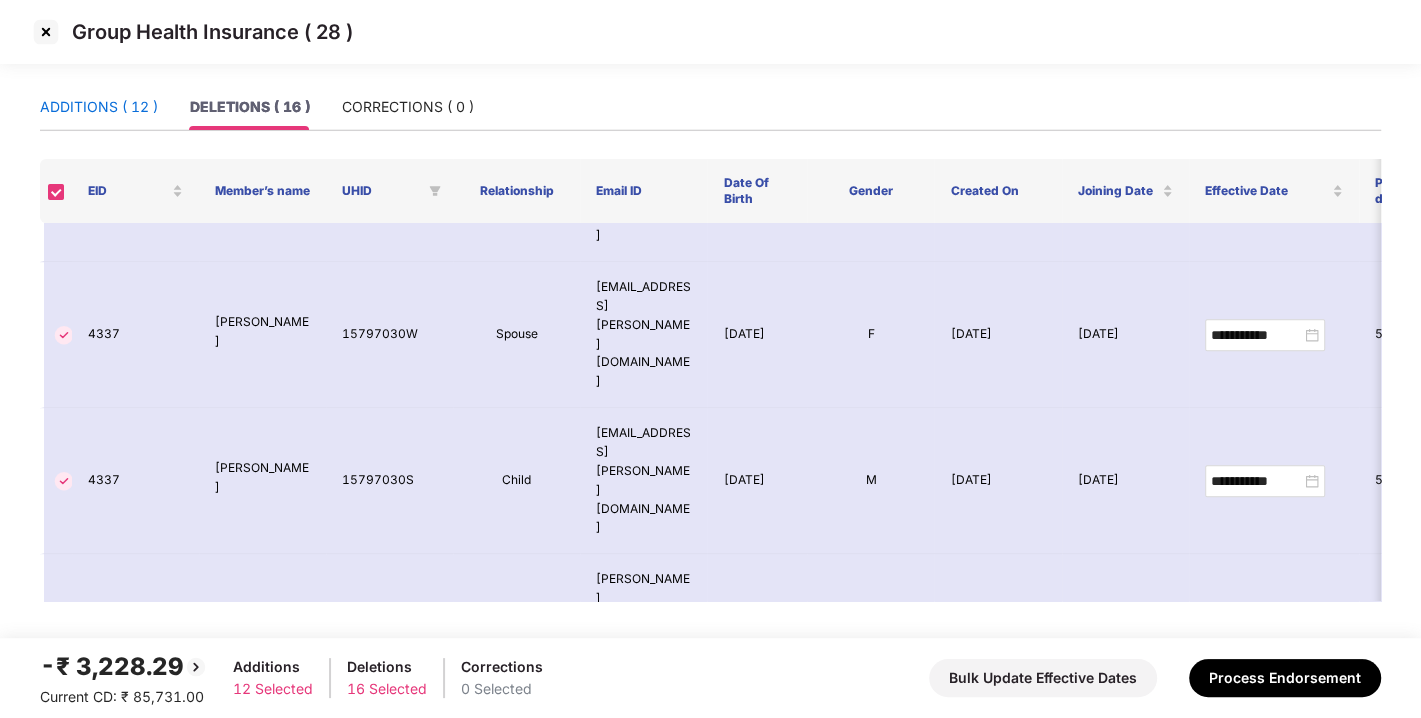 click on "ADDITIONS ( 12 )" at bounding box center [99, 107] 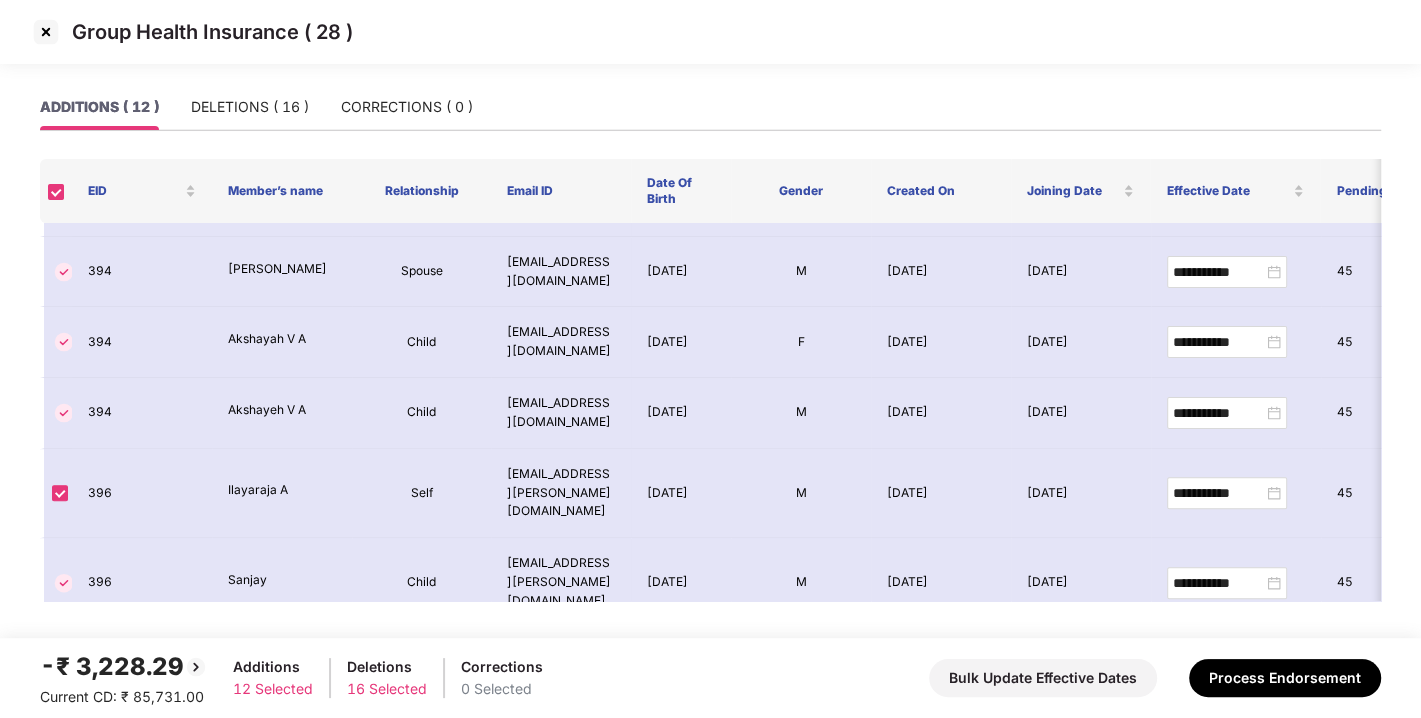 click at bounding box center (46, 32) 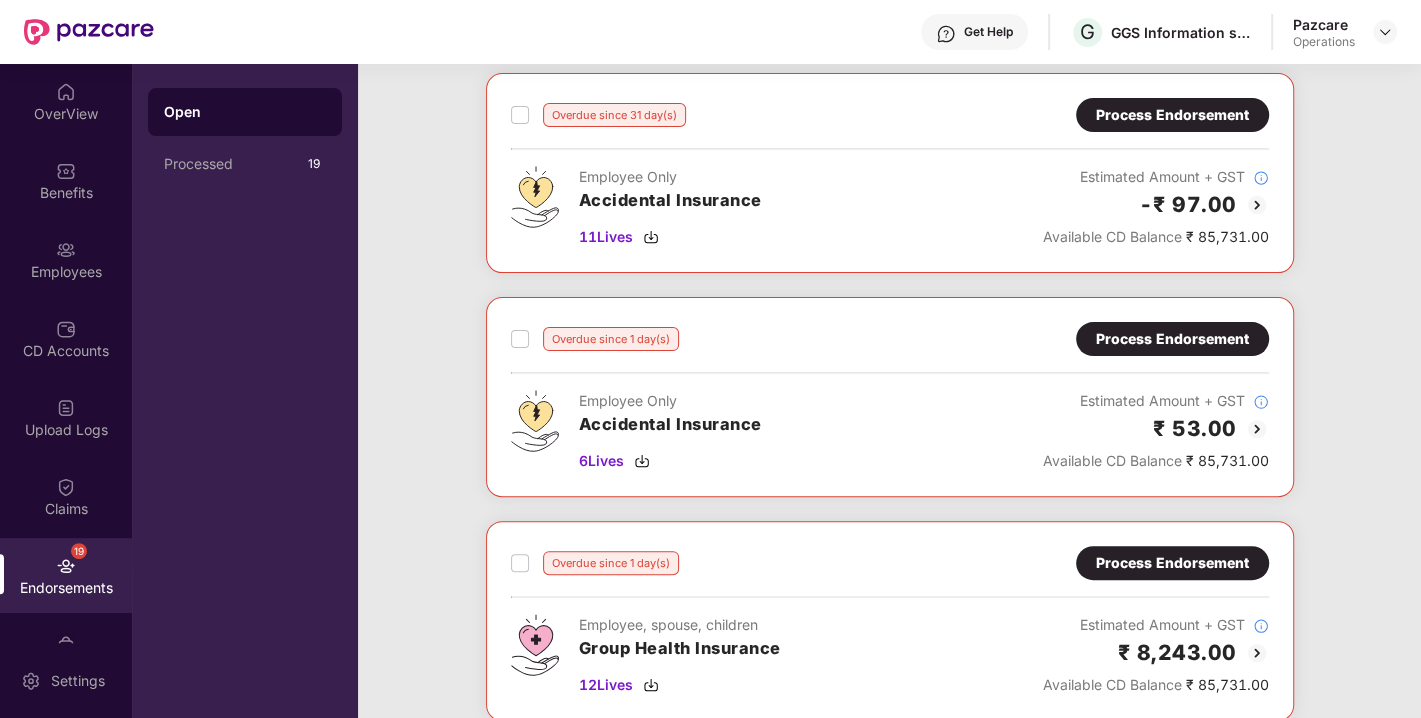scroll, scrollTop: 0, scrollLeft: 0, axis: both 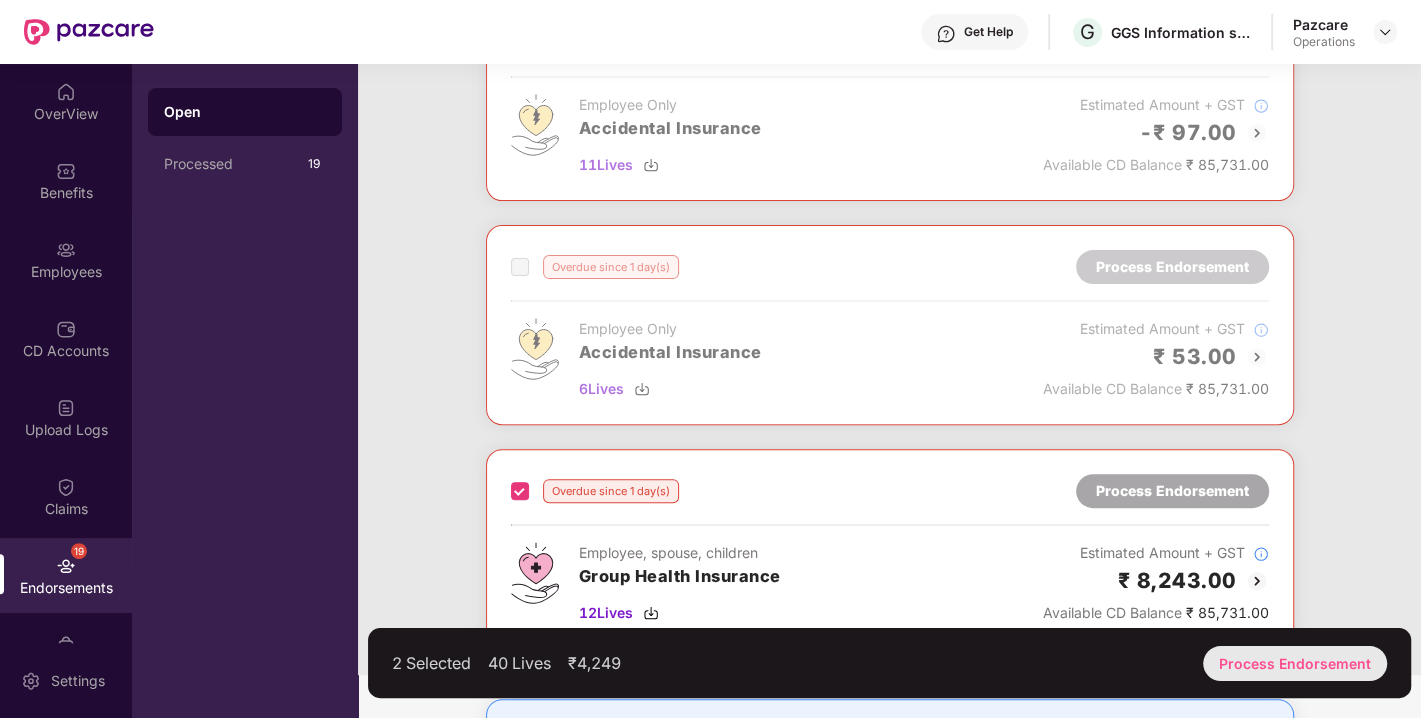 click on "Process Endorsement" at bounding box center [1295, 663] 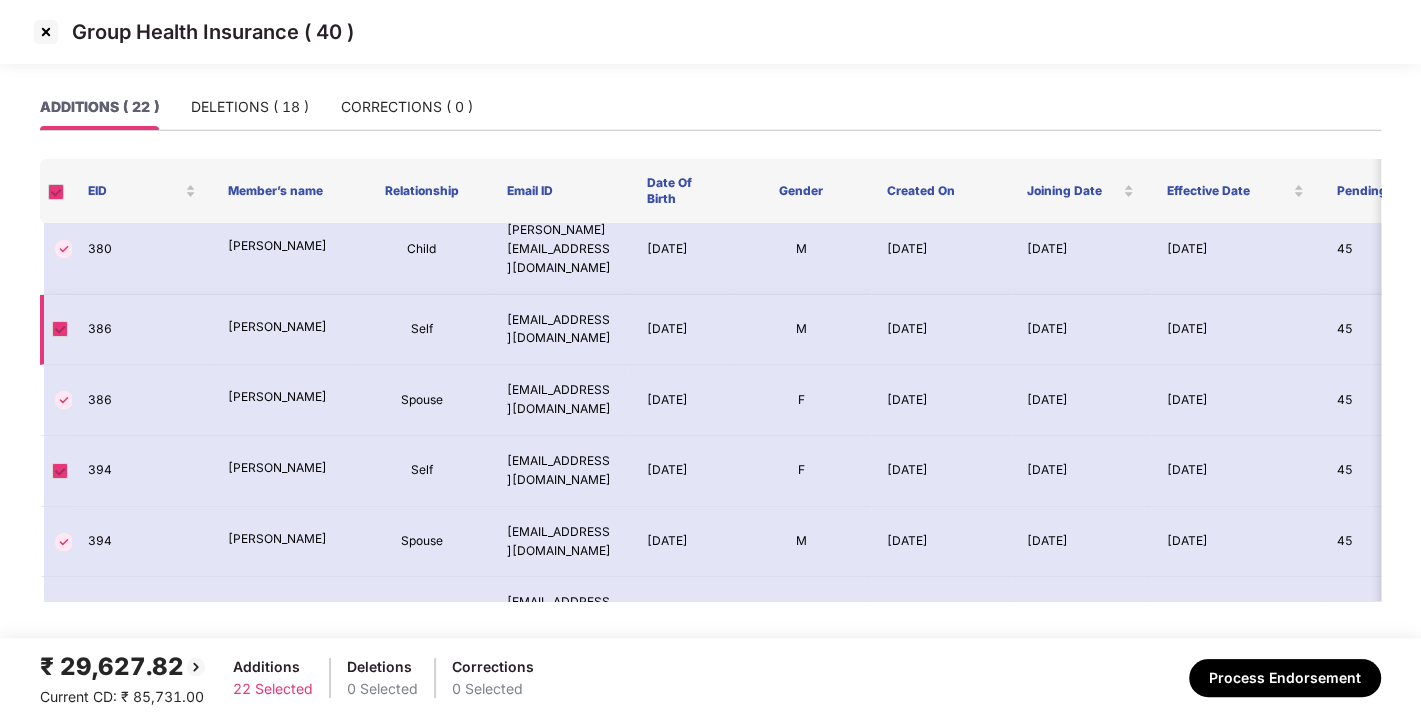 scroll, scrollTop: 0, scrollLeft: 0, axis: both 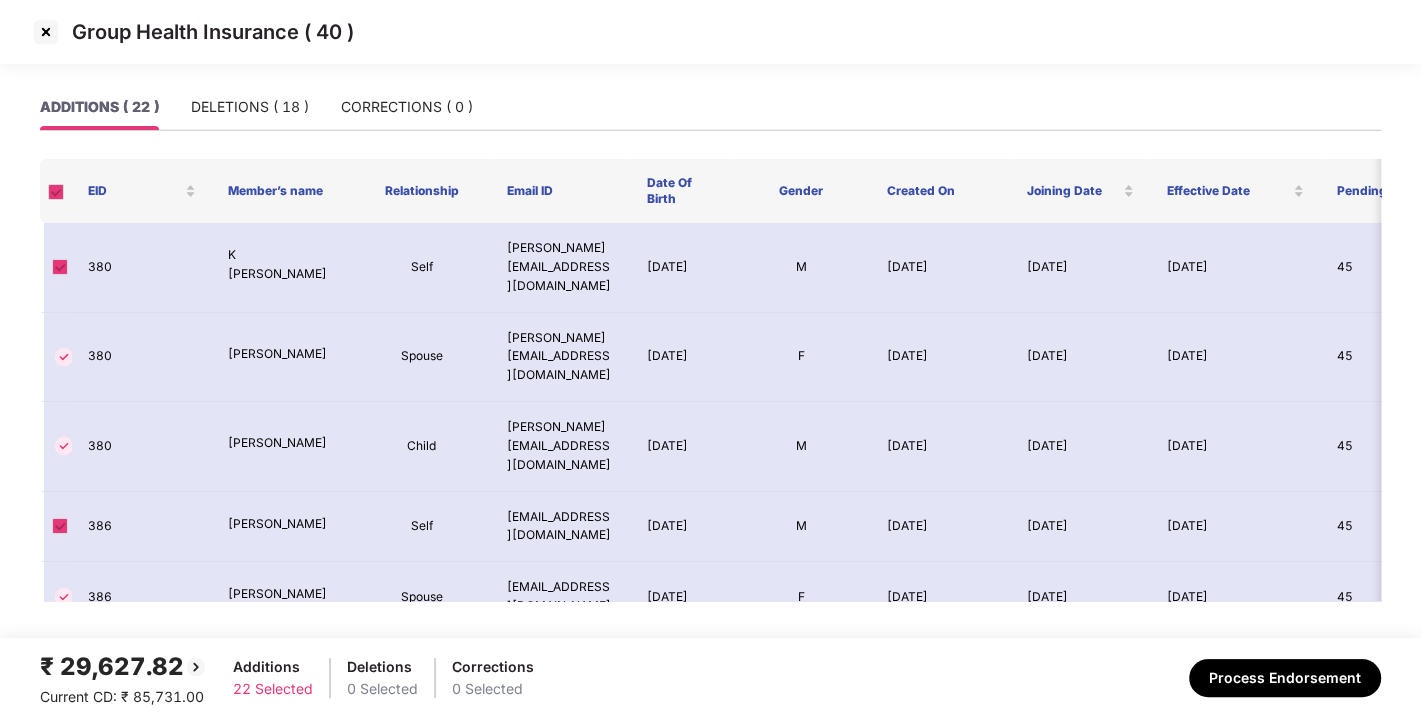 click at bounding box center (46, 32) 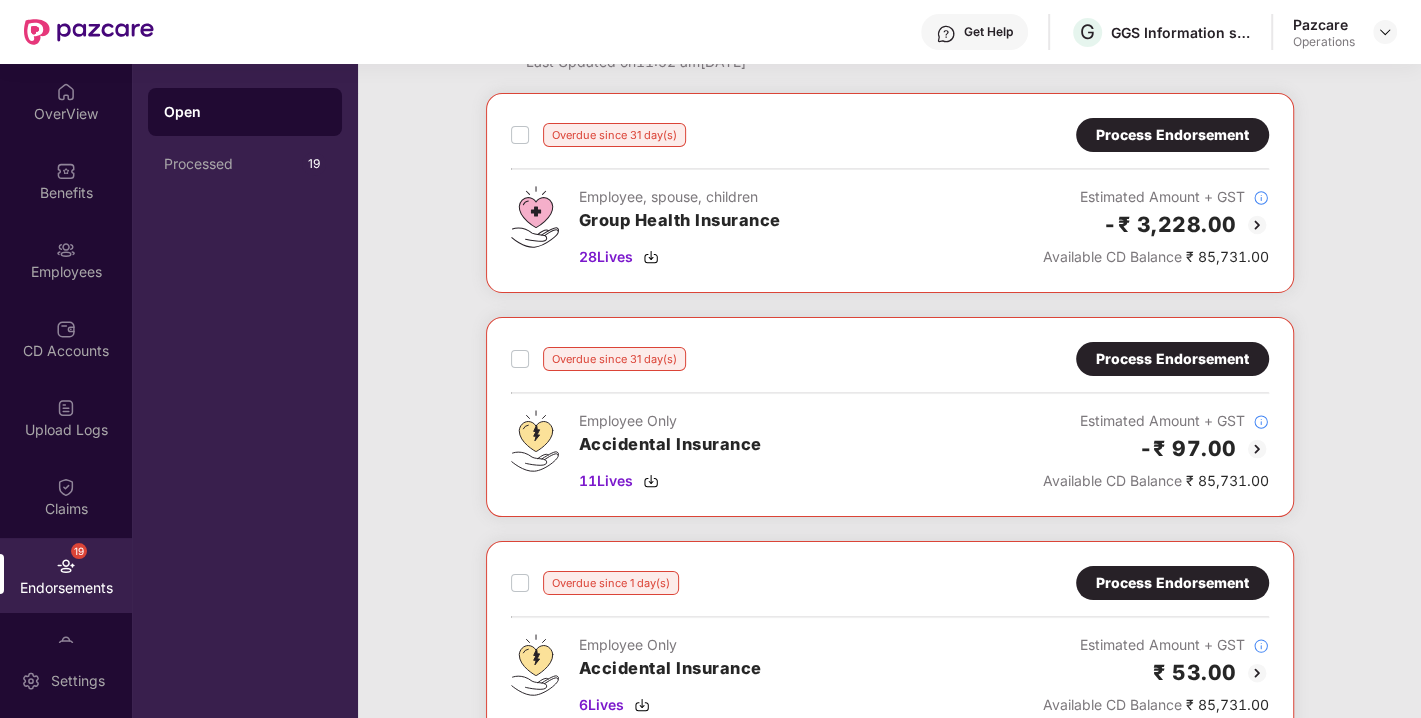 scroll, scrollTop: 0, scrollLeft: 0, axis: both 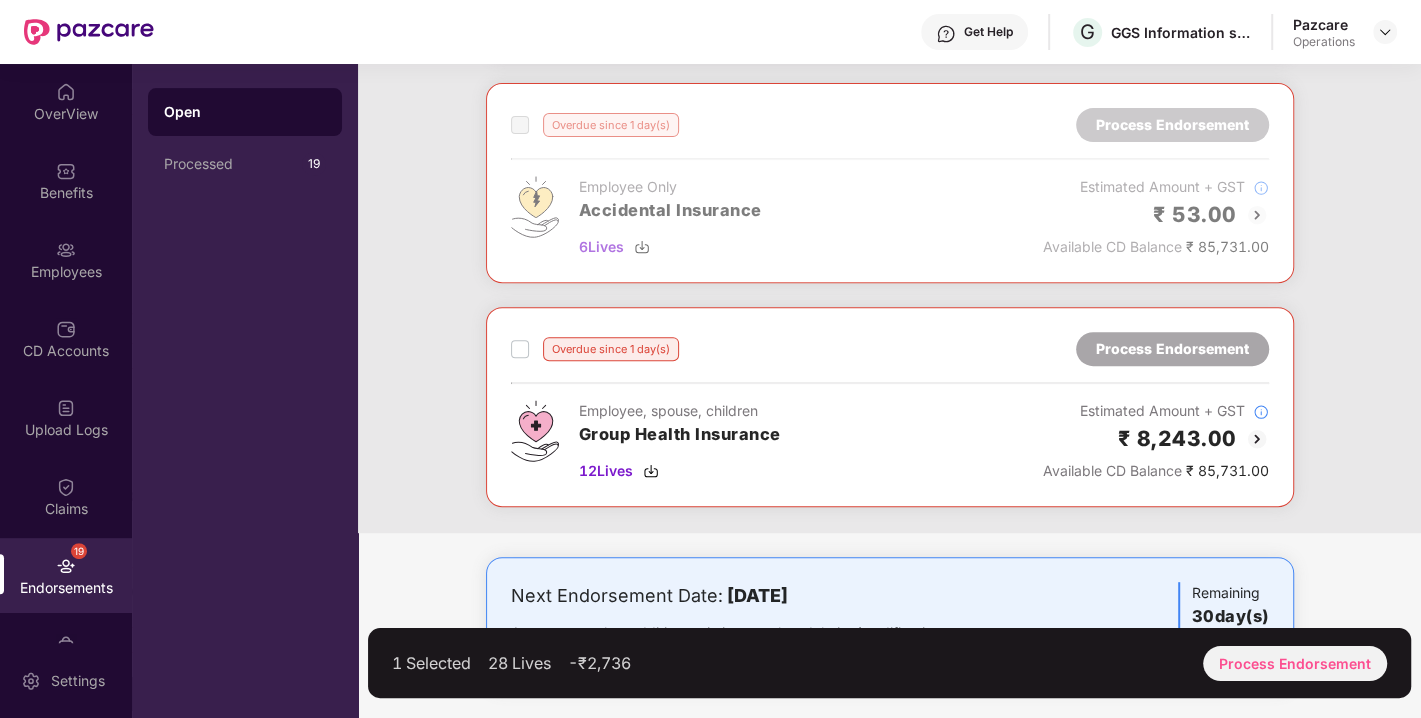 click on "Overdue since 1 day(s)" at bounding box center (595, 349) 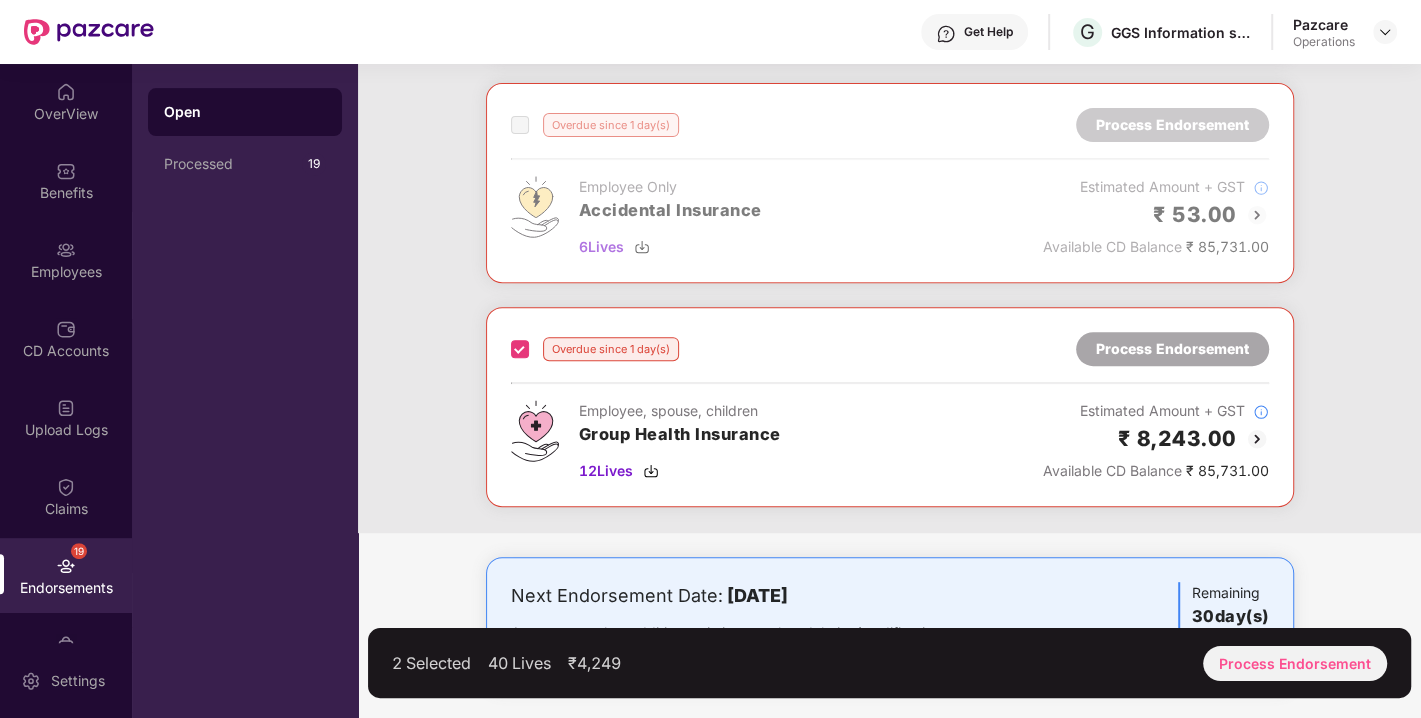 scroll, scrollTop: 547, scrollLeft: 0, axis: vertical 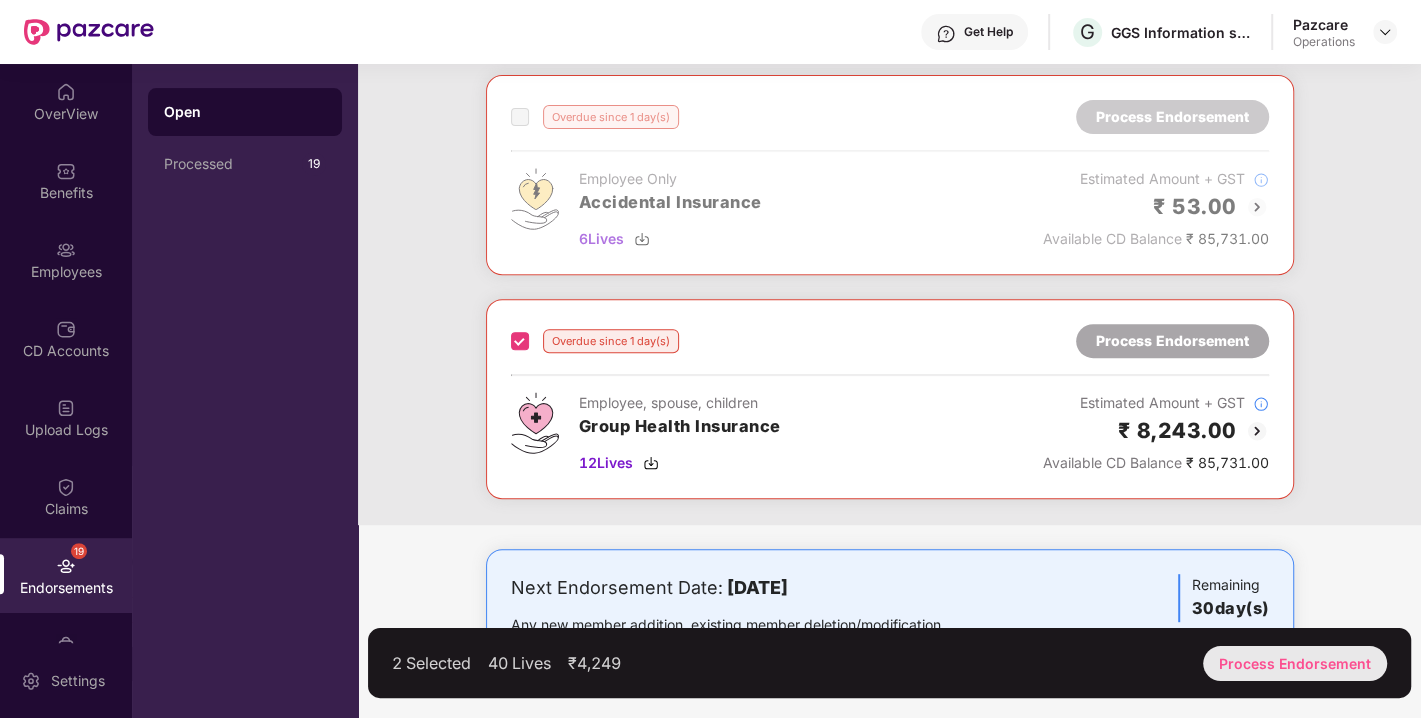 click on "Process Endorsement" at bounding box center (1295, 663) 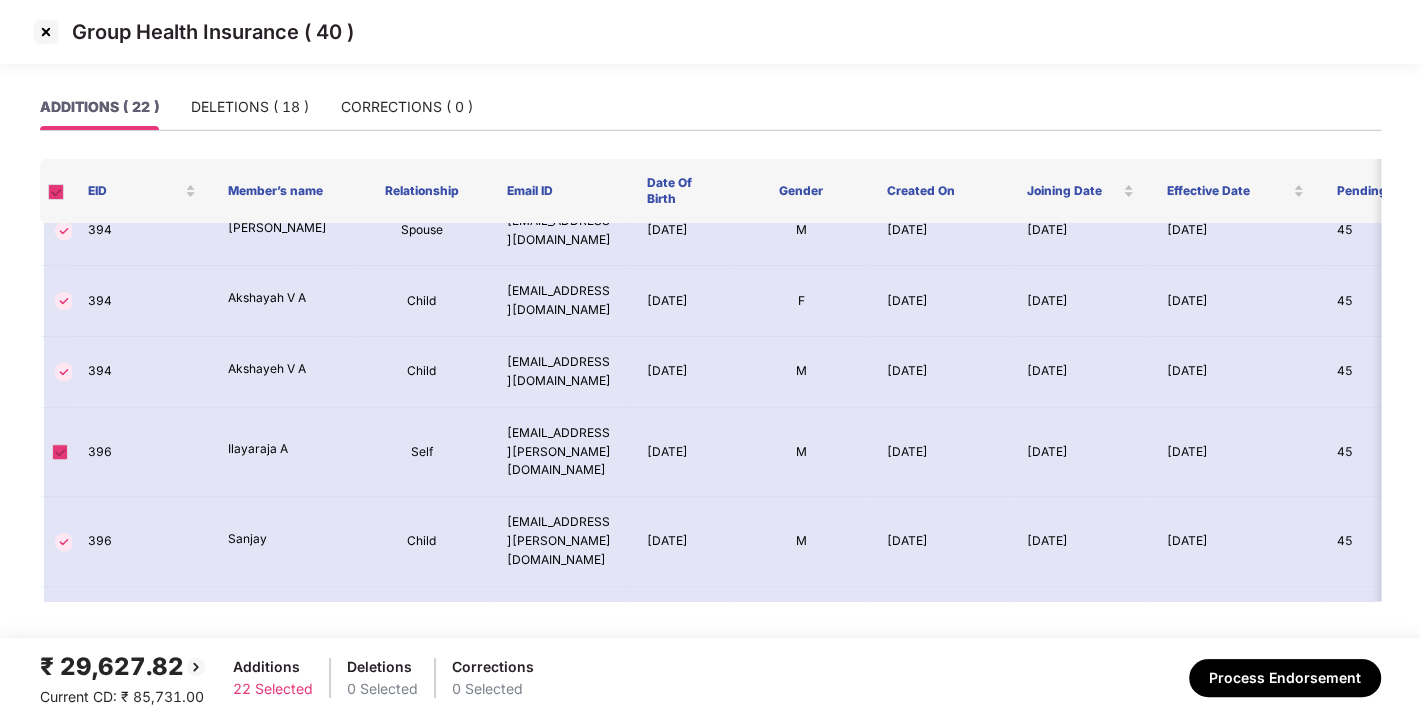 scroll, scrollTop: 505, scrollLeft: 0, axis: vertical 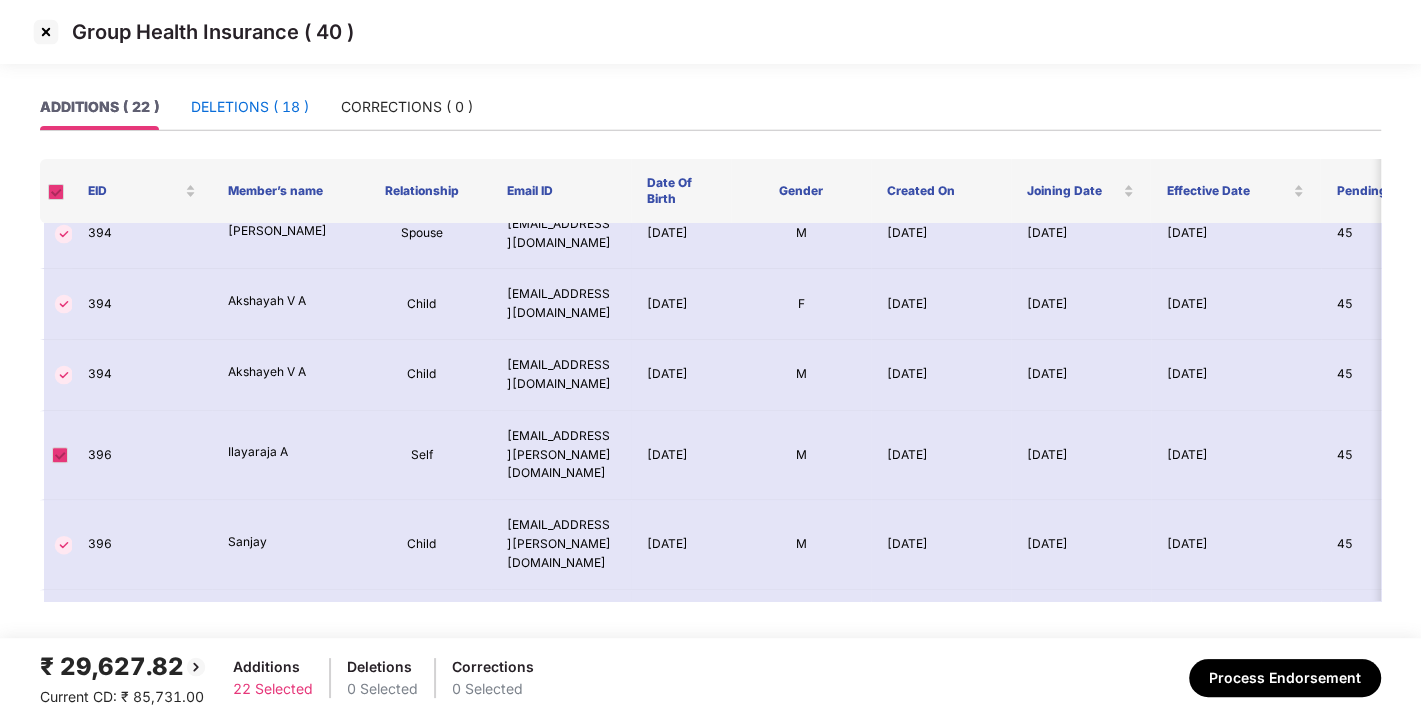 click on "DELETIONS ( 18 )" at bounding box center [250, 107] 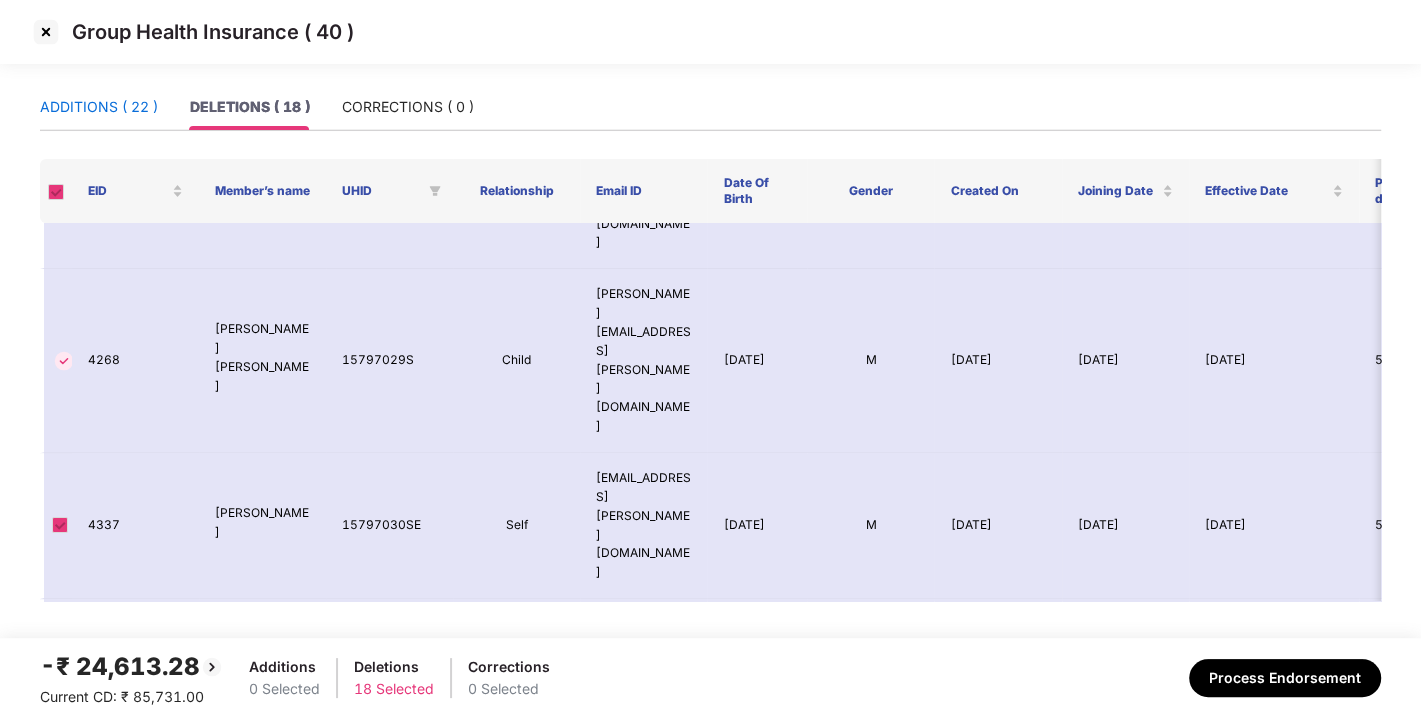 click on "ADDITIONS ( 22 )" at bounding box center (99, 107) 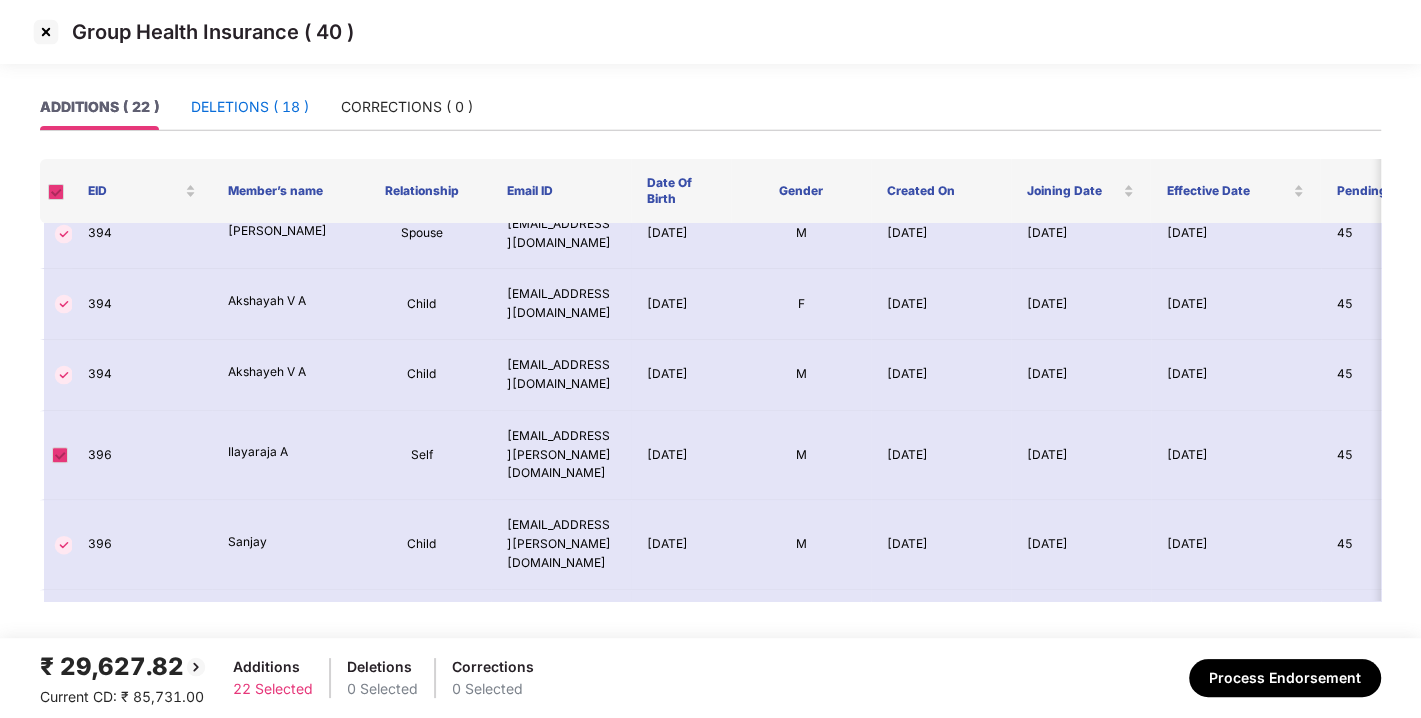 click on "DELETIONS ( 18 )" at bounding box center (250, 107) 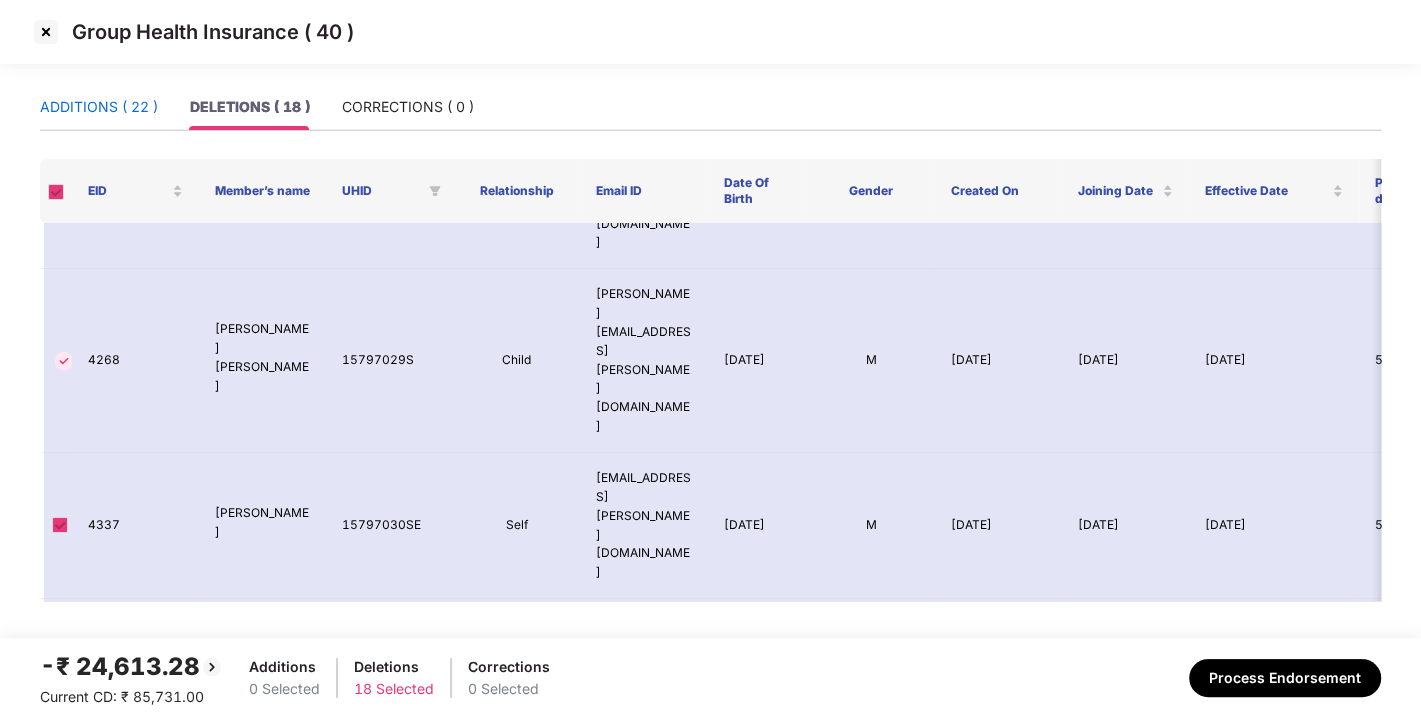 click on "ADDITIONS ( 22 )" at bounding box center (99, 107) 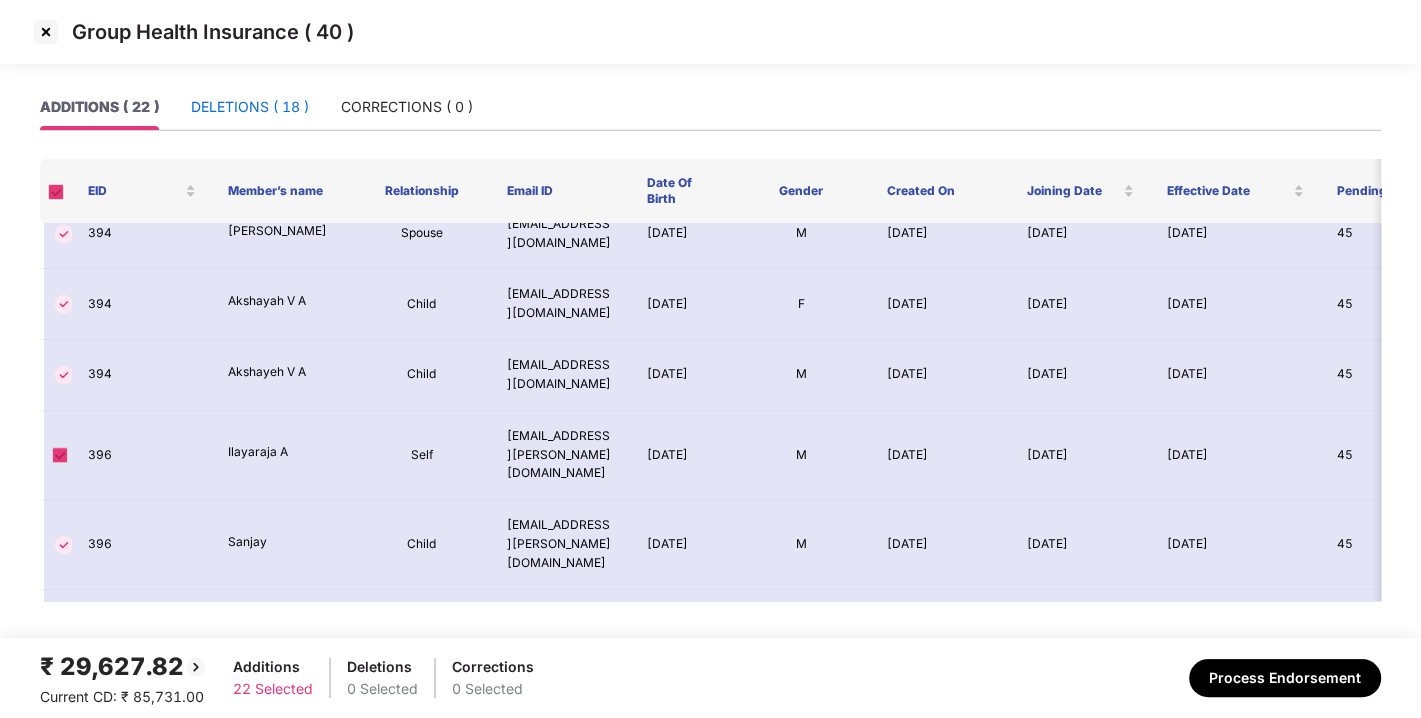 click on "DELETIONS ( 18 )" at bounding box center [250, 107] 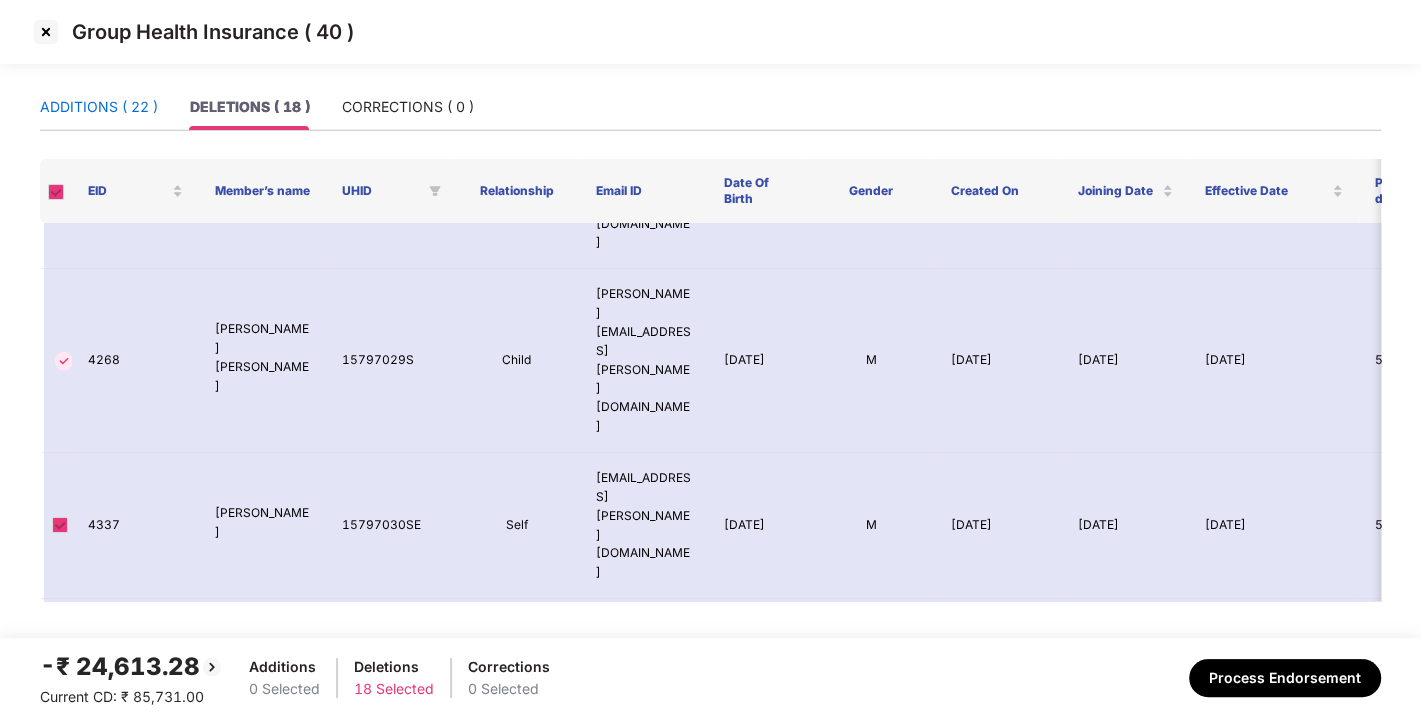 click on "ADDITIONS ( 22 )" at bounding box center [99, 107] 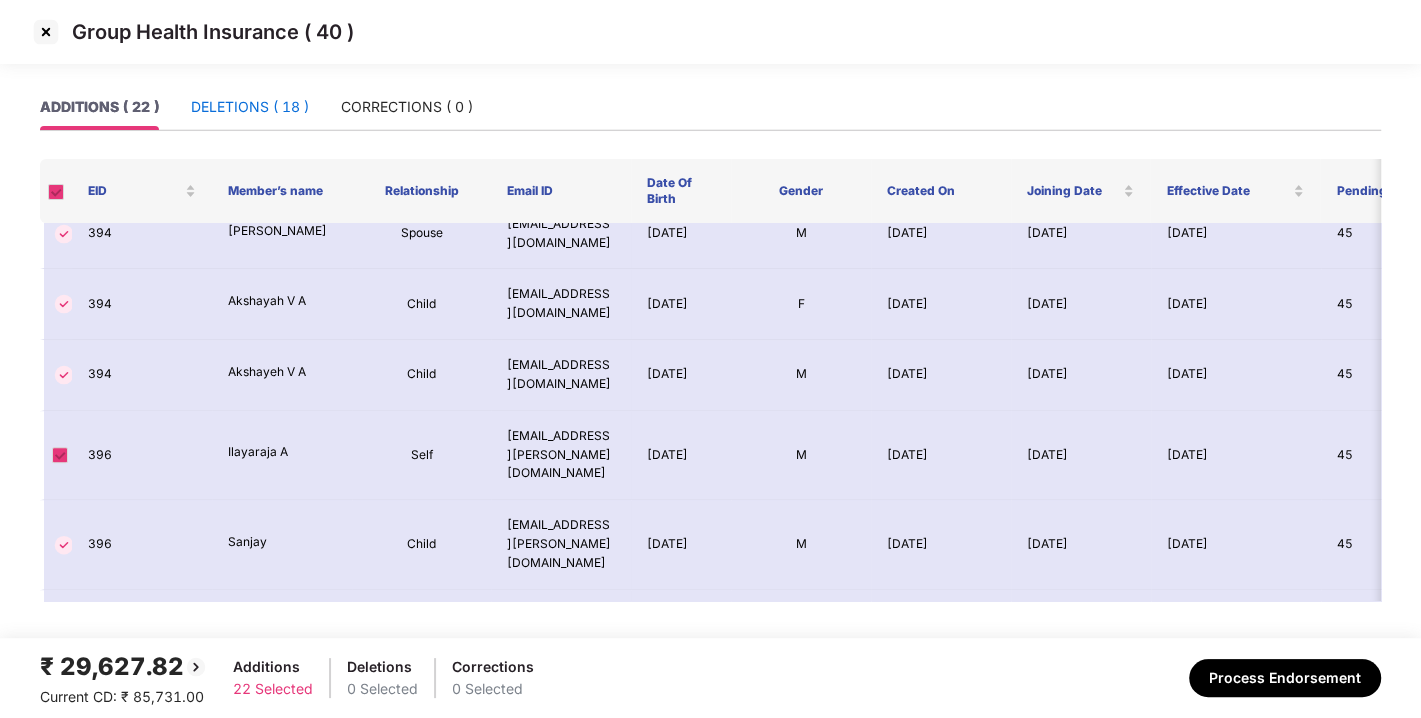 click on "DELETIONS ( 18 )" at bounding box center (250, 107) 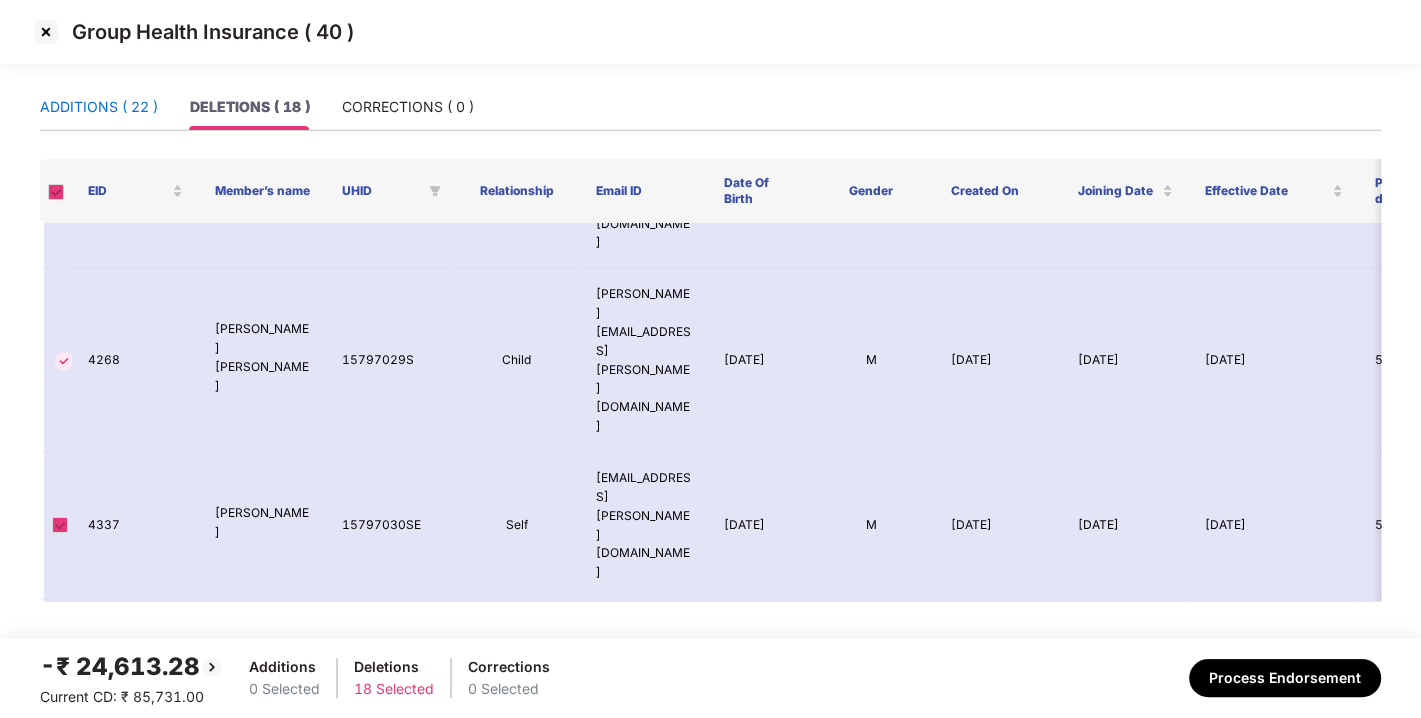 click on "ADDITIONS ( 22 )" at bounding box center [99, 107] 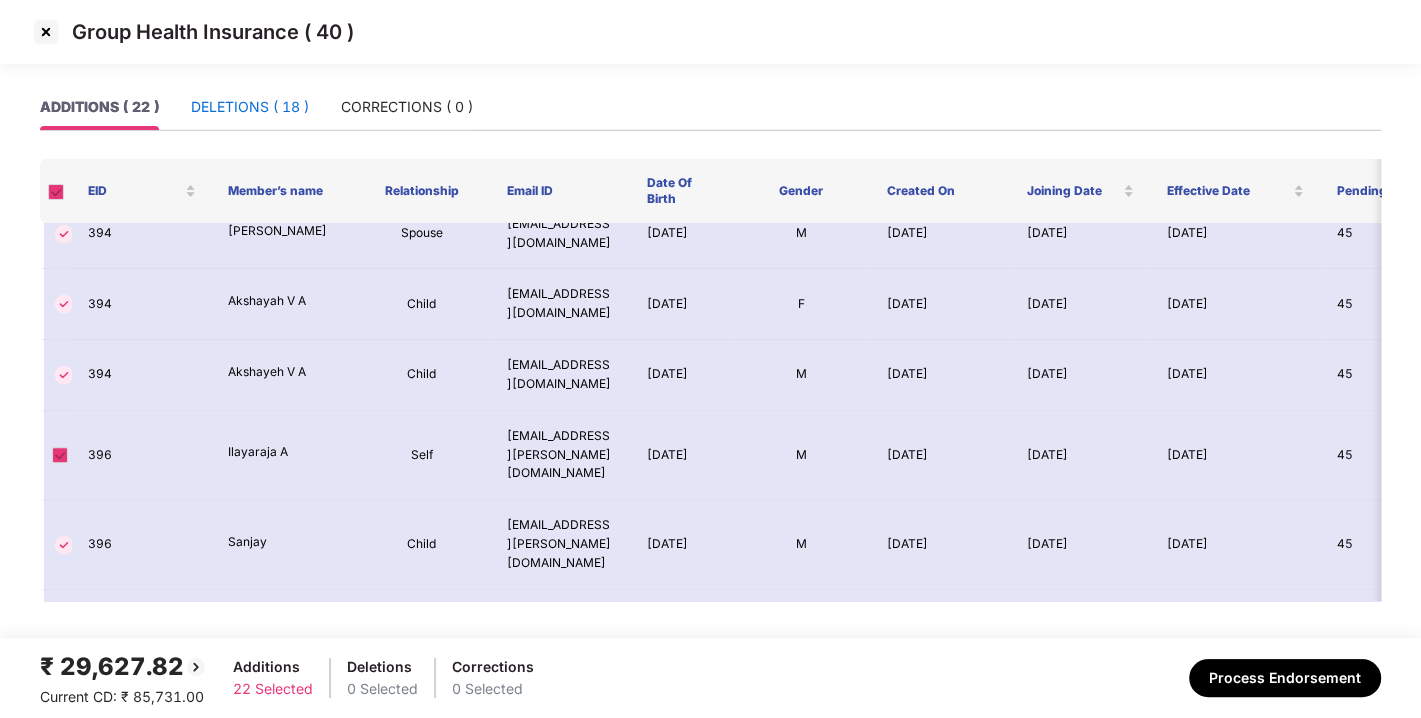 click on "DELETIONS ( 18 )" at bounding box center (250, 107) 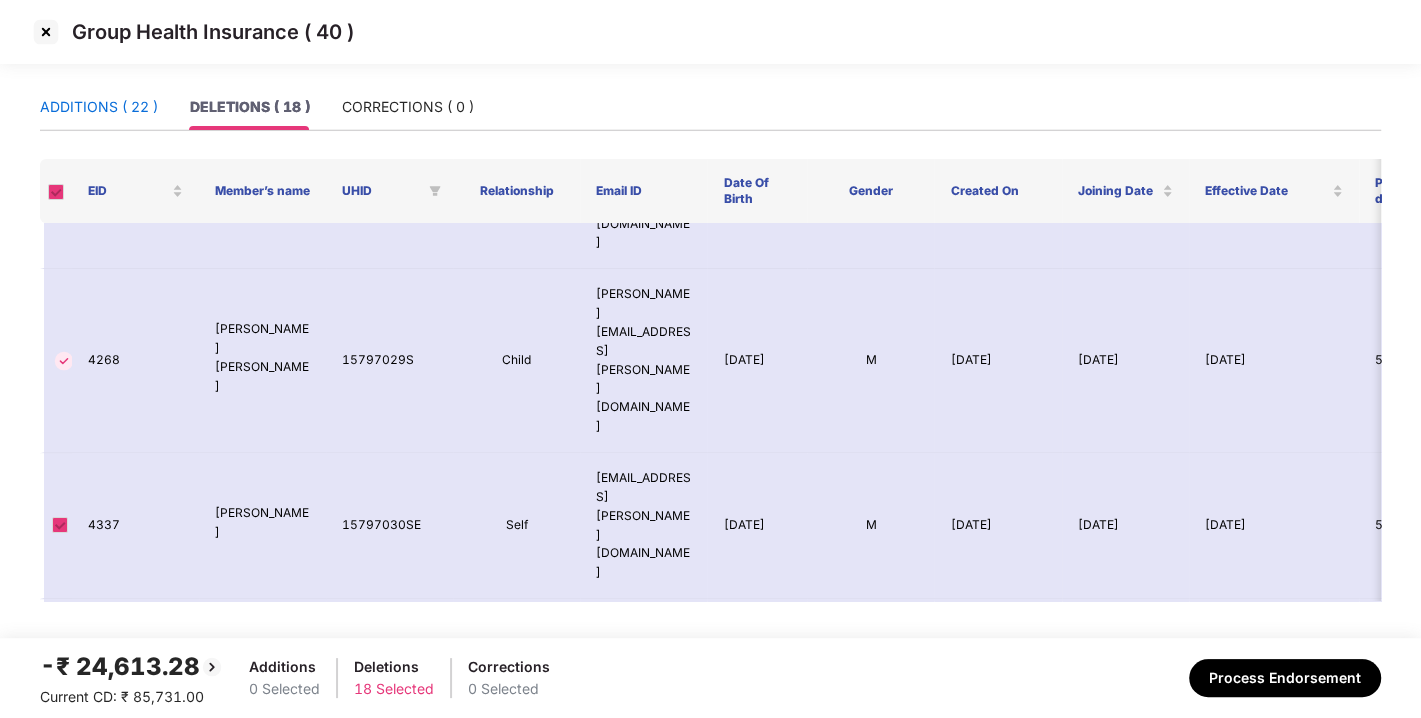 click on "ADDITIONS ( 22 )" at bounding box center (99, 107) 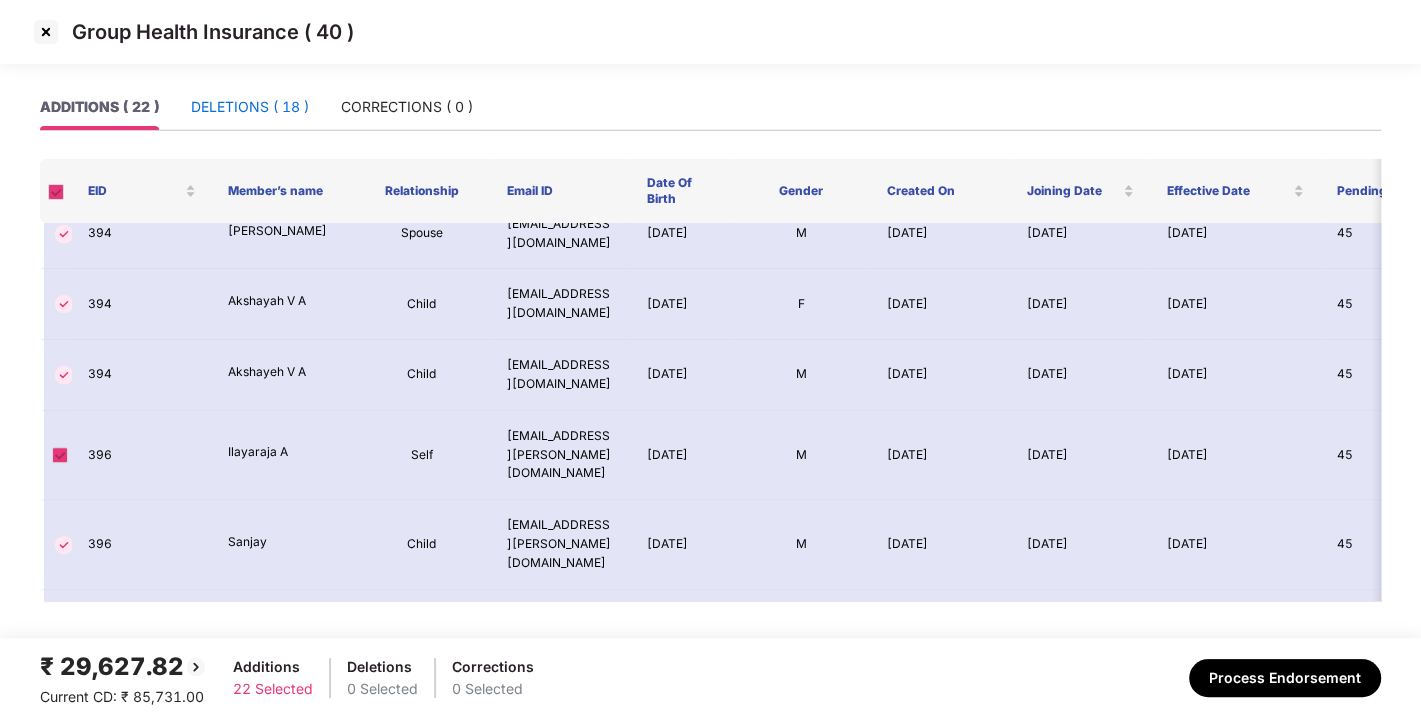 click on "DELETIONS ( 18 )" at bounding box center [250, 107] 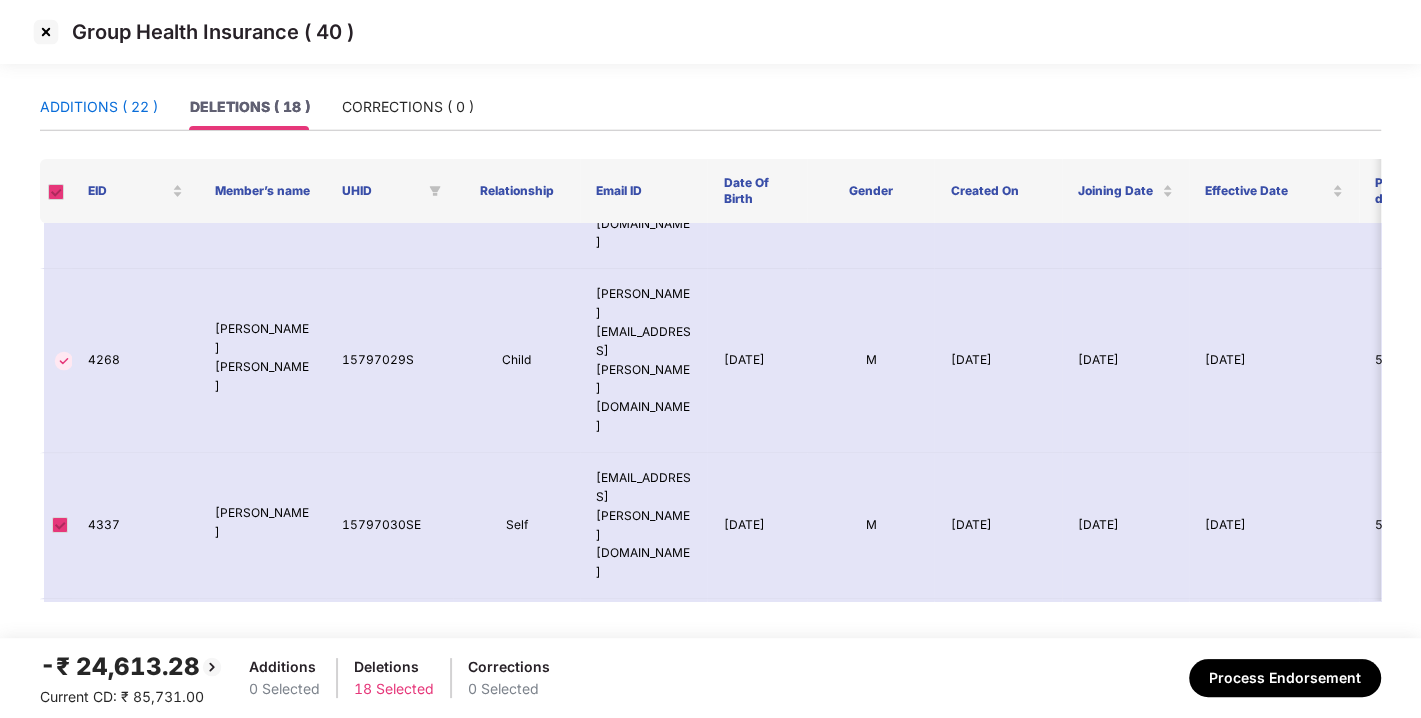 click on "ADDITIONS ( 22 )" at bounding box center [99, 107] 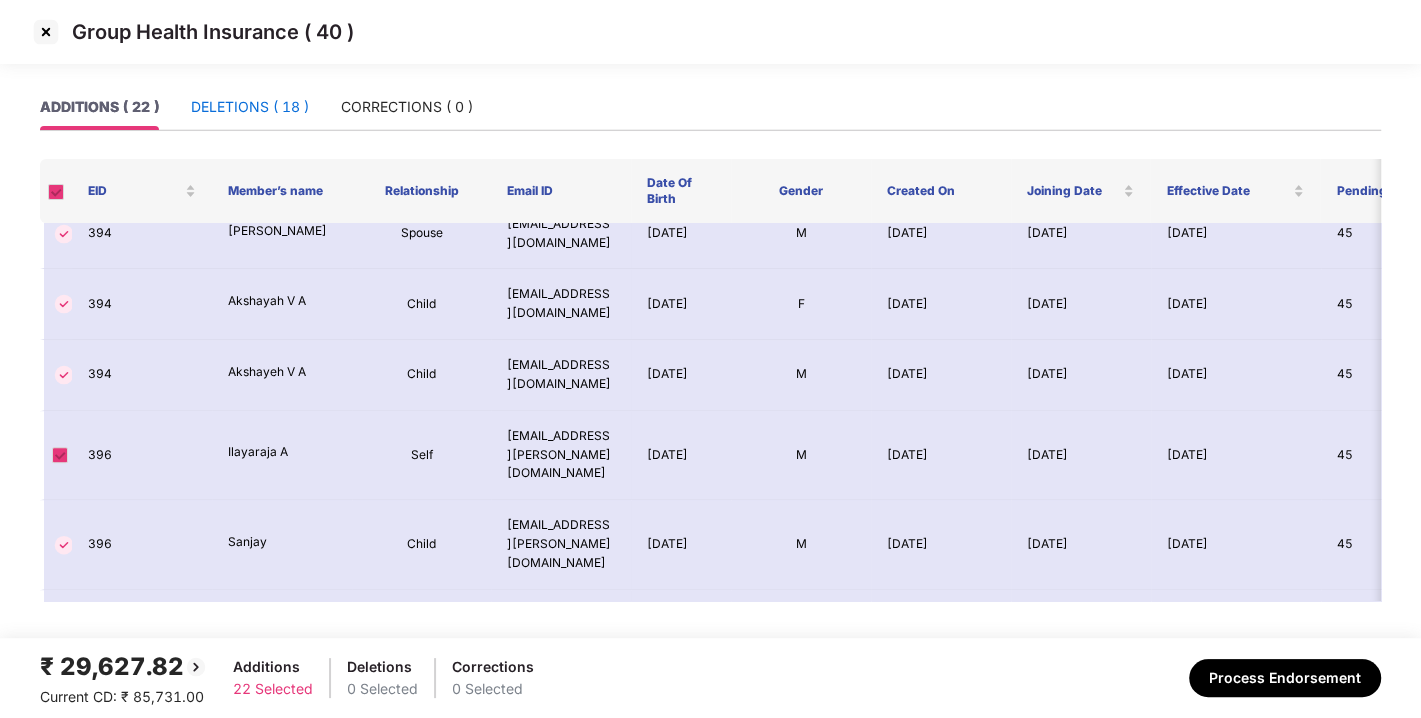 click on "DELETIONS ( 18 )" at bounding box center (250, 107) 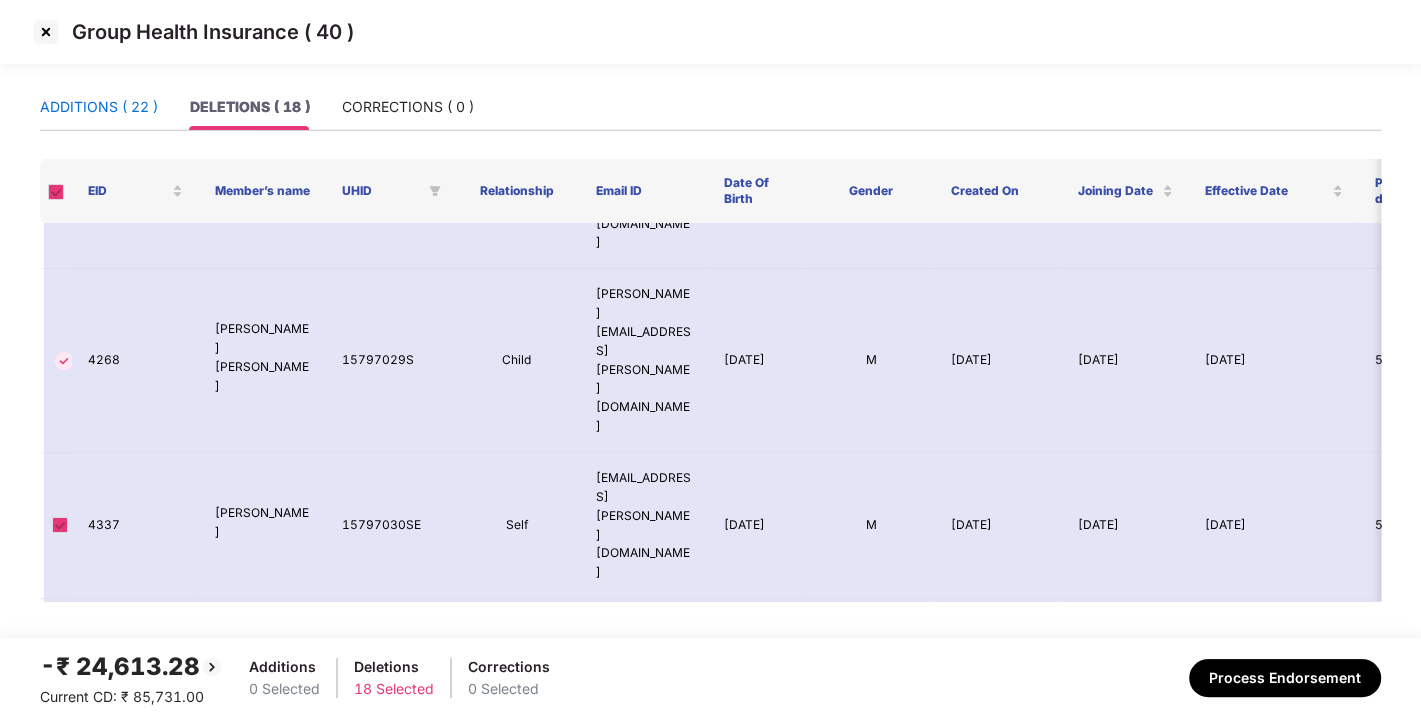 click on "ADDITIONS ( 22 )" at bounding box center (99, 107) 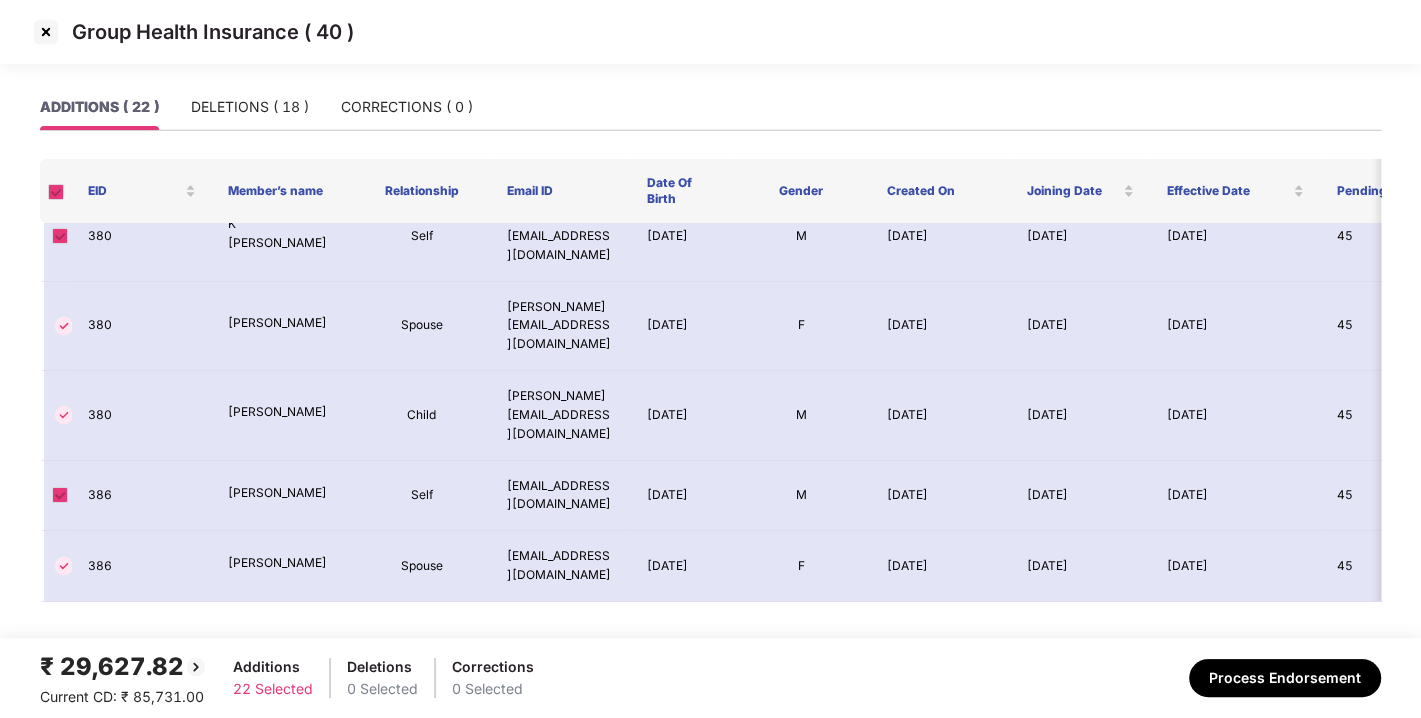 scroll, scrollTop: 0, scrollLeft: 0, axis: both 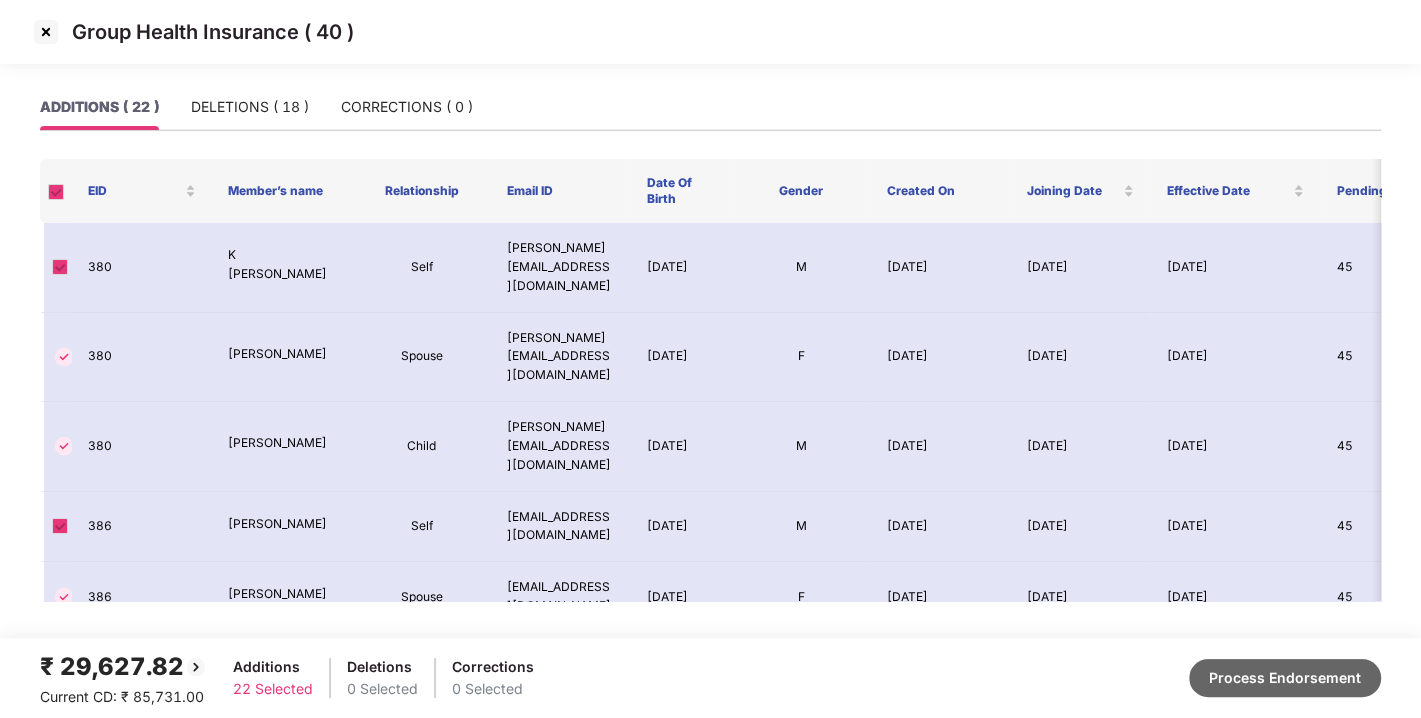 click on "Process Endorsement" at bounding box center [1285, 678] 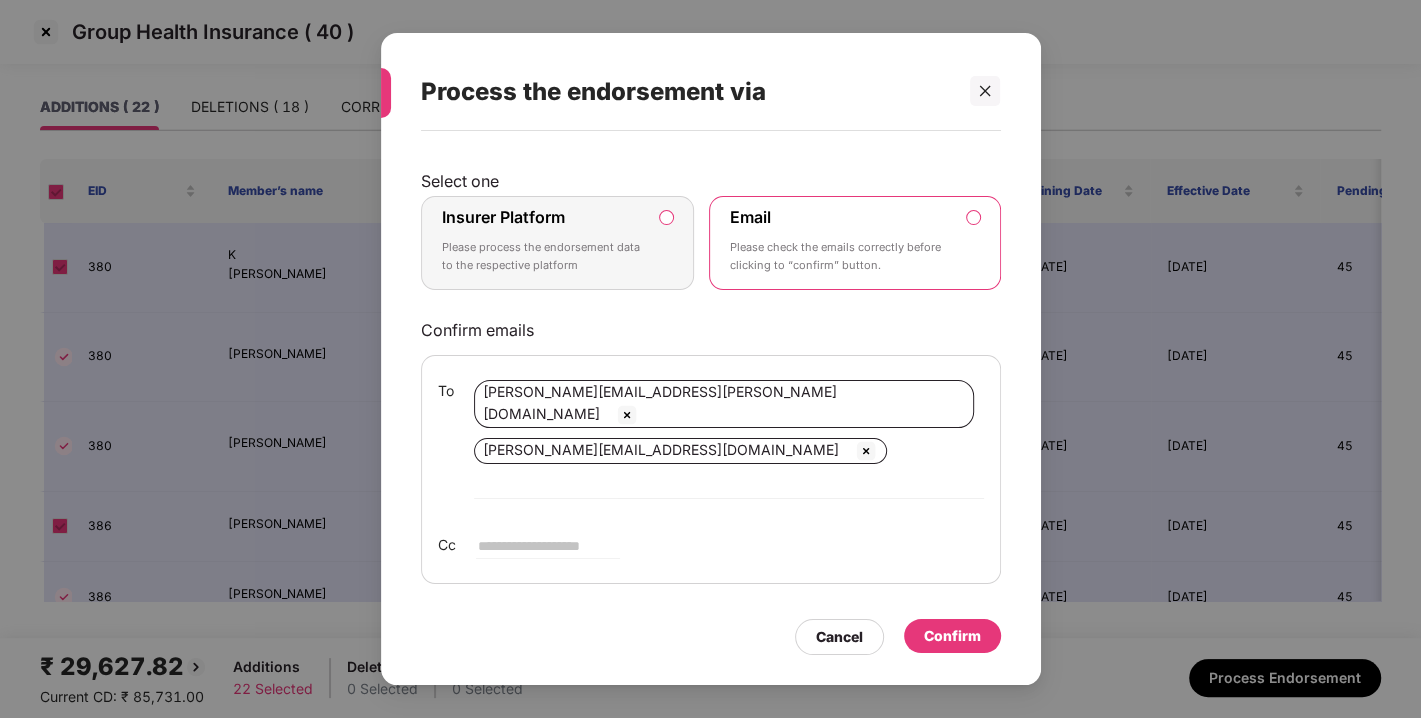 click on "Insurer Platform Please process the endorsement data to the respective platform" at bounding box center [544, 243] 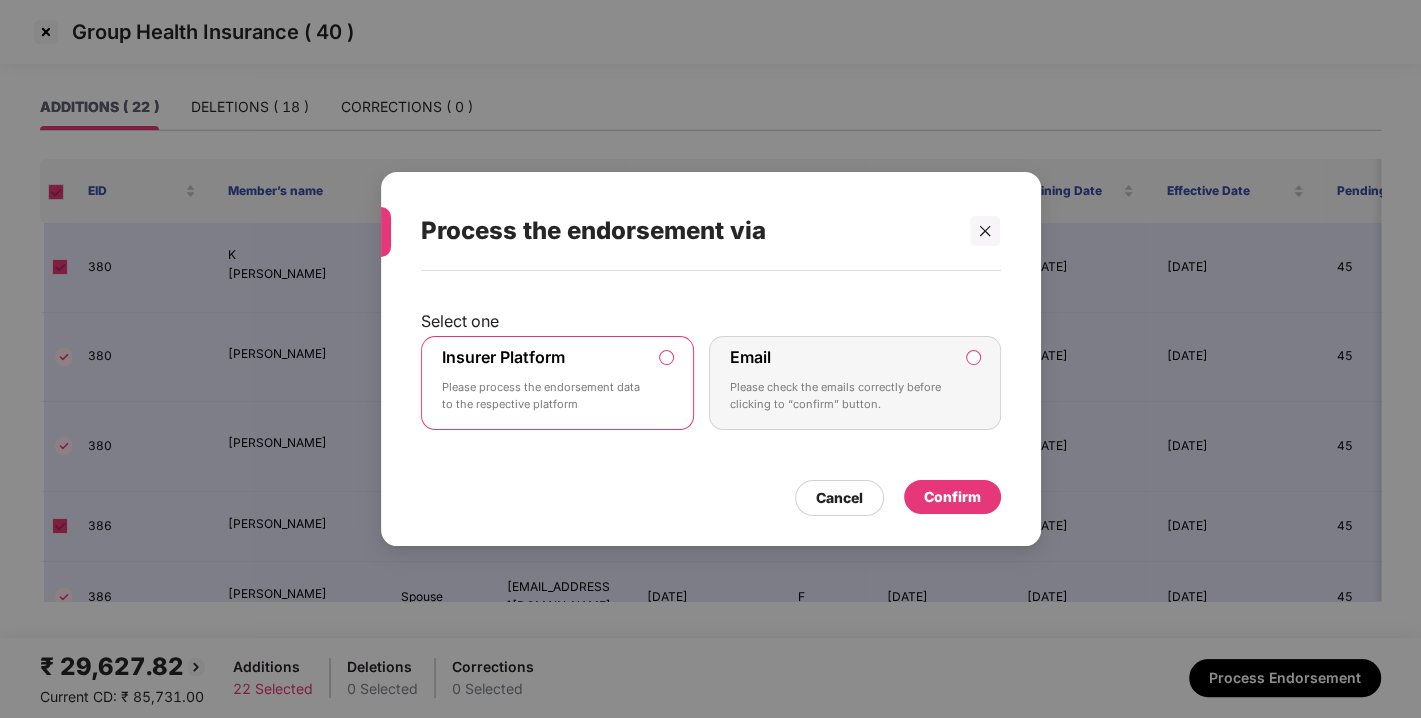 click on "Confirm" at bounding box center [952, 497] 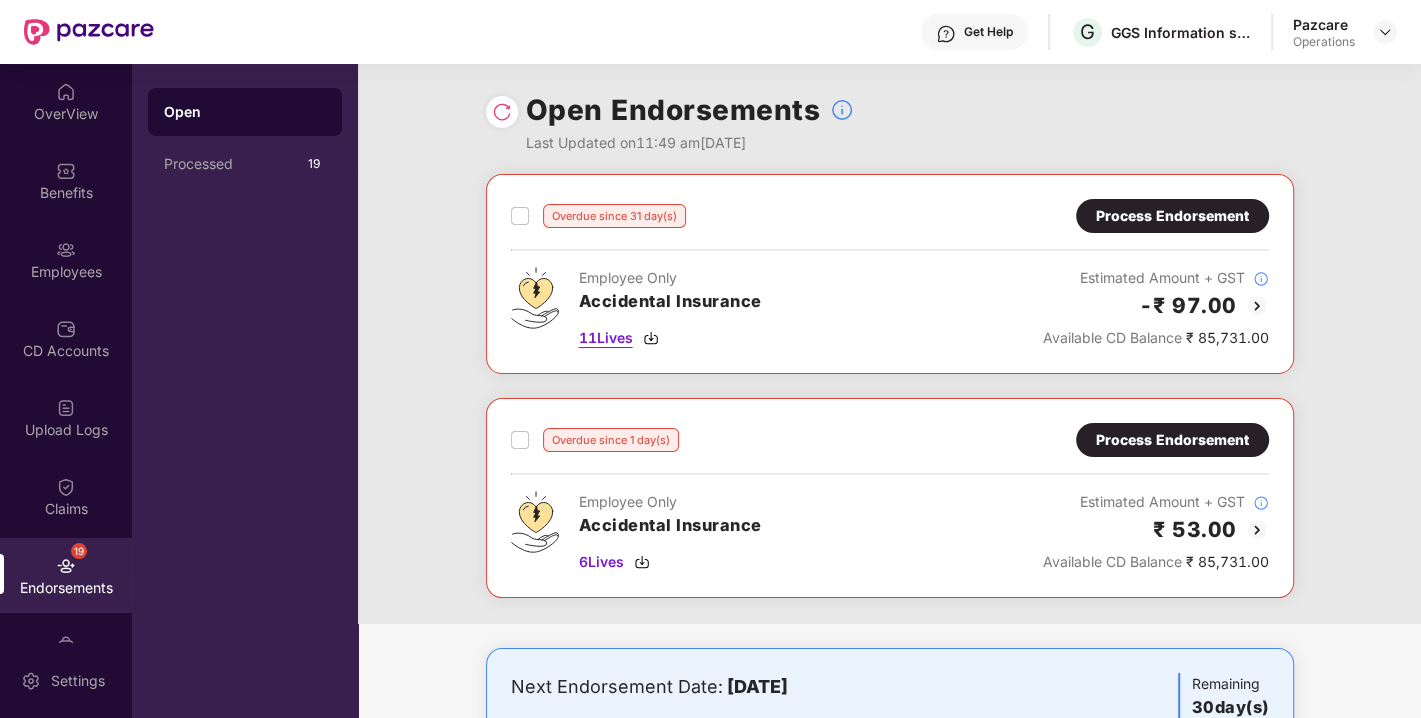 click on "11  Lives" at bounding box center [606, 338] 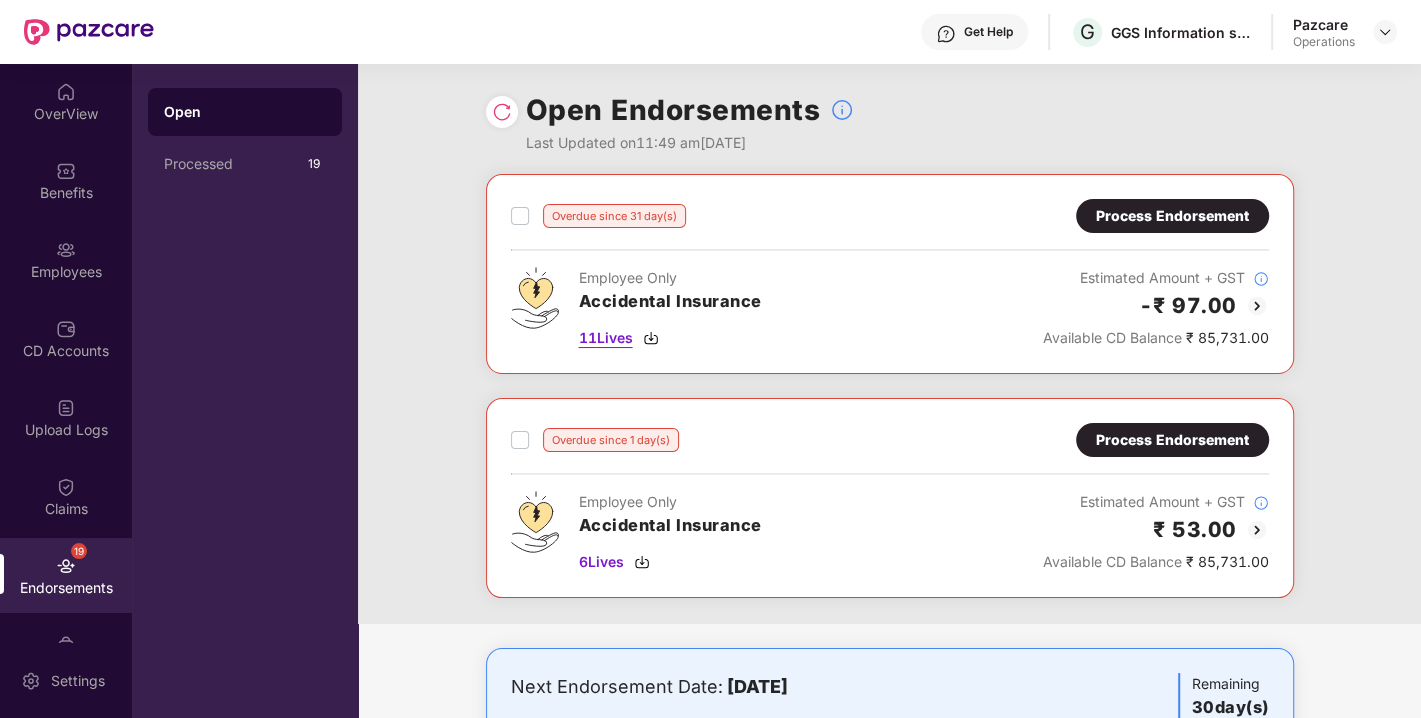 scroll, scrollTop: 101, scrollLeft: 0, axis: vertical 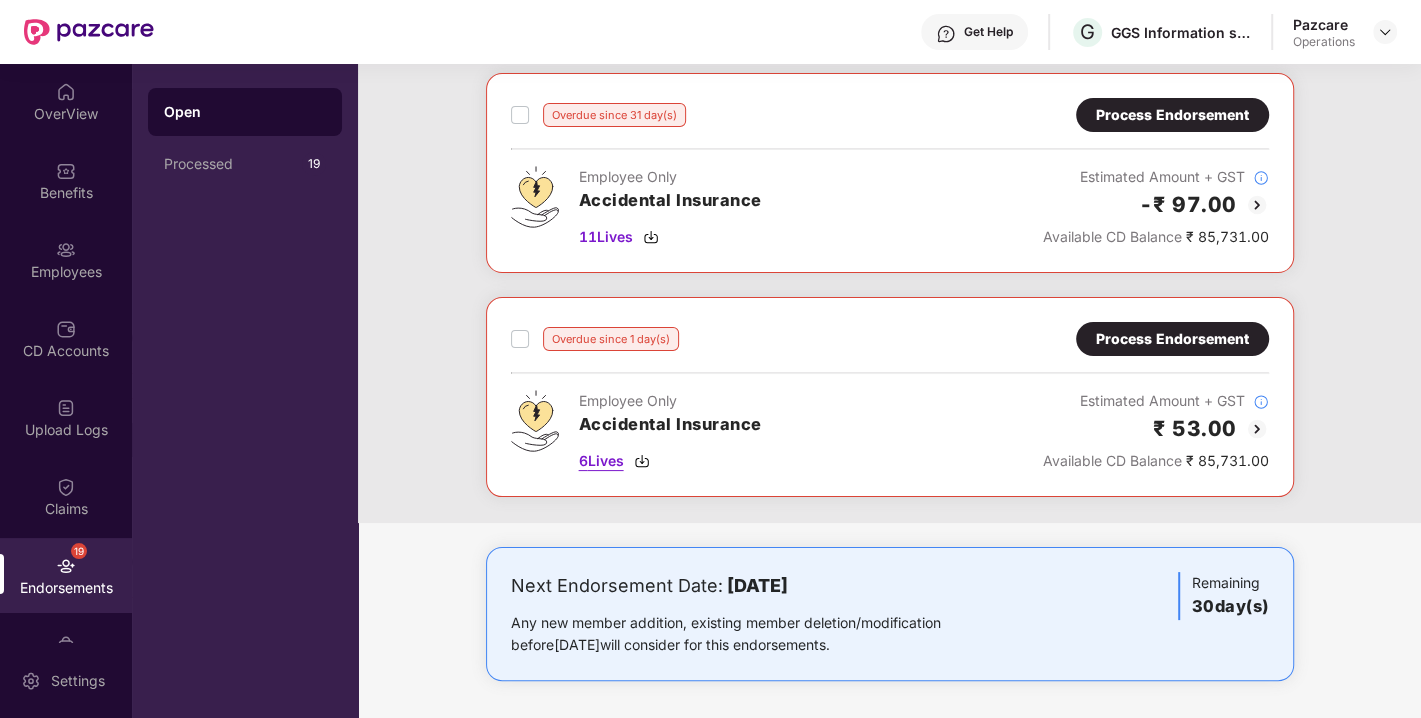 click on "6  Lives" at bounding box center (601, 461) 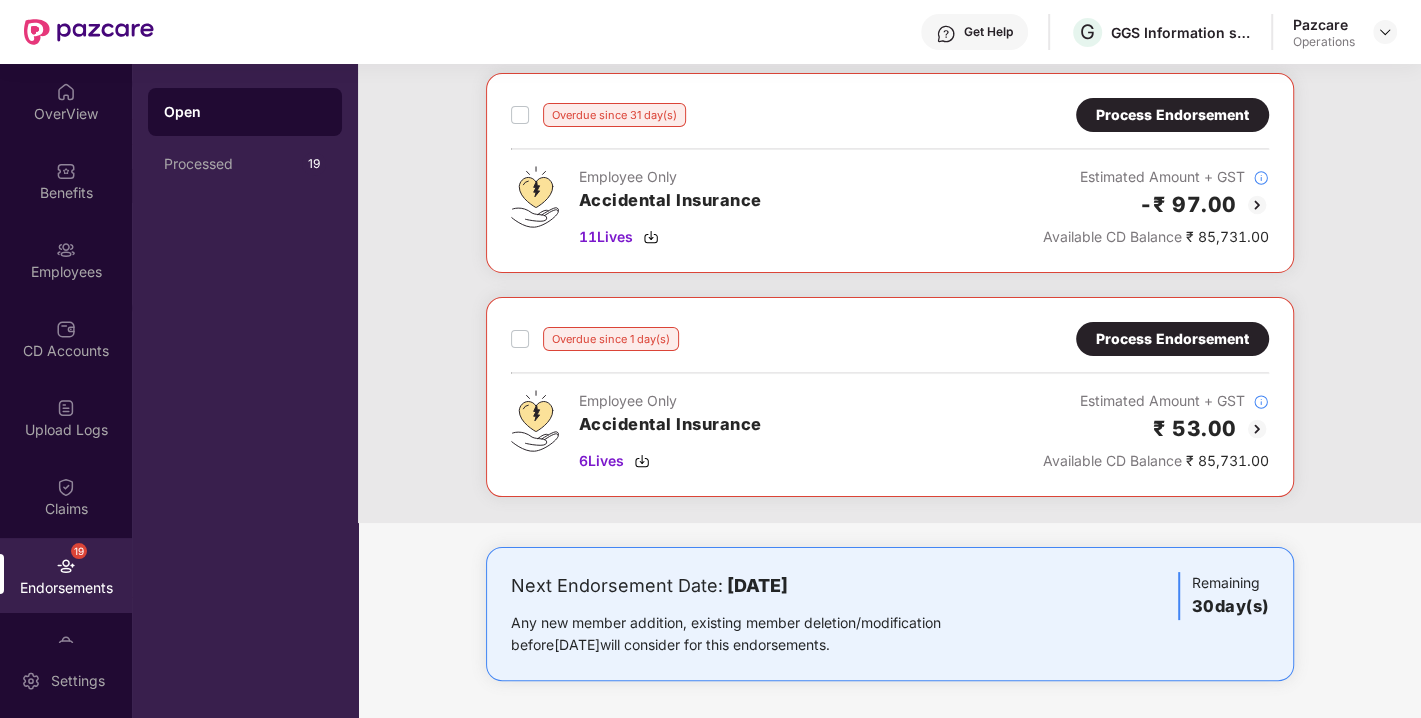 click on "Overdue since 31 day(s)" at bounding box center (598, 115) 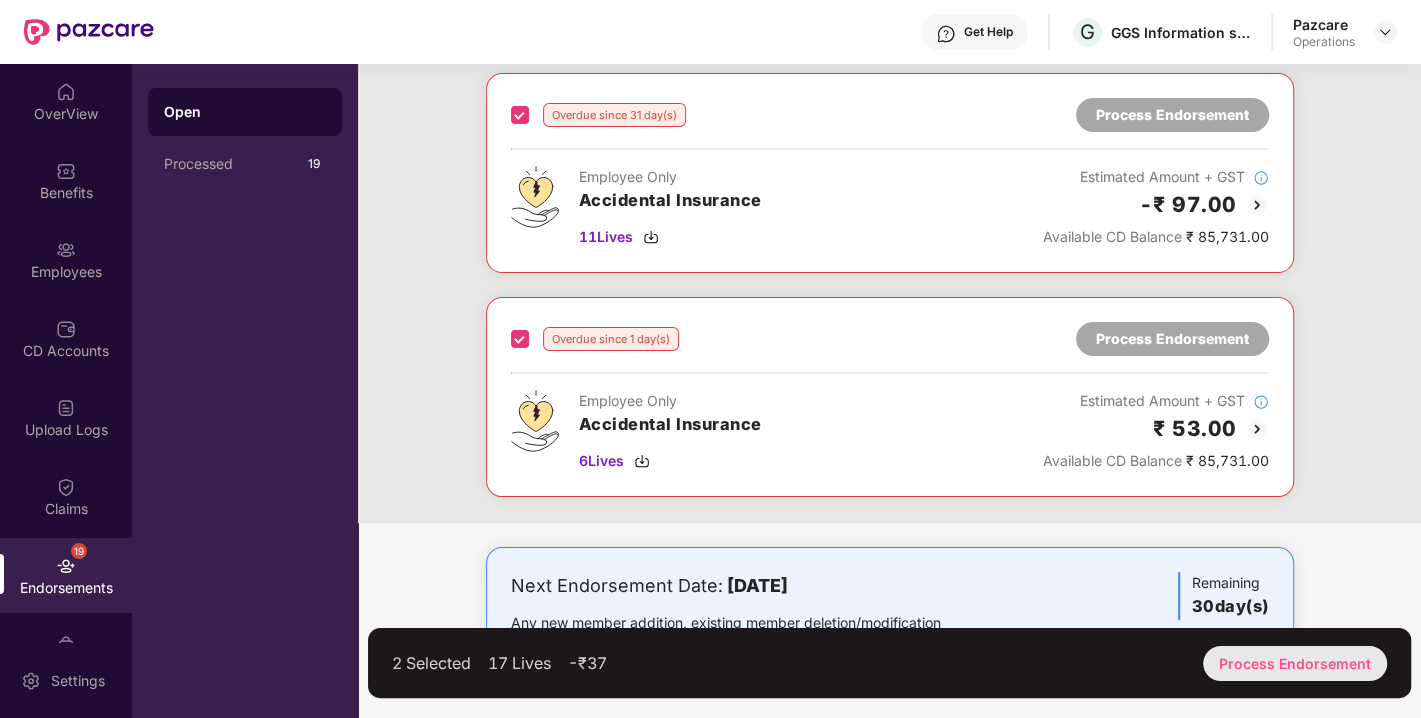 click on "Process Endorsement" at bounding box center (1295, 663) 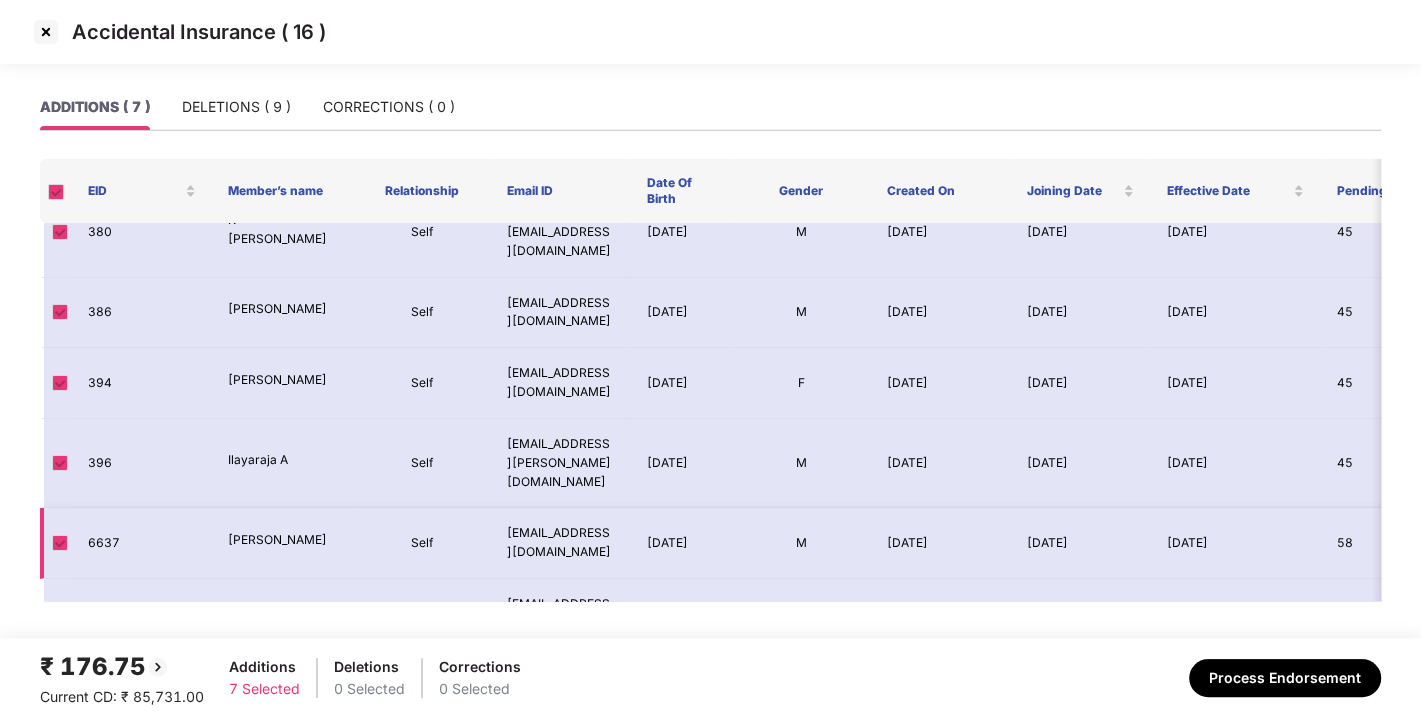 scroll, scrollTop: 0, scrollLeft: 0, axis: both 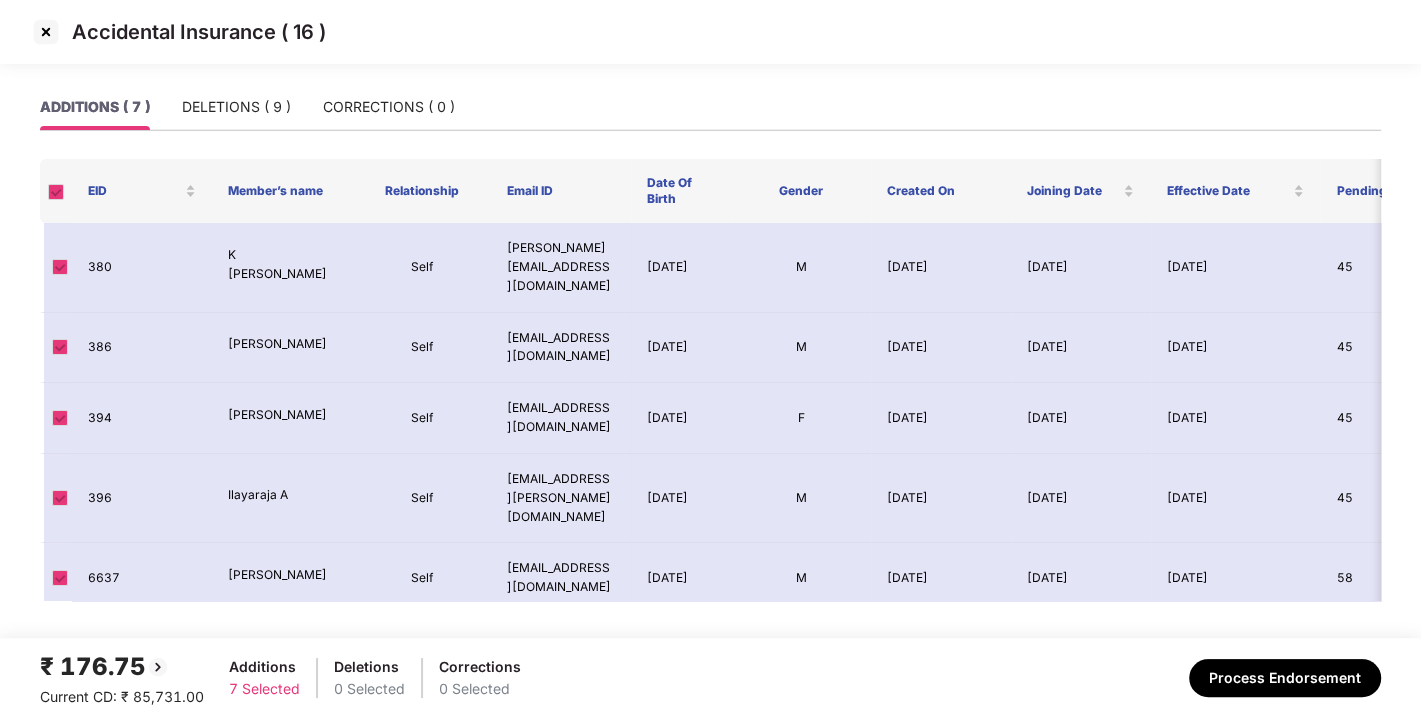 click at bounding box center [46, 32] 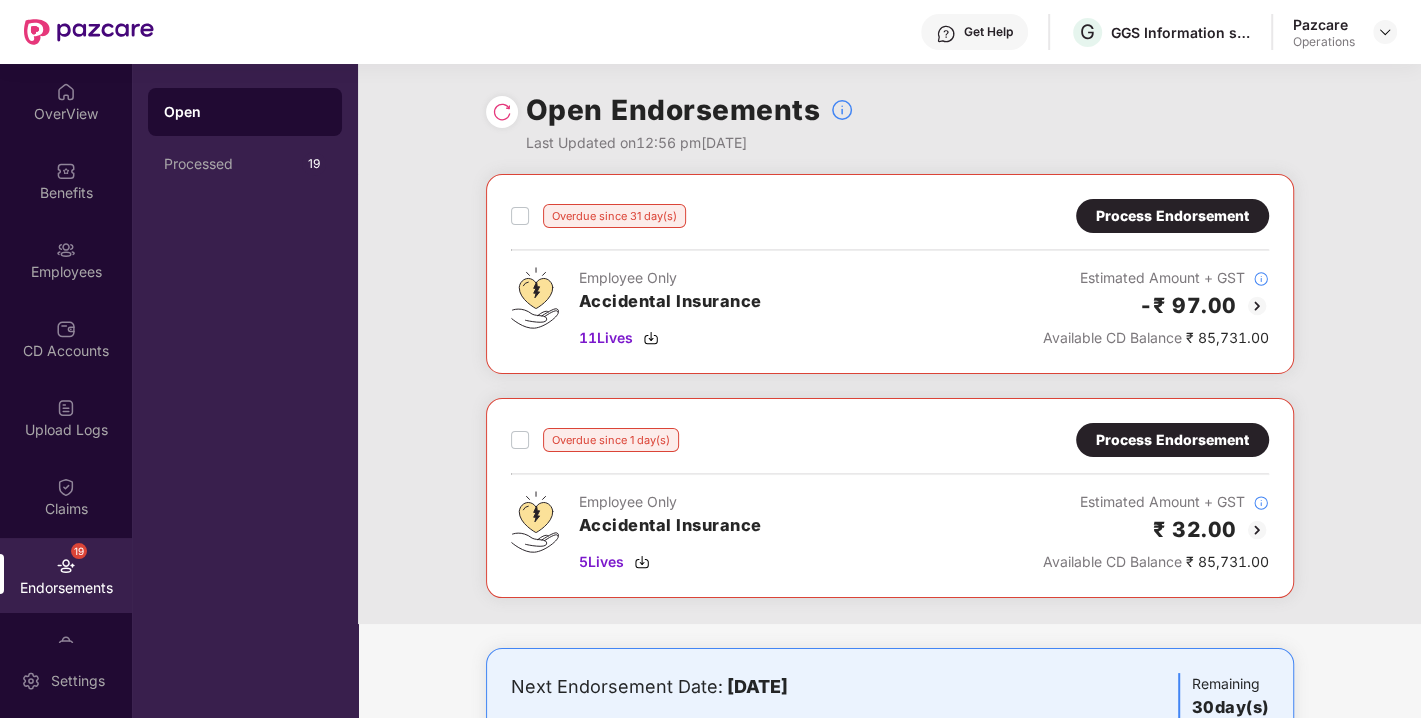 click on "Process Endorsement" at bounding box center (1172, 216) 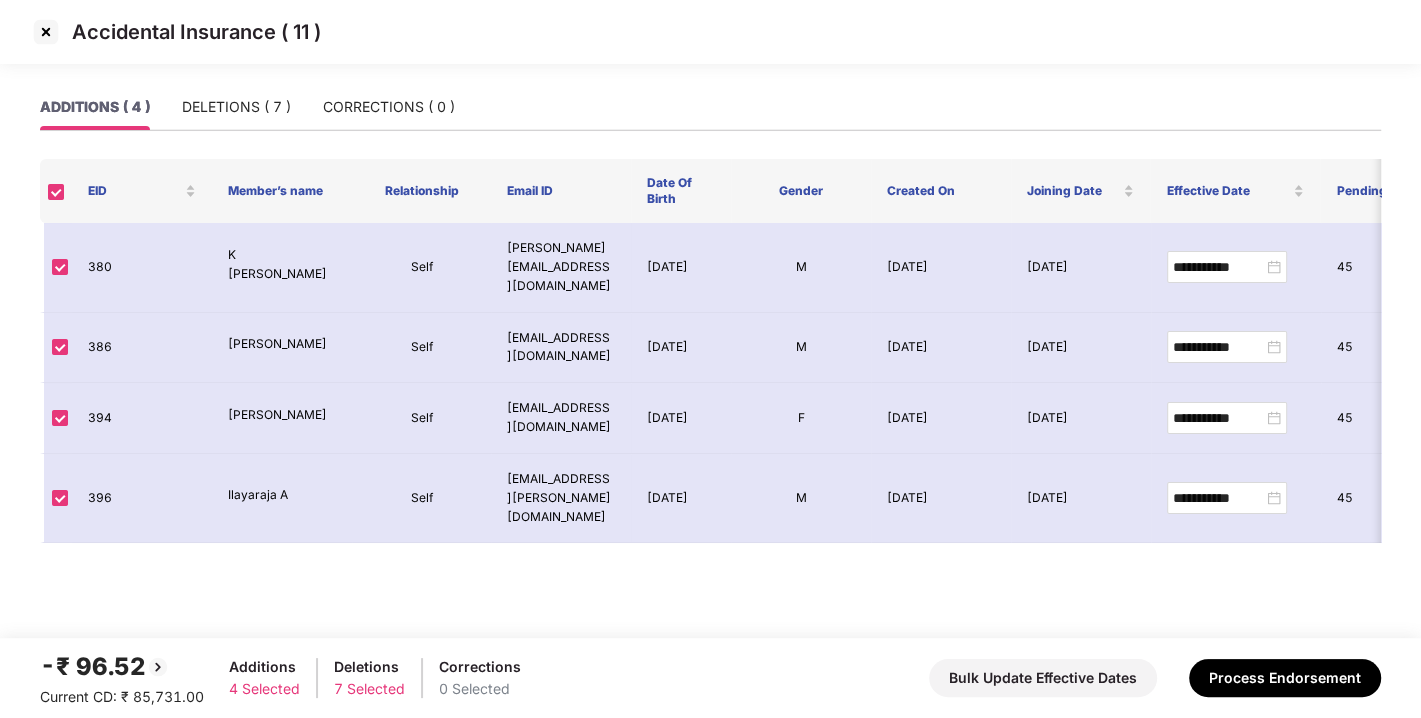 click at bounding box center (46, 32) 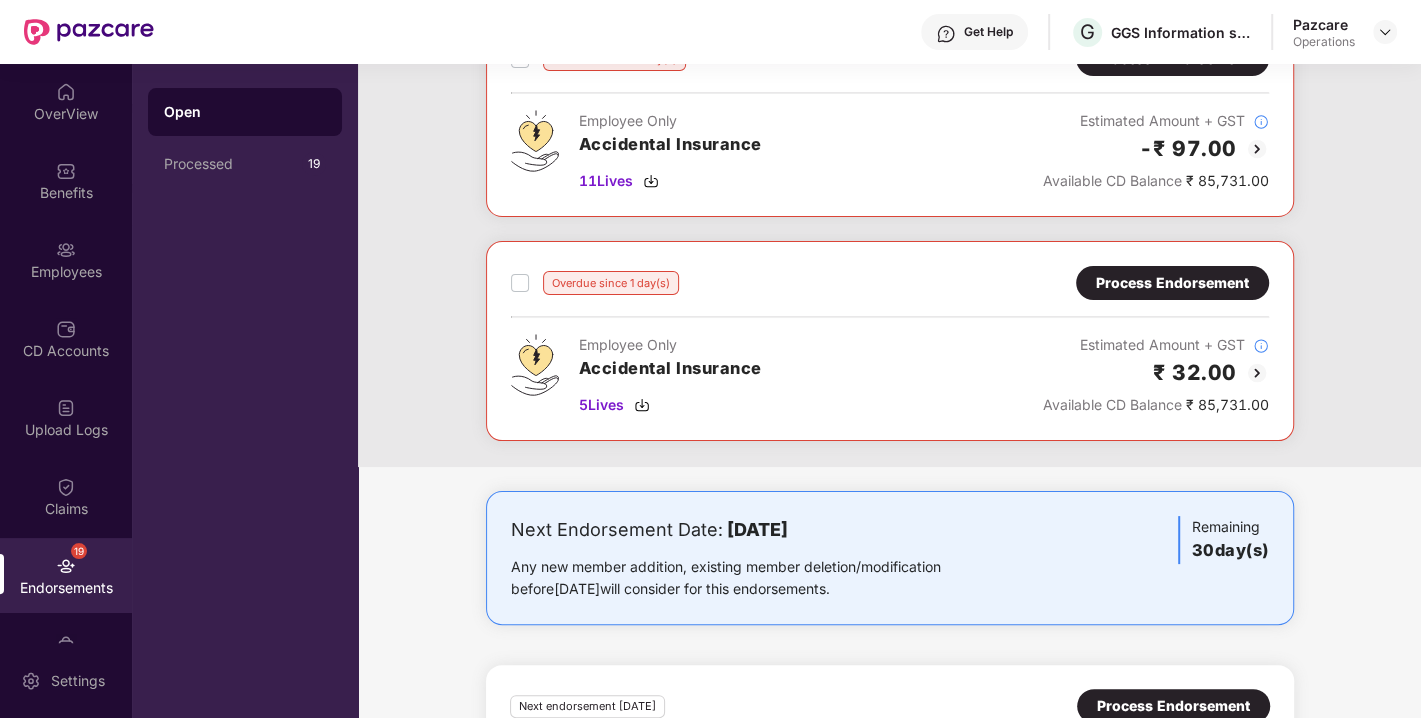 scroll, scrollTop: 544, scrollLeft: 0, axis: vertical 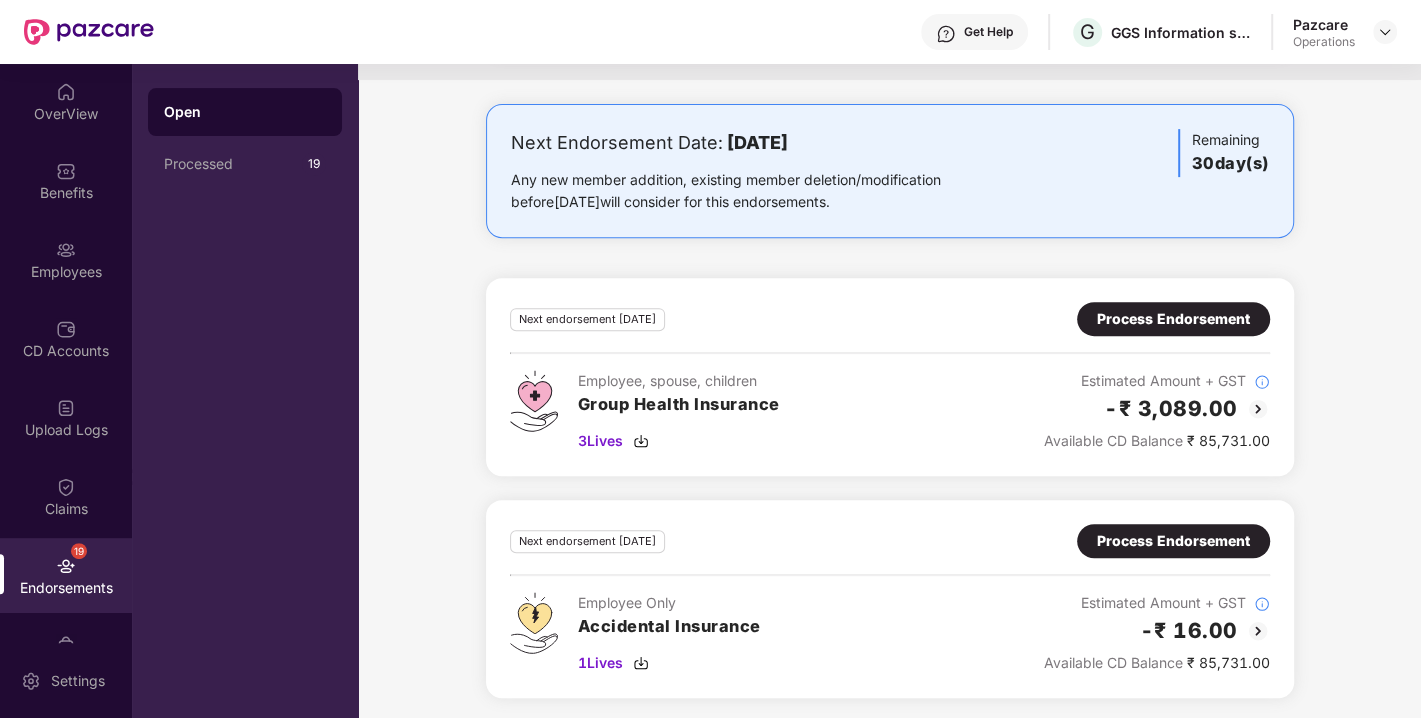 click on "Process Endorsement" at bounding box center (1173, 319) 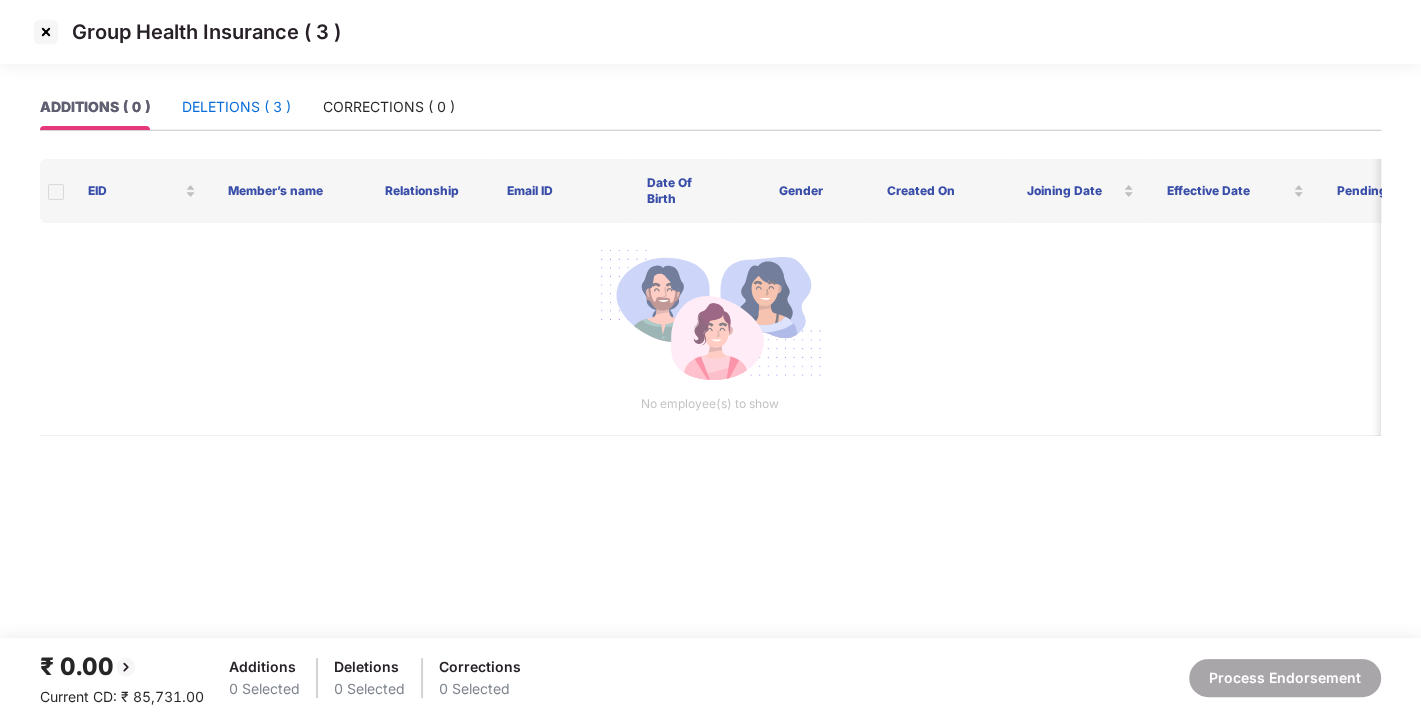 click on "DELETIONS ( 3 )" at bounding box center (236, 107) 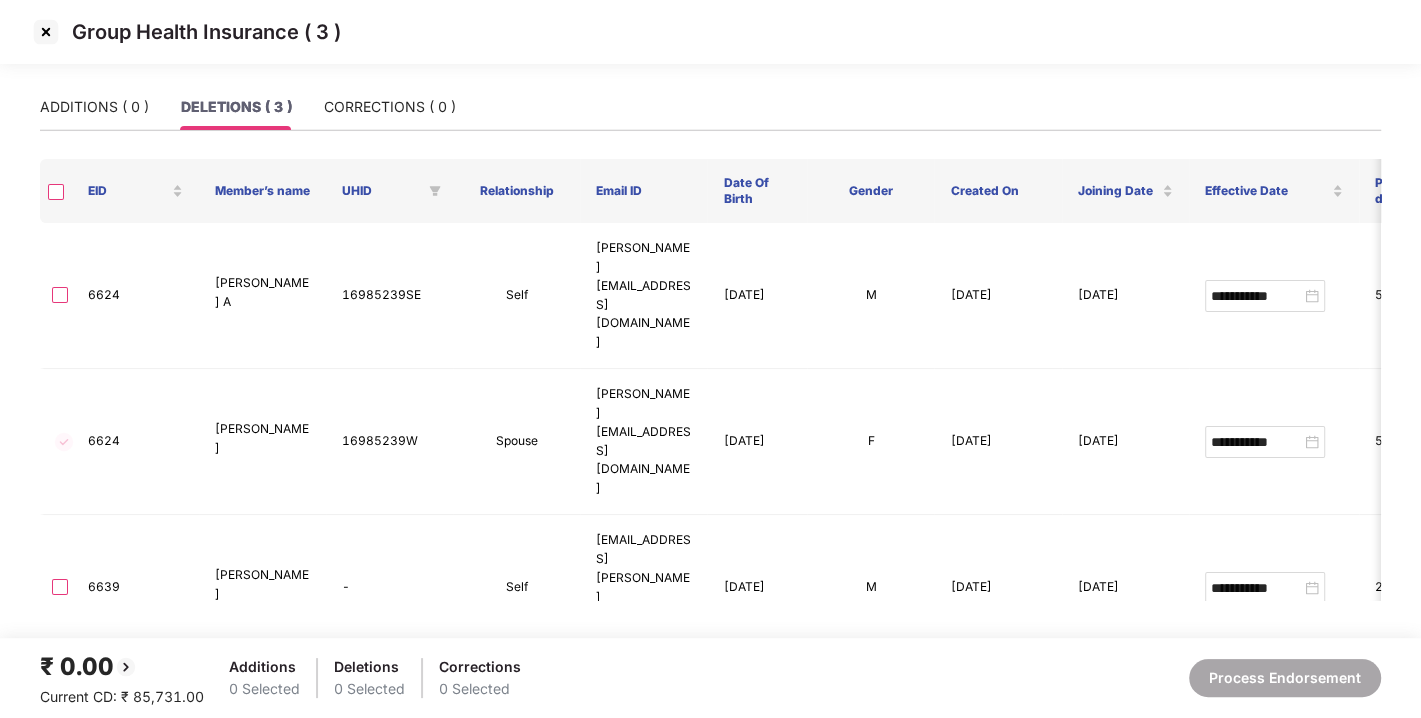 click at bounding box center [46, 32] 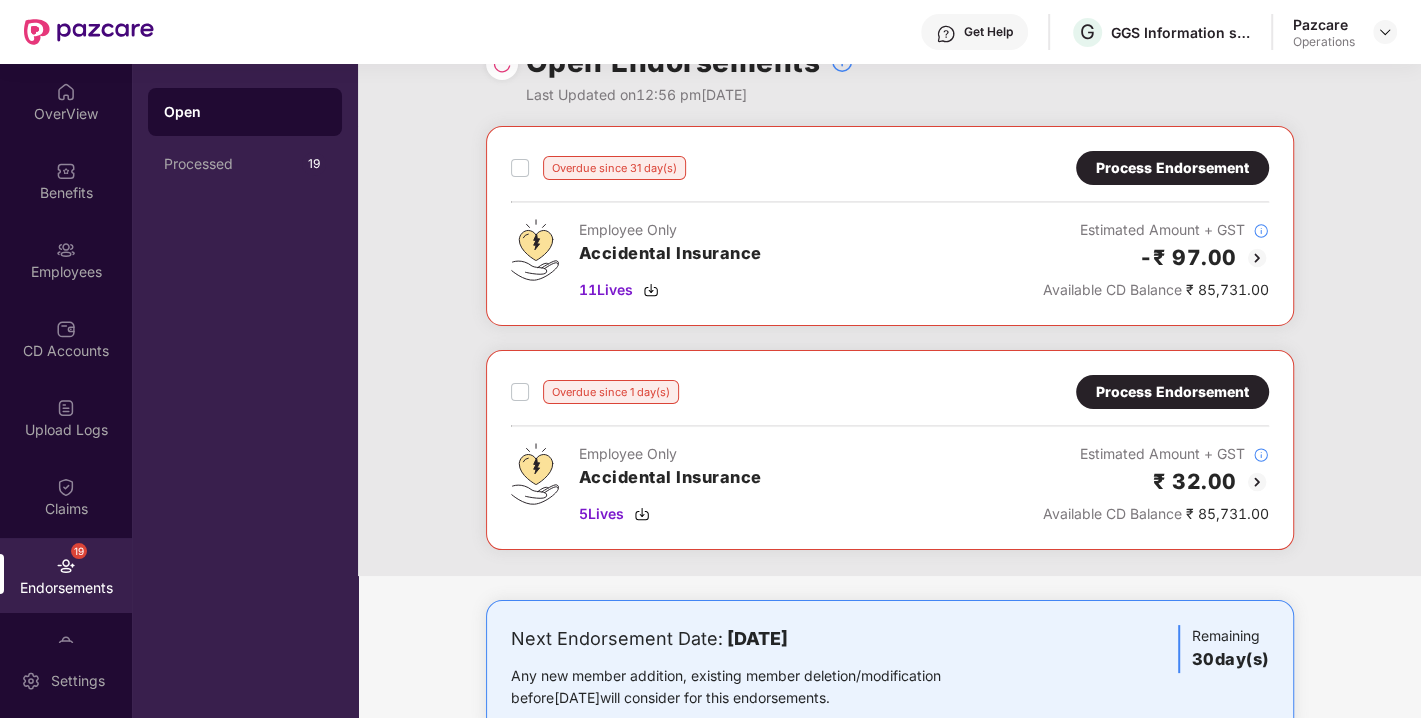 scroll, scrollTop: 45, scrollLeft: 0, axis: vertical 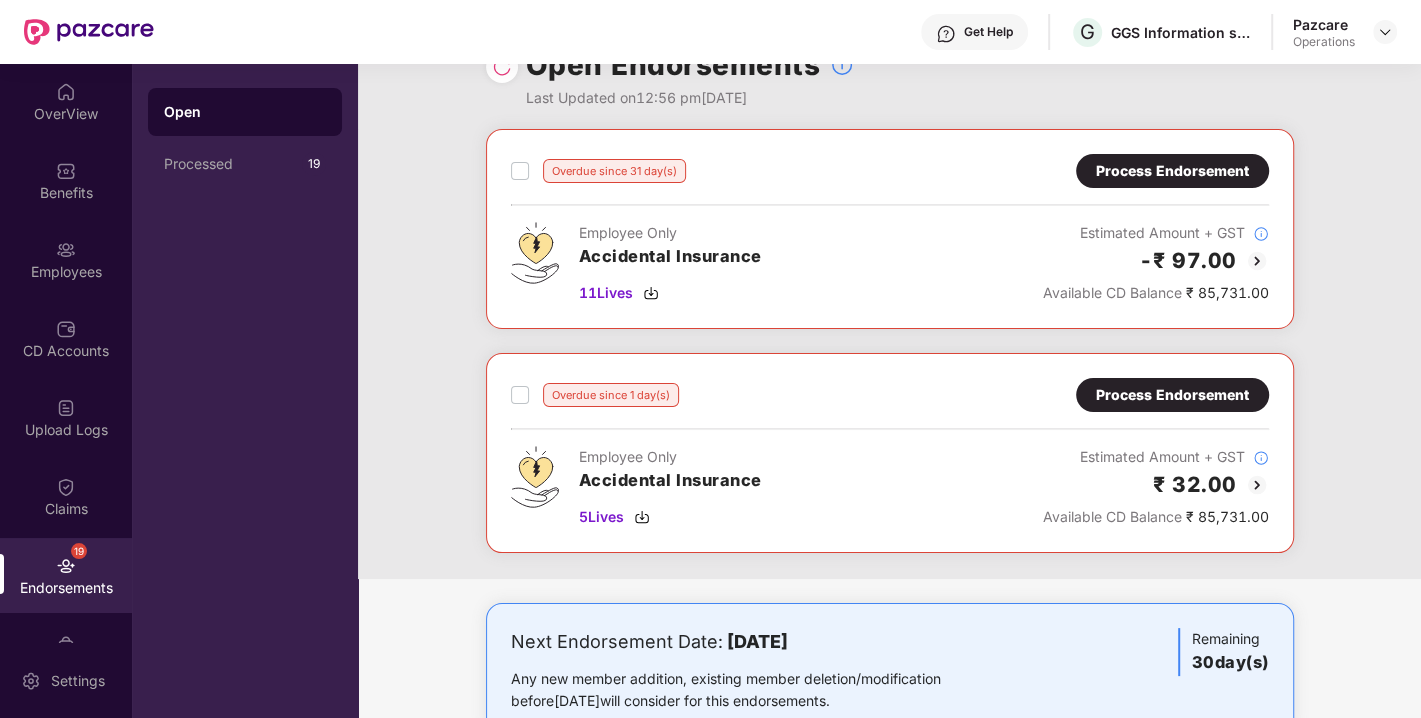 click on "Process Endorsement" at bounding box center (1172, 395) 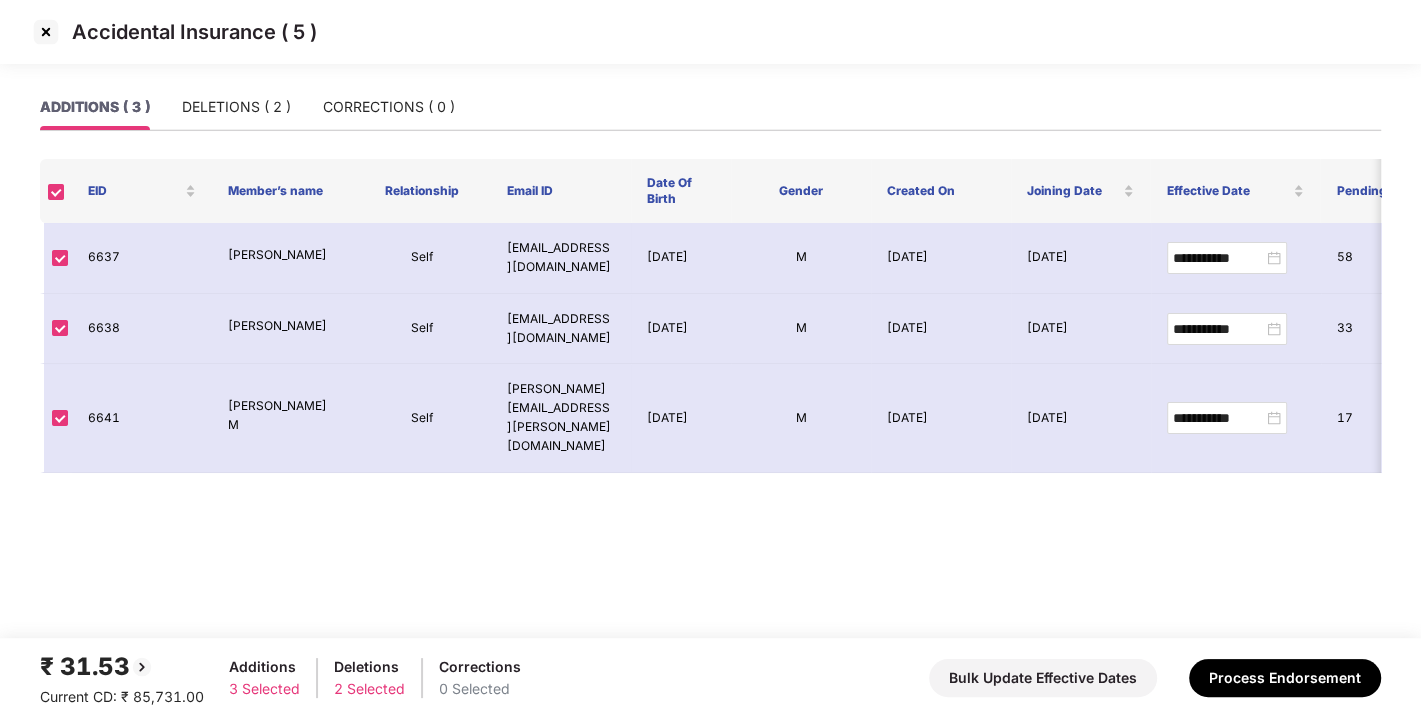 click at bounding box center [46, 32] 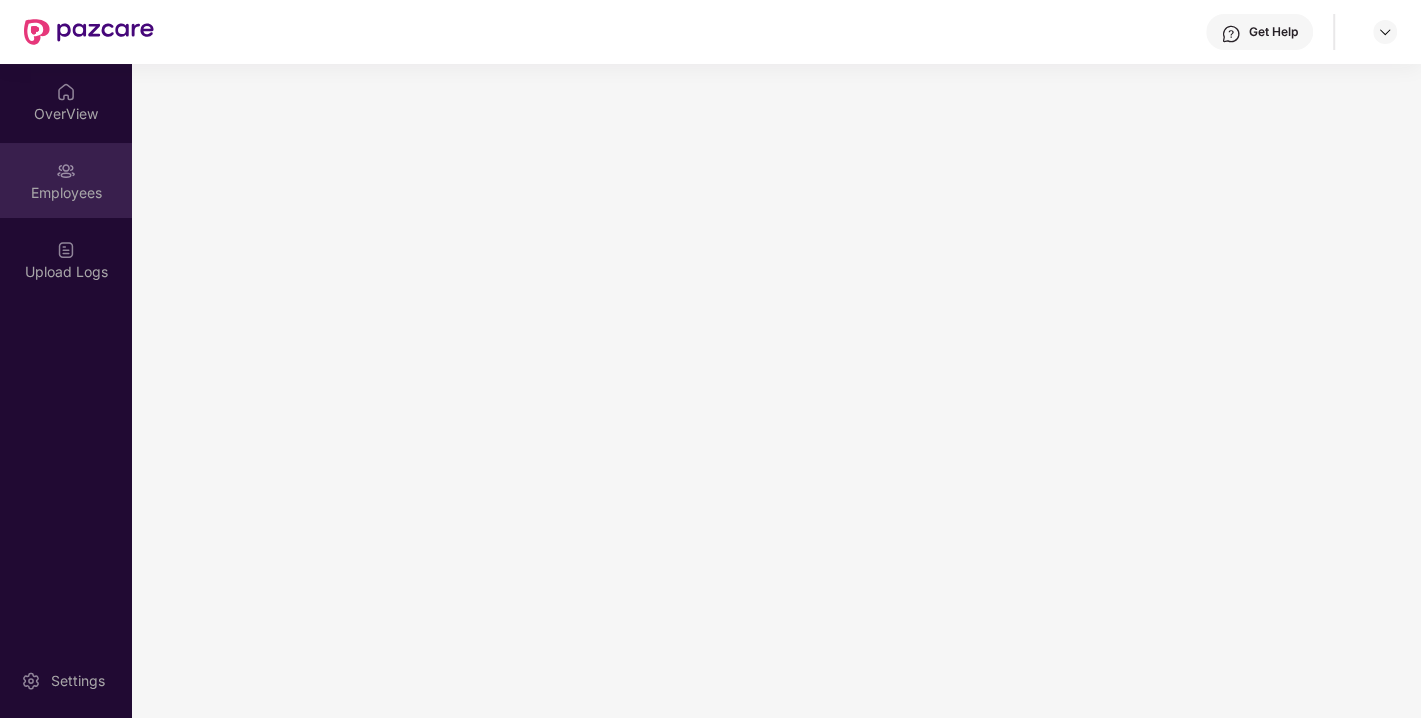 click on "Employees" at bounding box center [66, 180] 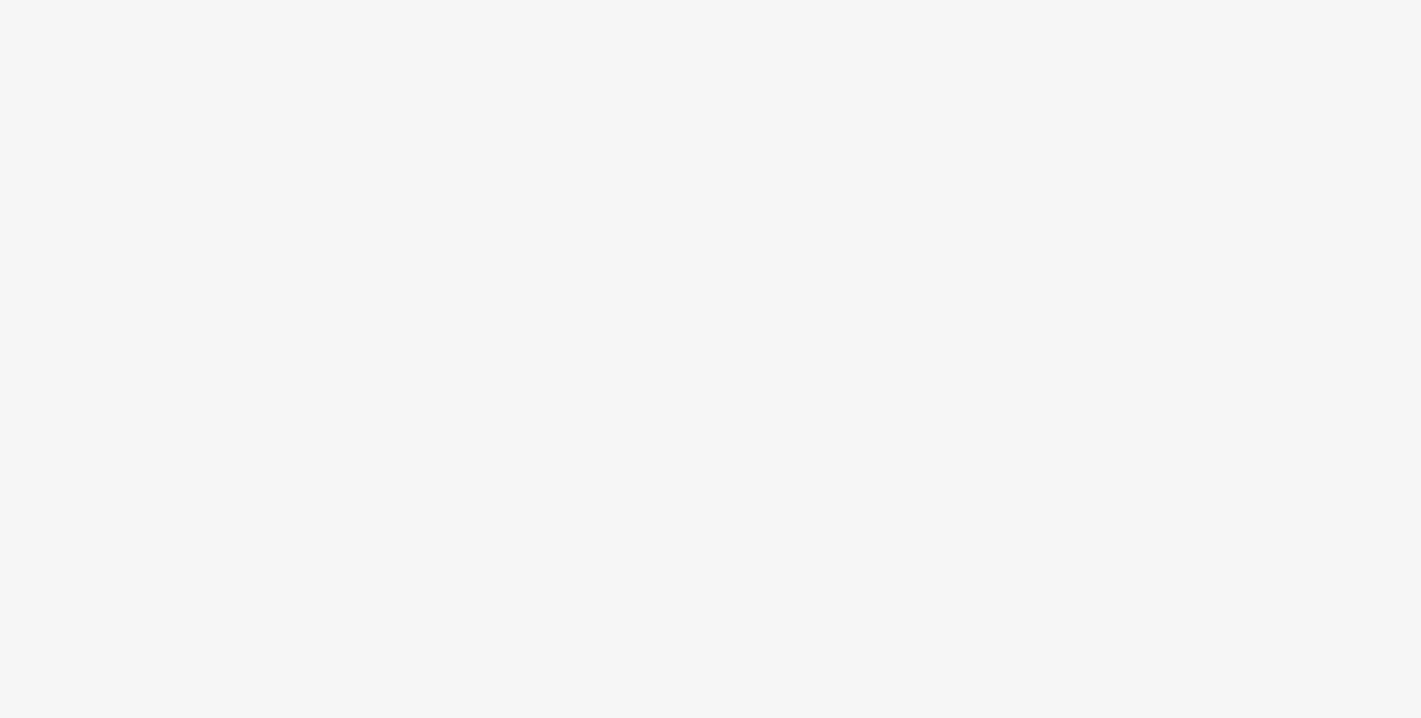 scroll, scrollTop: 0, scrollLeft: 0, axis: both 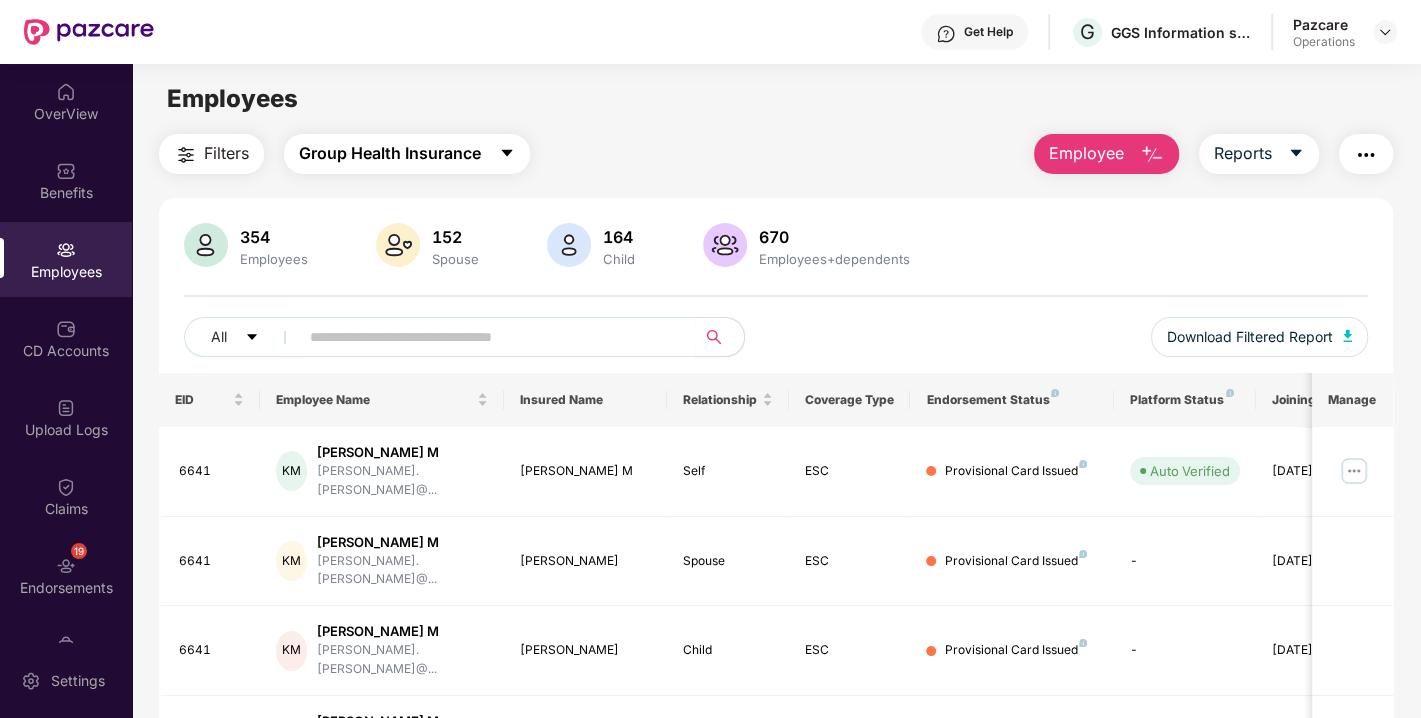 click 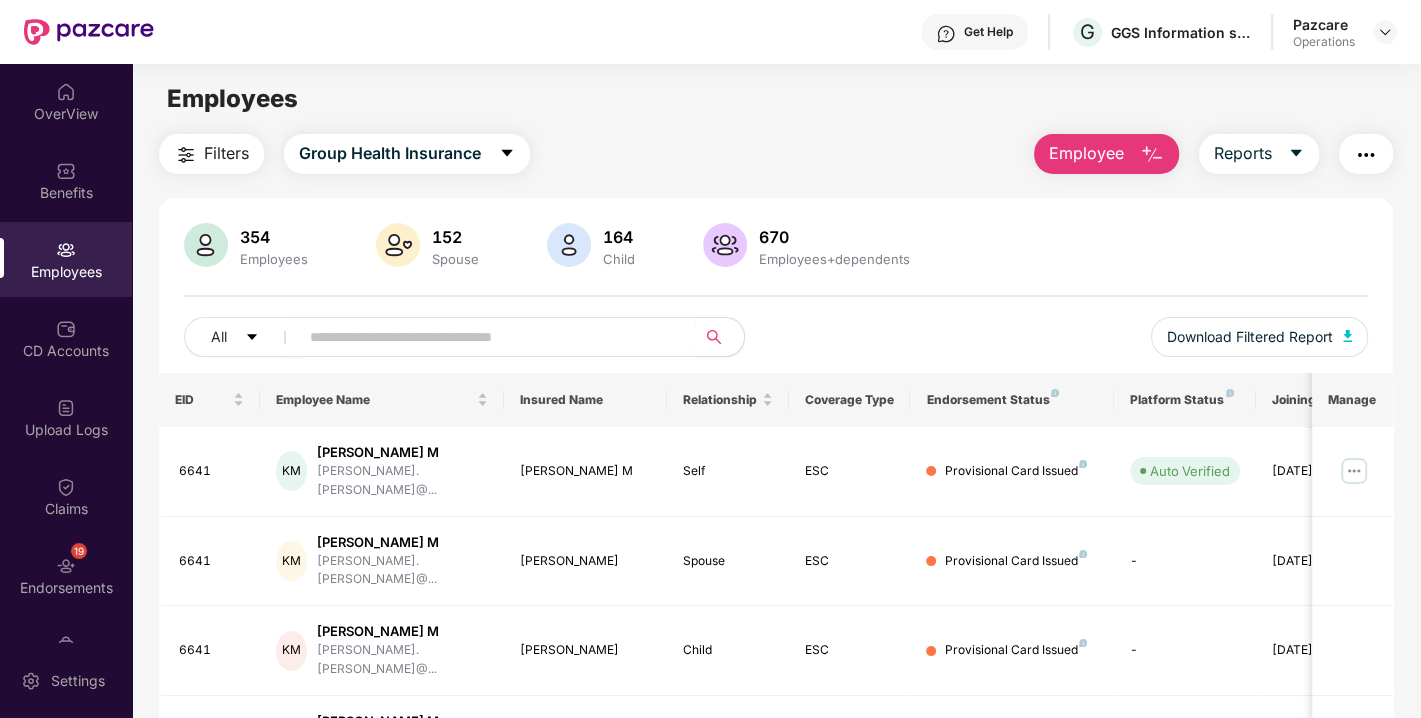 click on "Filters Group Health Insurance Employee  Reports" at bounding box center (776, 154) 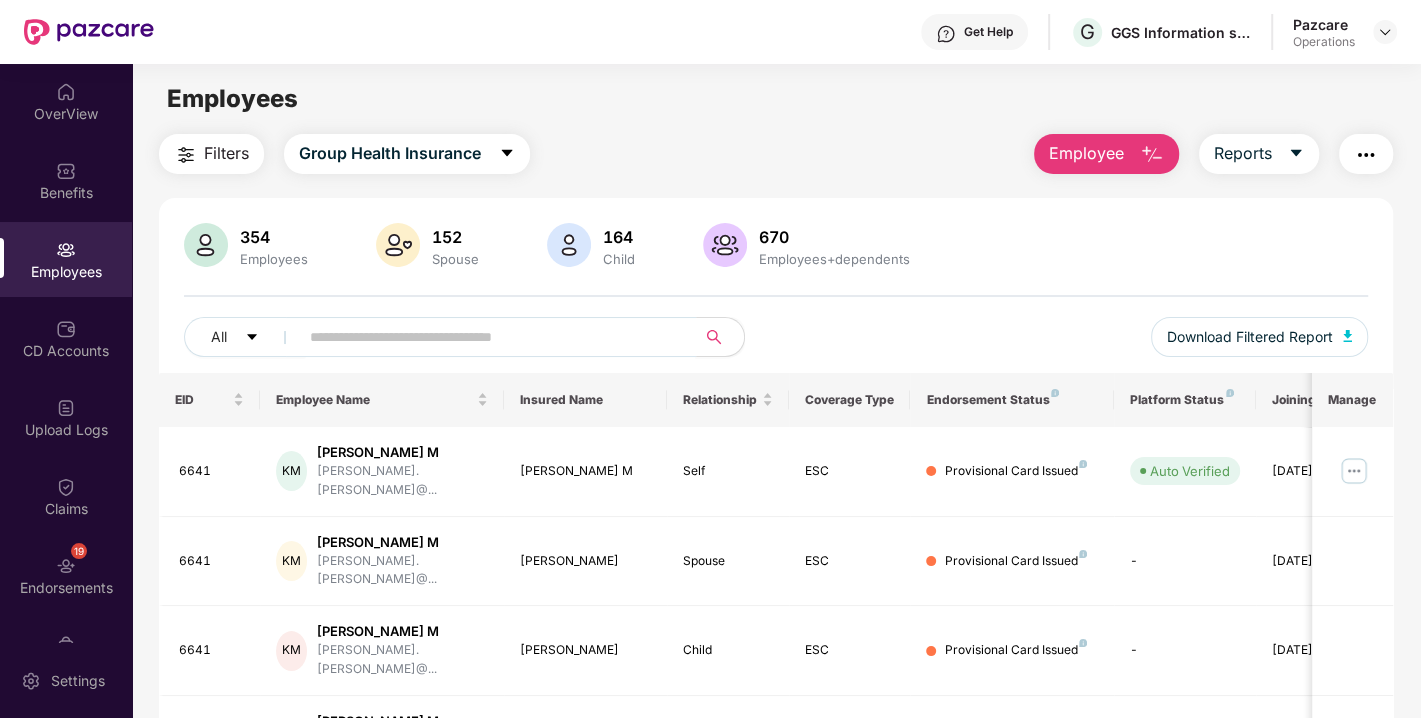 click at bounding box center [489, 337] 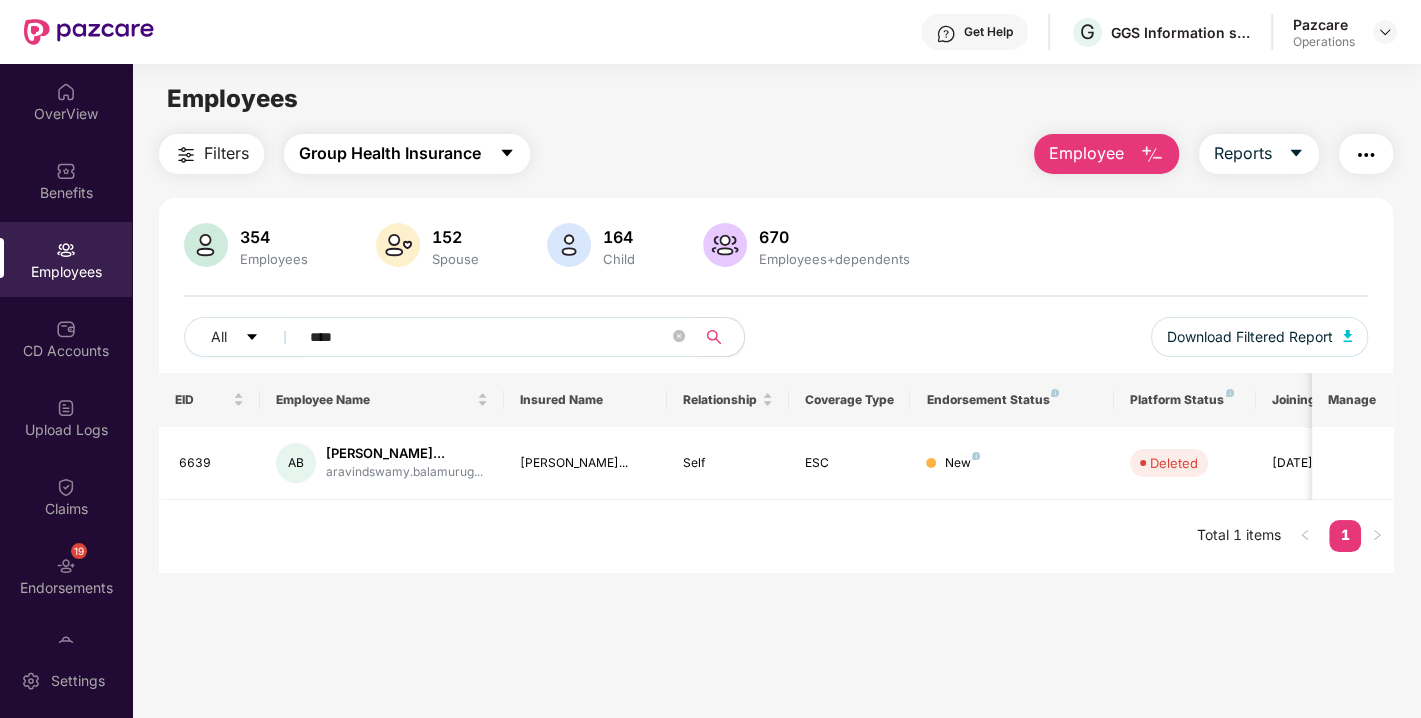 type on "****" 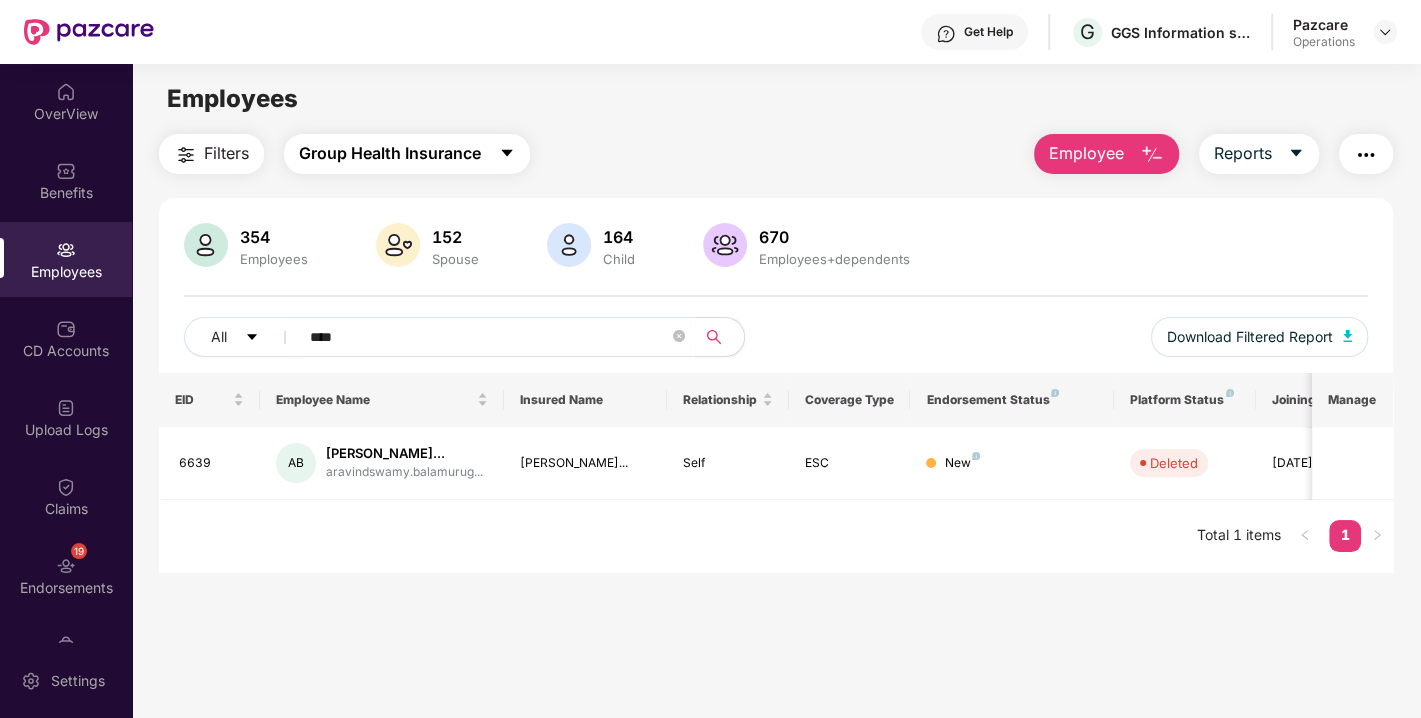 click 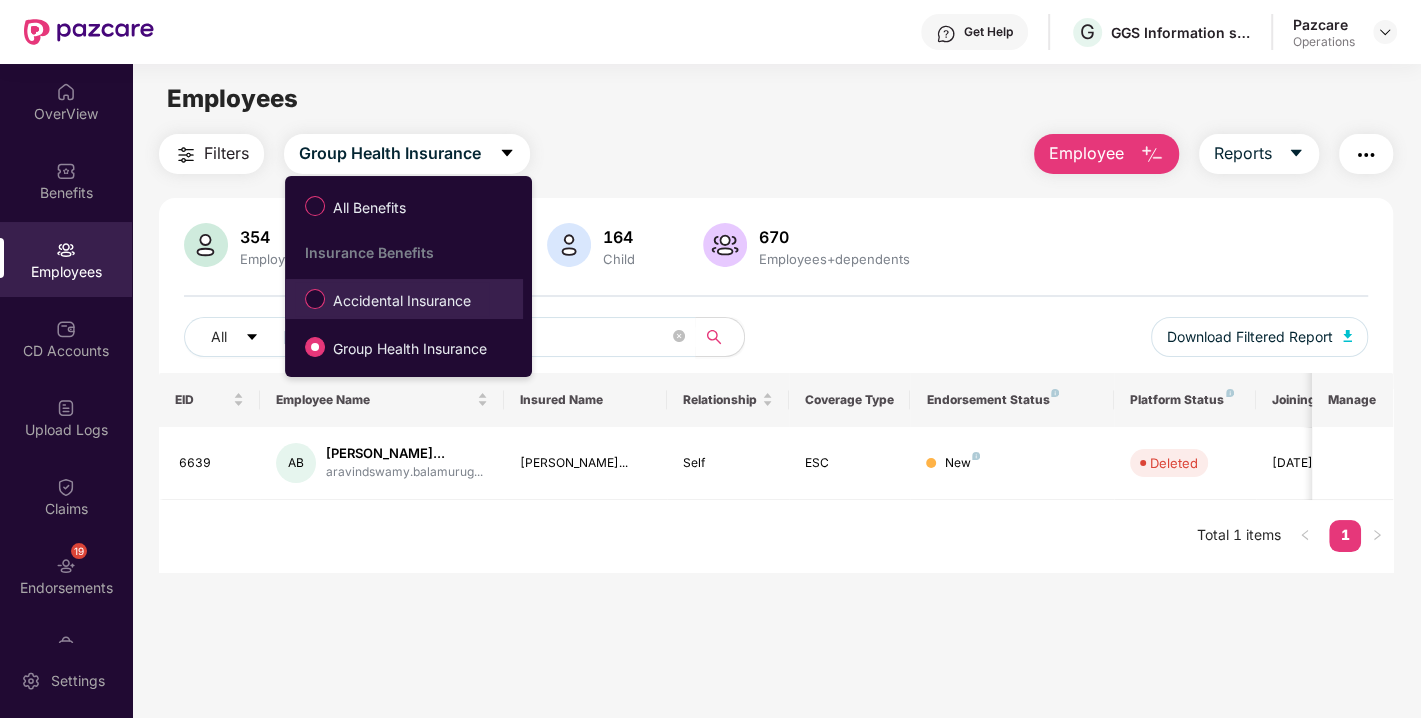 click on "Accidental Insurance" at bounding box center [402, 301] 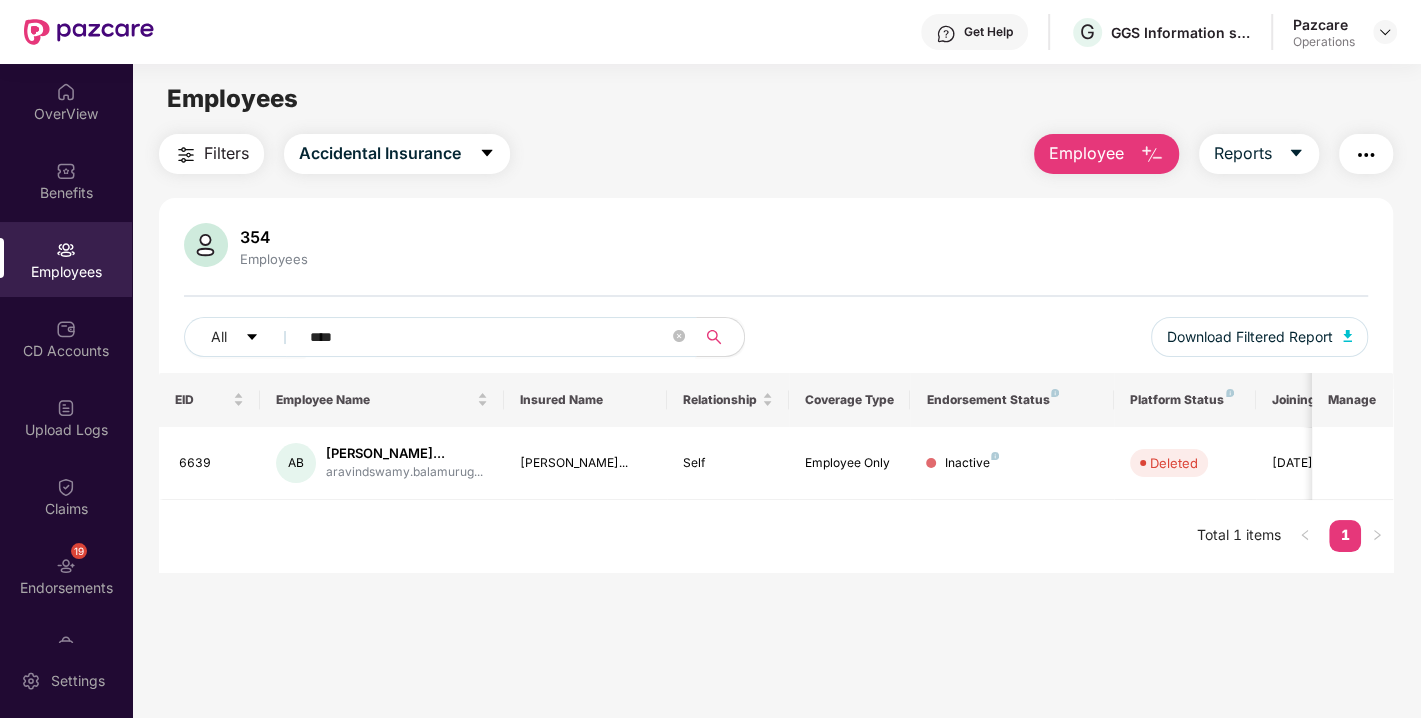click on "****" at bounding box center [489, 337] 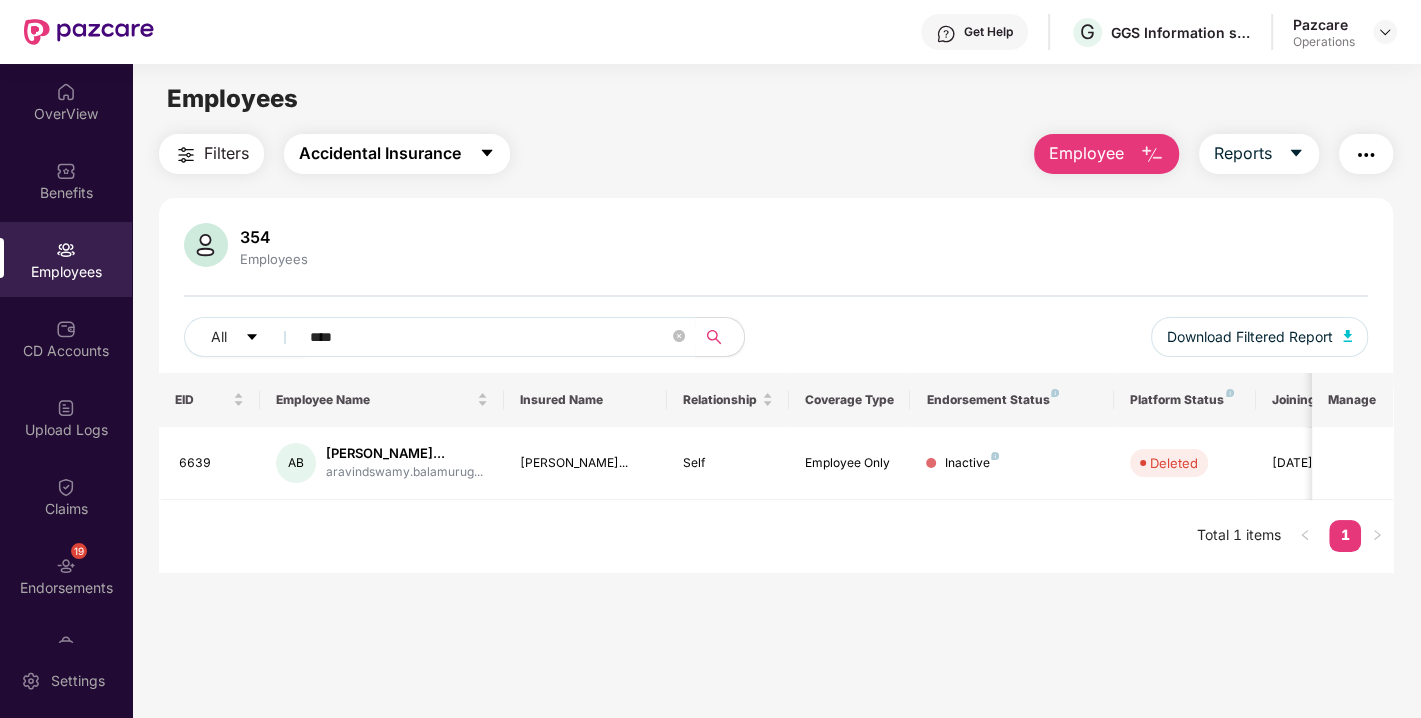click on "Accidental Insurance" at bounding box center (397, 154) 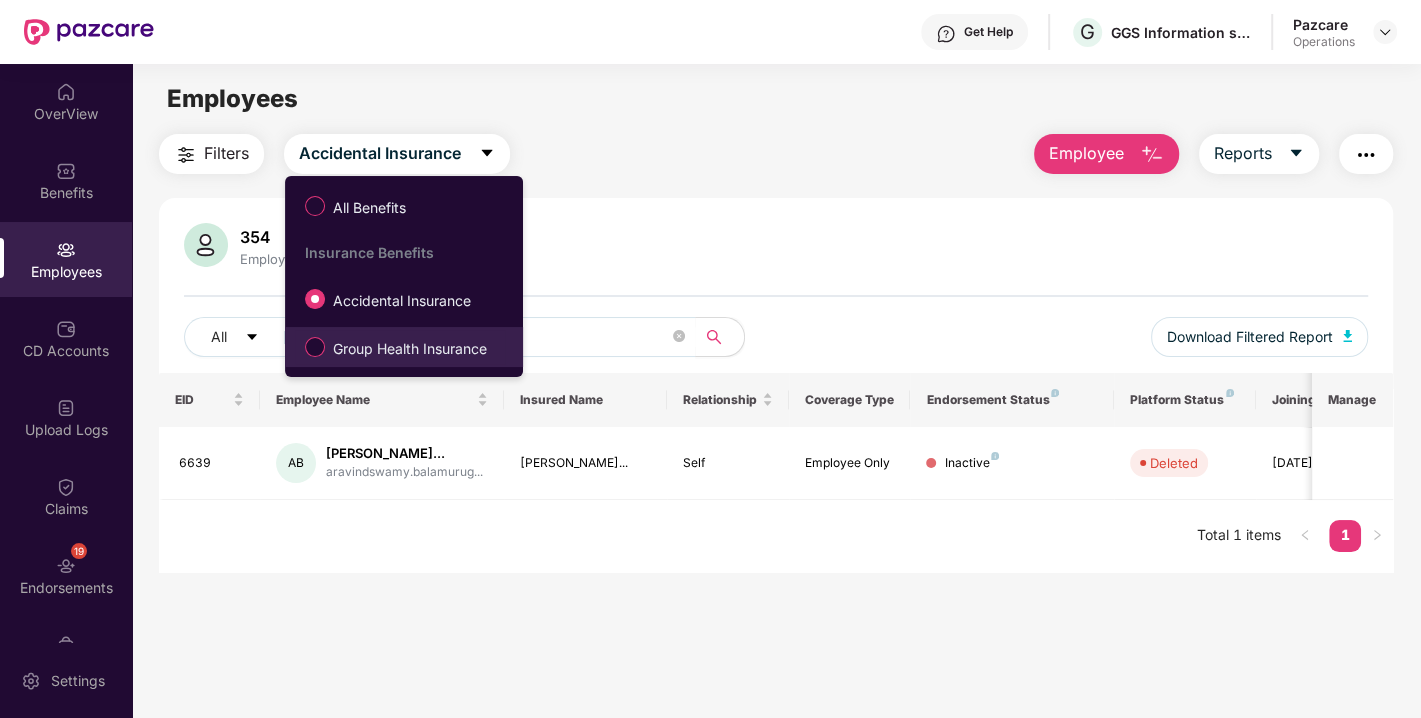 click on "Group Health Insurance" at bounding box center (410, 349) 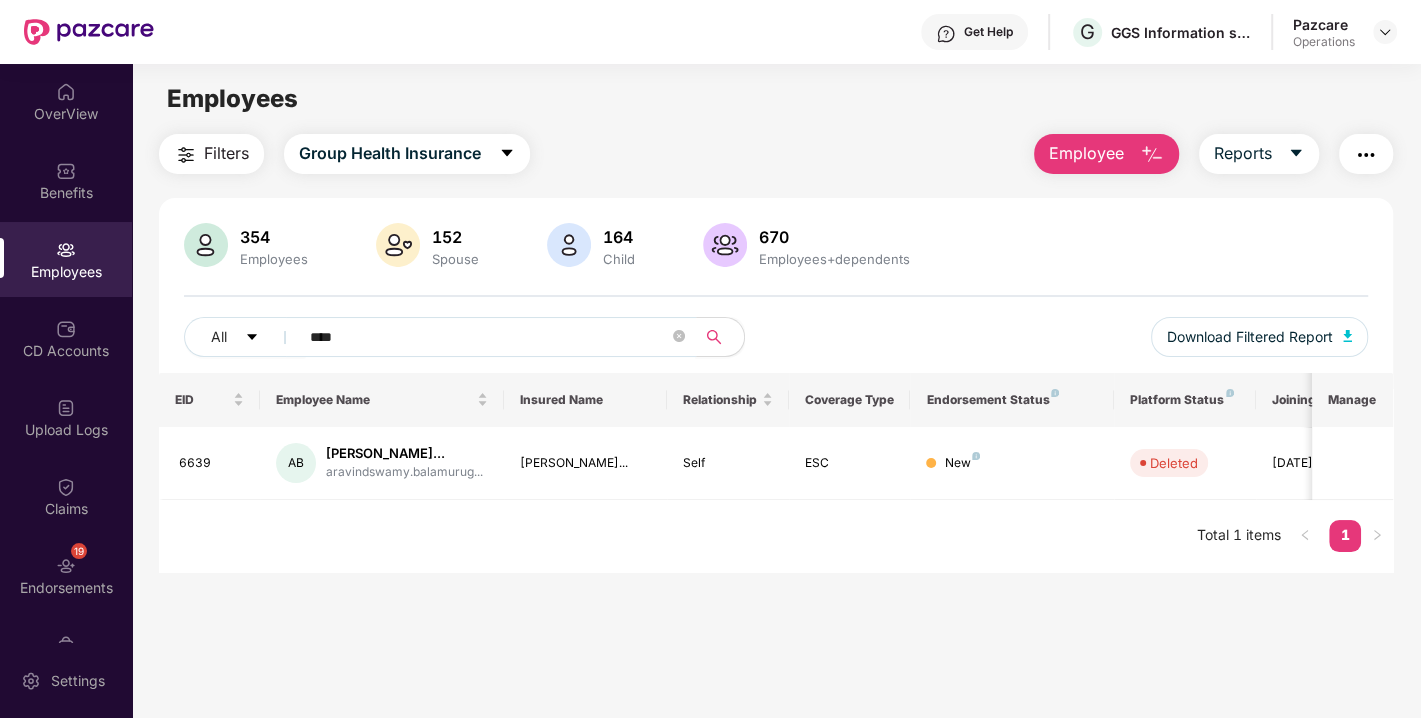 click on "****" at bounding box center [489, 337] 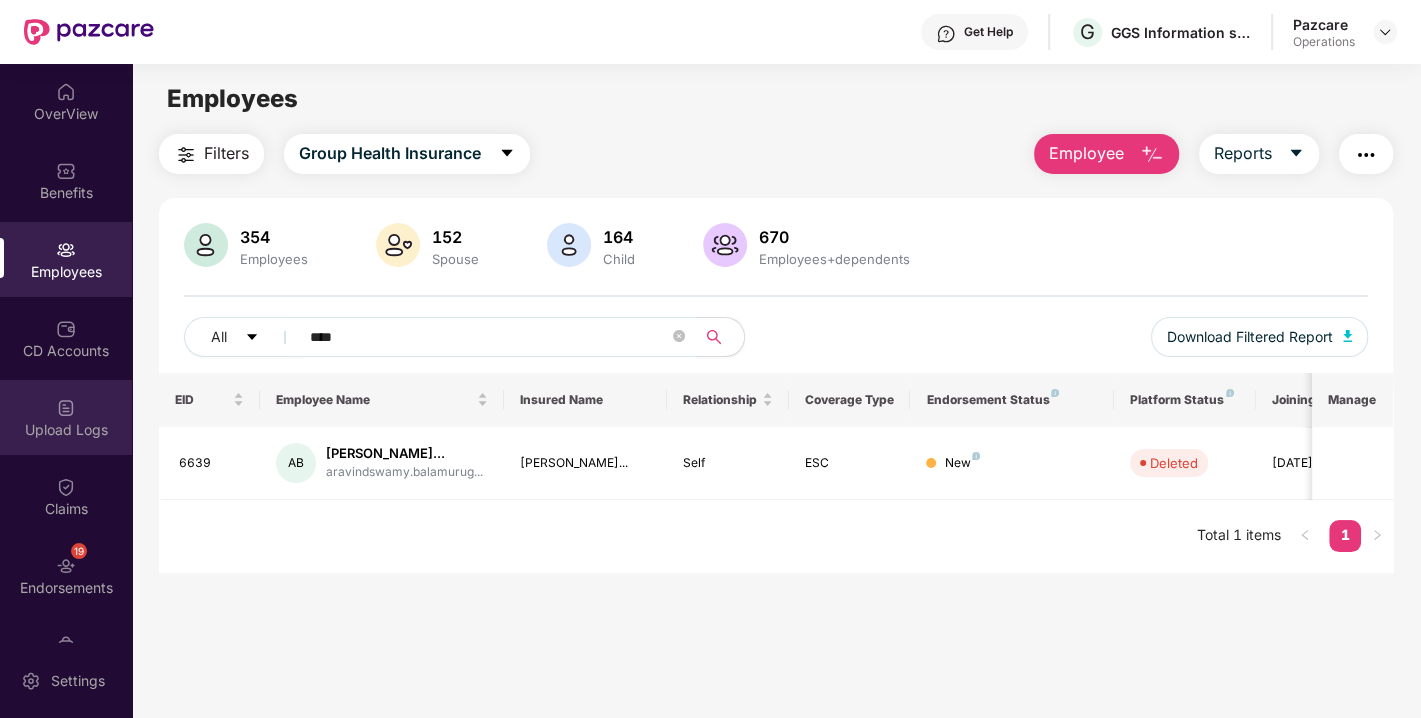 scroll, scrollTop: 52, scrollLeft: 0, axis: vertical 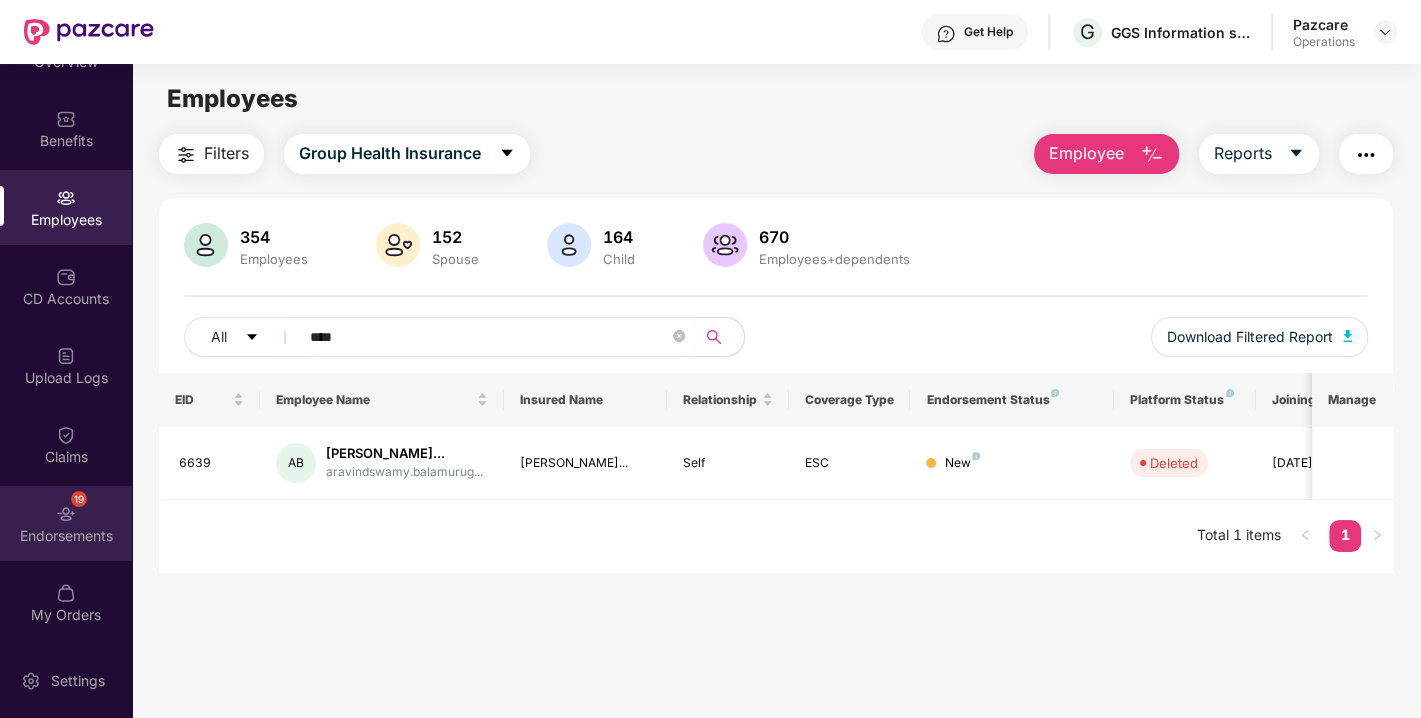 click on "19 Endorsements" at bounding box center (66, 523) 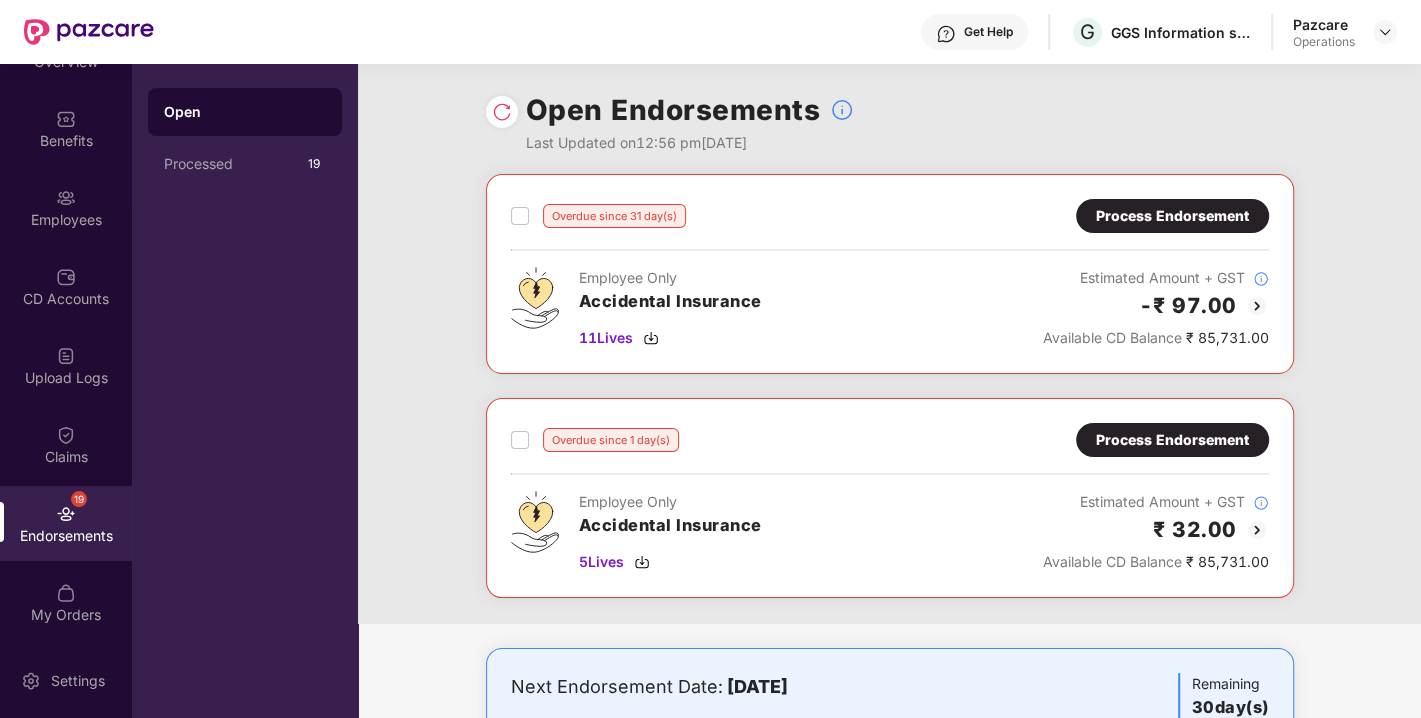 scroll, scrollTop: 544, scrollLeft: 0, axis: vertical 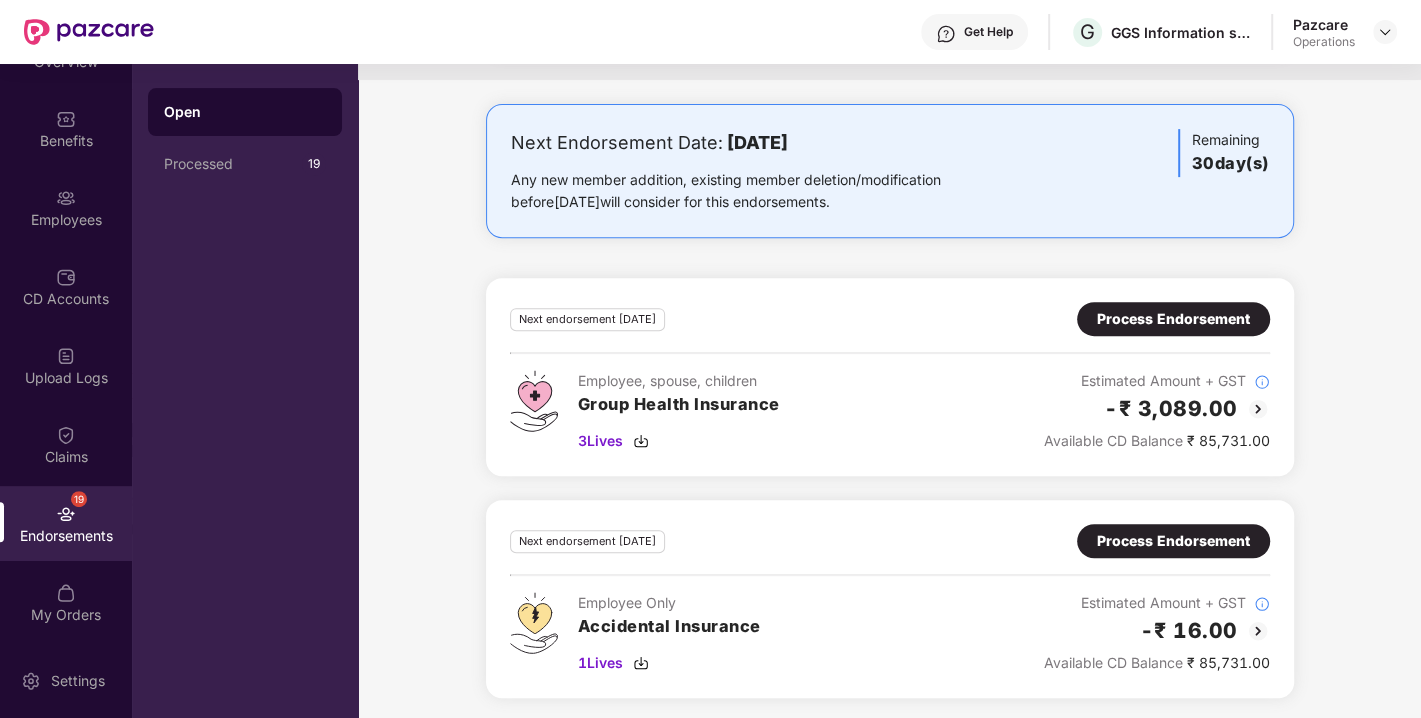 click on "Process Endorsement" at bounding box center (1173, 319) 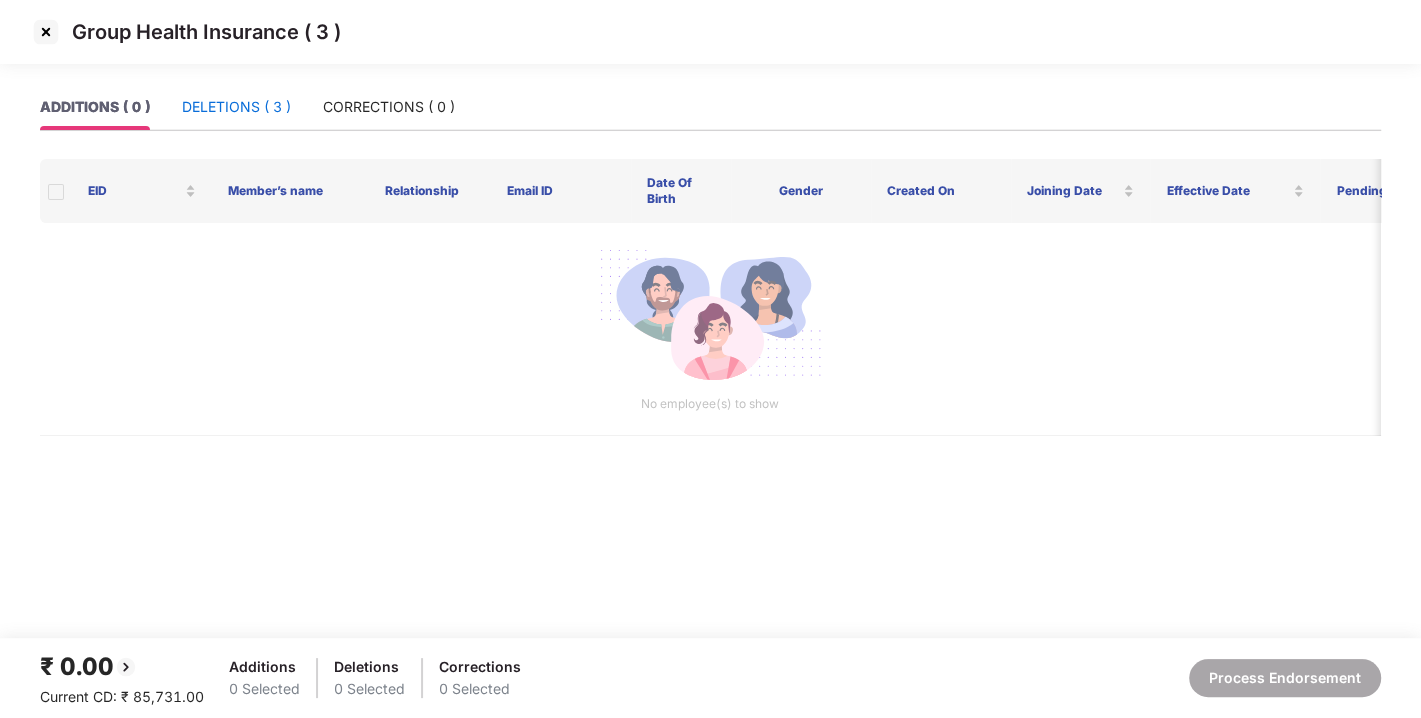 click on "DELETIONS ( 3 )" at bounding box center (236, 107) 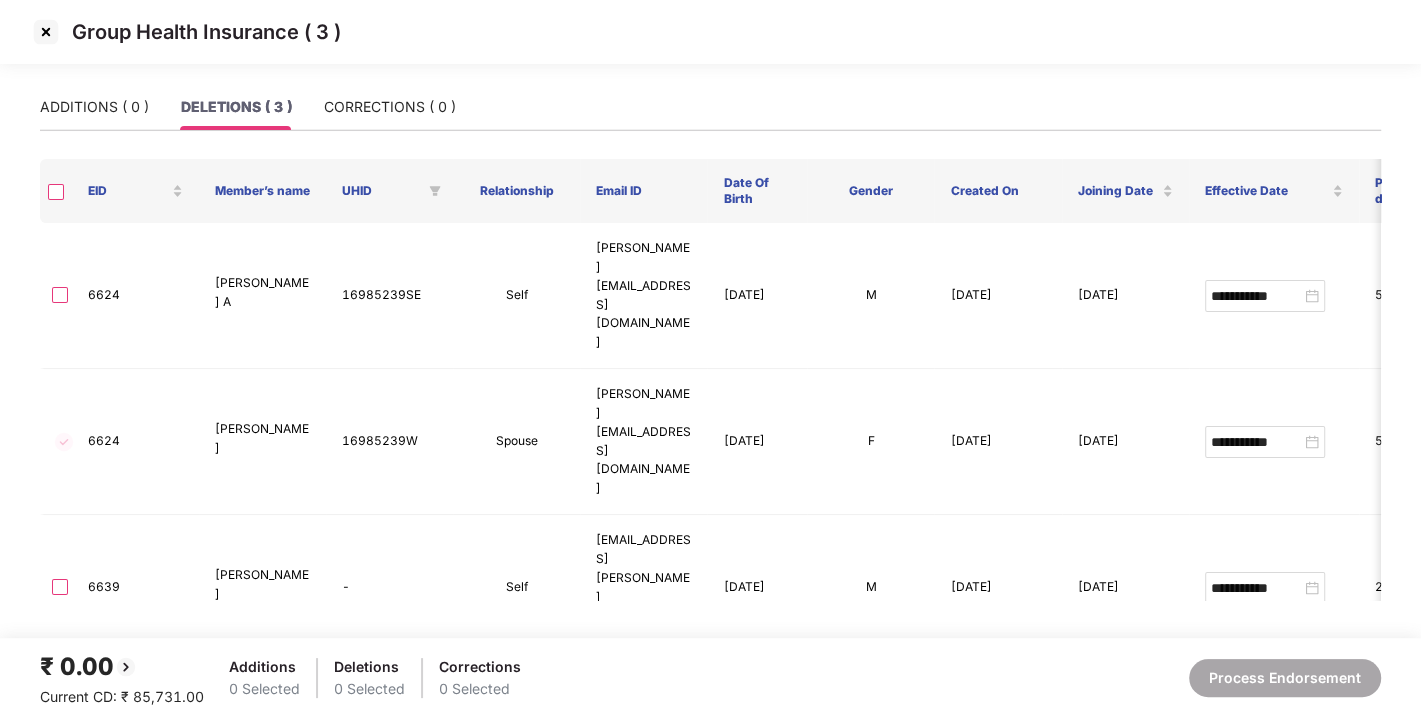 click at bounding box center (46, 32) 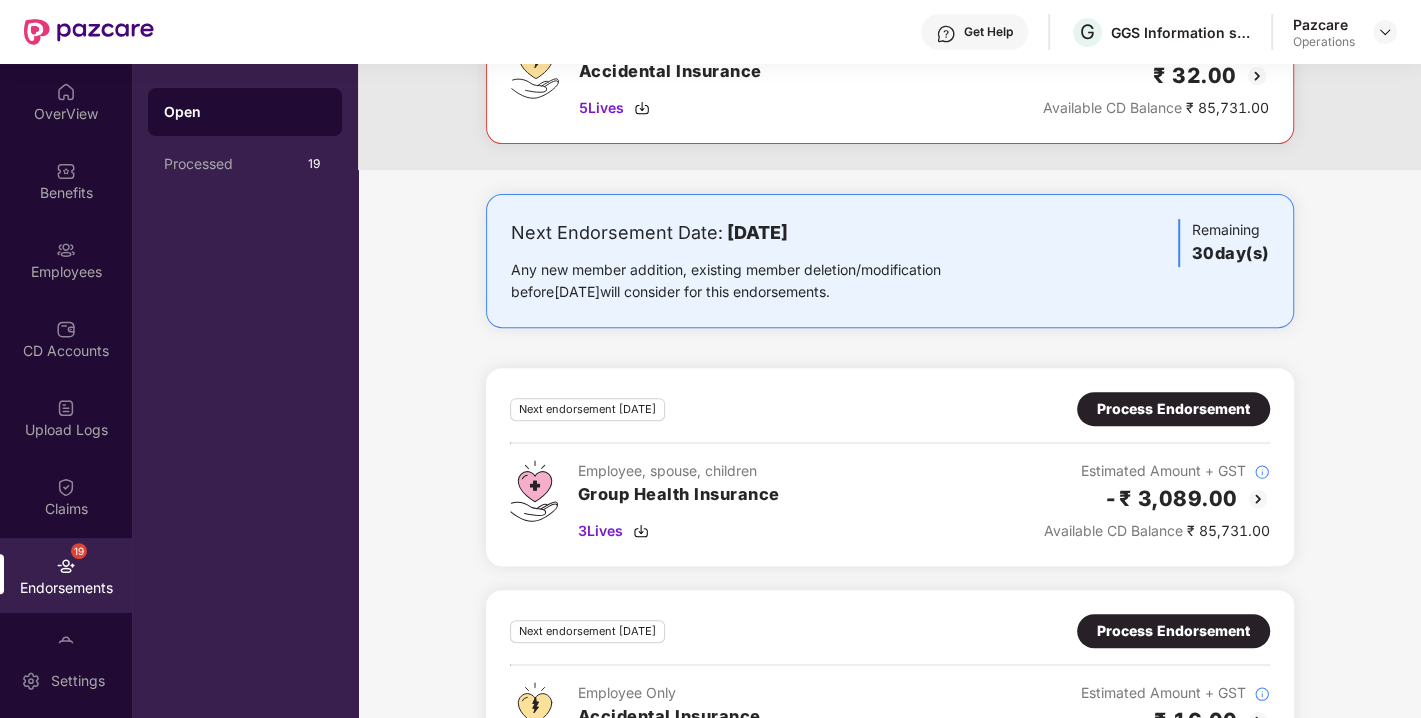 scroll, scrollTop: 544, scrollLeft: 0, axis: vertical 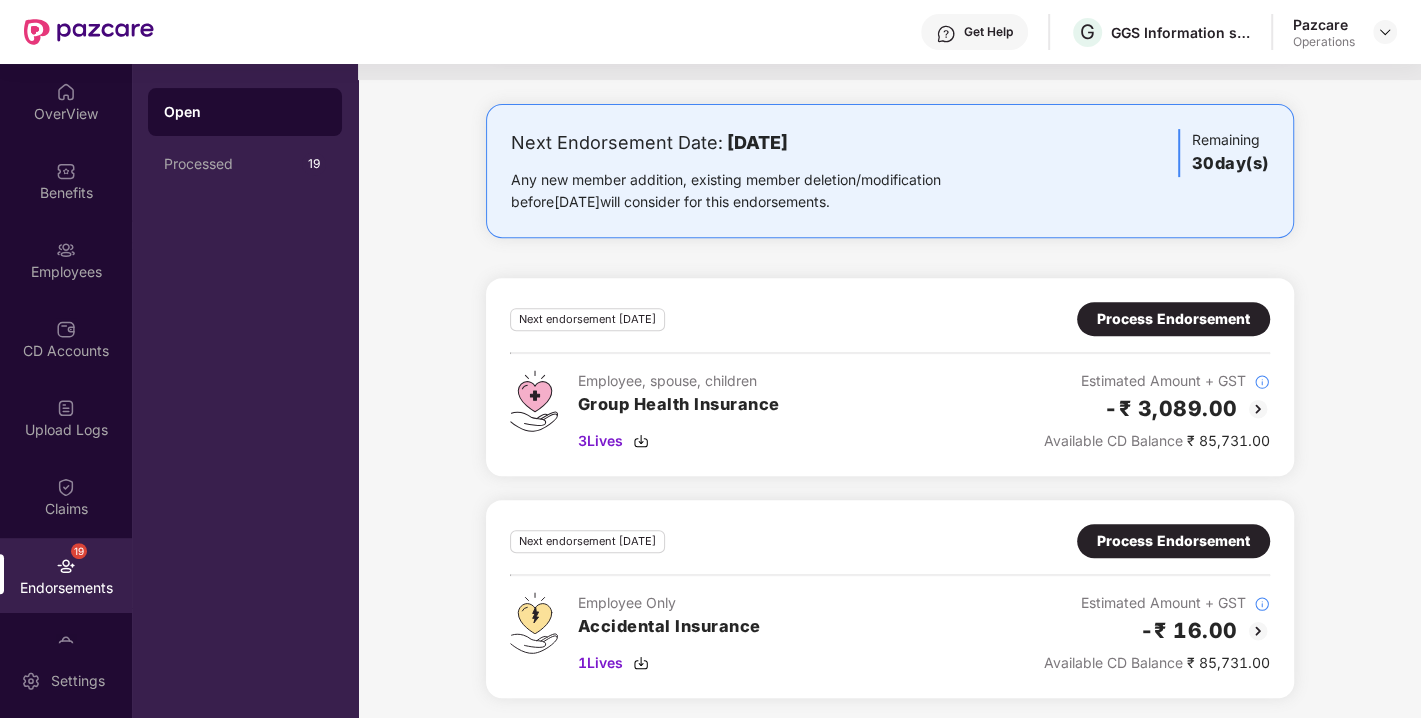 click on "Process Endorsement" at bounding box center [1173, 541] 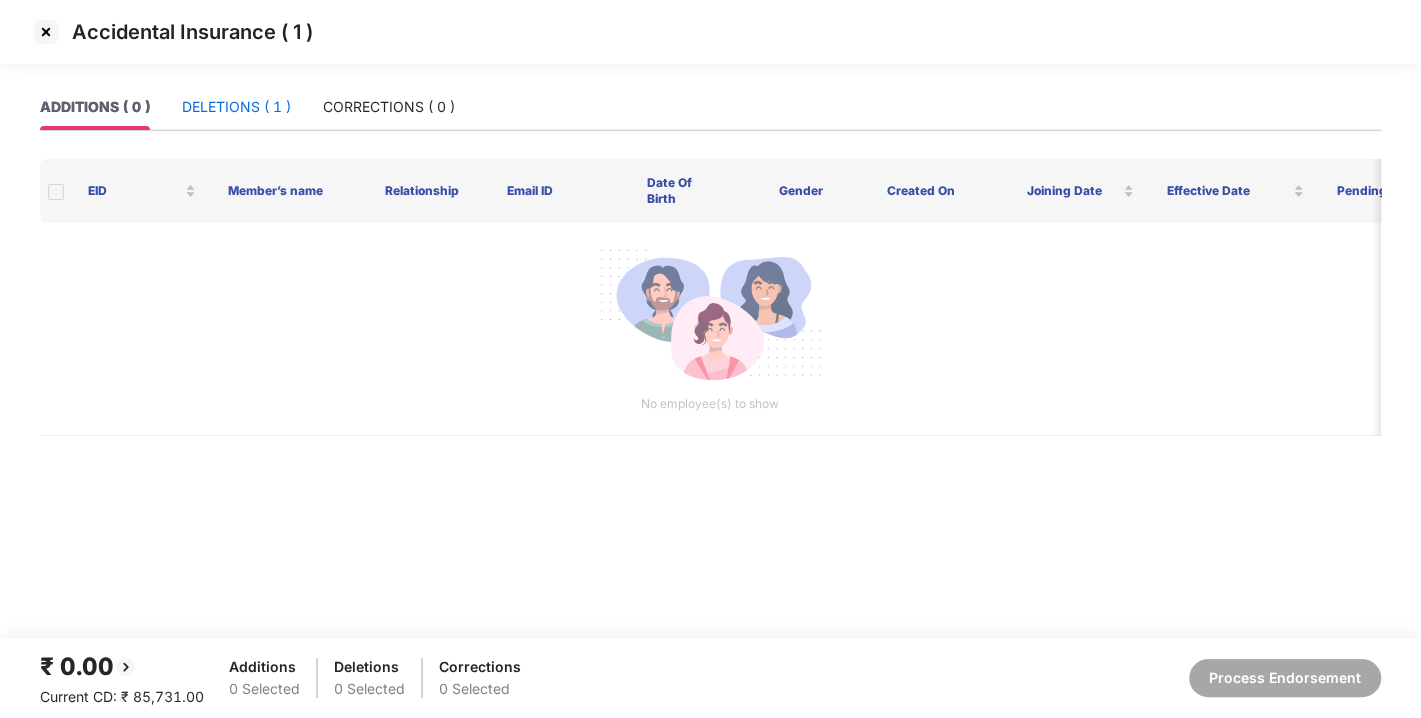 click on "DELETIONS ( 1 )" at bounding box center [236, 107] 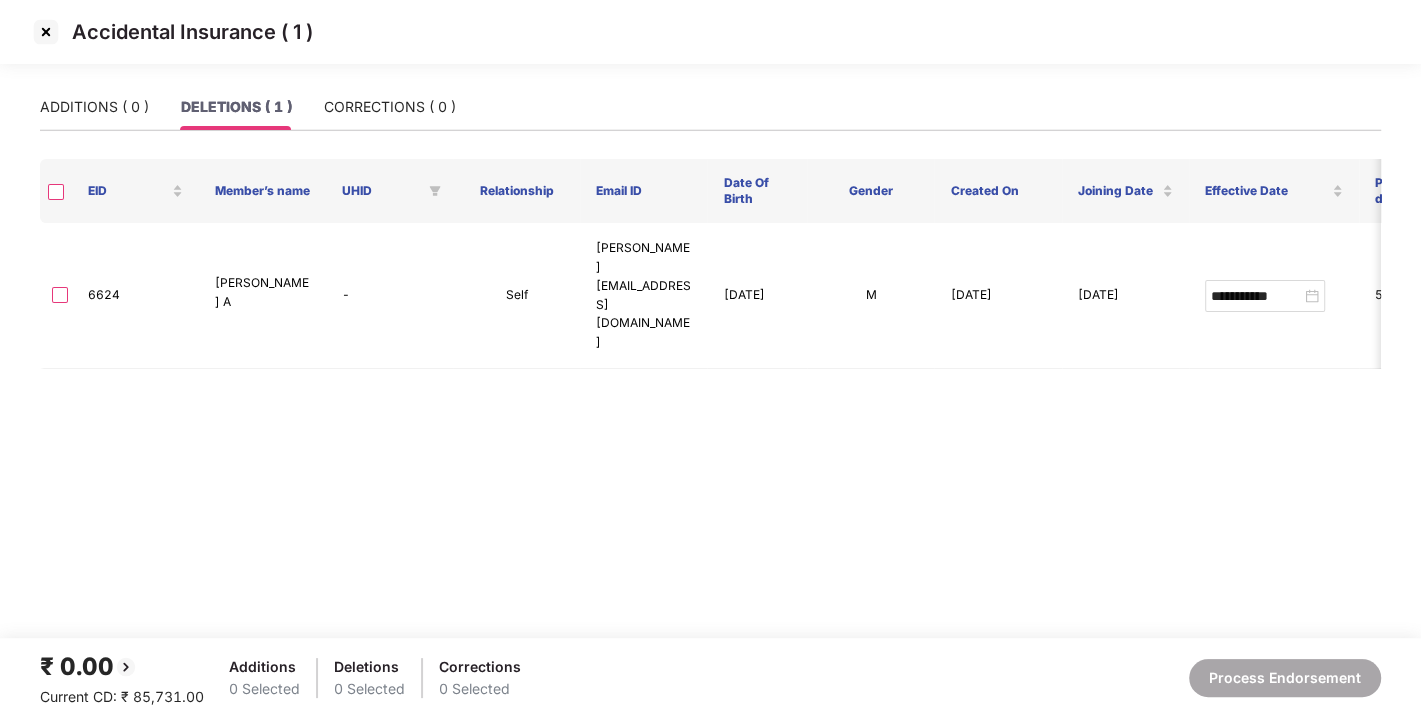 click at bounding box center (46, 32) 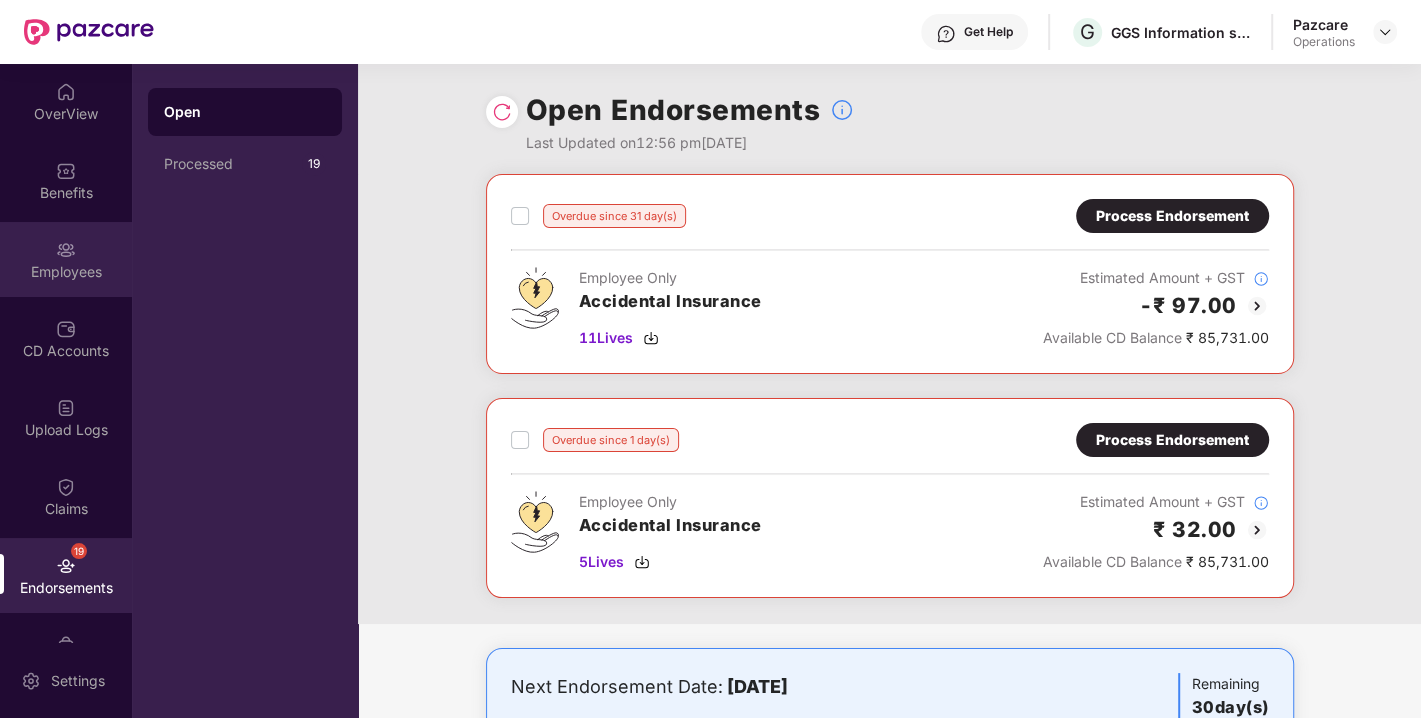click at bounding box center (66, 250) 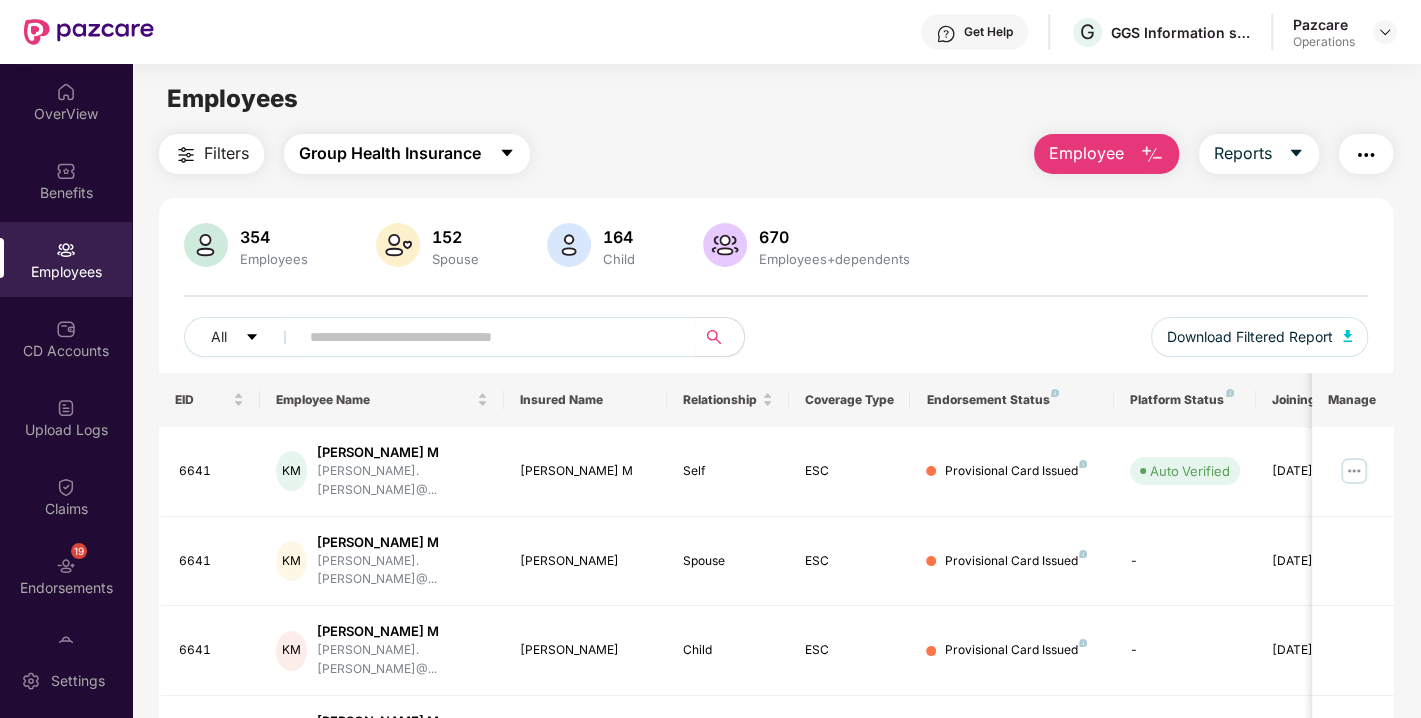 click on "Group Health Insurance" at bounding box center (407, 154) 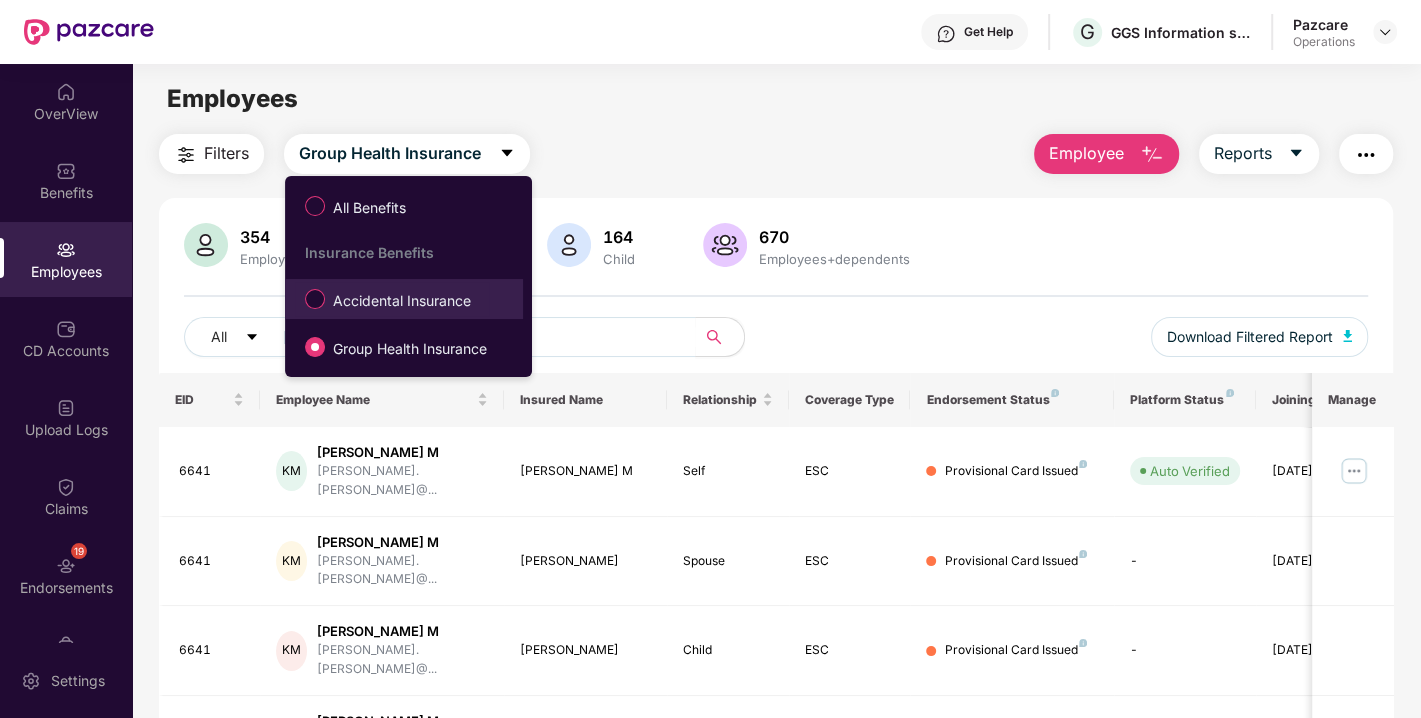 click on "Accidental Insurance" at bounding box center (402, 301) 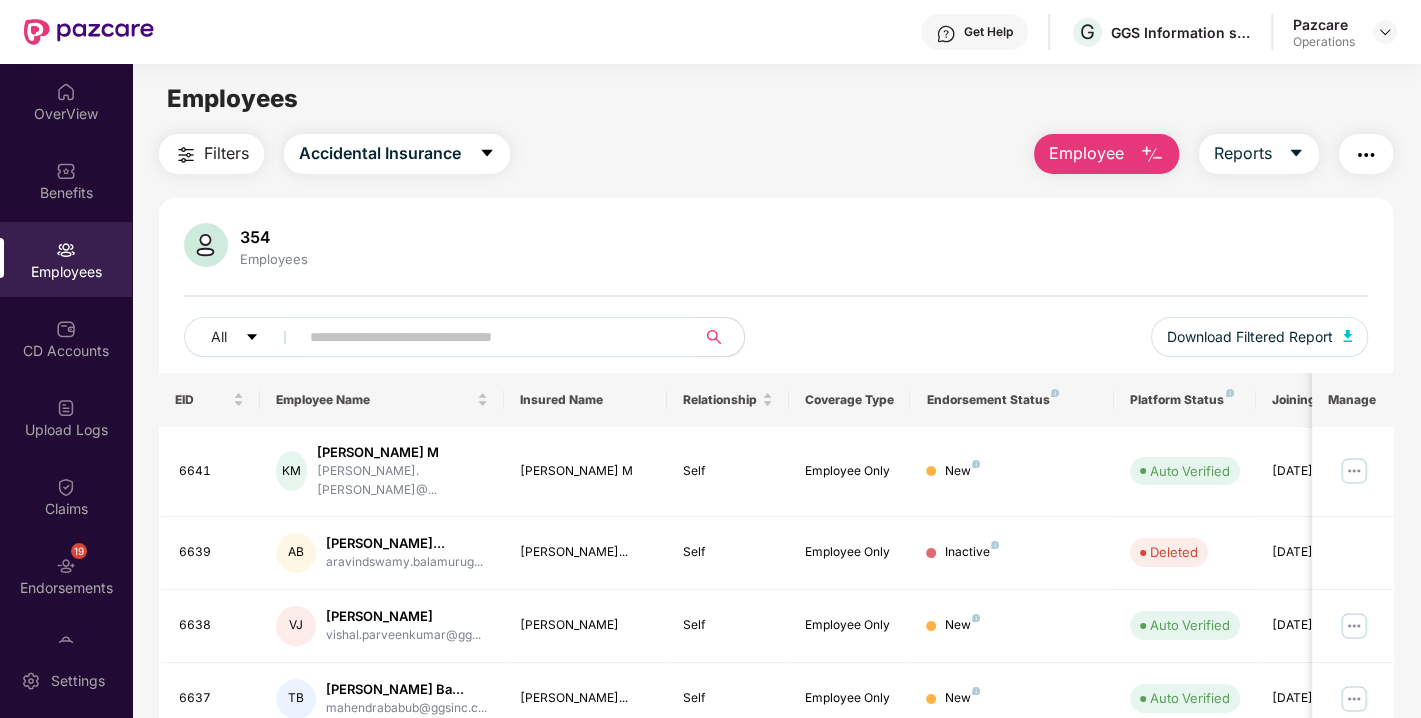 click at bounding box center [489, 337] 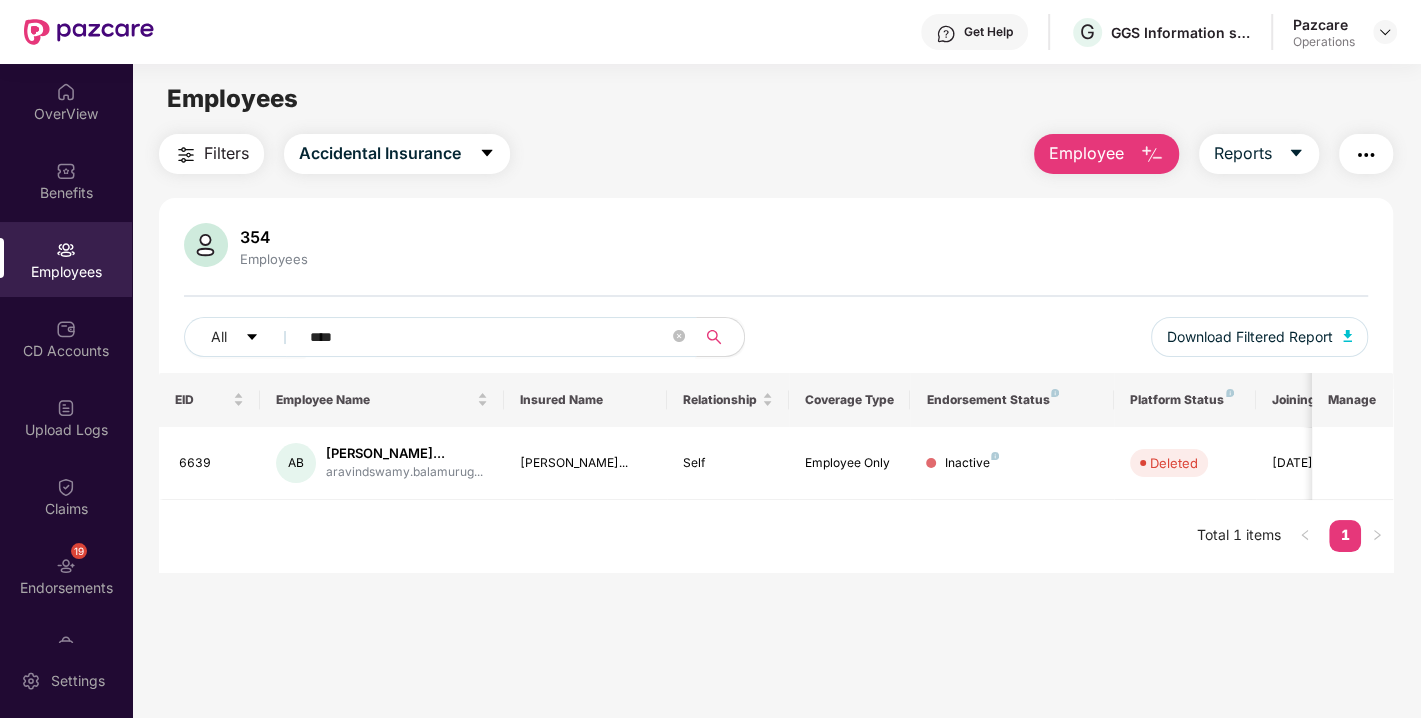 type on "****" 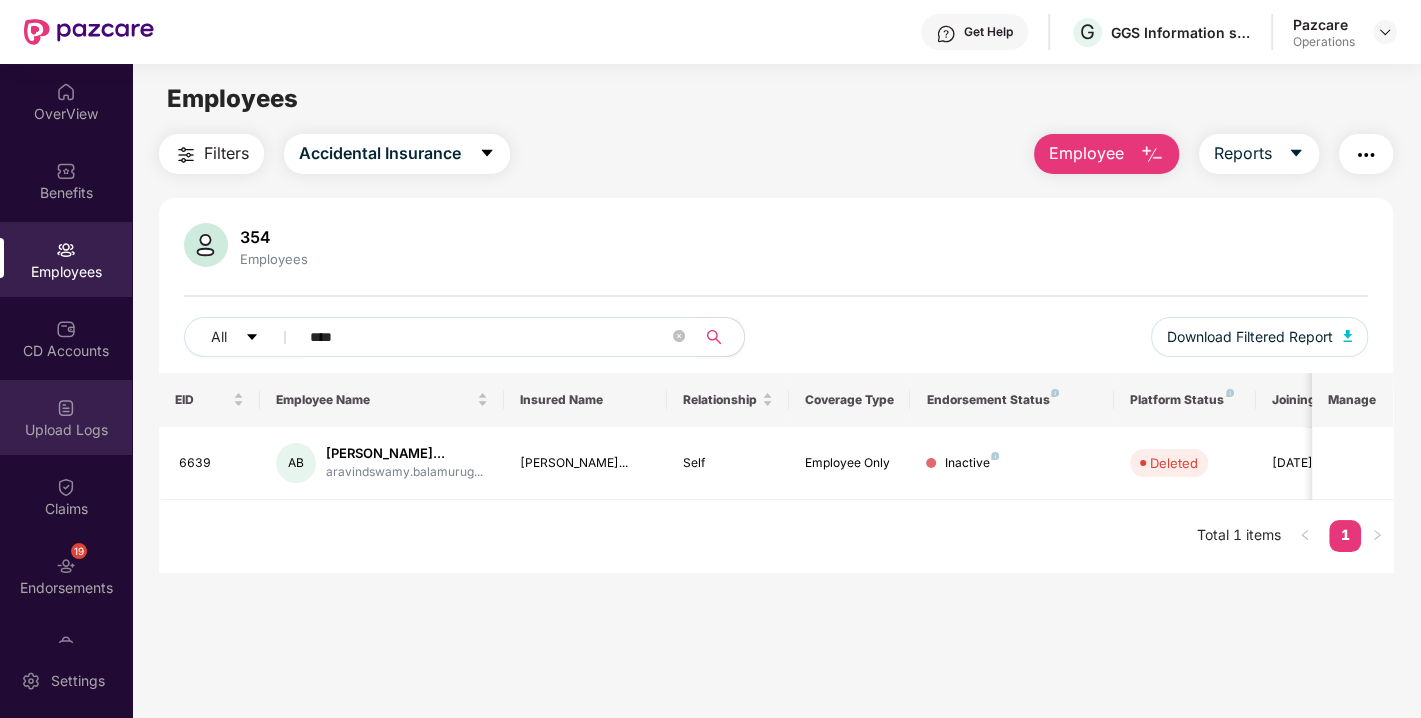 scroll, scrollTop: 52, scrollLeft: 0, axis: vertical 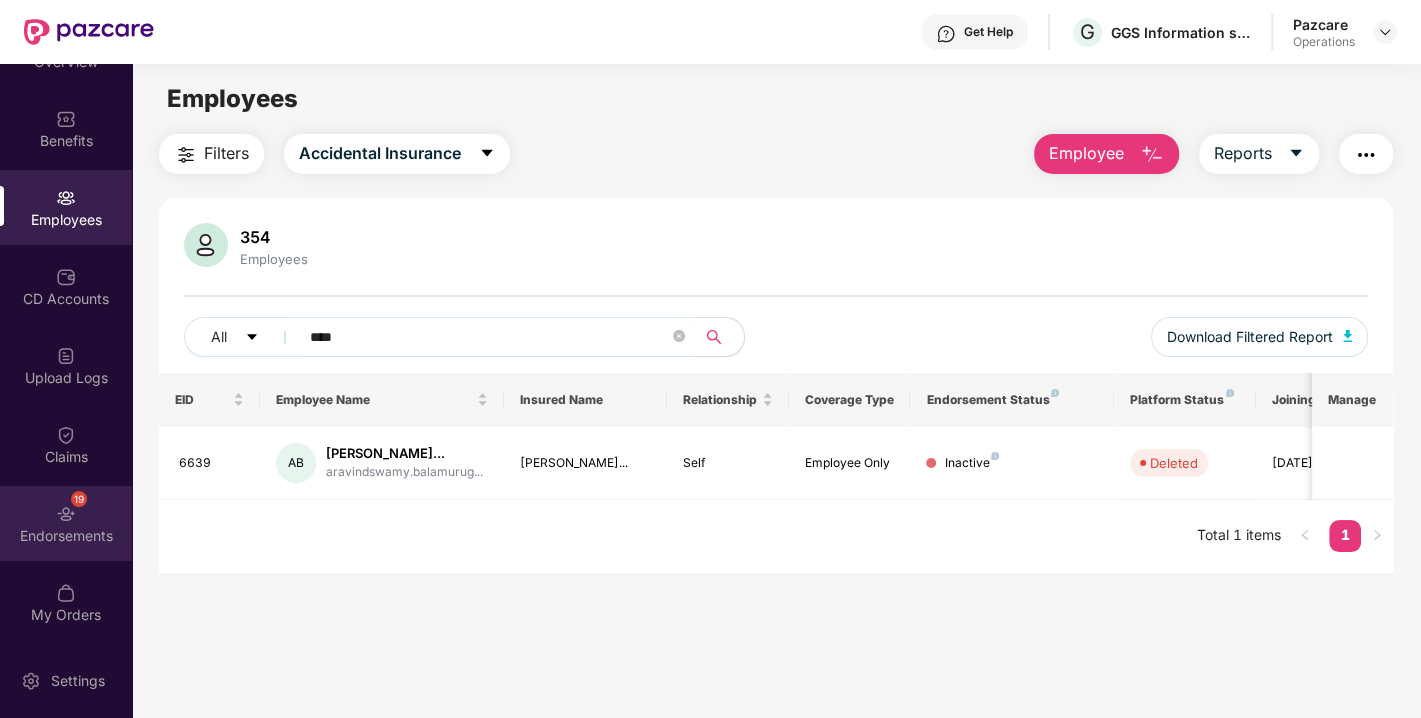 click on "19 Endorsements" at bounding box center (66, 523) 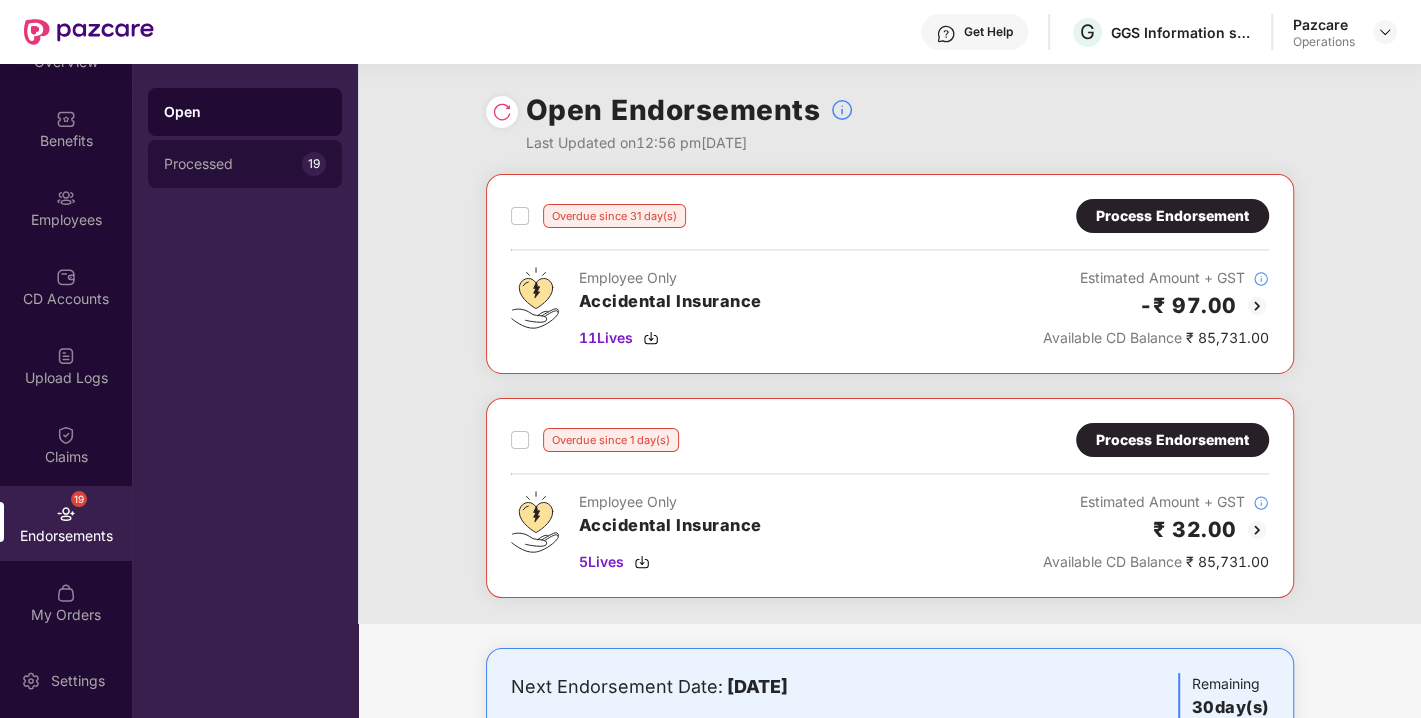 click on "Processed" at bounding box center (233, 164) 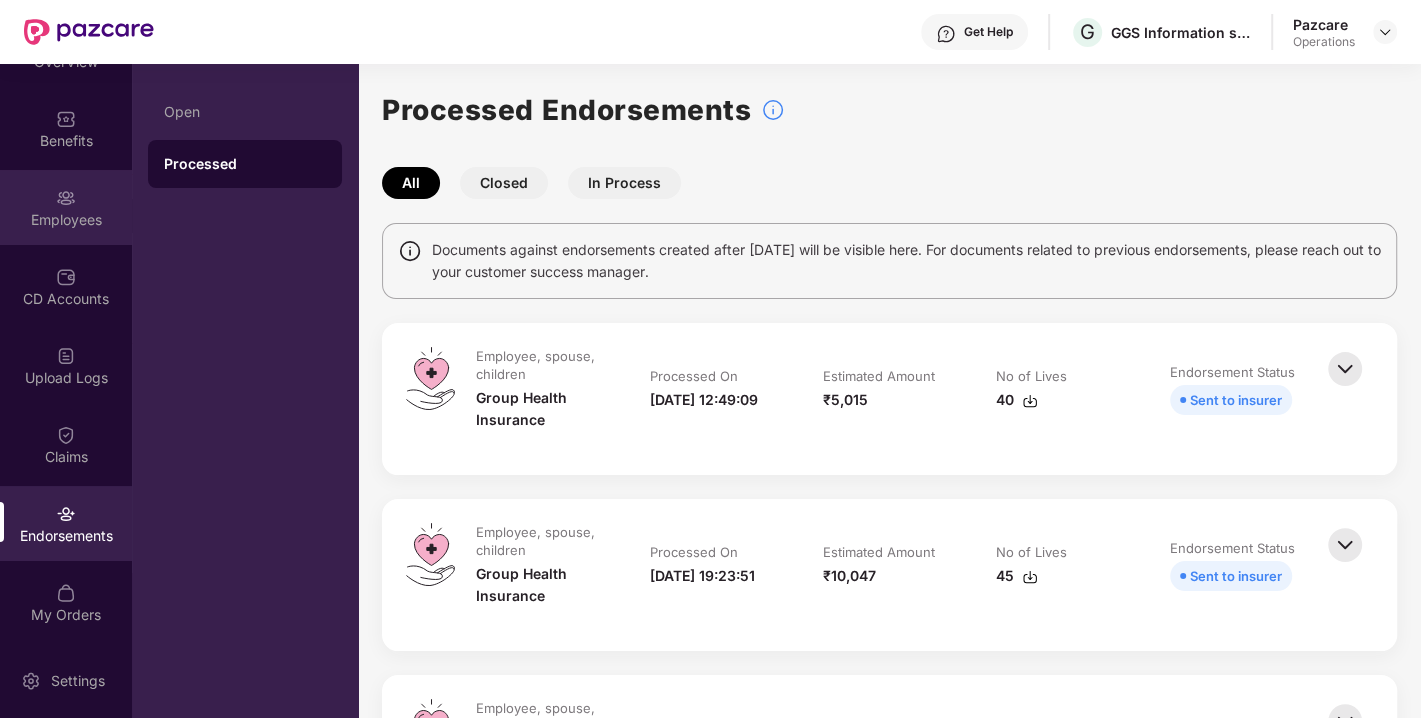 click on "Employees" at bounding box center (66, 220) 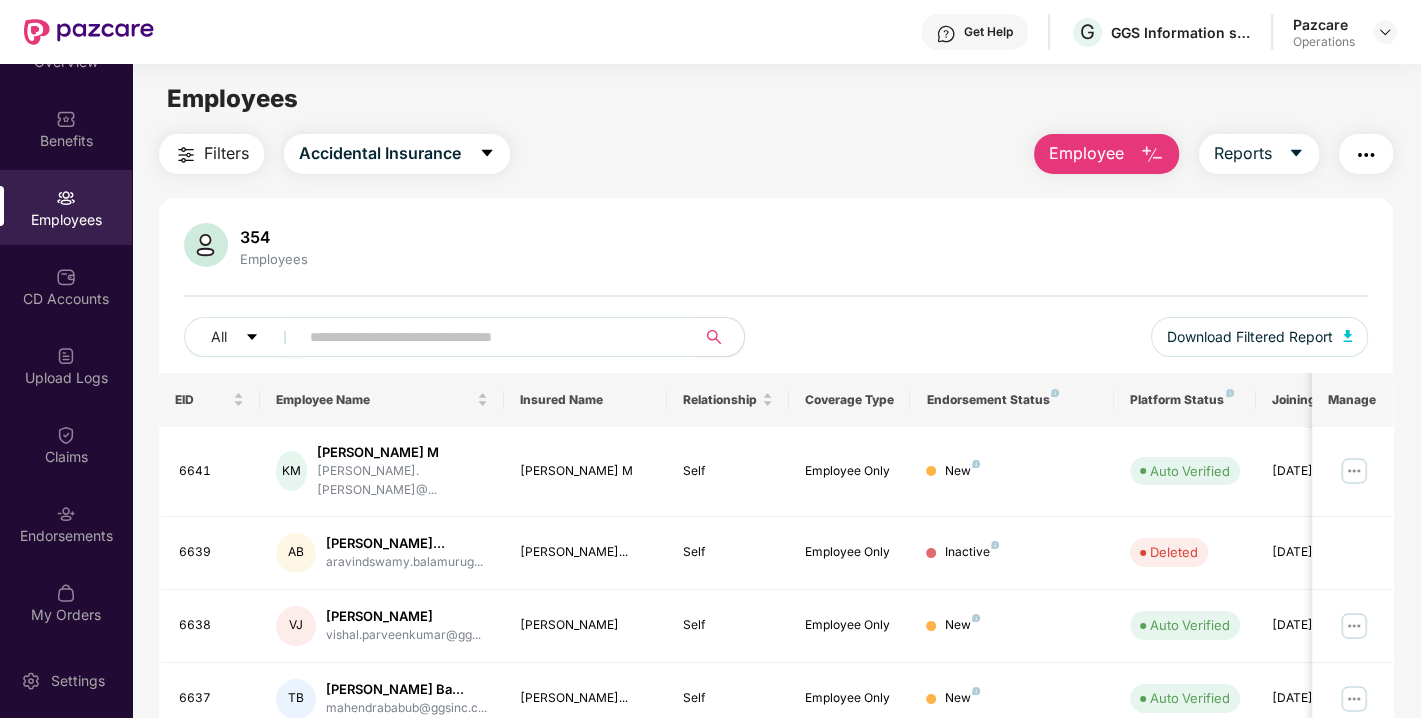 click at bounding box center (489, 337) 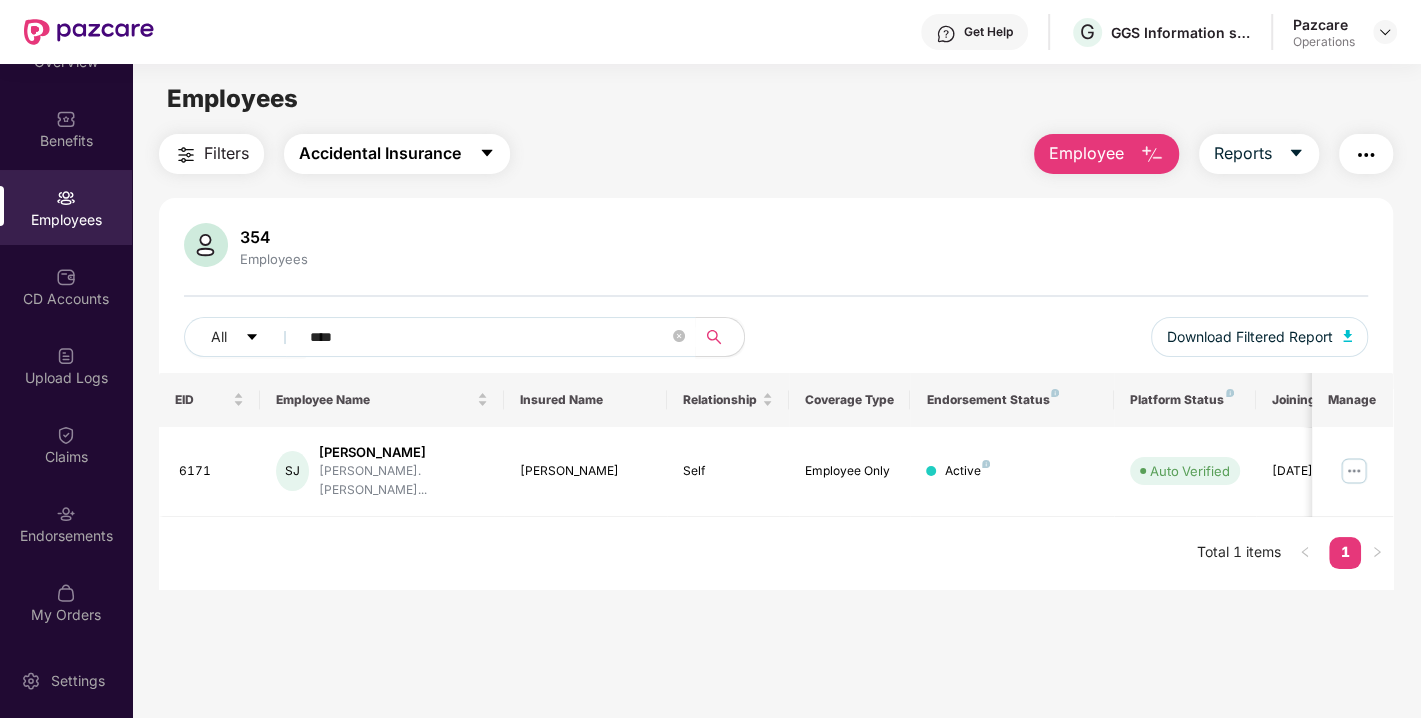 click on "Accidental Insurance" at bounding box center (397, 154) 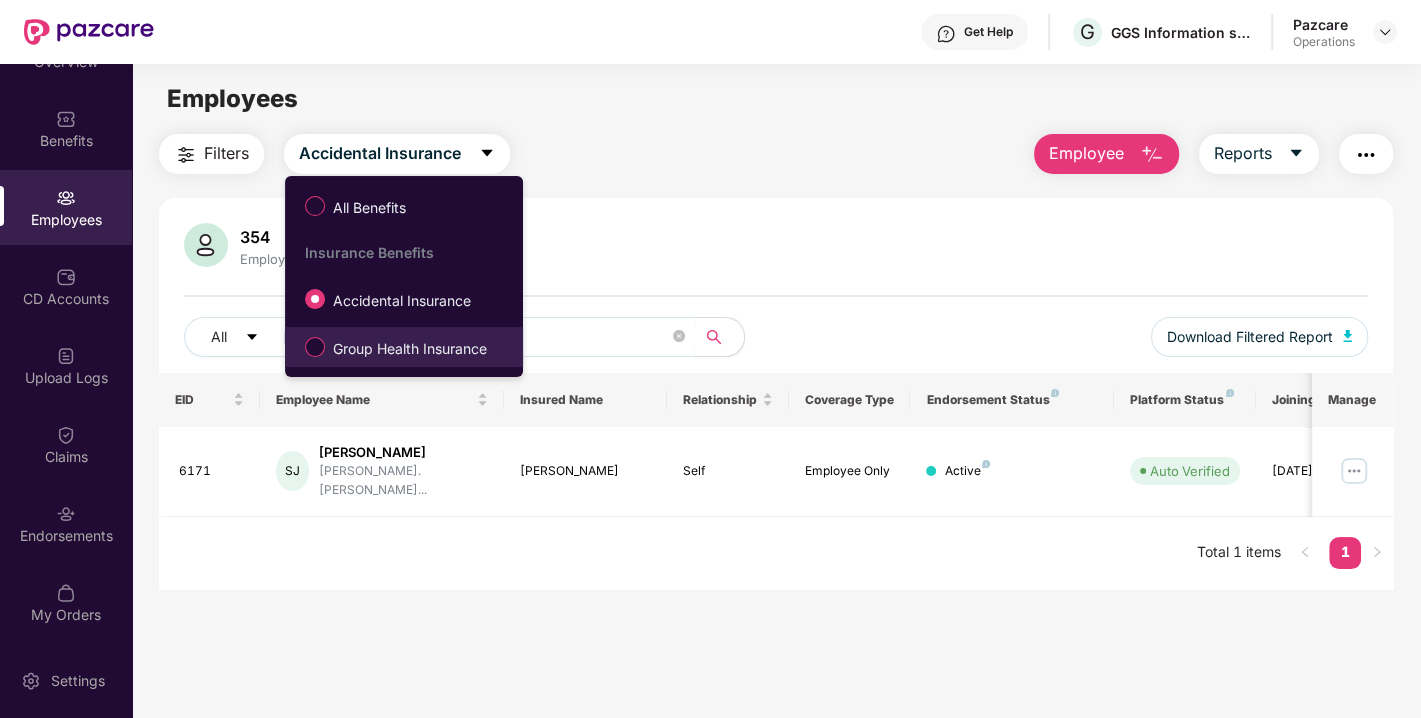 click on "Group Health Insurance" at bounding box center [410, 349] 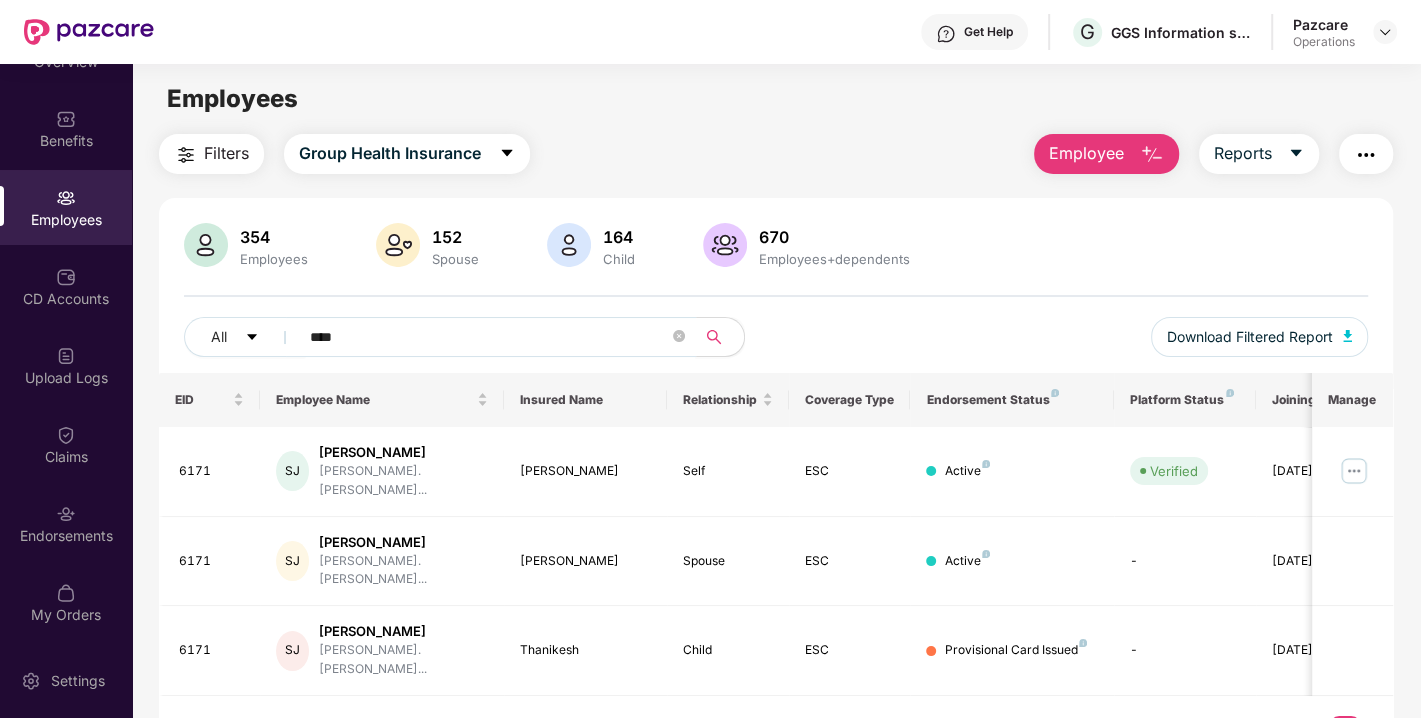click on "****" at bounding box center [489, 337] 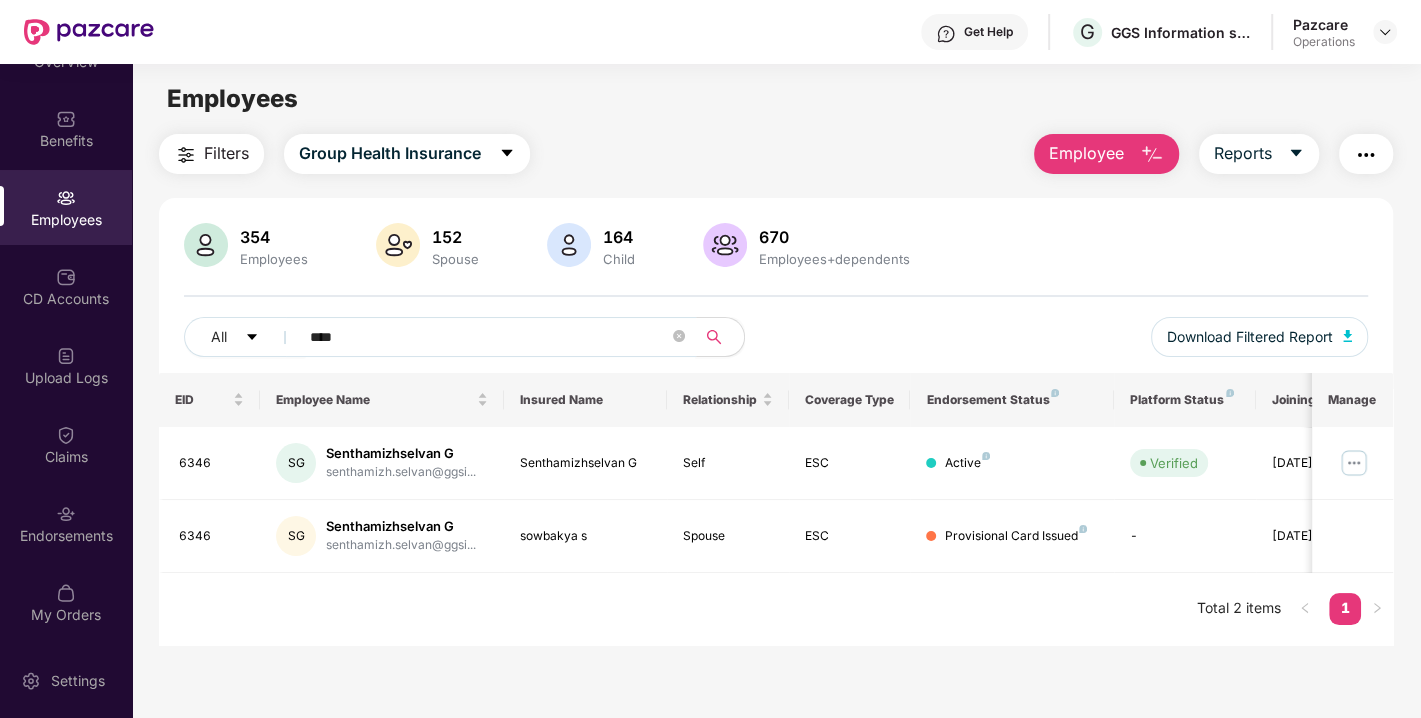 type on "****" 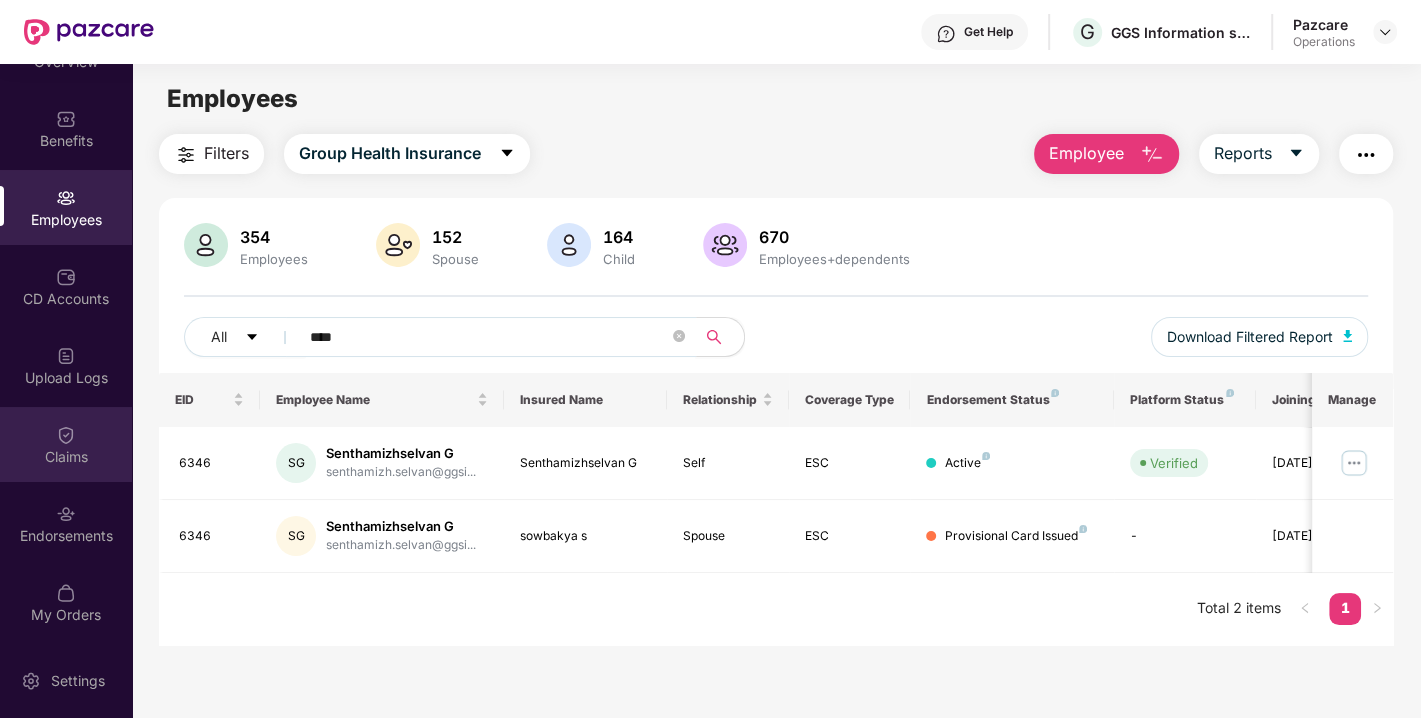 scroll, scrollTop: 63, scrollLeft: 0, axis: vertical 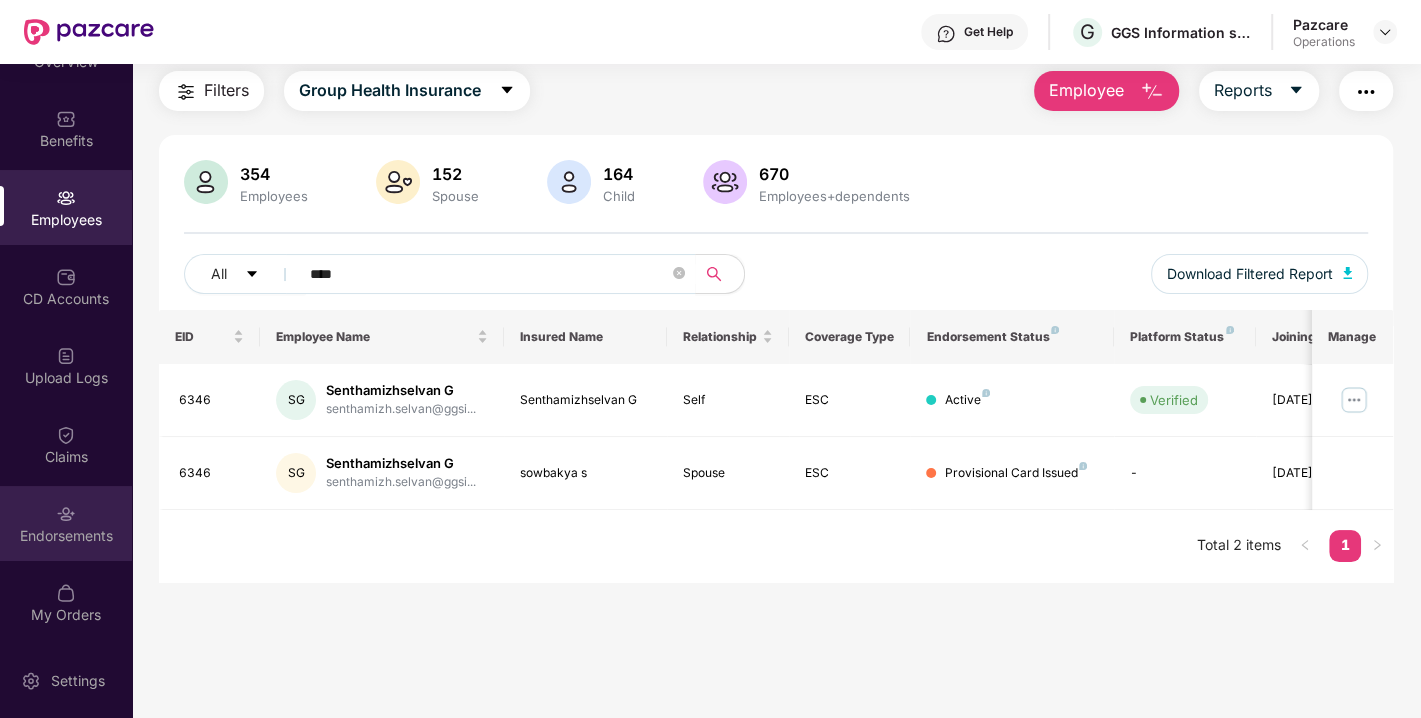 click on "Endorsements" at bounding box center [66, 523] 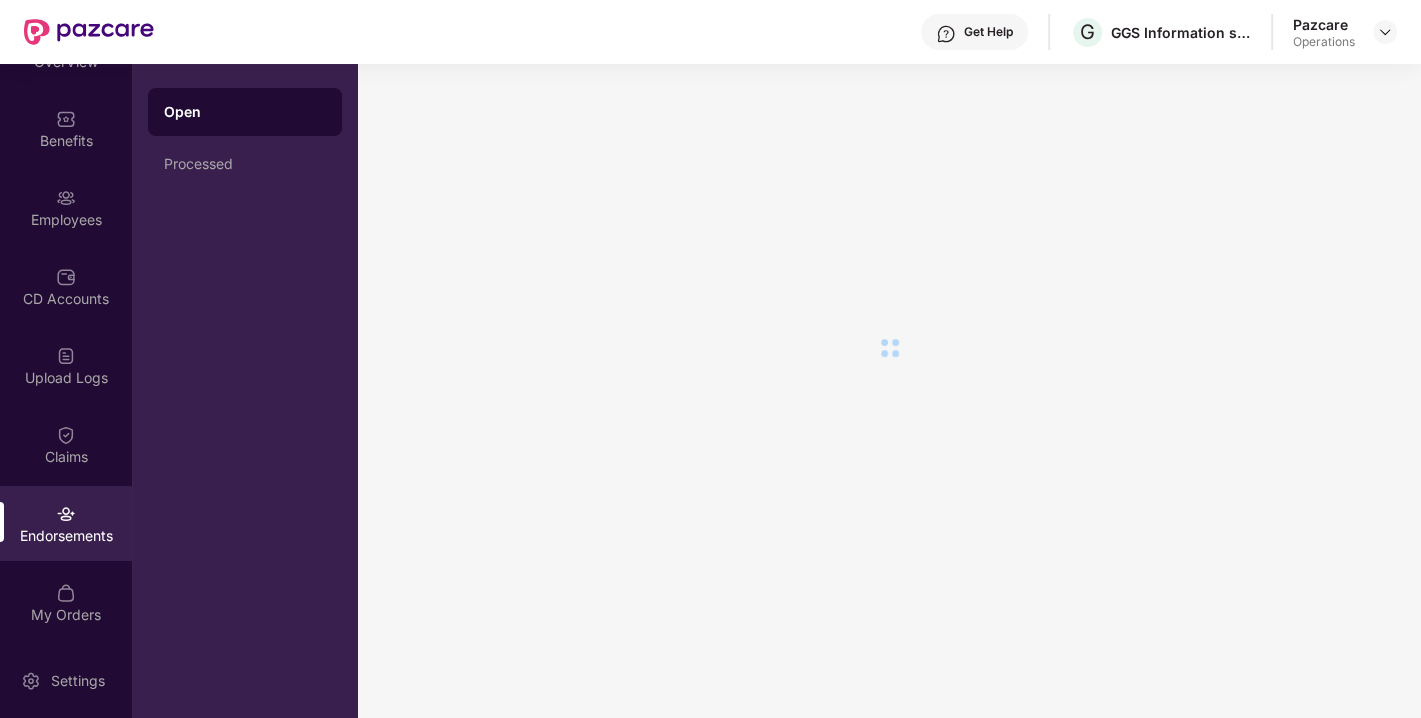 scroll, scrollTop: 0, scrollLeft: 0, axis: both 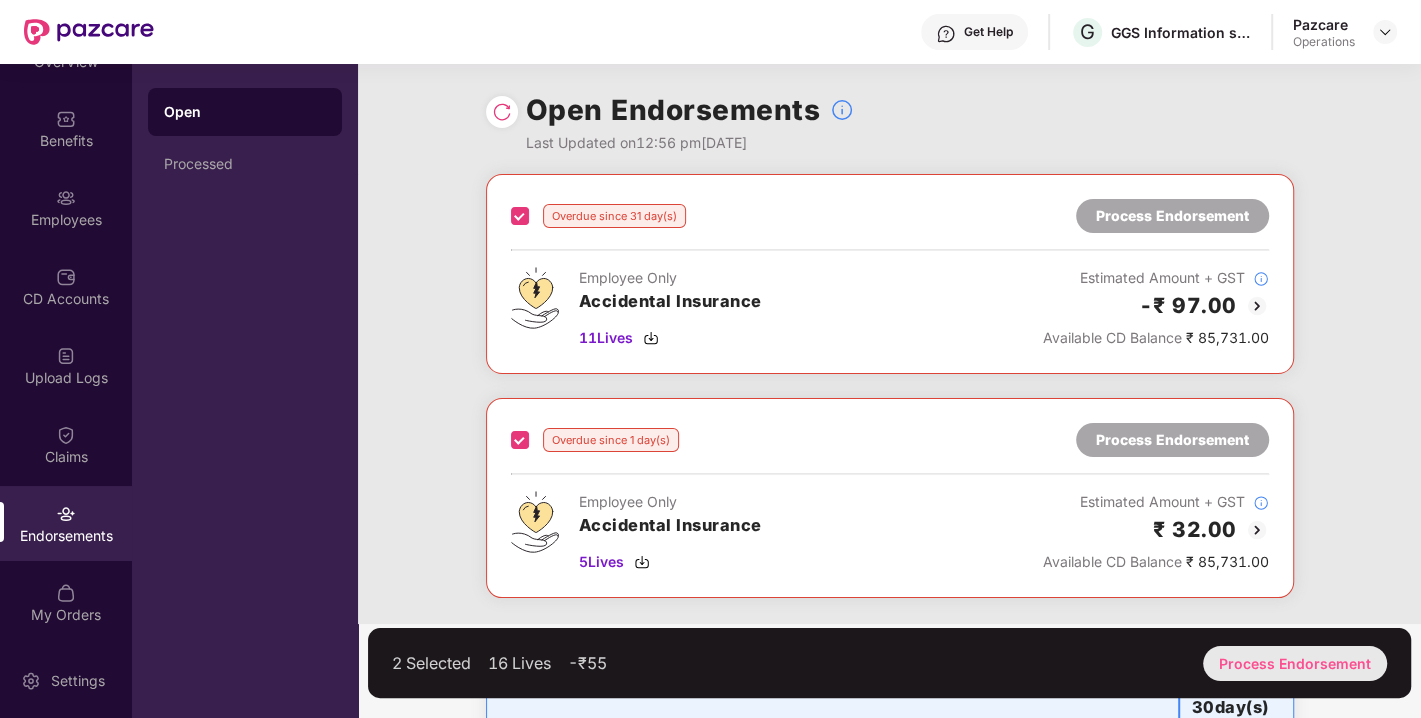 click on "Process Endorsement" at bounding box center (1295, 663) 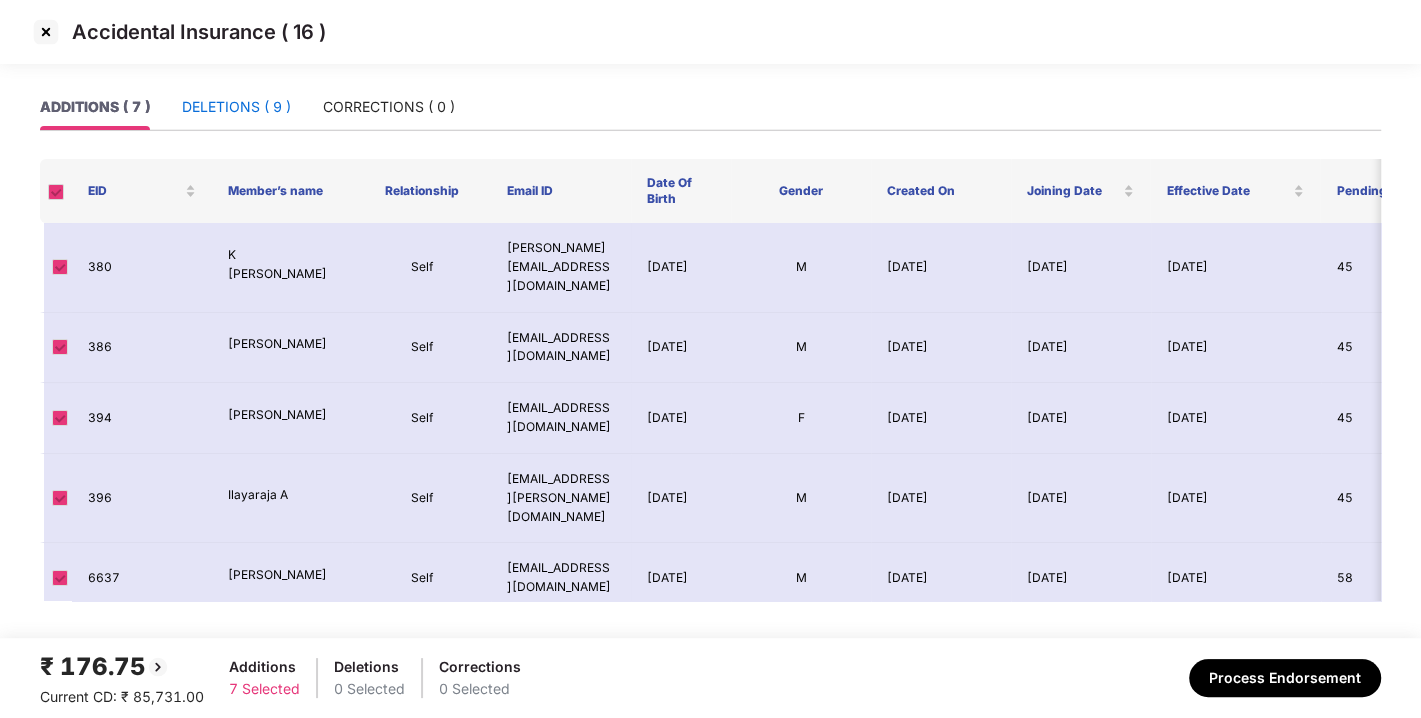 click on "DELETIONS ( 9 )" at bounding box center [236, 107] 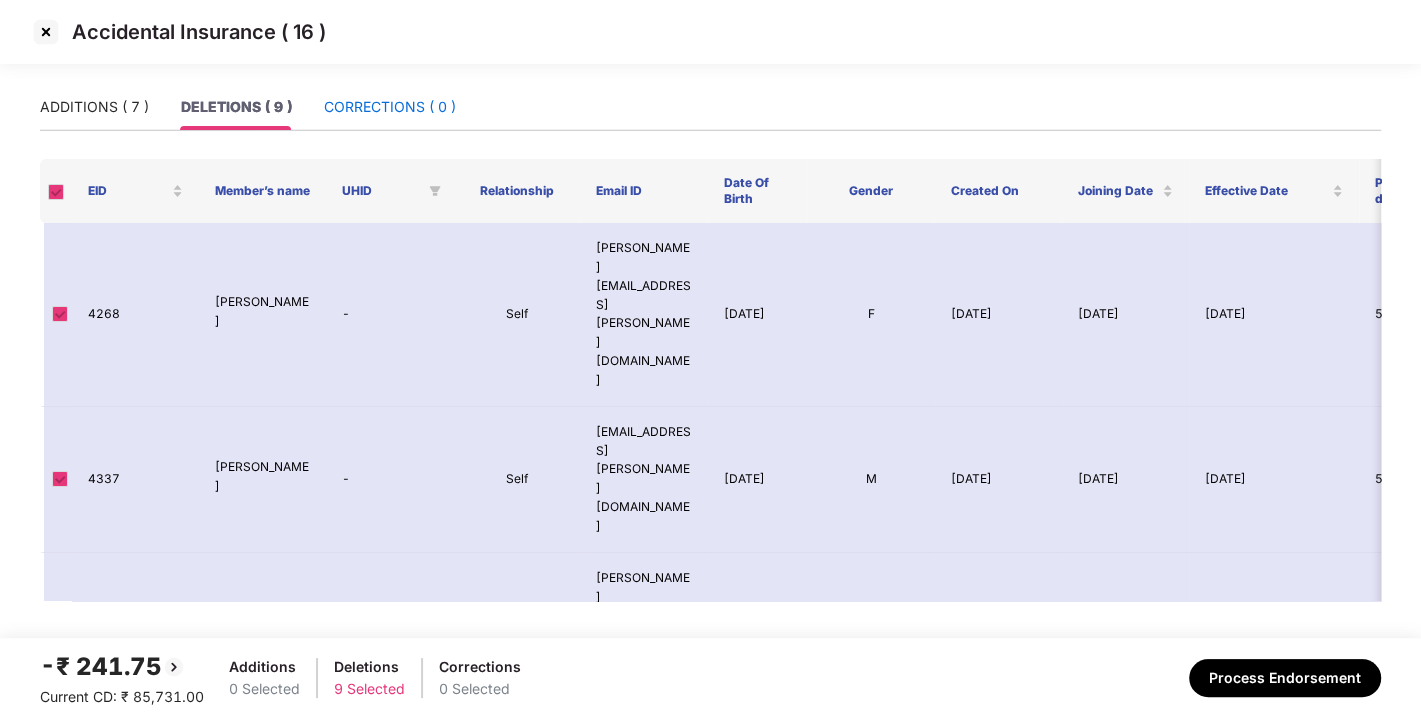 click on "CORRECTIONS ( 0 )" at bounding box center [390, 107] 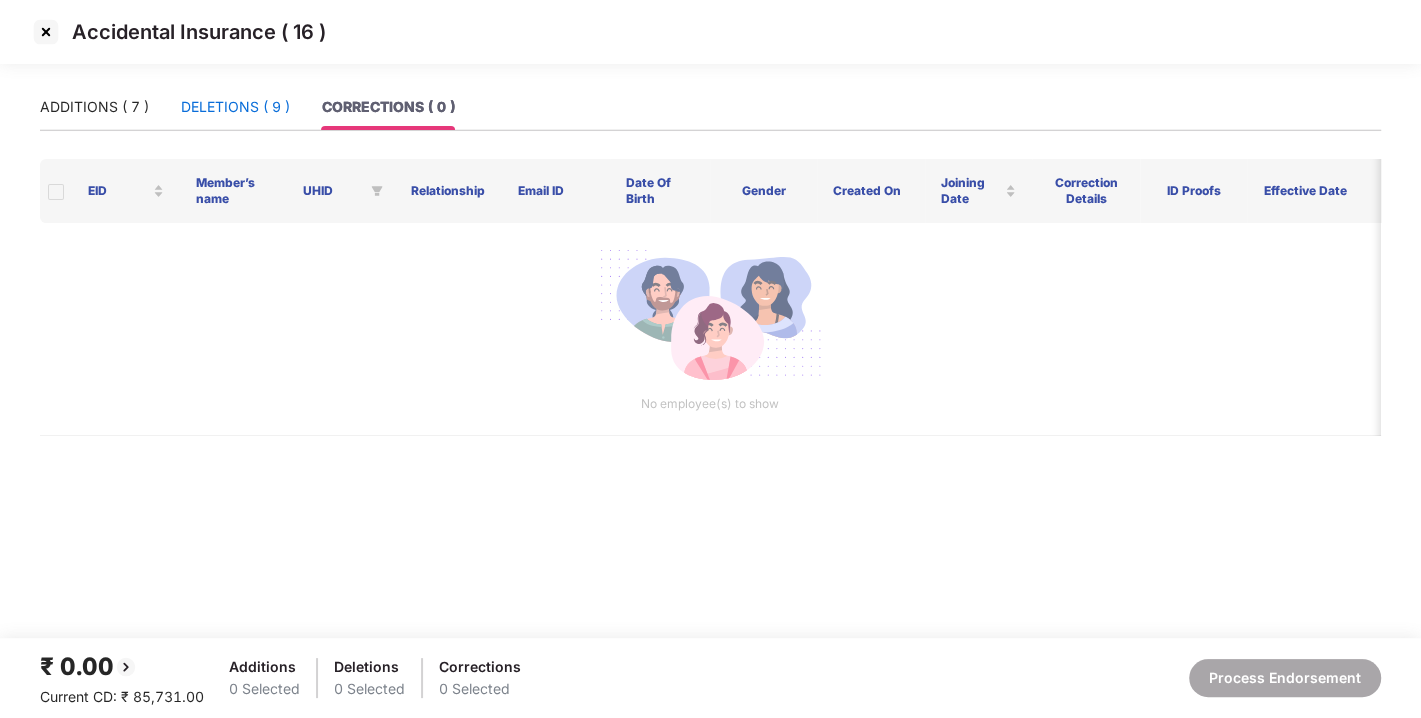click on "DELETIONS ( 9 )" at bounding box center [235, 107] 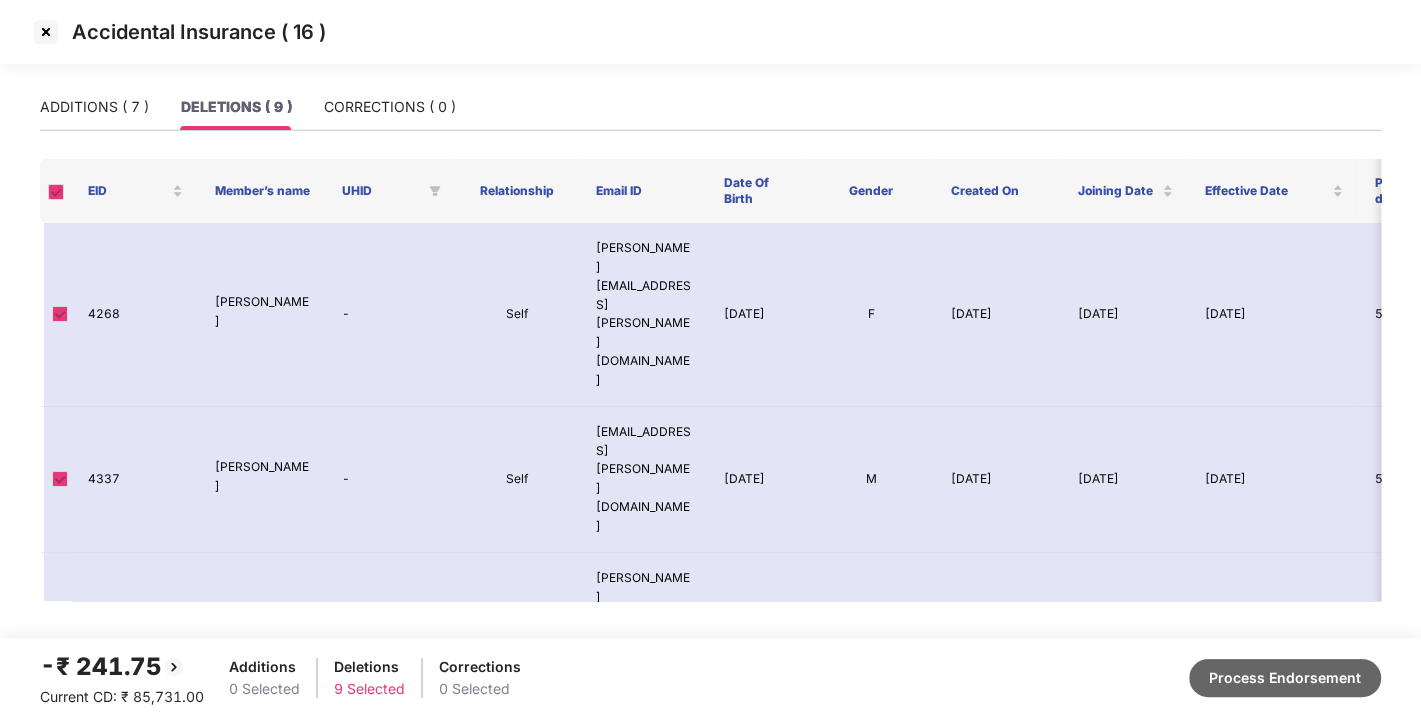 click on "Process Endorsement" at bounding box center [1285, 678] 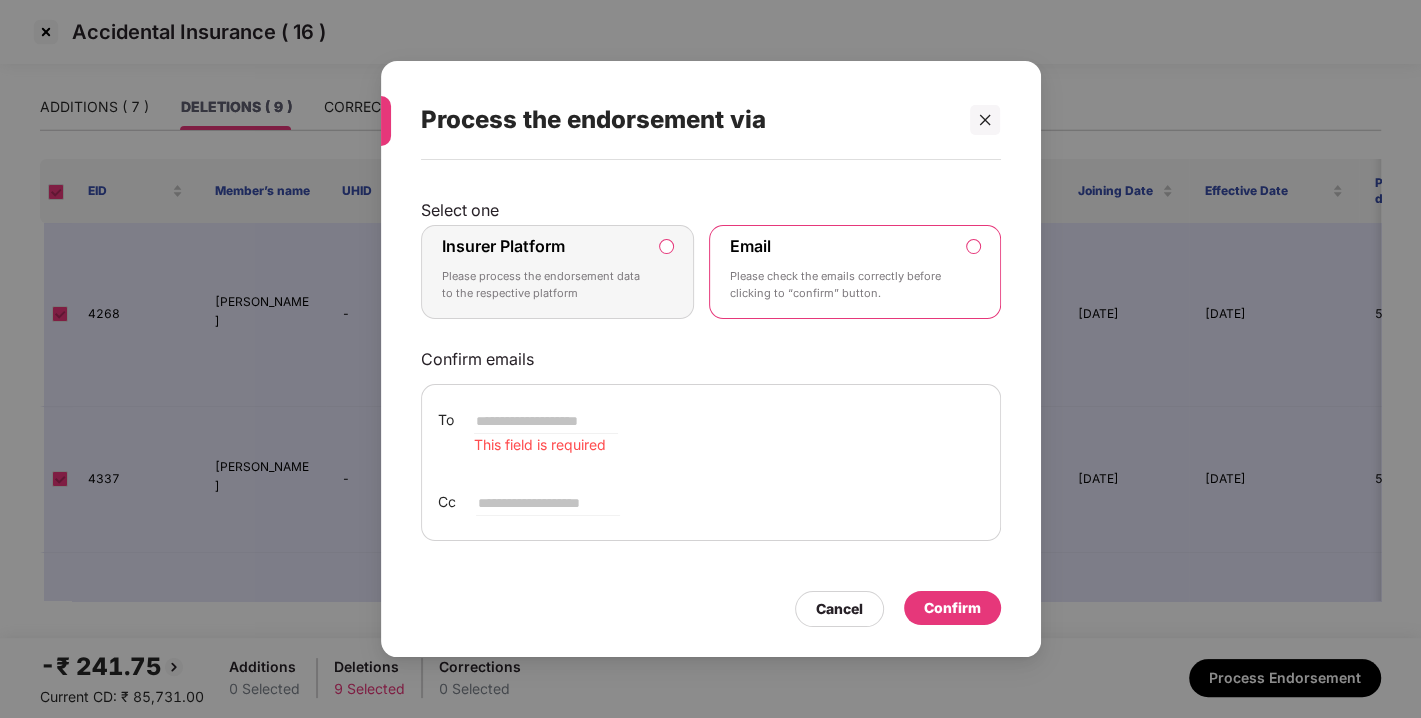click on "Insurer Platform Please process the endorsement data to the respective platform" at bounding box center [558, 272] 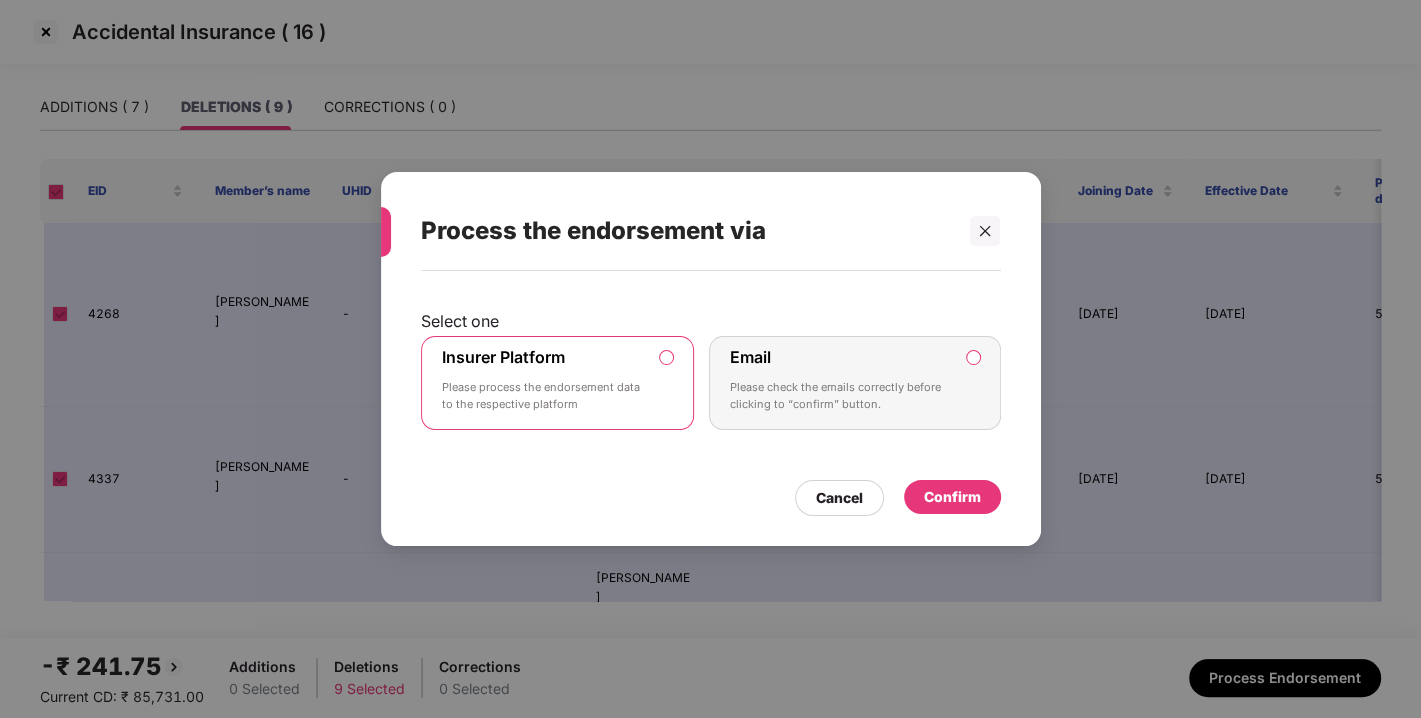 click on "Confirm" at bounding box center (952, 497) 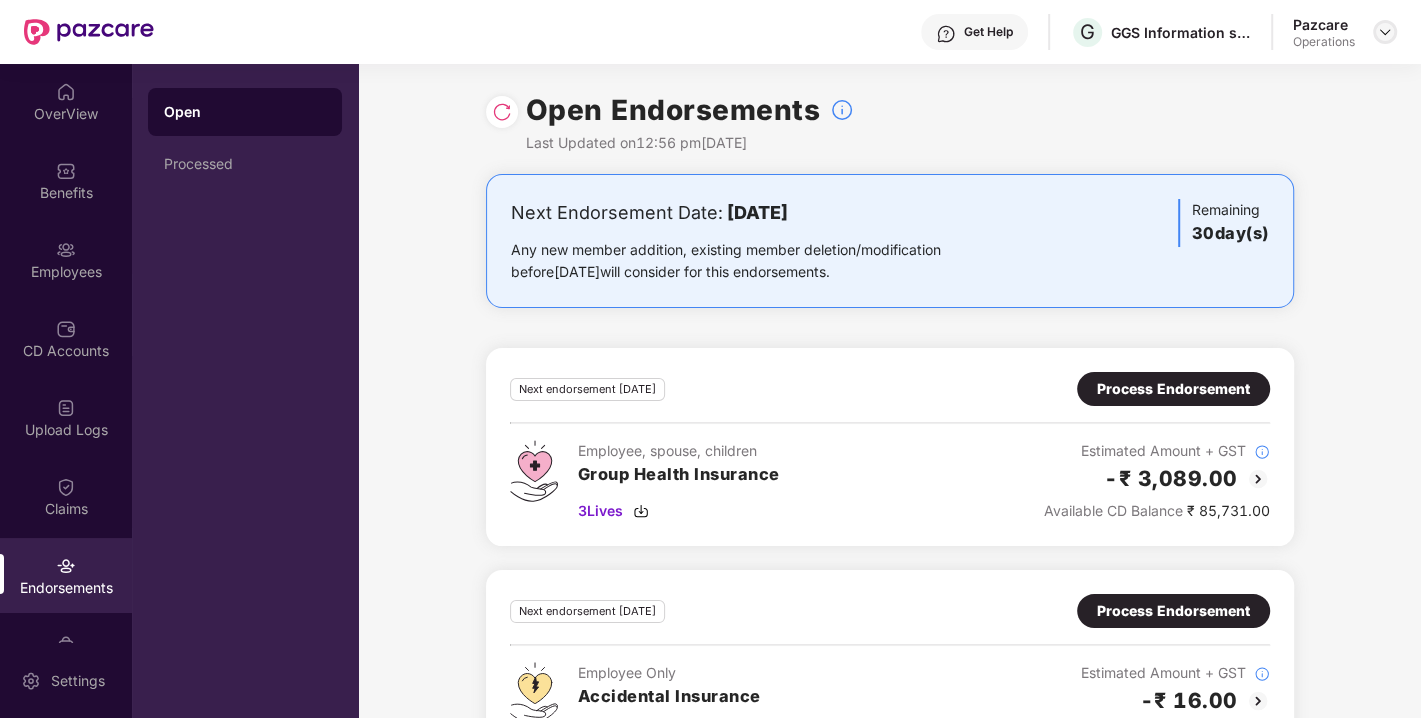 click at bounding box center [1385, 32] 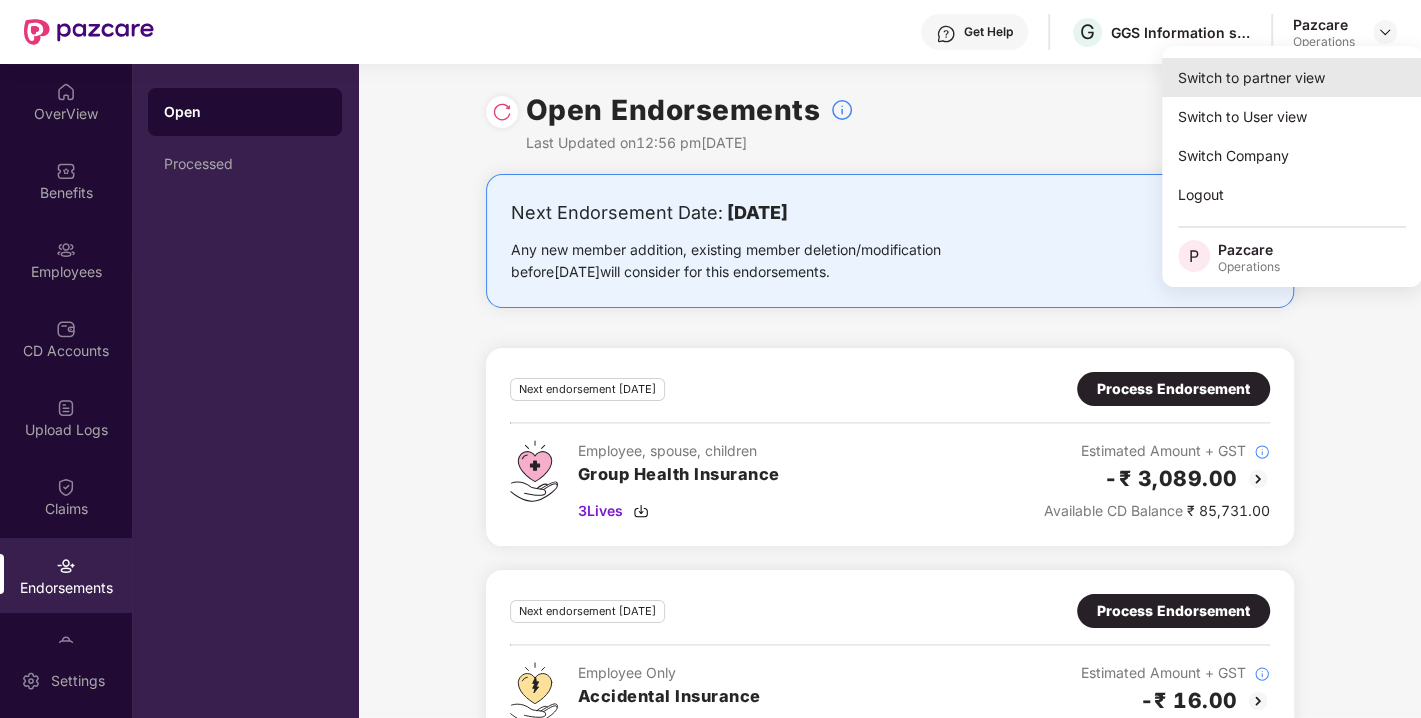 click on "Switch to partner view" at bounding box center [1292, 77] 